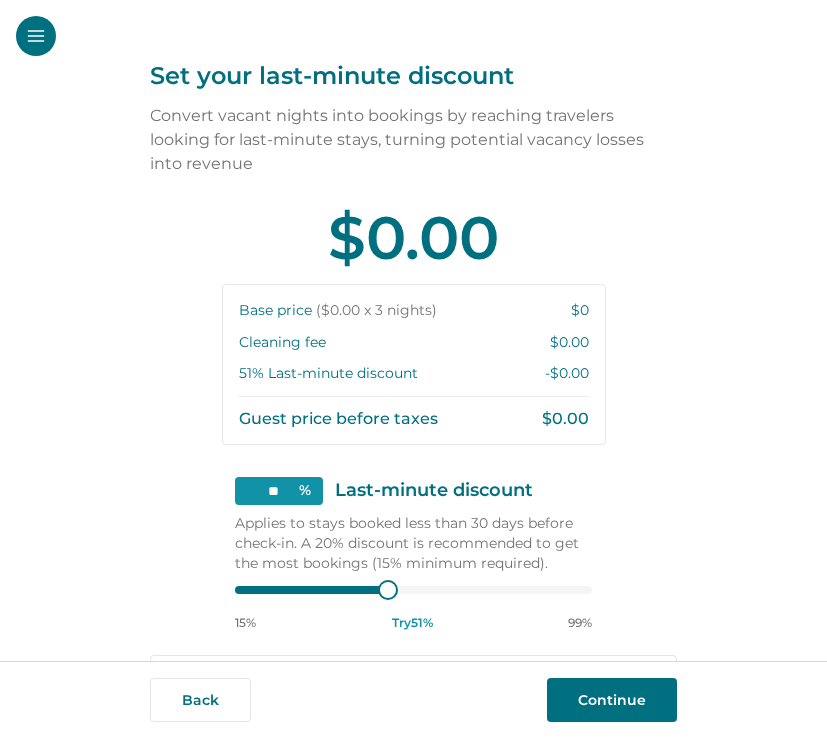 scroll, scrollTop: 0, scrollLeft: 0, axis: both 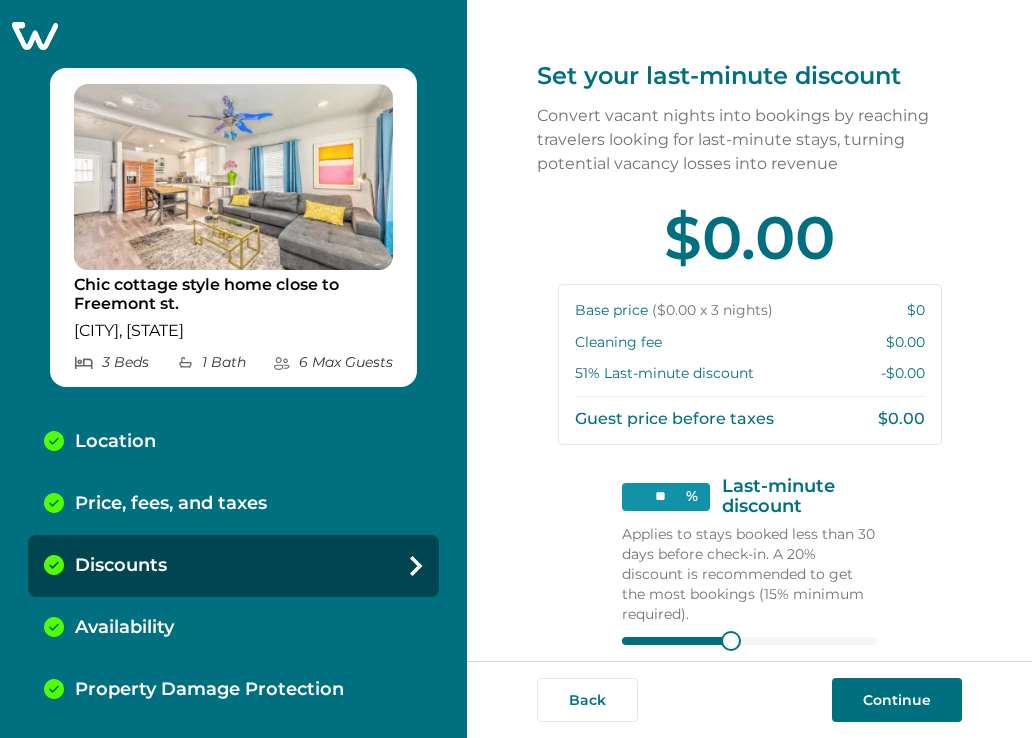 click 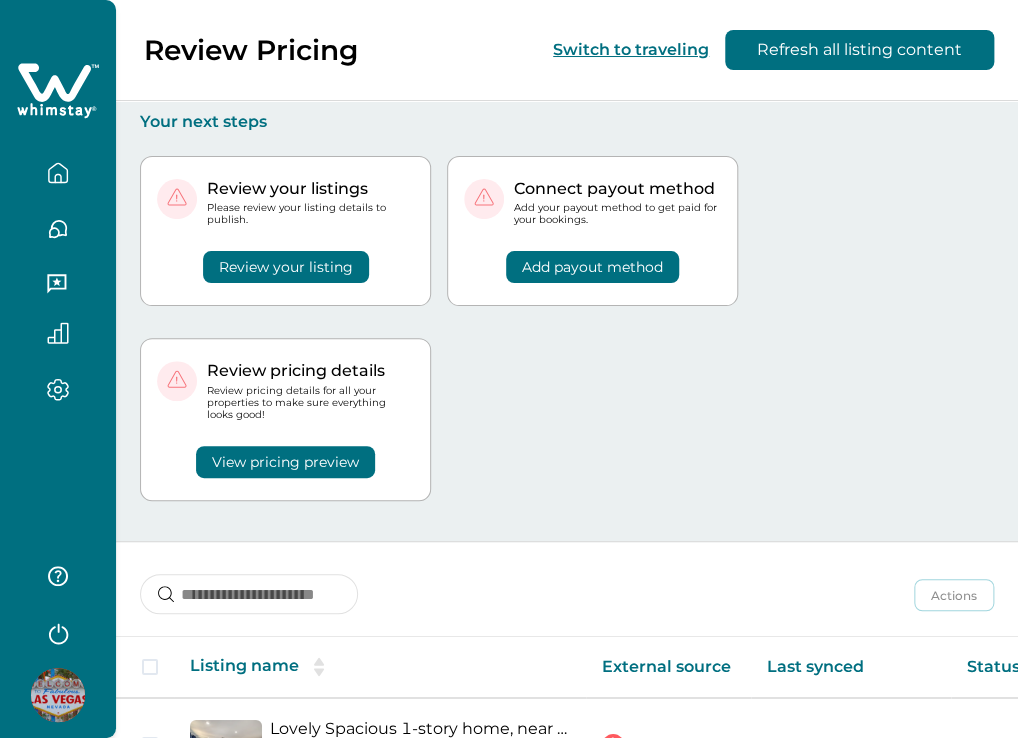 click 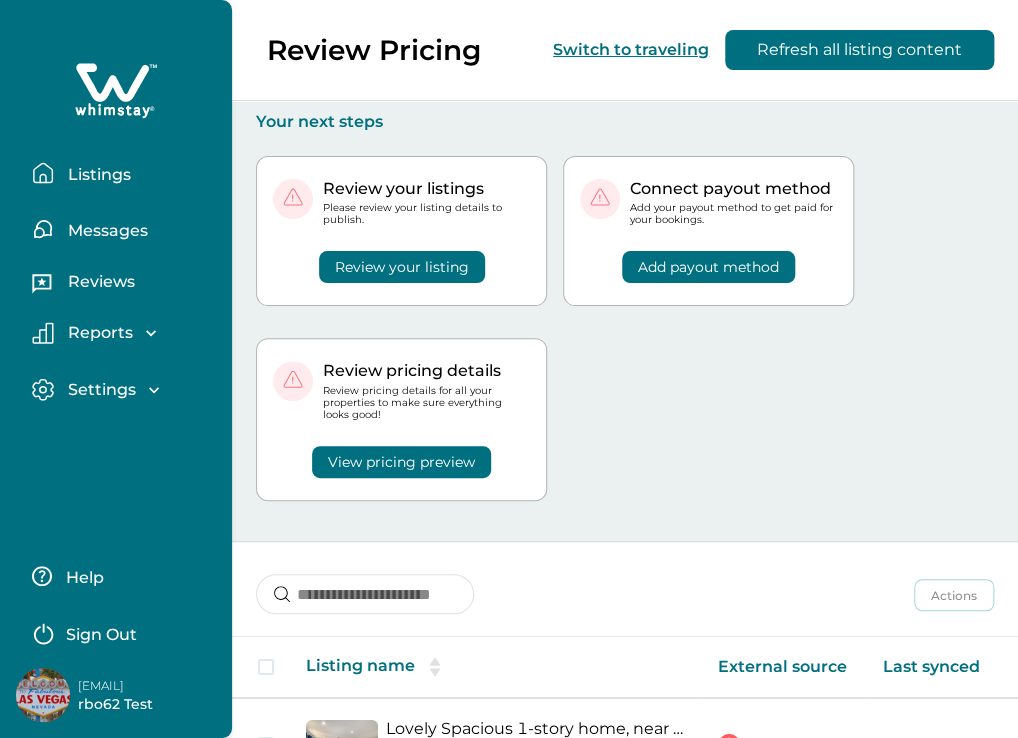 click on "Sign Out" at bounding box center (101, 635) 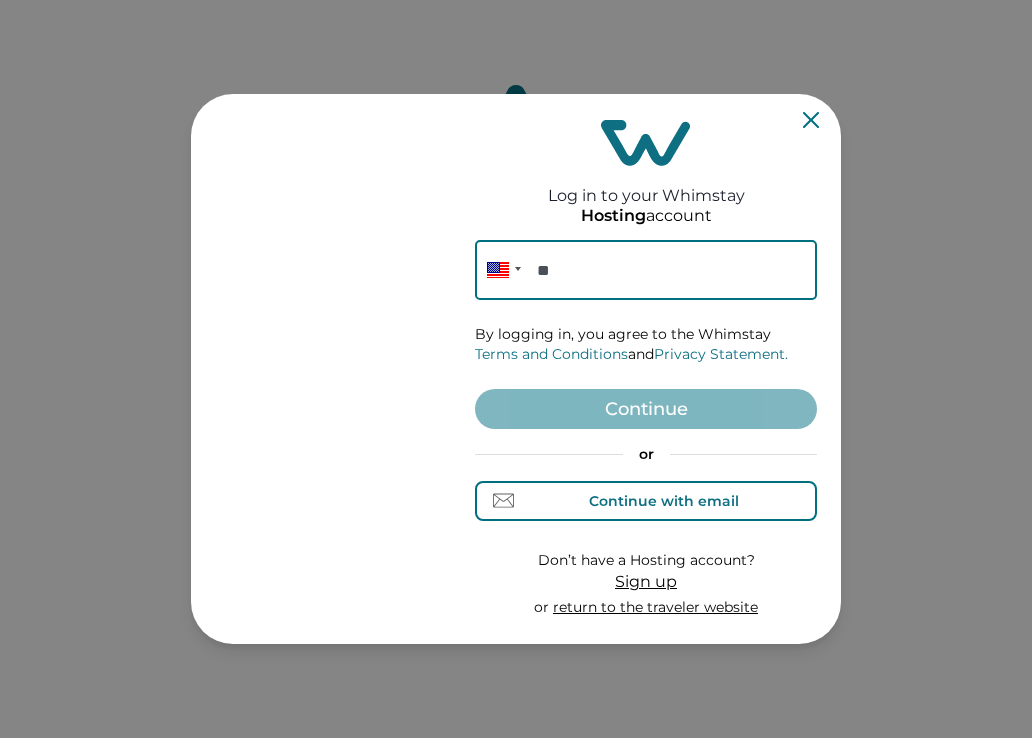 drag, startPoint x: 634, startPoint y: 505, endPoint x: 597, endPoint y: 346, distance: 163.24828 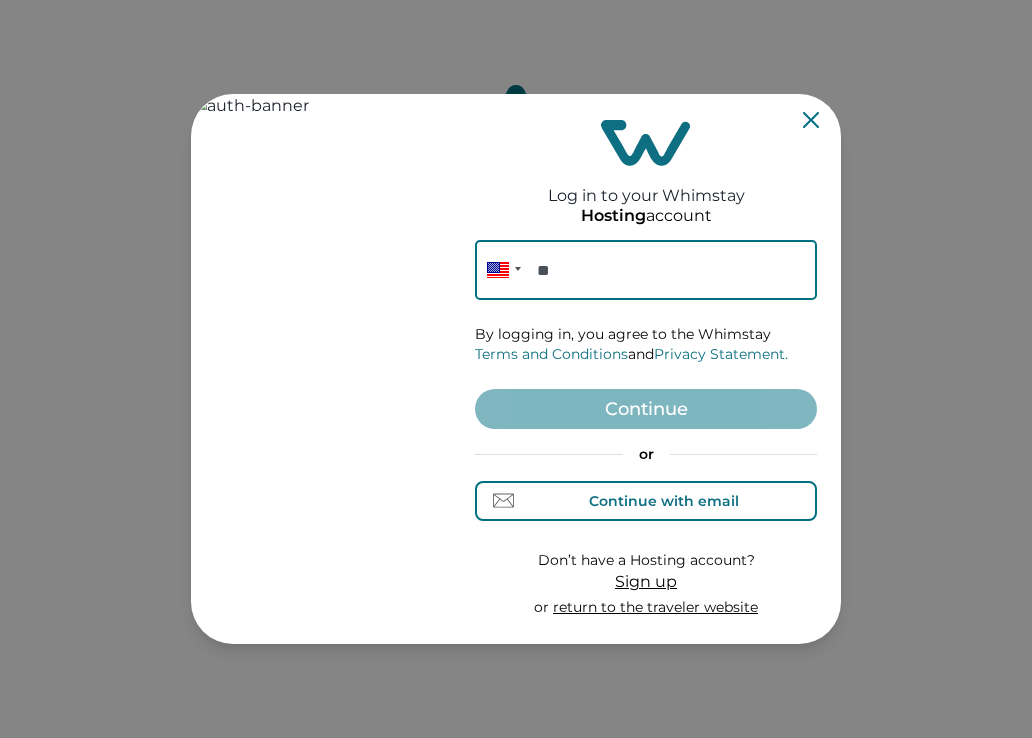 click on "Continue with email" at bounding box center [664, 501] 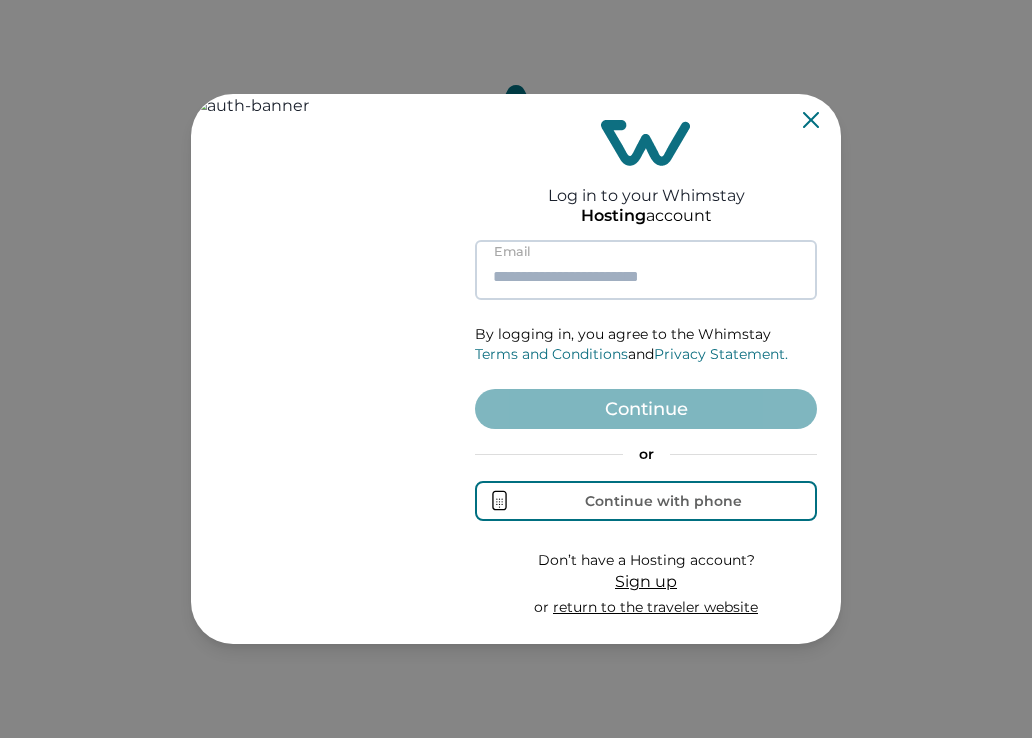 click at bounding box center [646, 270] 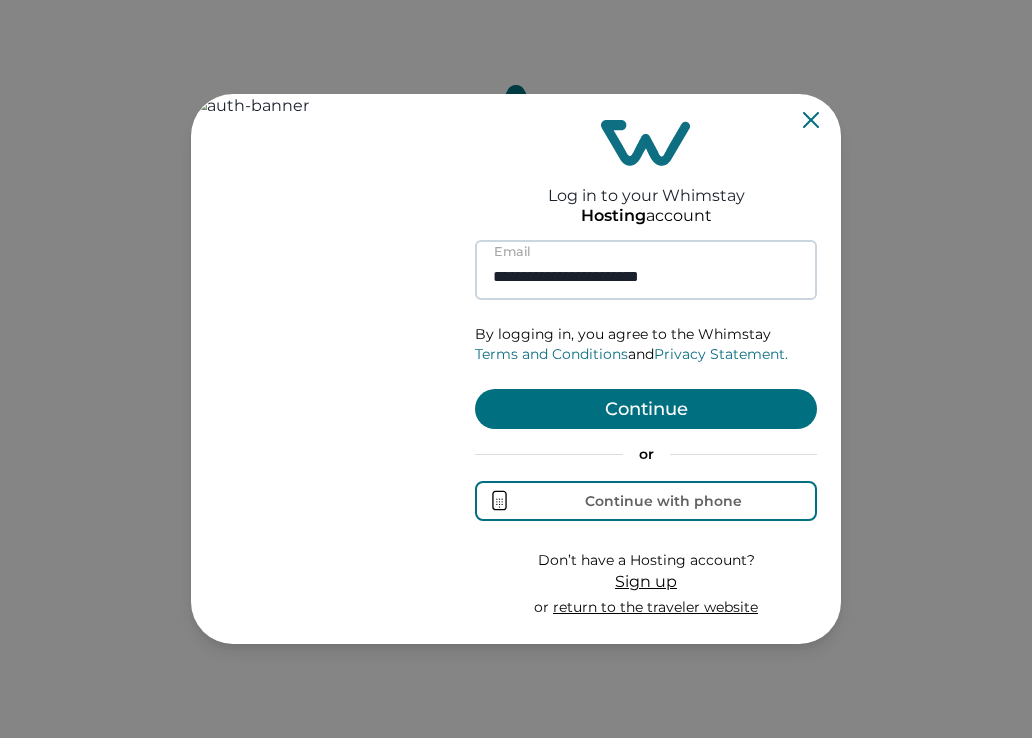 type on "**********" 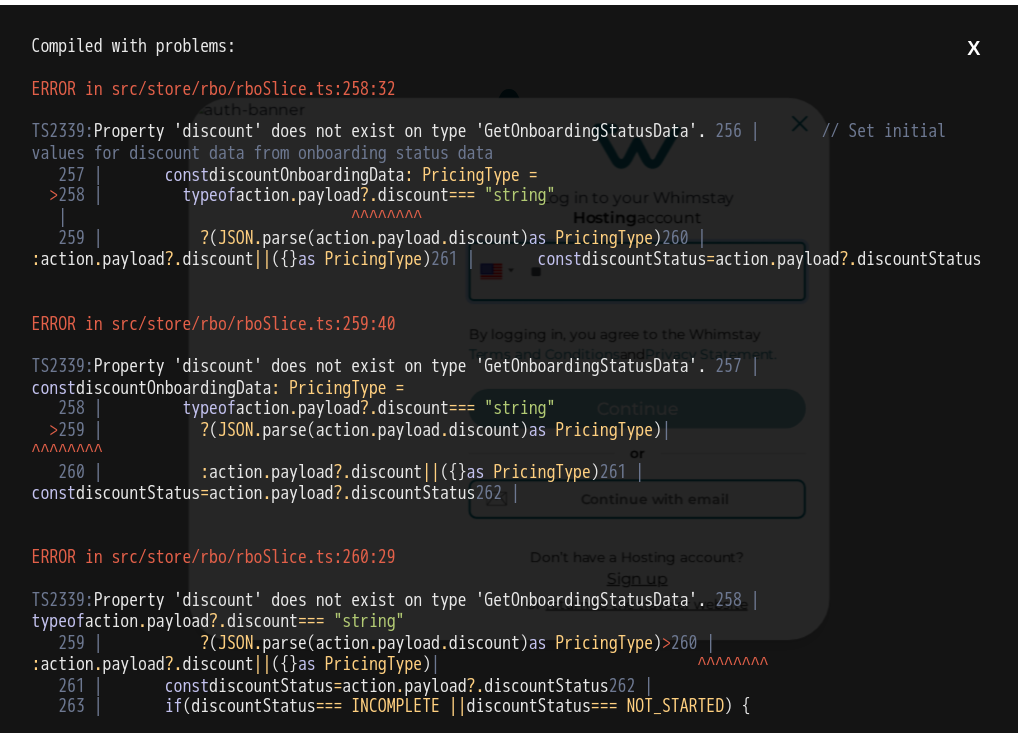 scroll, scrollTop: 0, scrollLeft: 0, axis: both 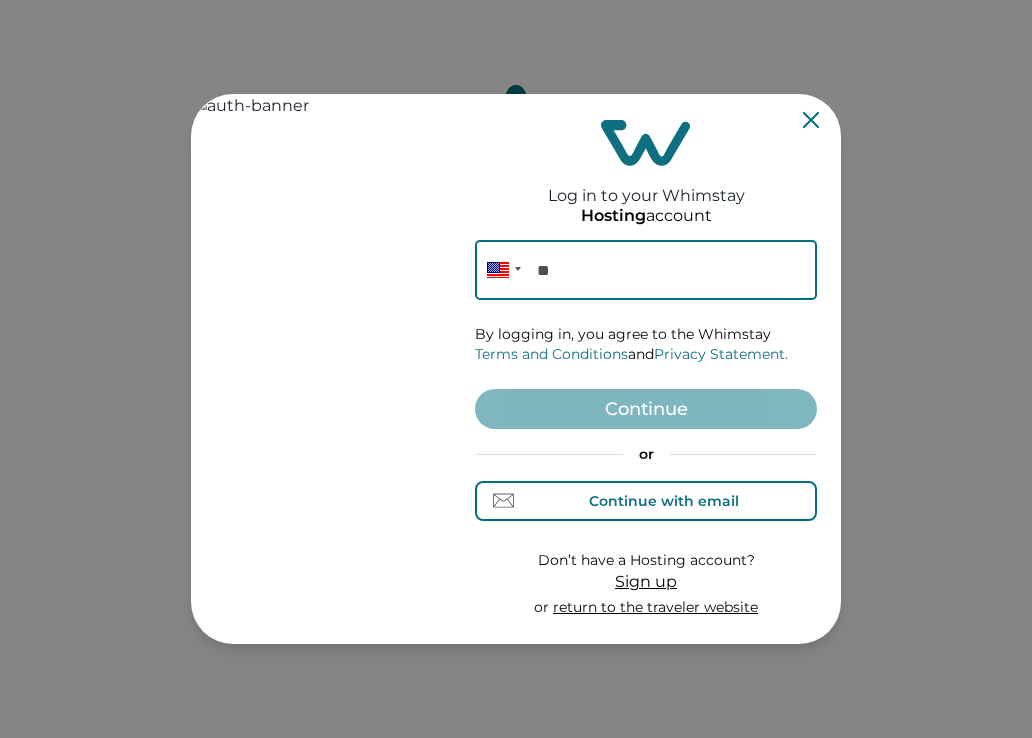 click on "Continue with email" at bounding box center (664, 501) 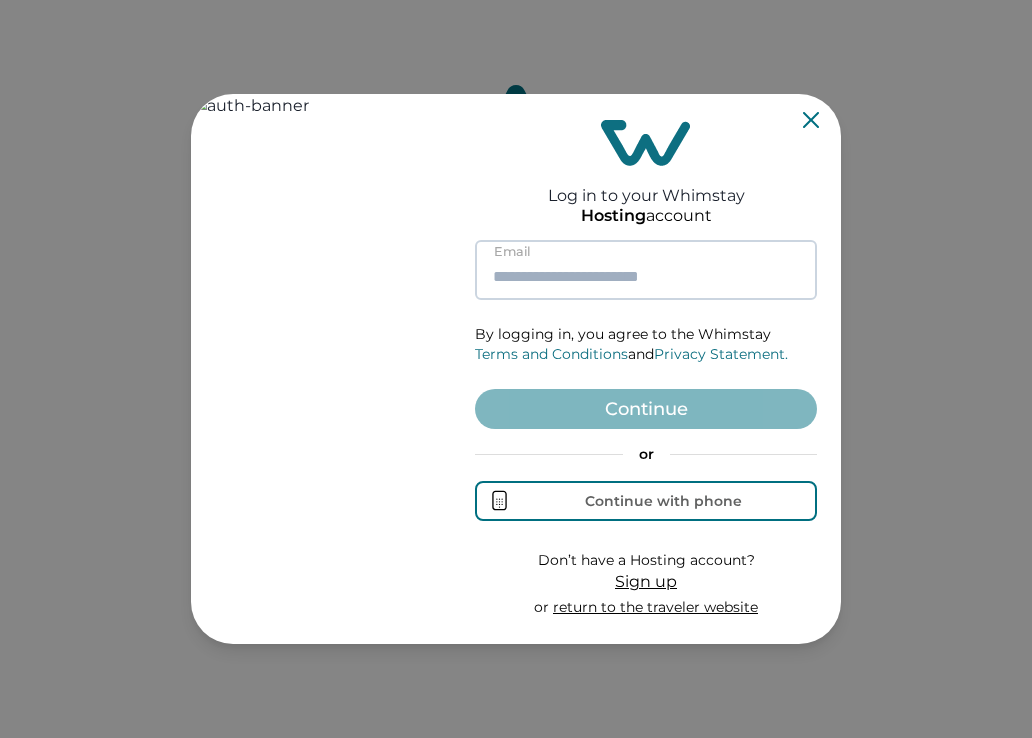 click at bounding box center (646, 270) 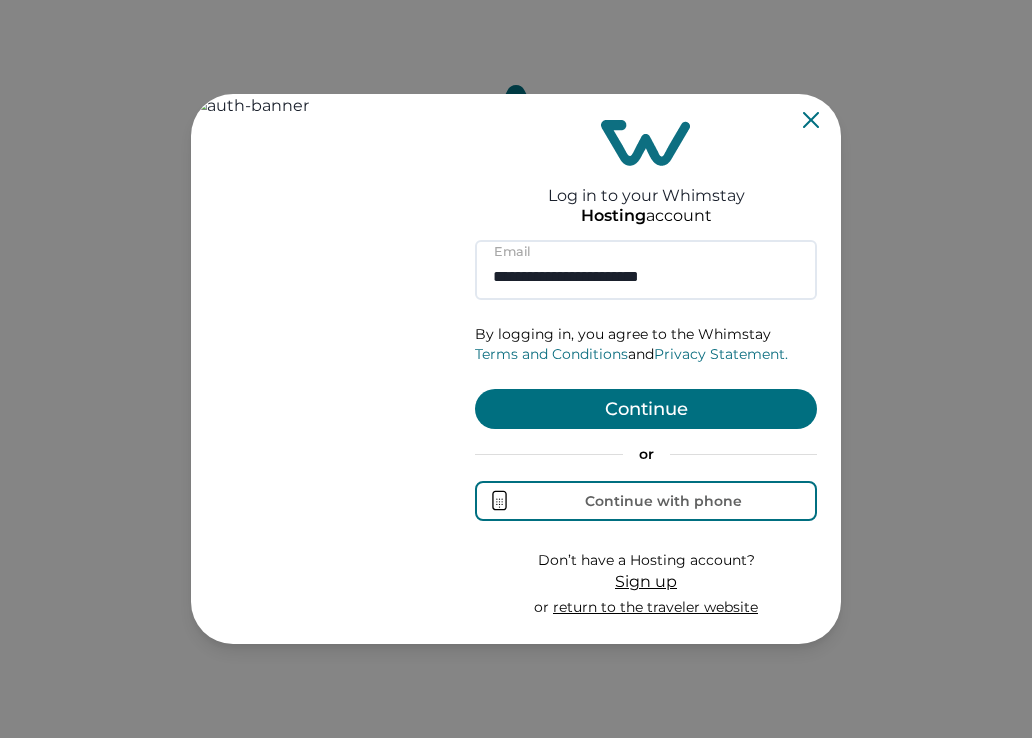 type on "**********" 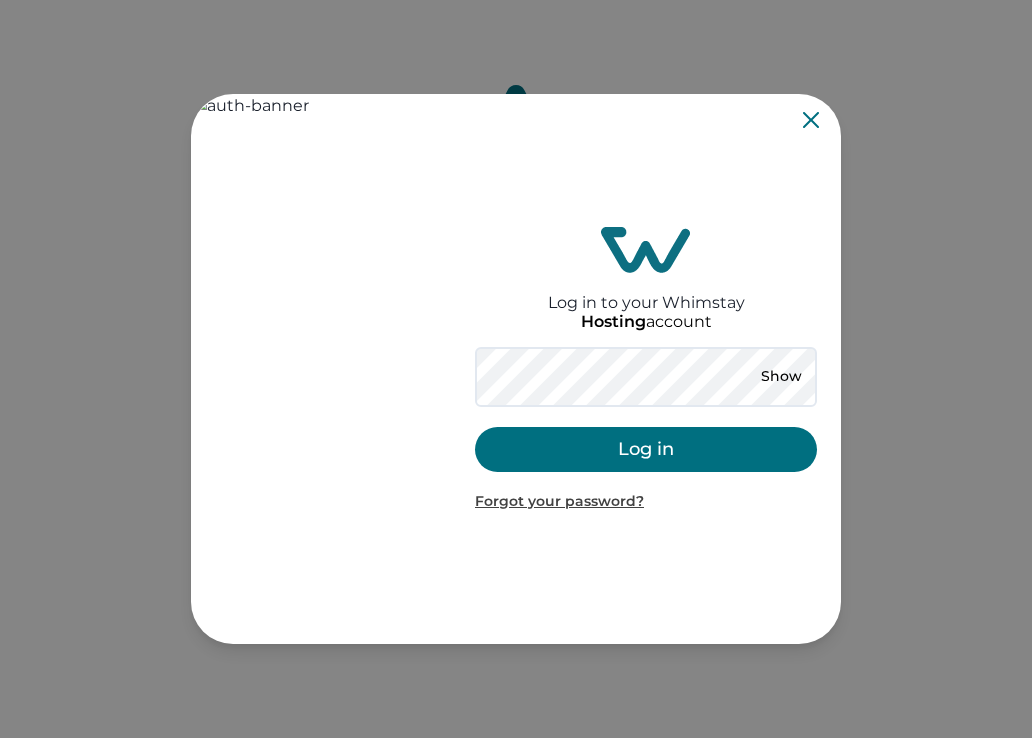 click on "Log in" at bounding box center (646, 449) 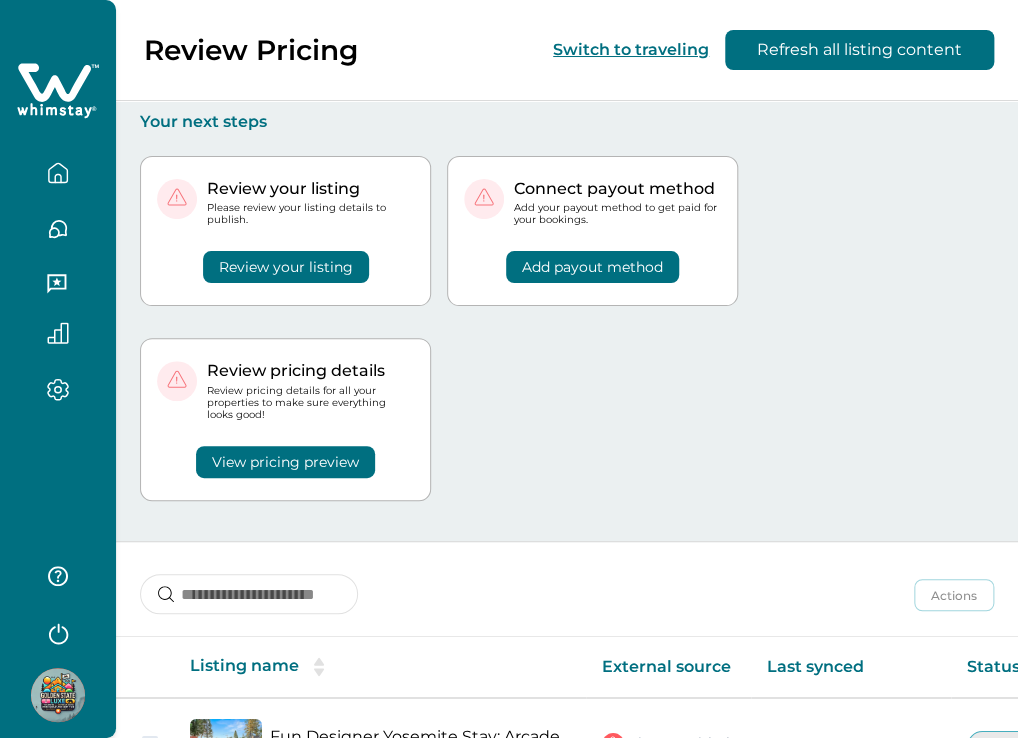click on "Your next steps" at bounding box center (567, 122) 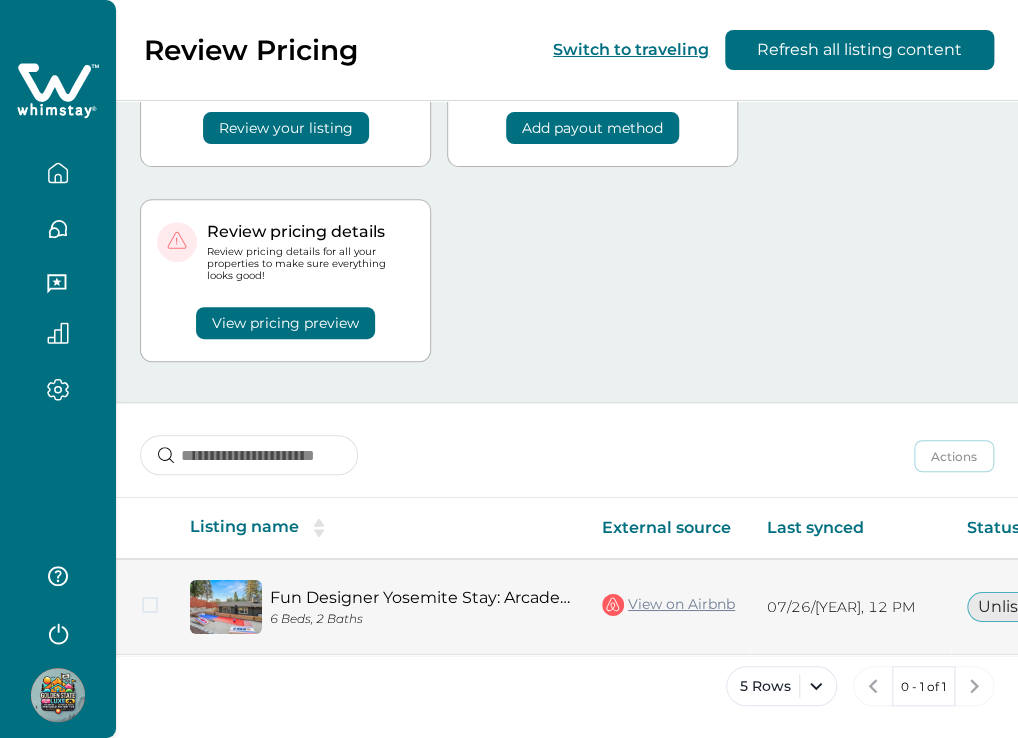 scroll, scrollTop: 142, scrollLeft: 0, axis: vertical 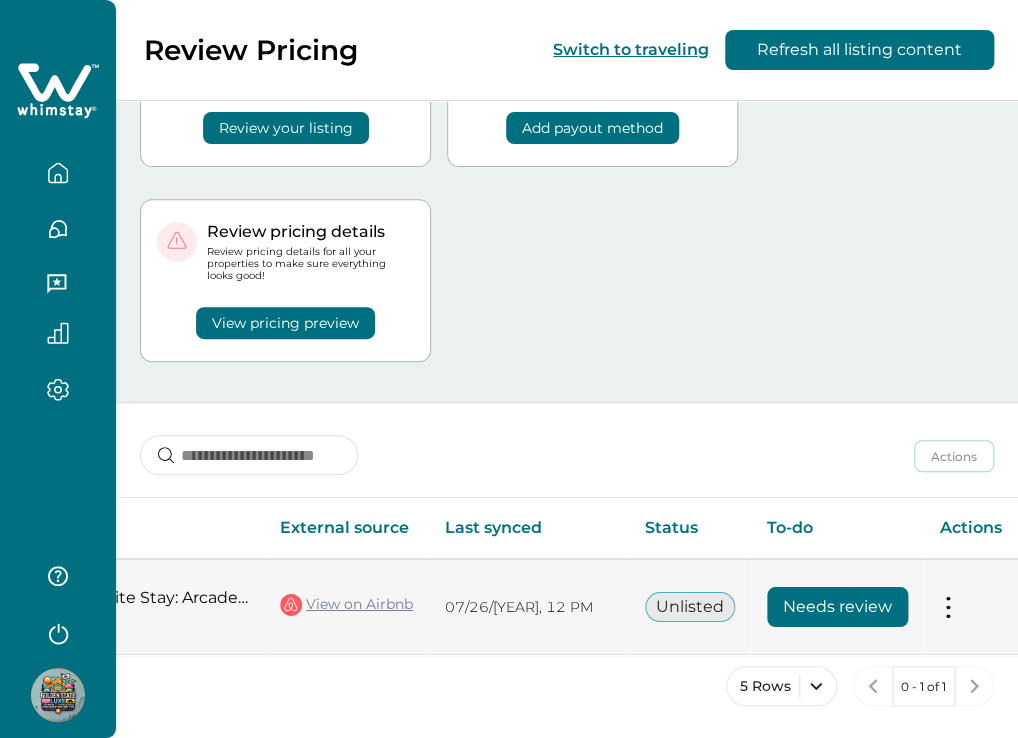 click on "Needs review" at bounding box center (837, 607) 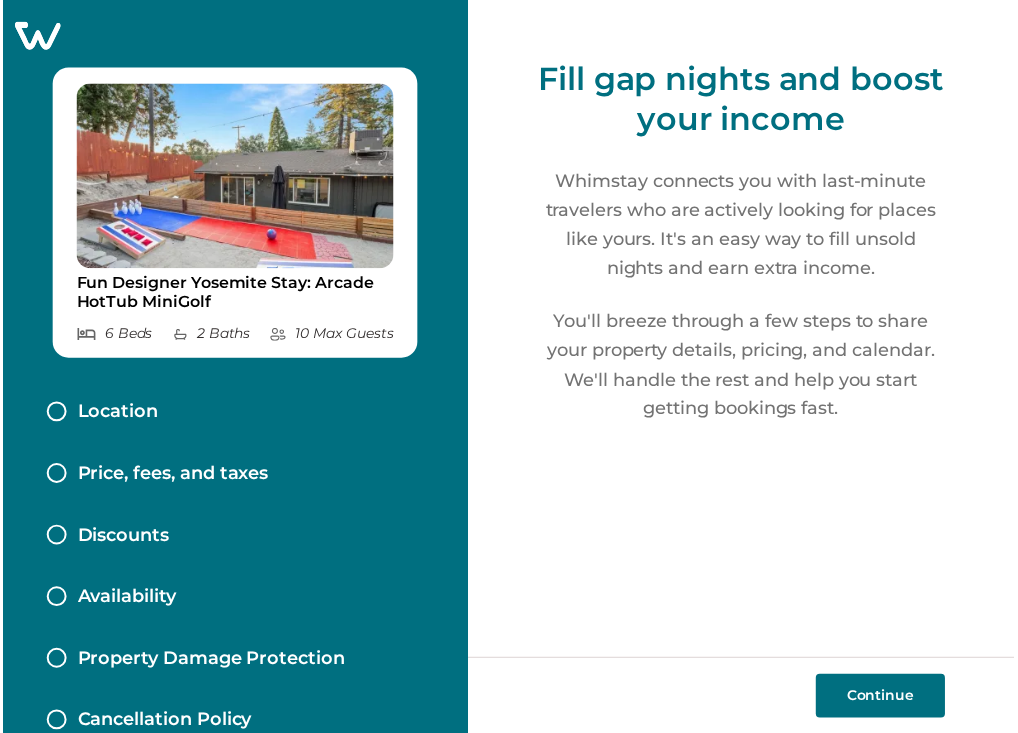 scroll, scrollTop: 0, scrollLeft: 0, axis: both 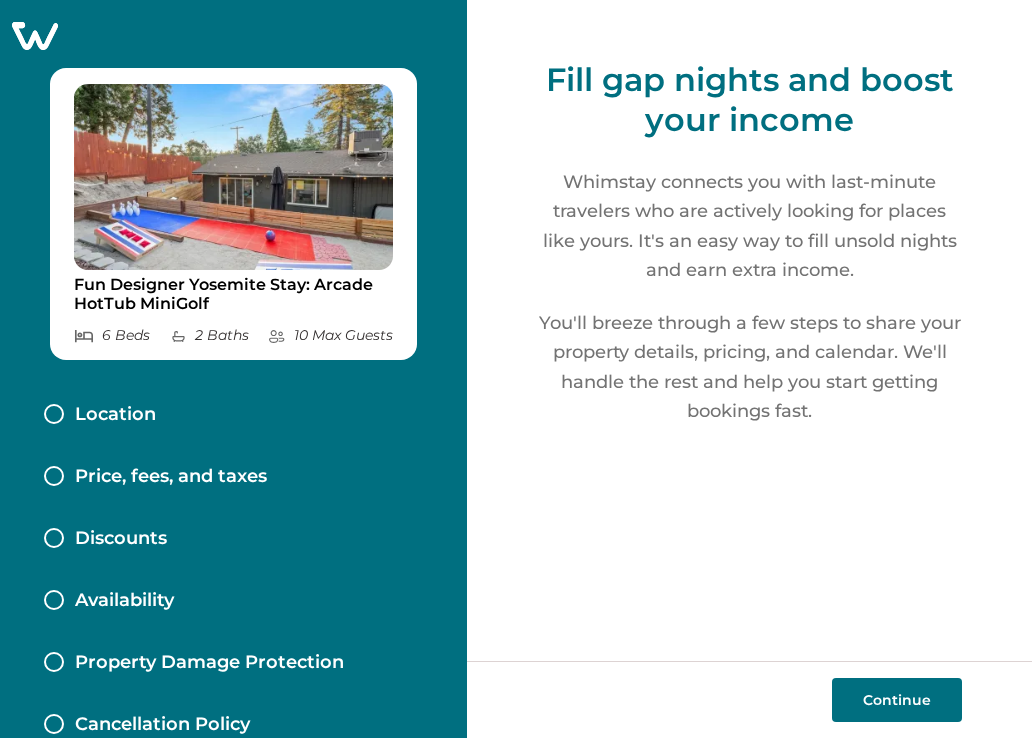 click on "Price, fees, and taxes" at bounding box center [171, 477] 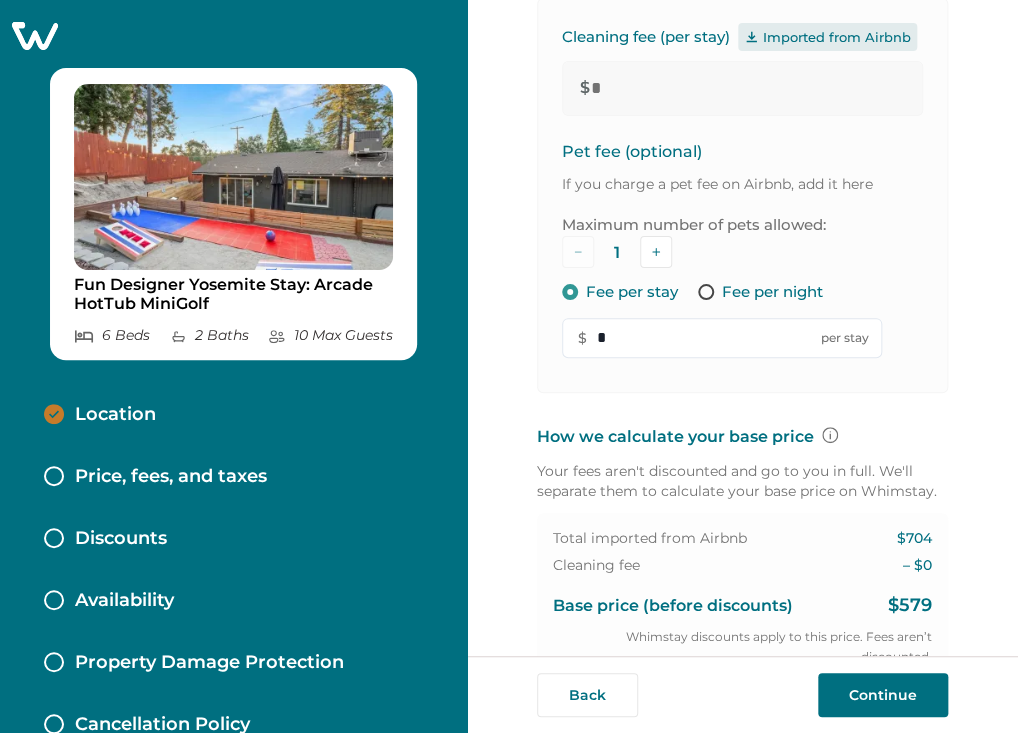 scroll, scrollTop: 397, scrollLeft: 0, axis: vertical 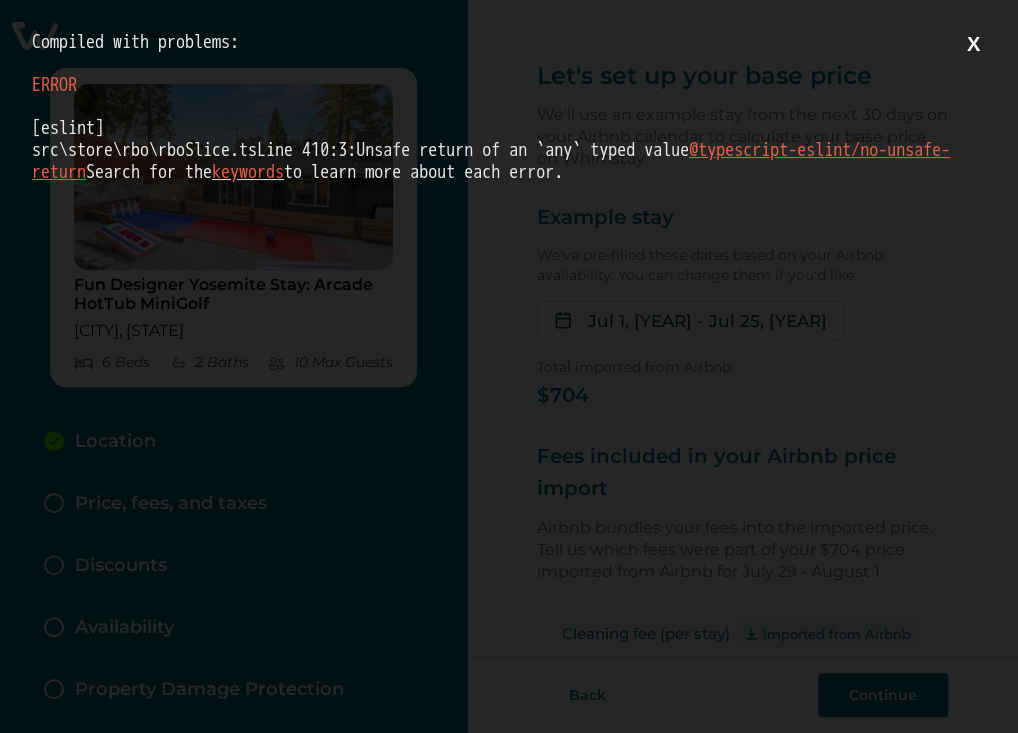 click on "X" at bounding box center (973, 44) 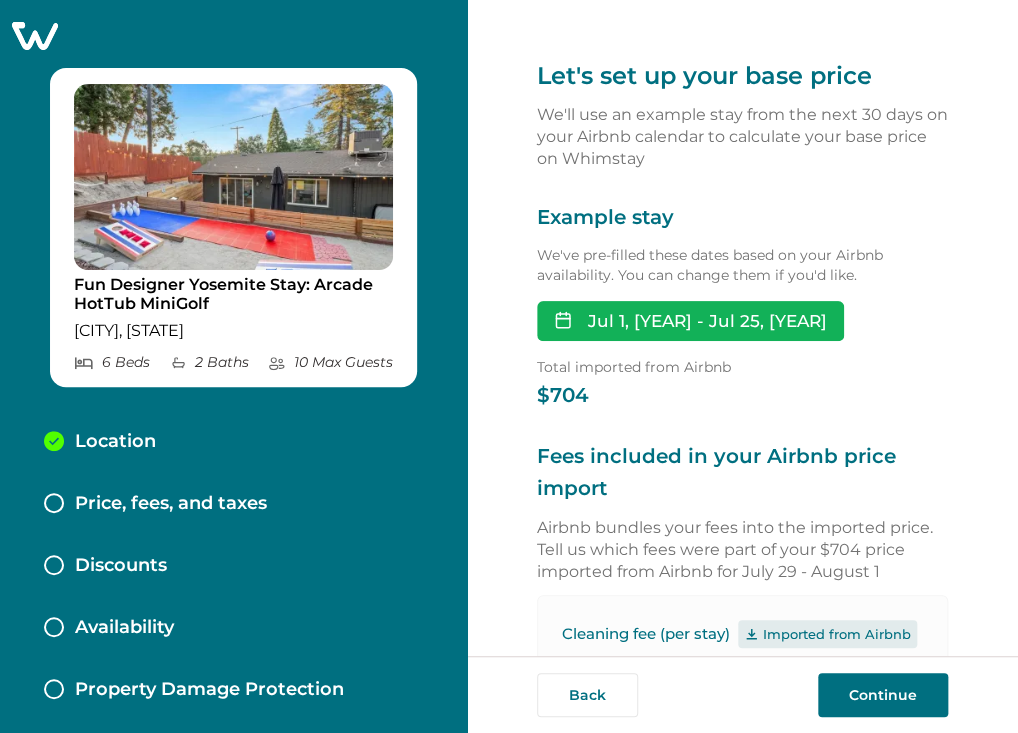 click on "[MONTH] [DAY], [YEAR] - [MONTH] [DAY], [YEAR]" at bounding box center (690, 321) 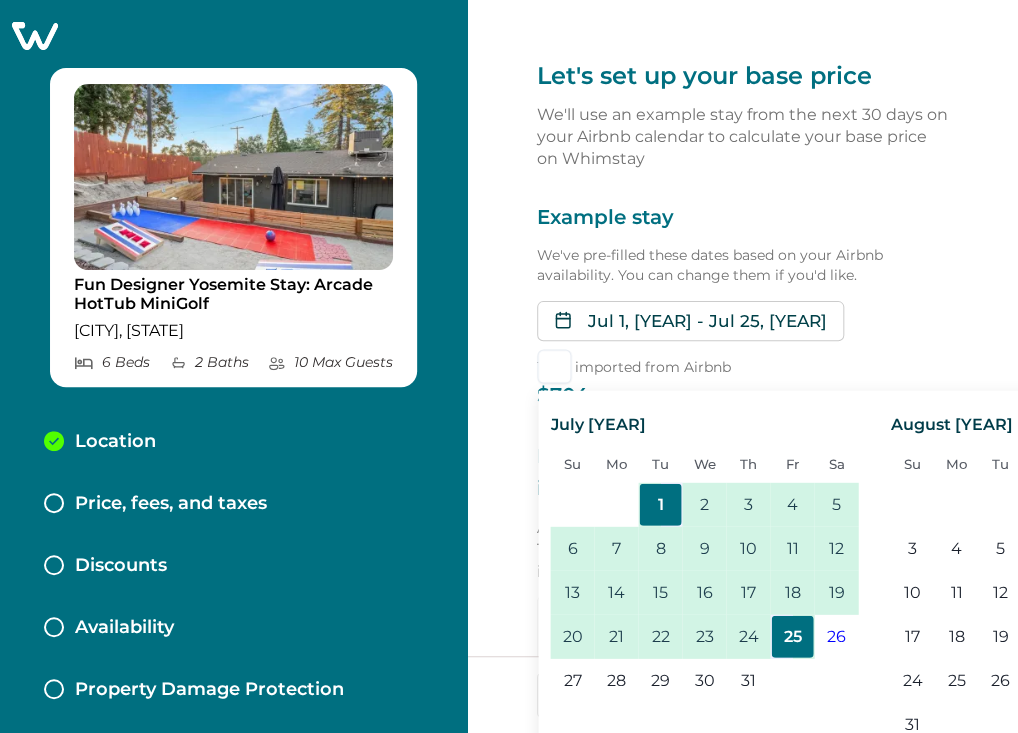 click on "Jul 1, 2025 - Jul 25, 2025 July 2025 Su Mo Tu We Th Fr Sa 1 2 3 4 5 6 7 8 9 10 11 12 13 14 15 16 17 18 19 20 21 22 23 24 25 26 27 28 29 30 31 August 2025 Su Mo Tu We Th Fr Sa 1 2 3 4 5 6 7 8 9 10 11 12 13 14 15 16 17 18 19 20 21 22 23 24 25 26 27 28 29 30 31" at bounding box center [742, 321] 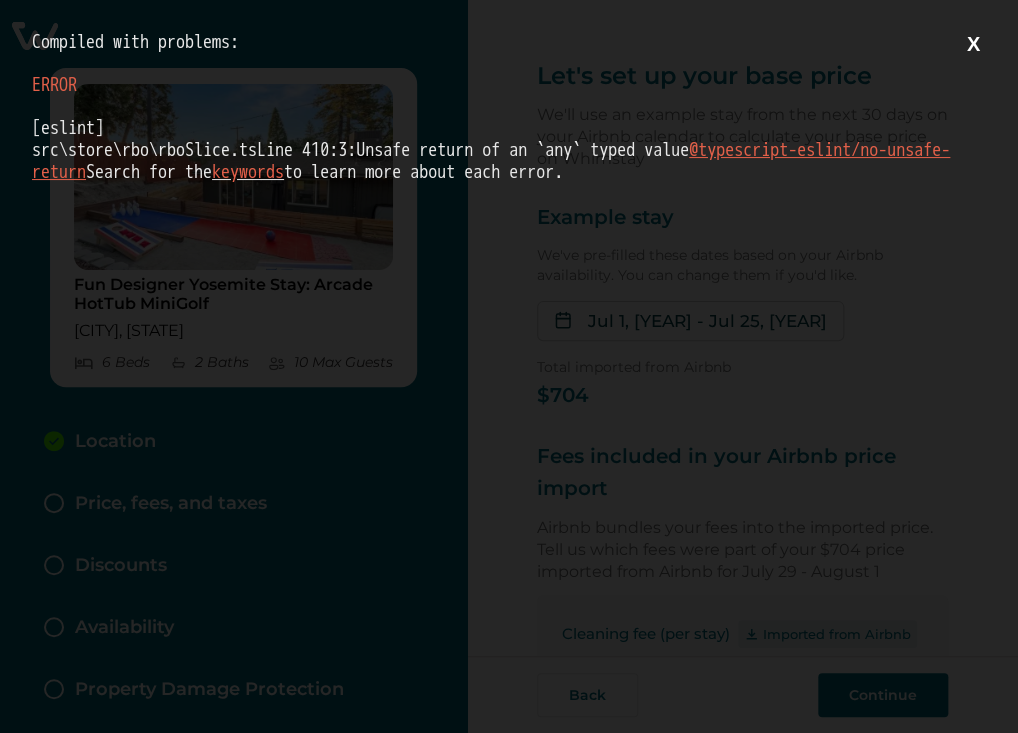 scroll, scrollTop: 0, scrollLeft: 0, axis: both 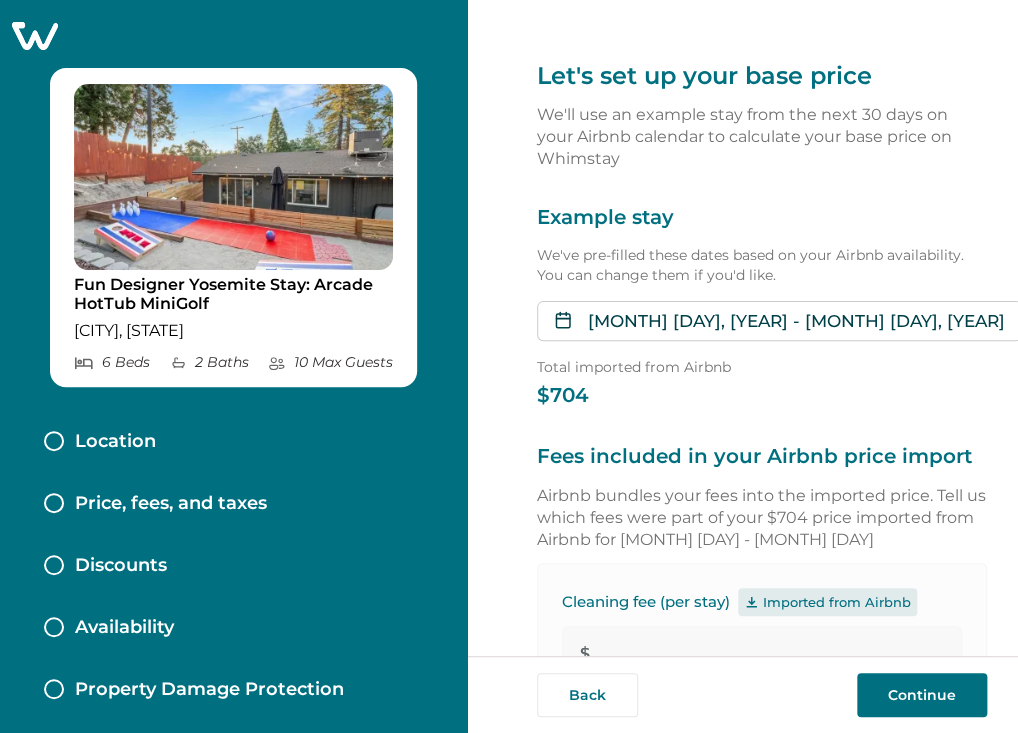 type on "*" 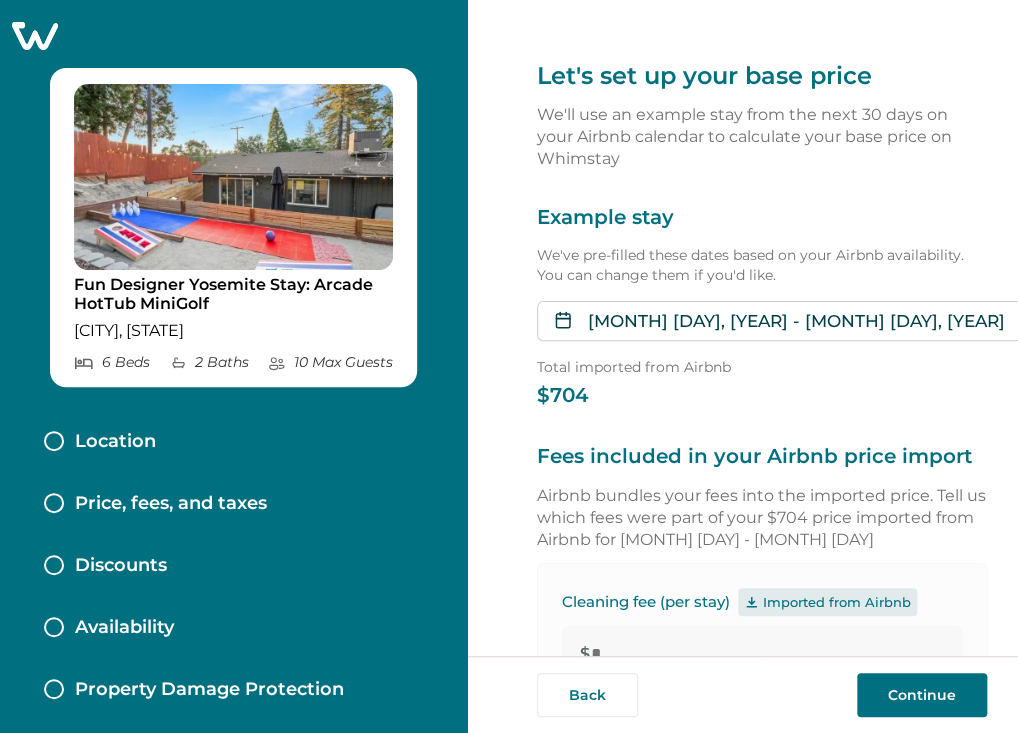 type on "*" 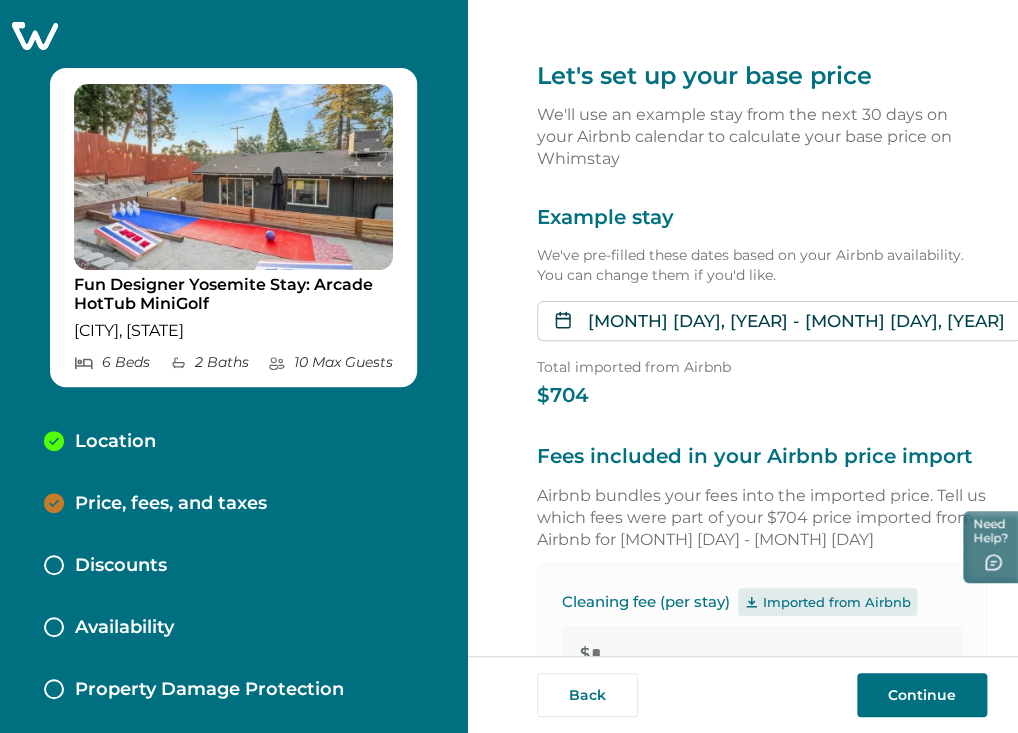 click on "Discounts" at bounding box center (233, 566) 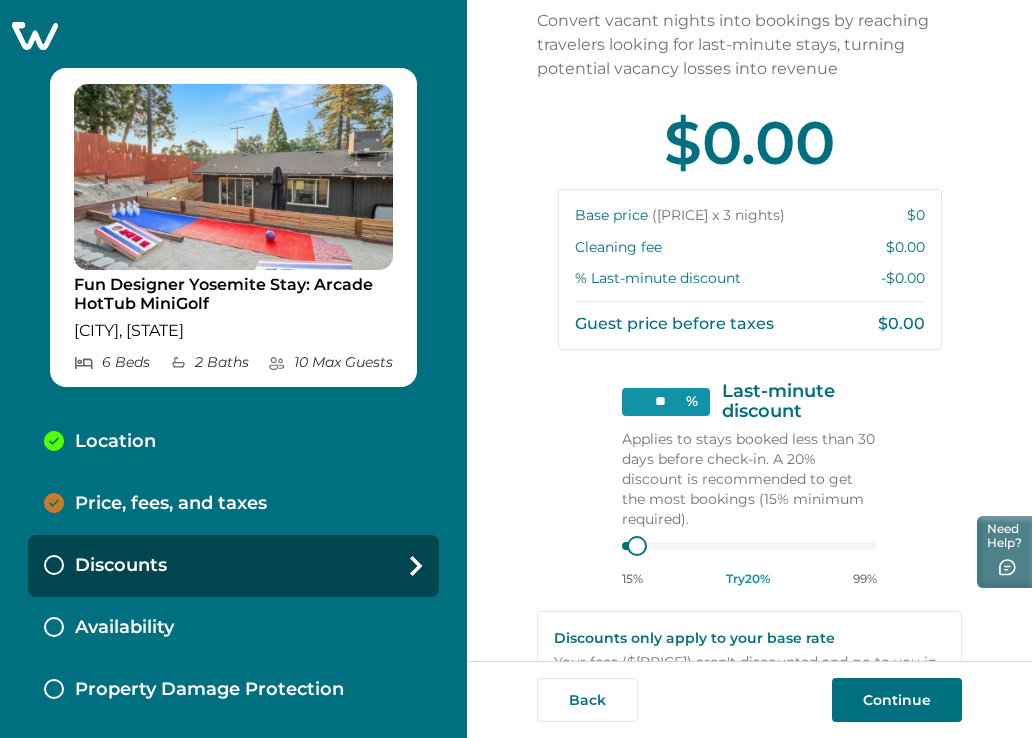 scroll, scrollTop: 100, scrollLeft: 0, axis: vertical 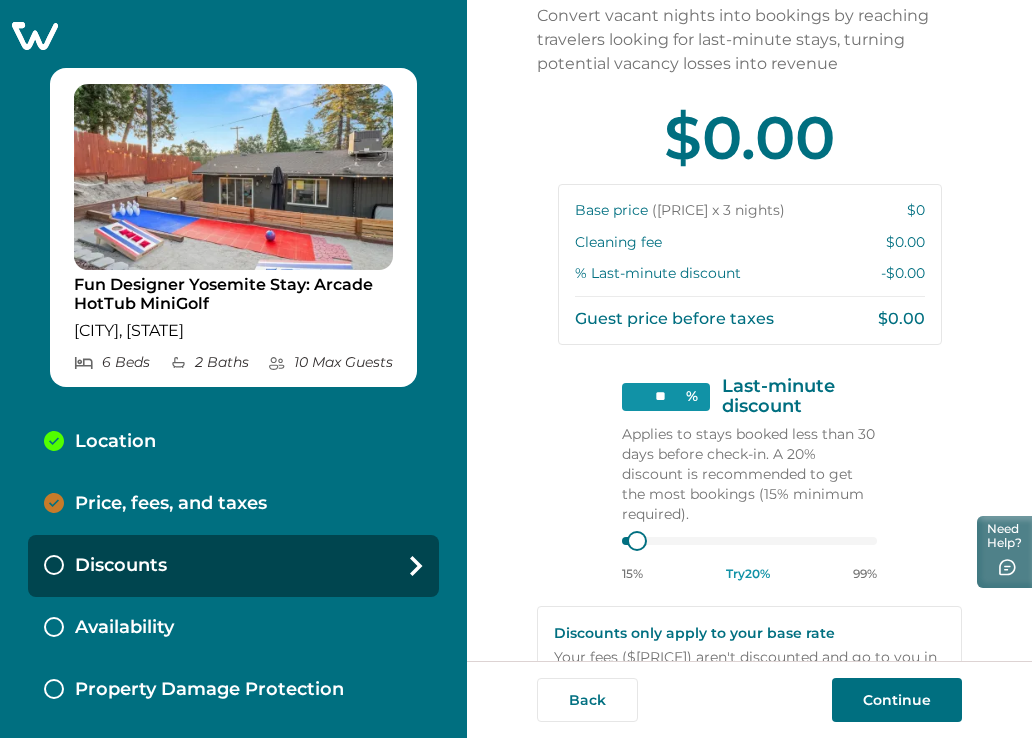 click on "Base price ($0.00 x 3 nights) $ 0 Cleaning fee $ 0.00 % Last-minute discount -$ 0.00 Guest price before taxes $0.00" at bounding box center [750, 264] 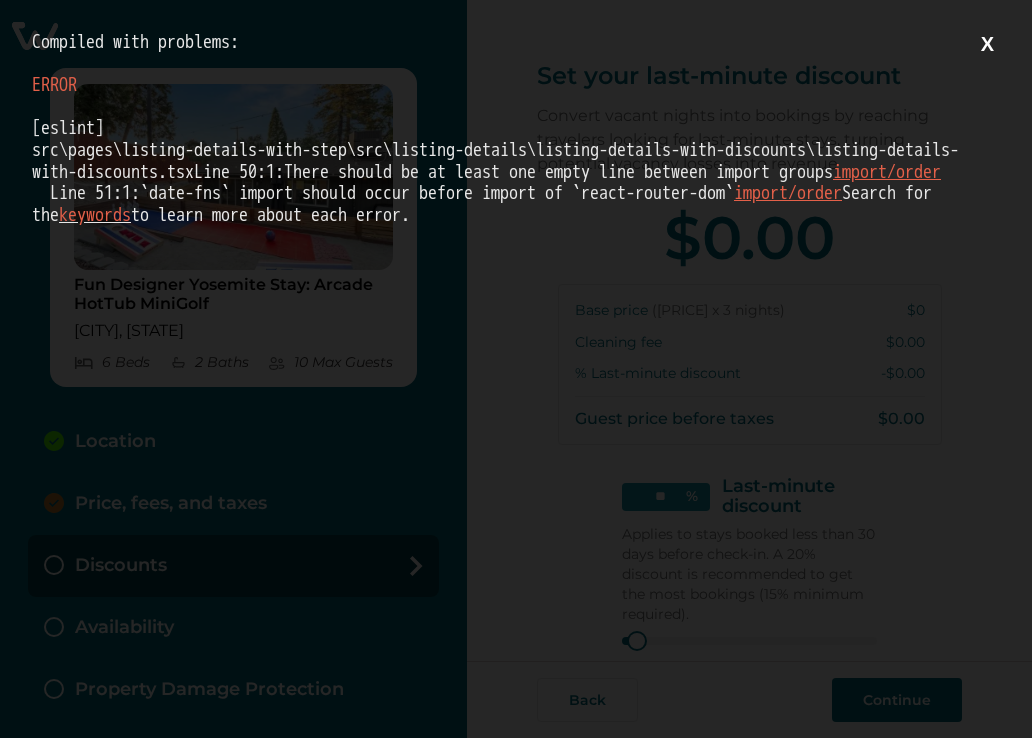 scroll, scrollTop: 0, scrollLeft: 0, axis: both 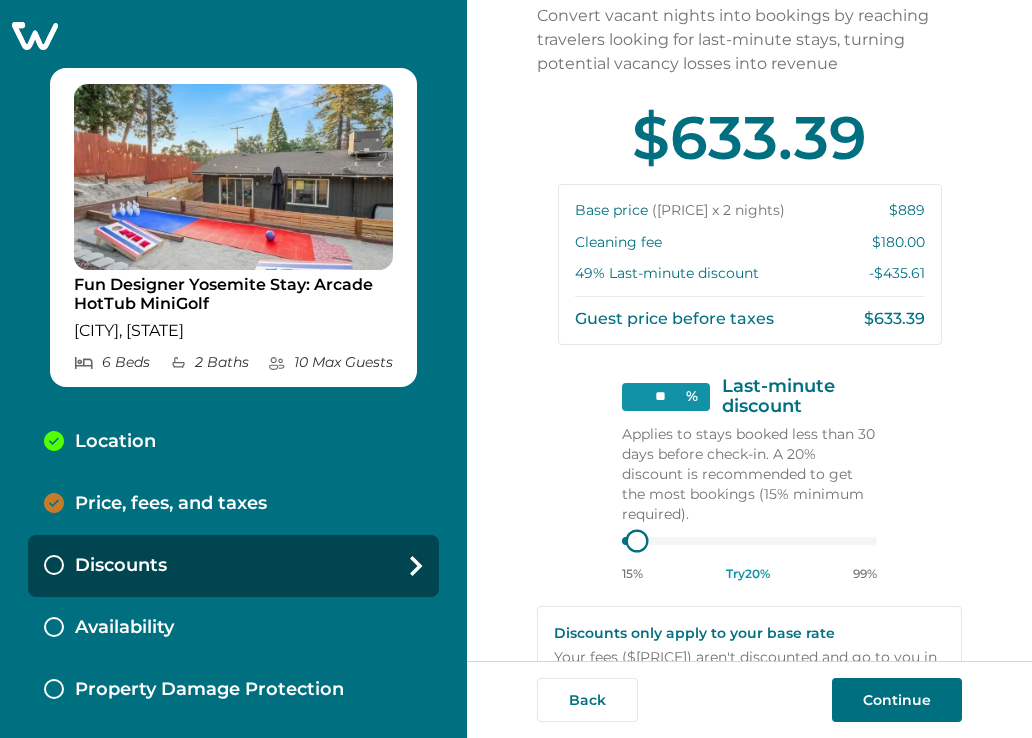 type on "**" 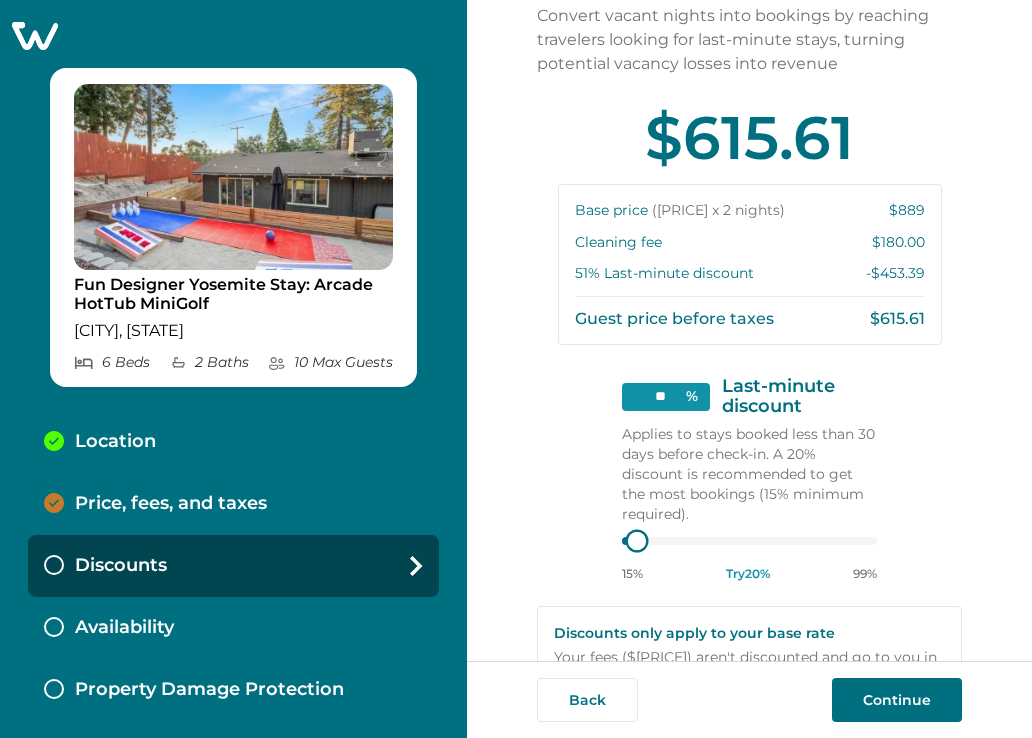 click at bounding box center (749, 541) 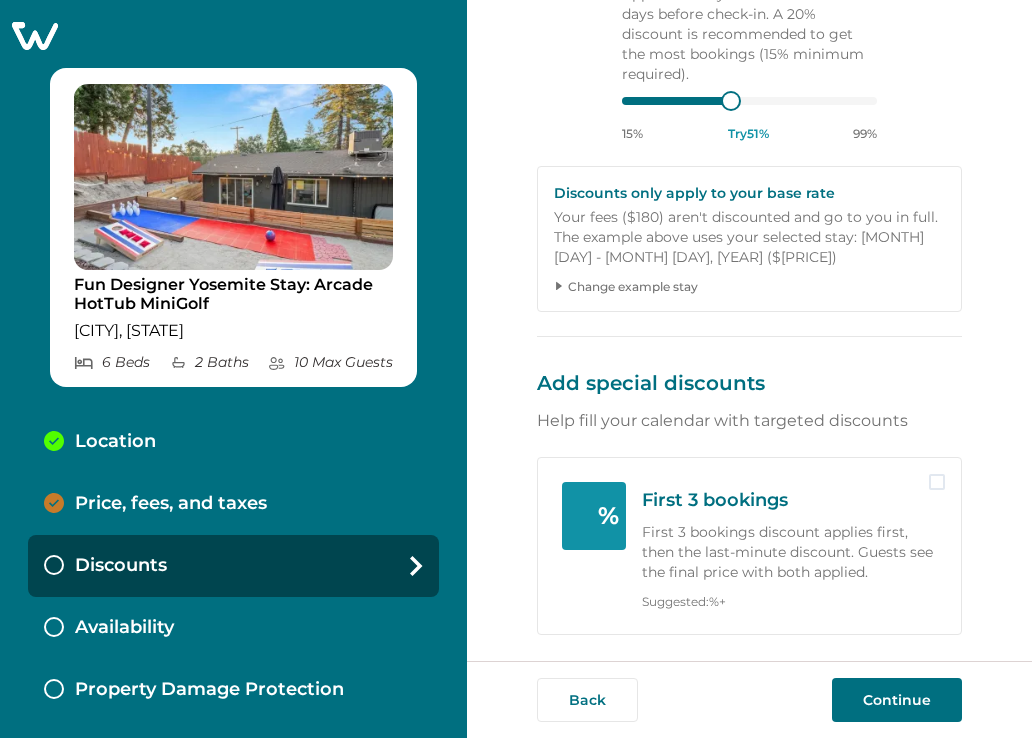 scroll, scrollTop: 540, scrollLeft: 0, axis: vertical 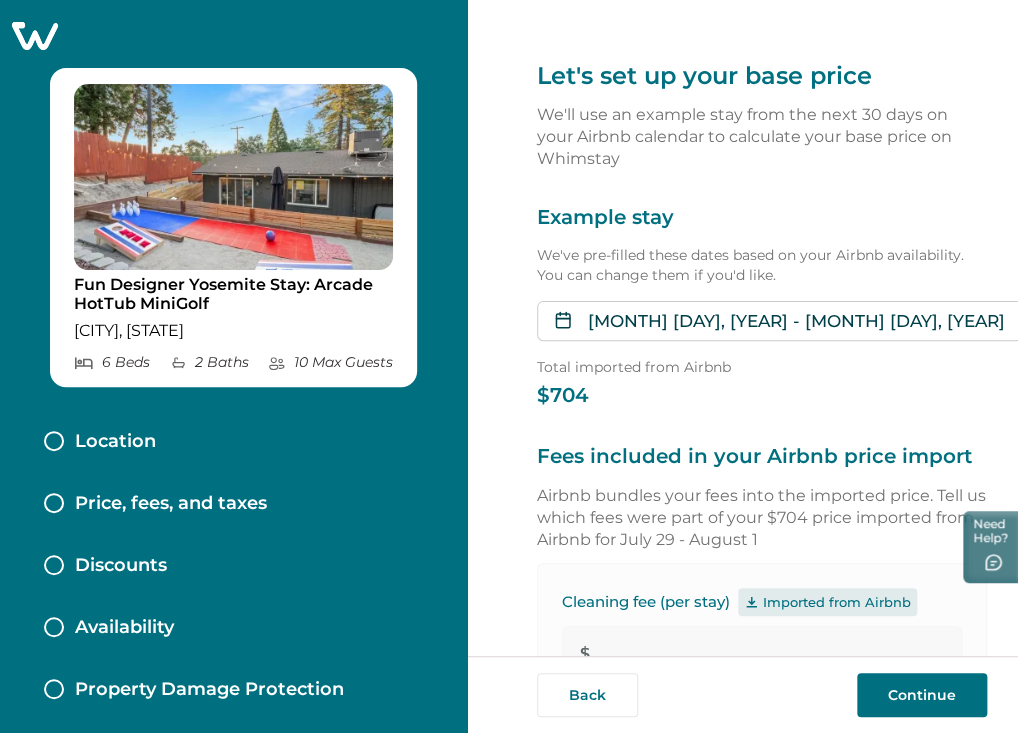 type on "*" 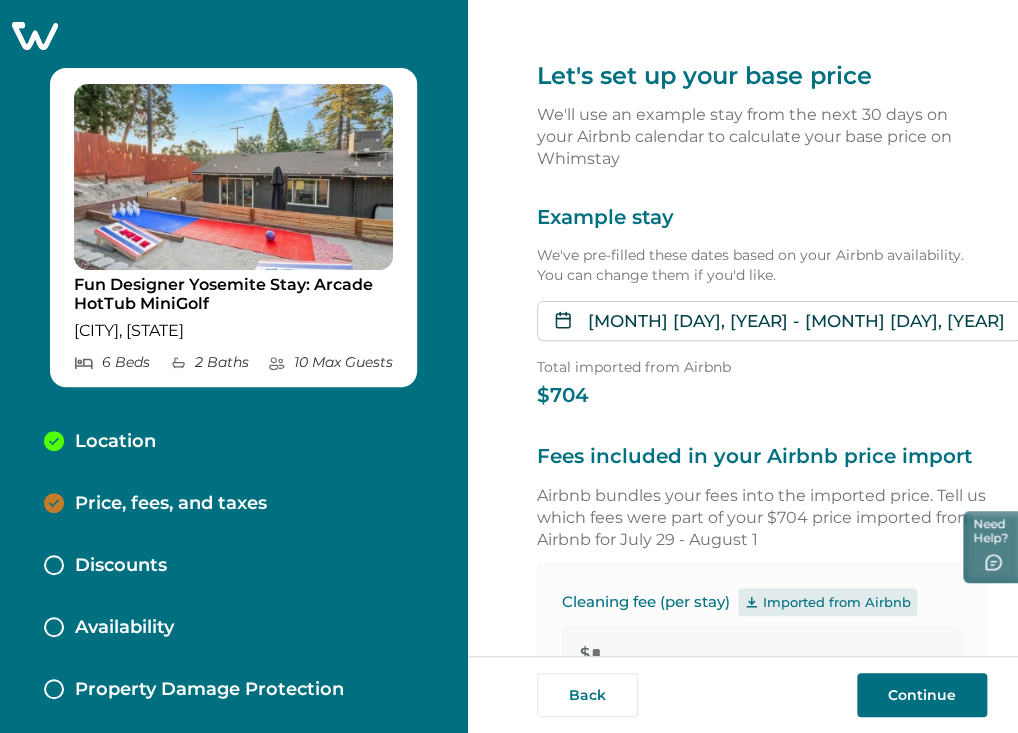 click on "Discounts" at bounding box center [121, 566] 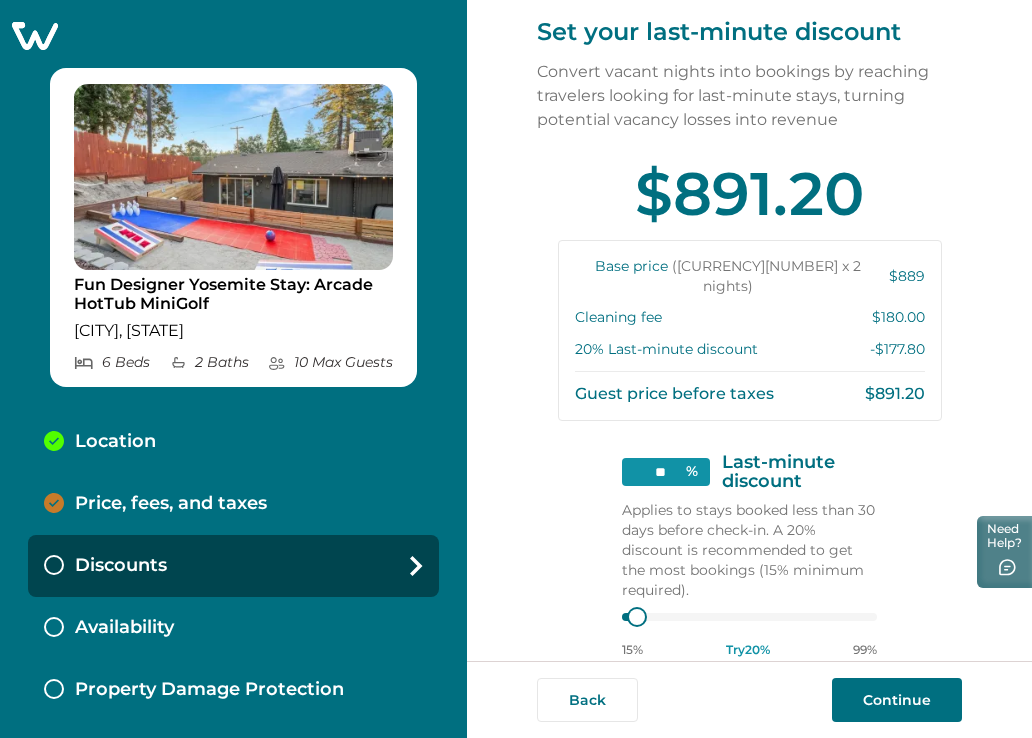 scroll, scrollTop: 40, scrollLeft: 0, axis: vertical 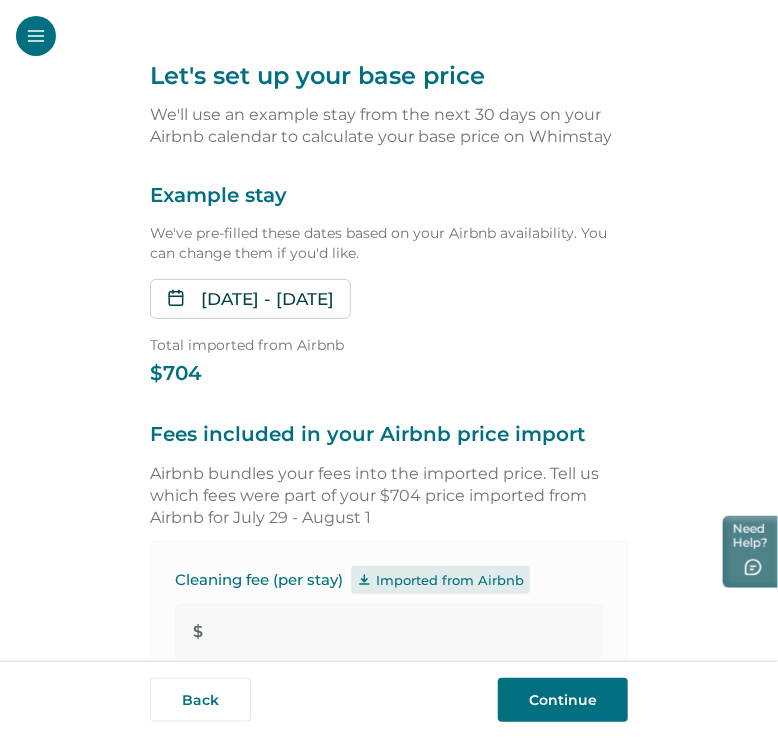 type on "*" 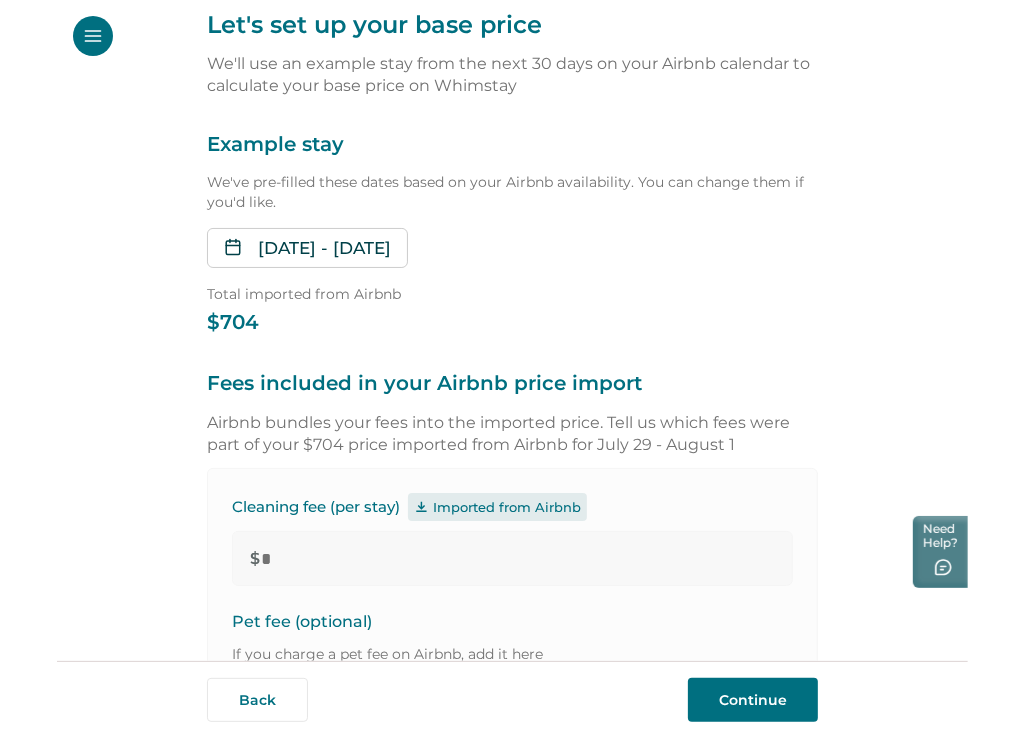scroll, scrollTop: 100, scrollLeft: 0, axis: vertical 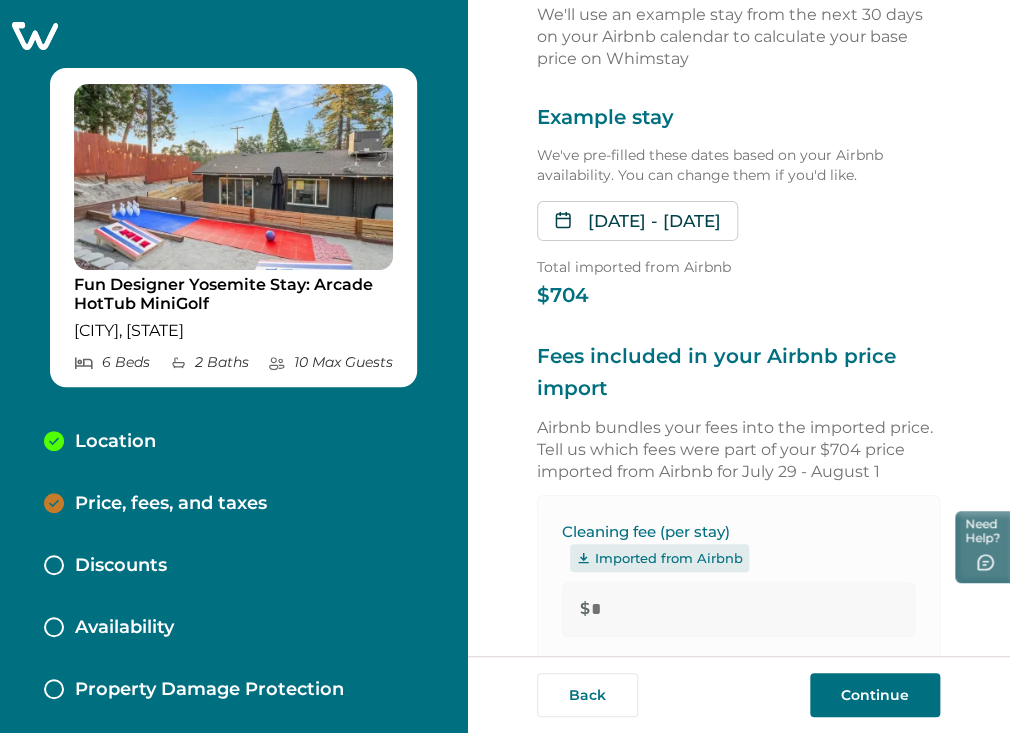 click on "Discounts" at bounding box center (121, 566) 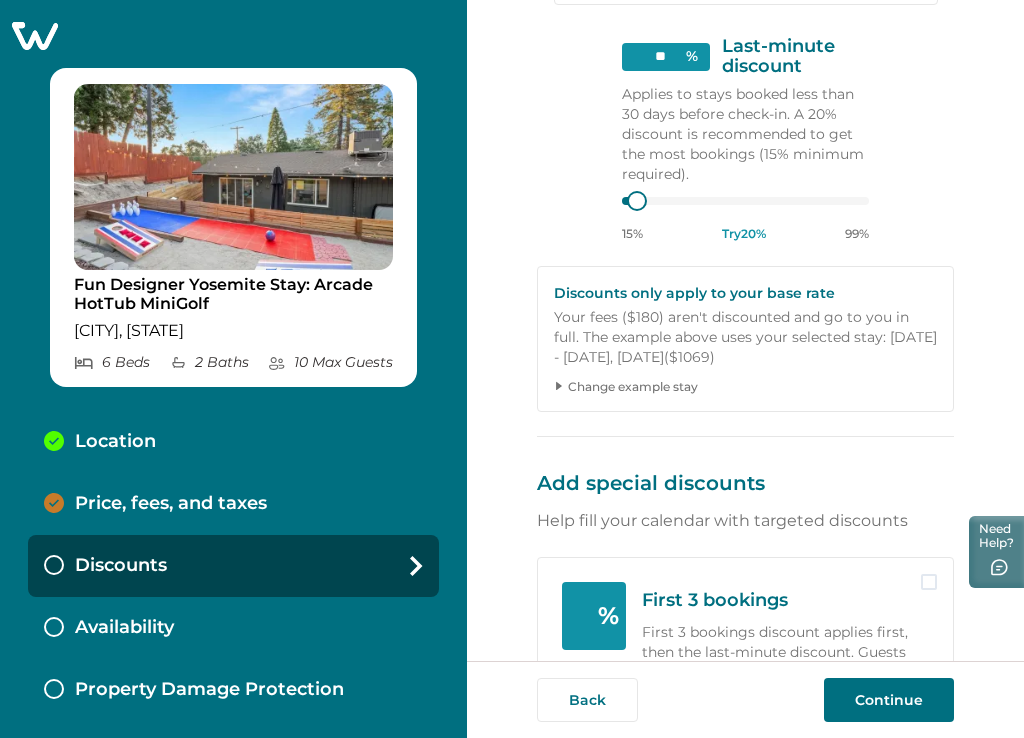 scroll, scrollTop: 540, scrollLeft: 0, axis: vertical 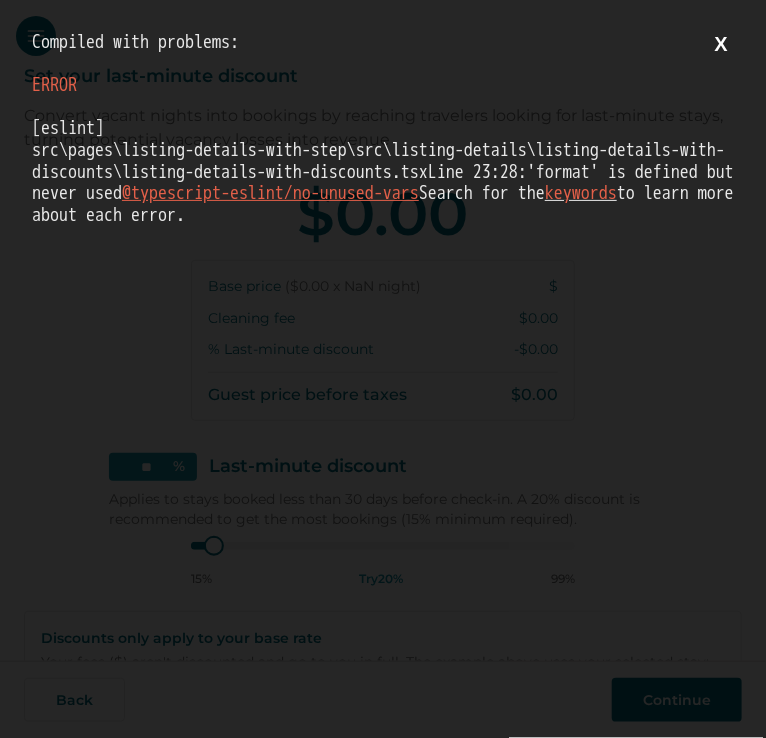 click on "X" at bounding box center (721, 44) 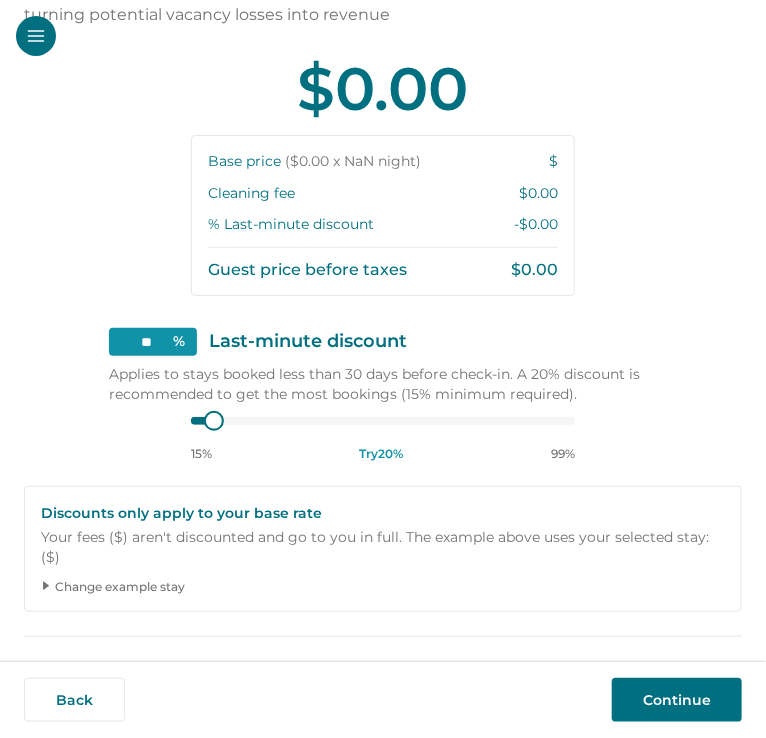 scroll, scrollTop: 400, scrollLeft: 0, axis: vertical 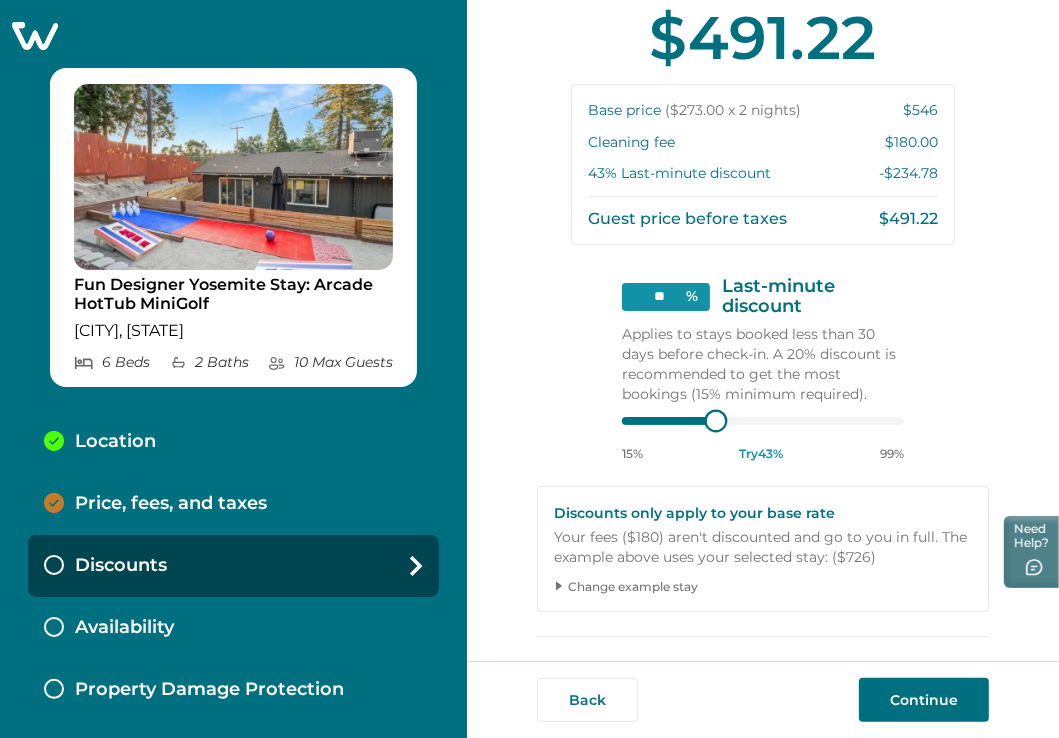type on "**" 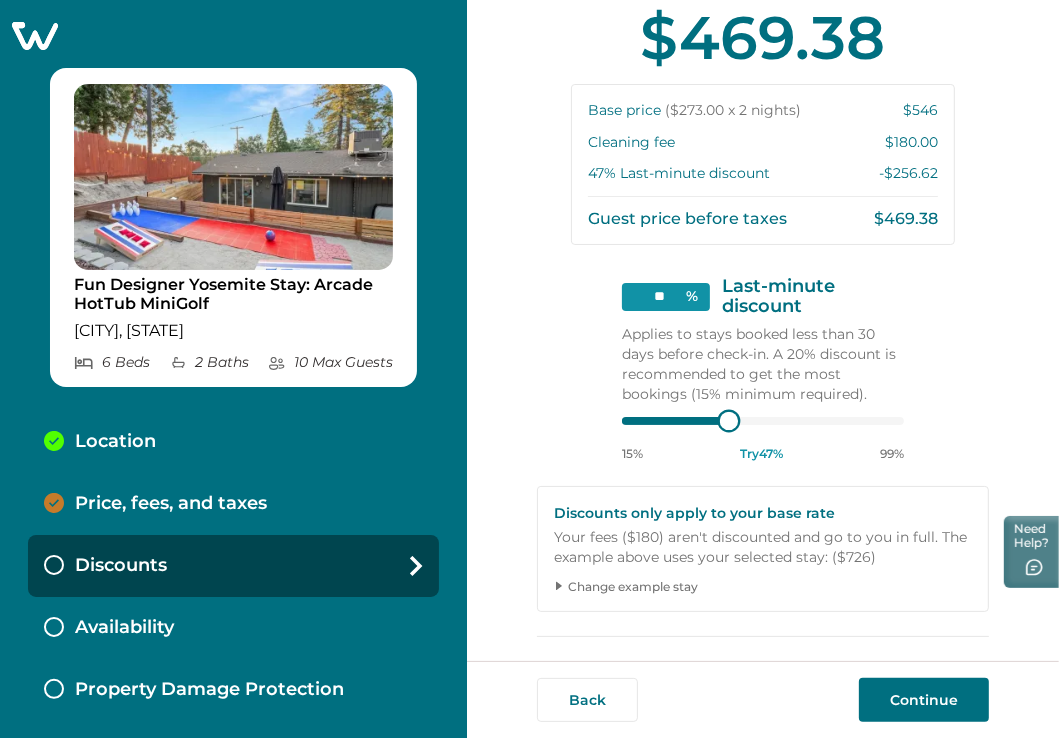 click at bounding box center (729, 421) 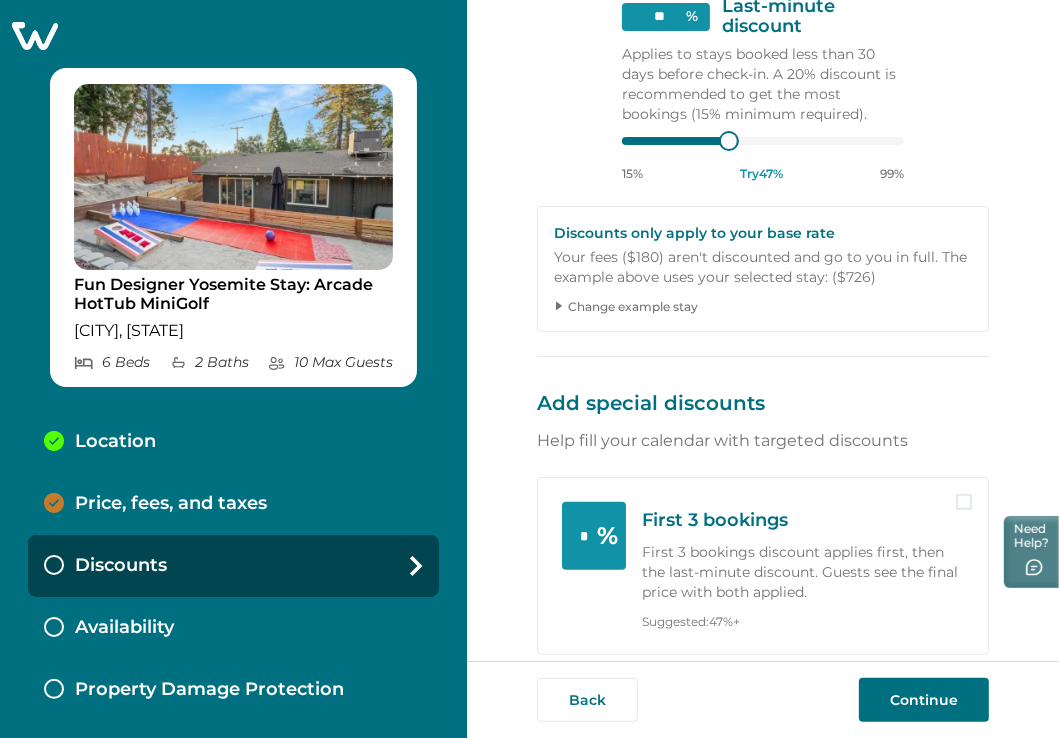 scroll, scrollTop: 500, scrollLeft: 0, axis: vertical 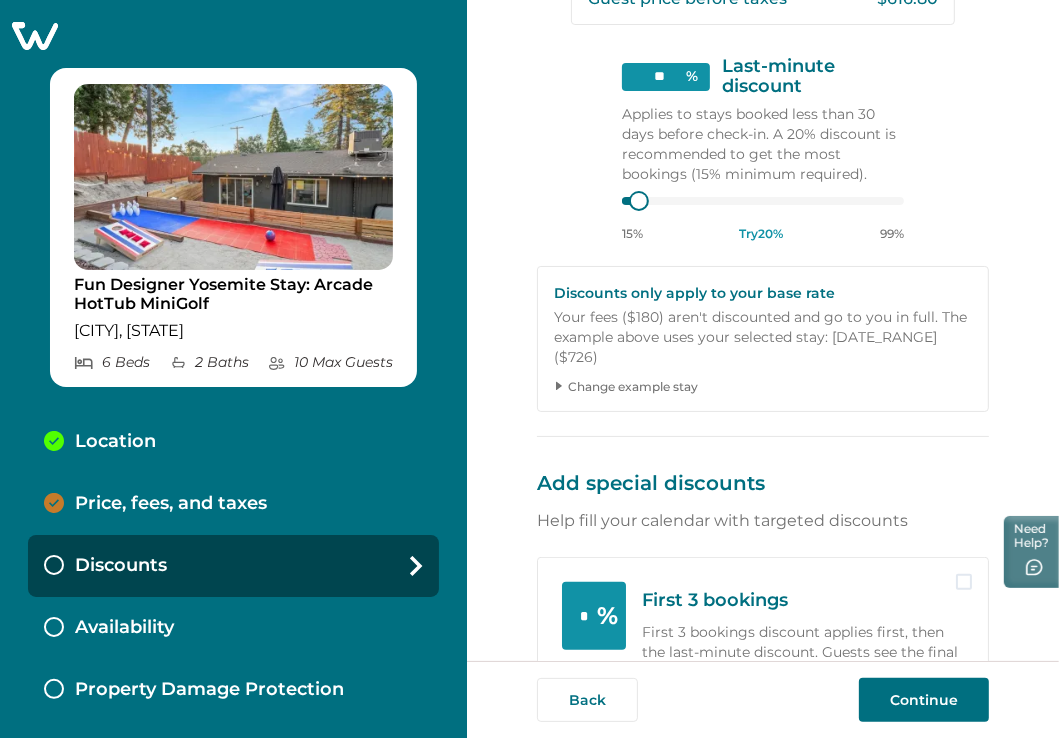 click on "Change example stay" at bounding box center [770, 387] 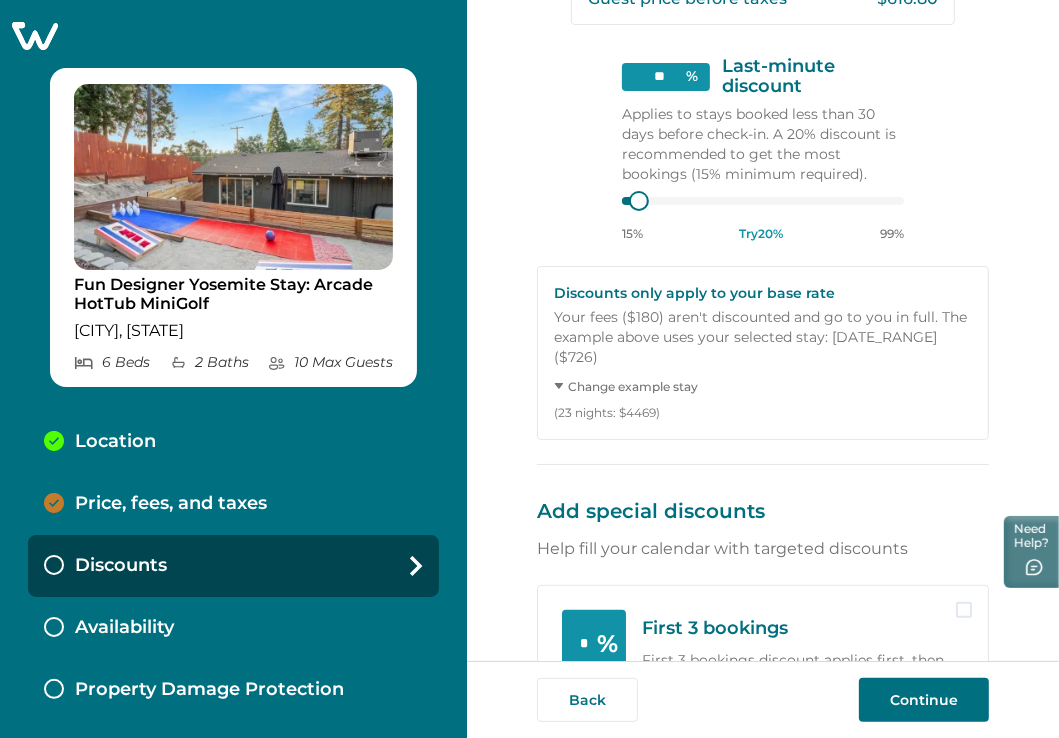 click on "Change example stay" at bounding box center [770, 387] 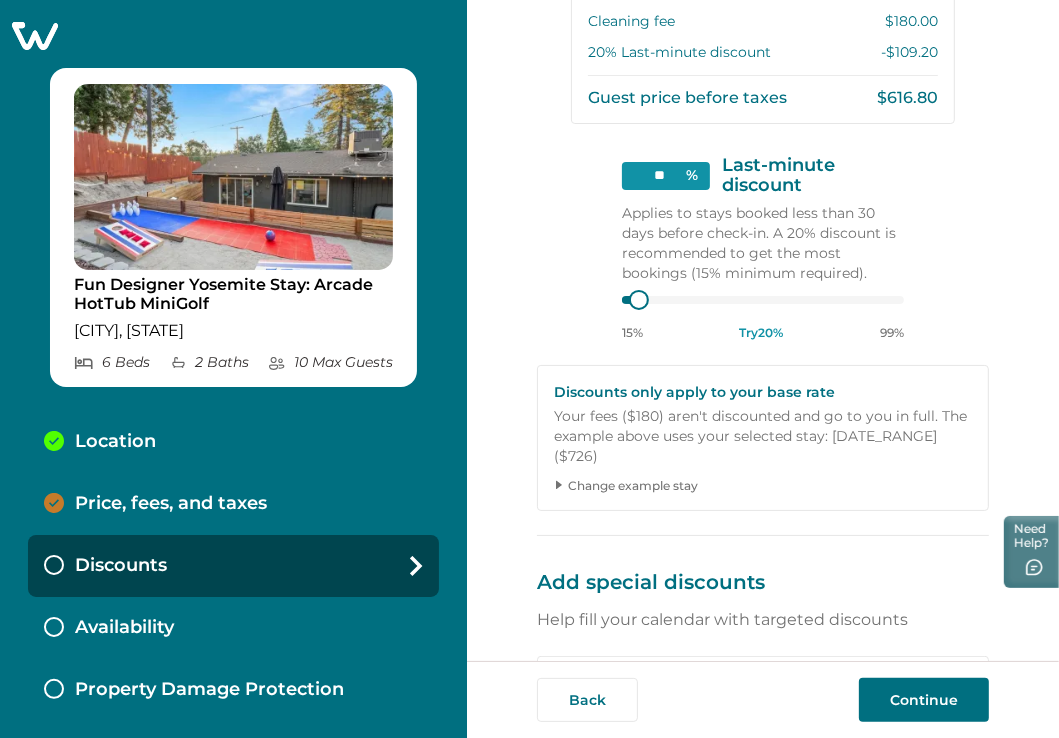 scroll, scrollTop: 320, scrollLeft: 0, axis: vertical 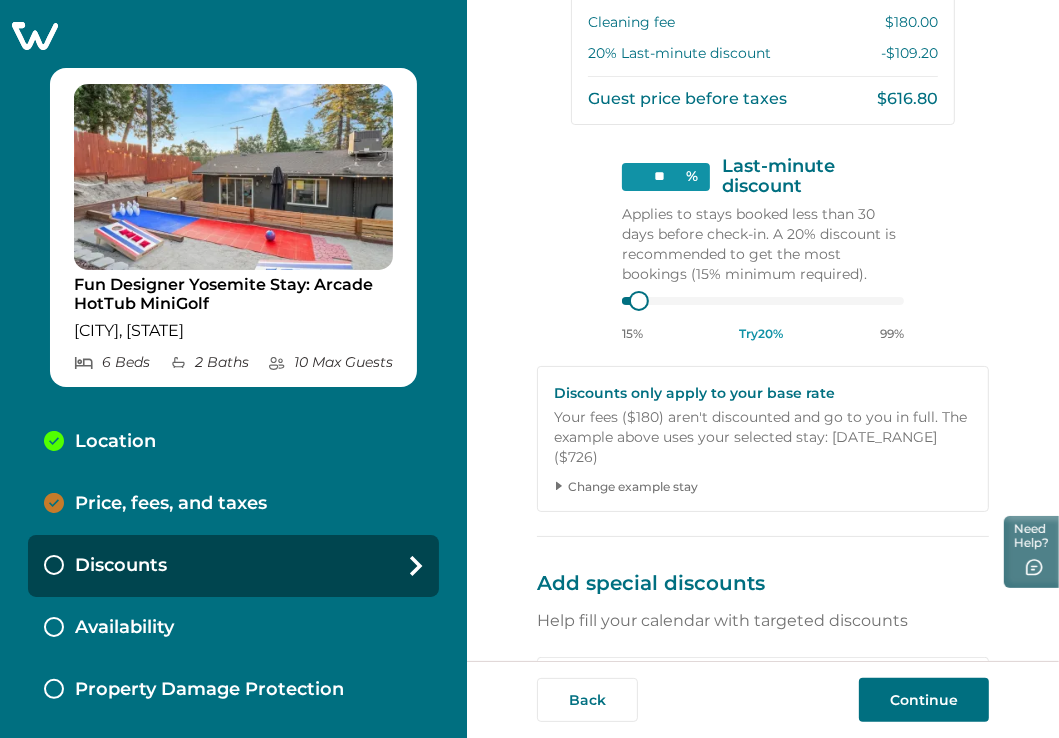 type 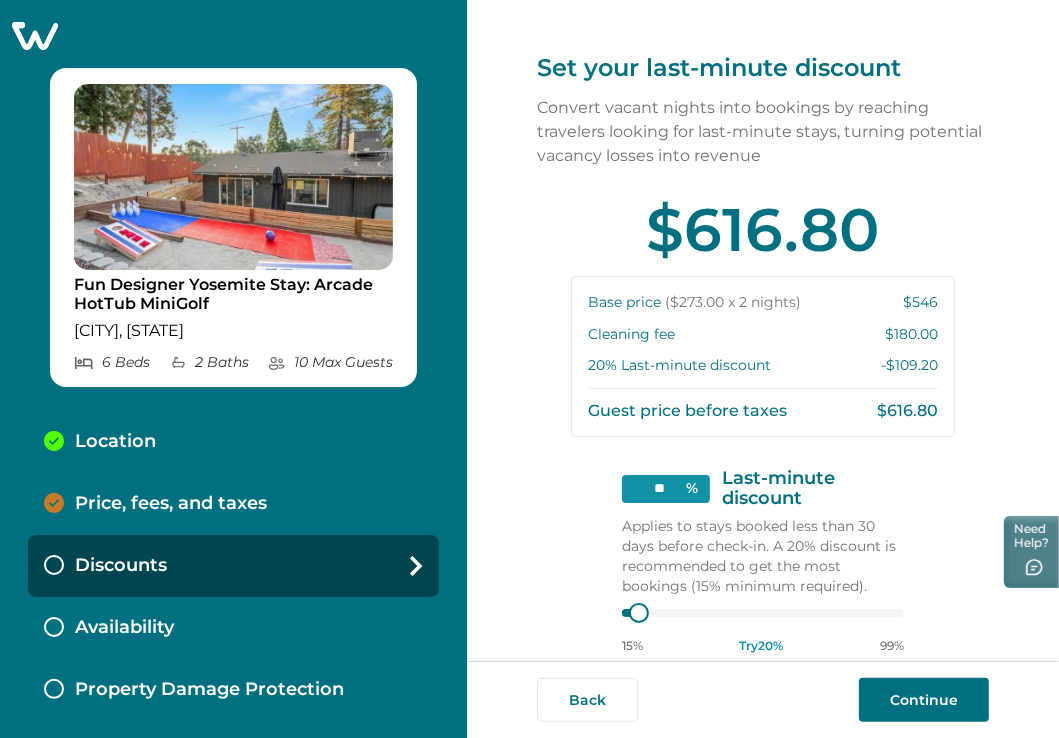 scroll, scrollTop: 0, scrollLeft: 0, axis: both 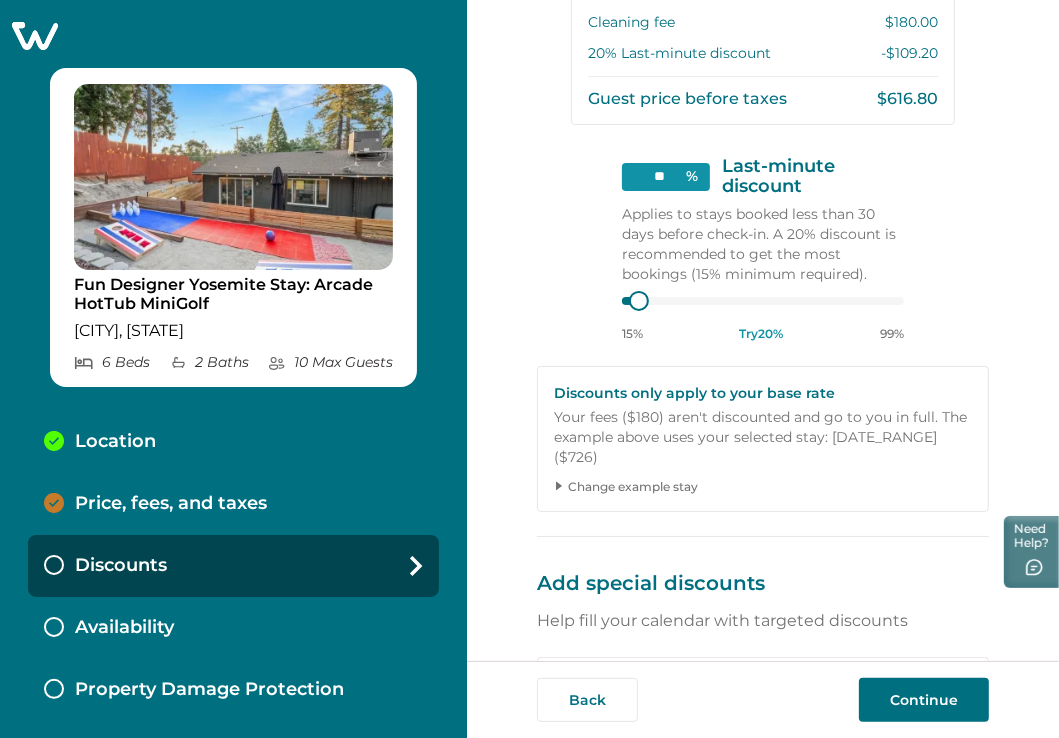 click 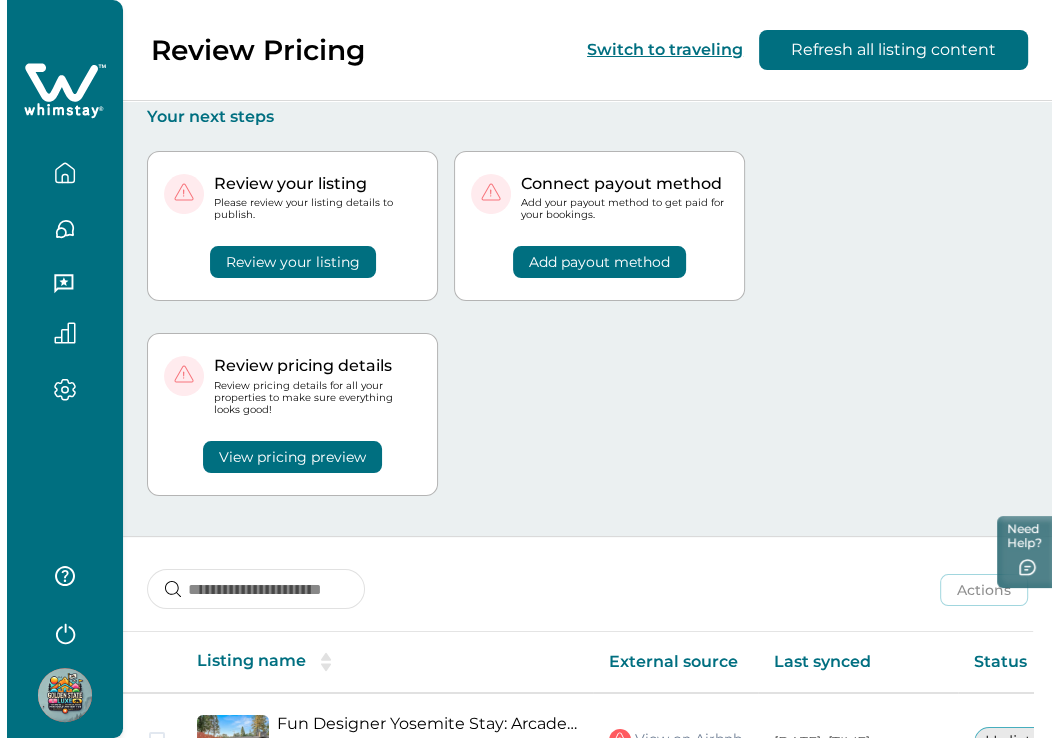 scroll, scrollTop: 0, scrollLeft: 0, axis: both 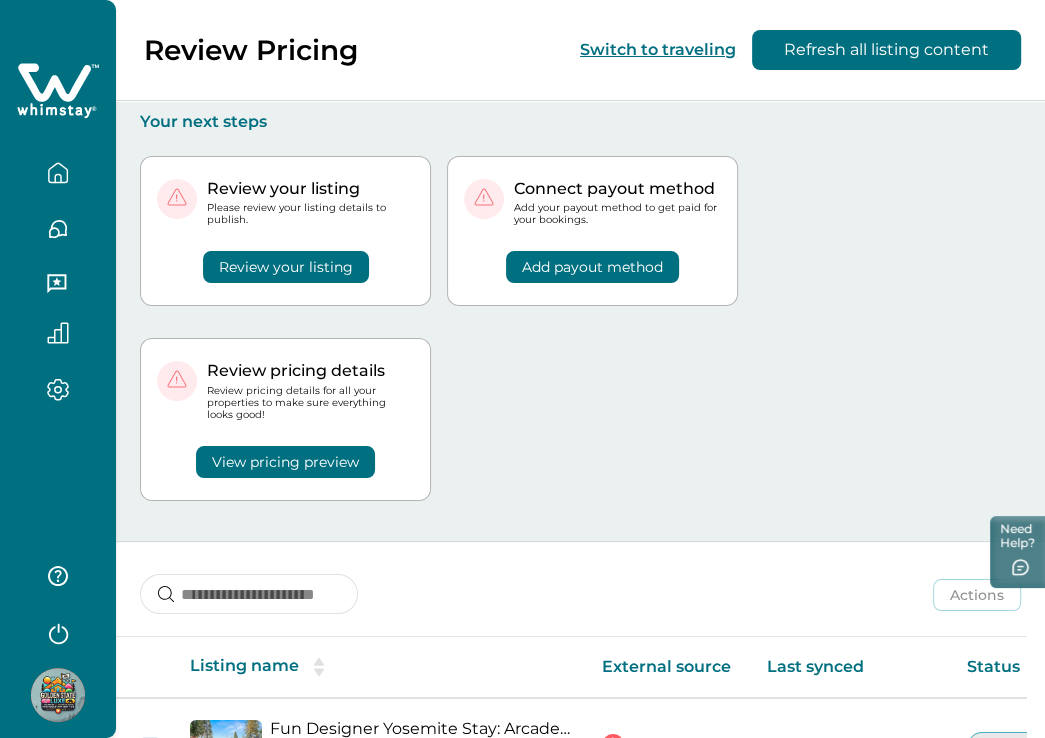 click on "Review your listing" at bounding box center (286, 267) 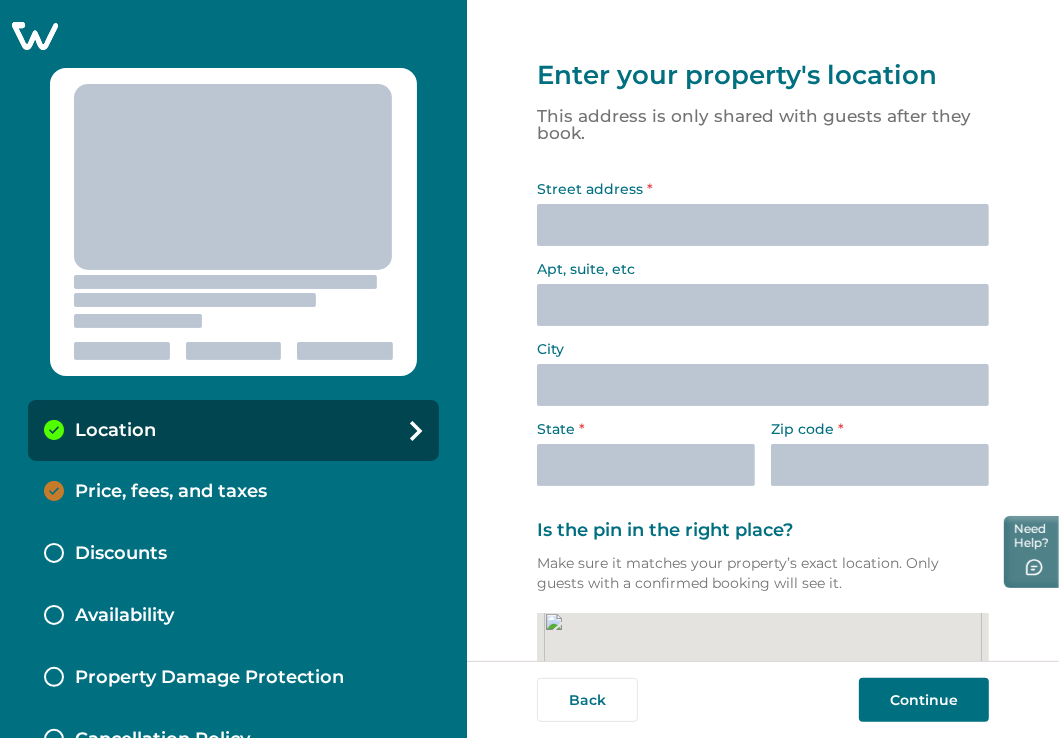 select on "**" 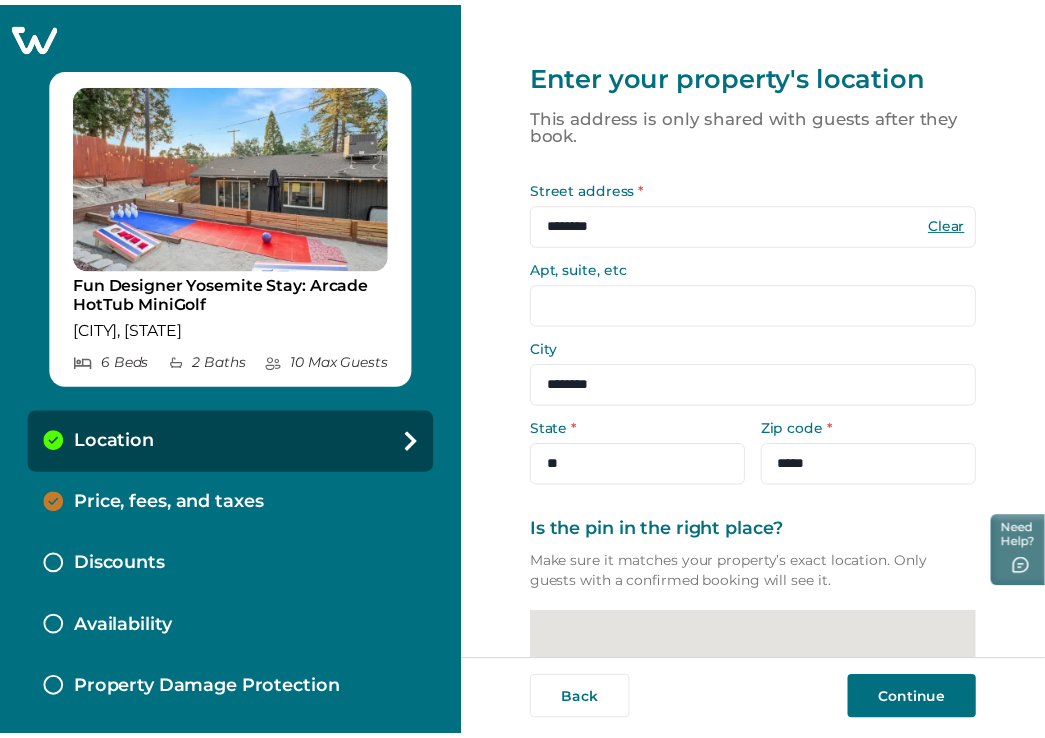 scroll, scrollTop: 228, scrollLeft: 0, axis: vertical 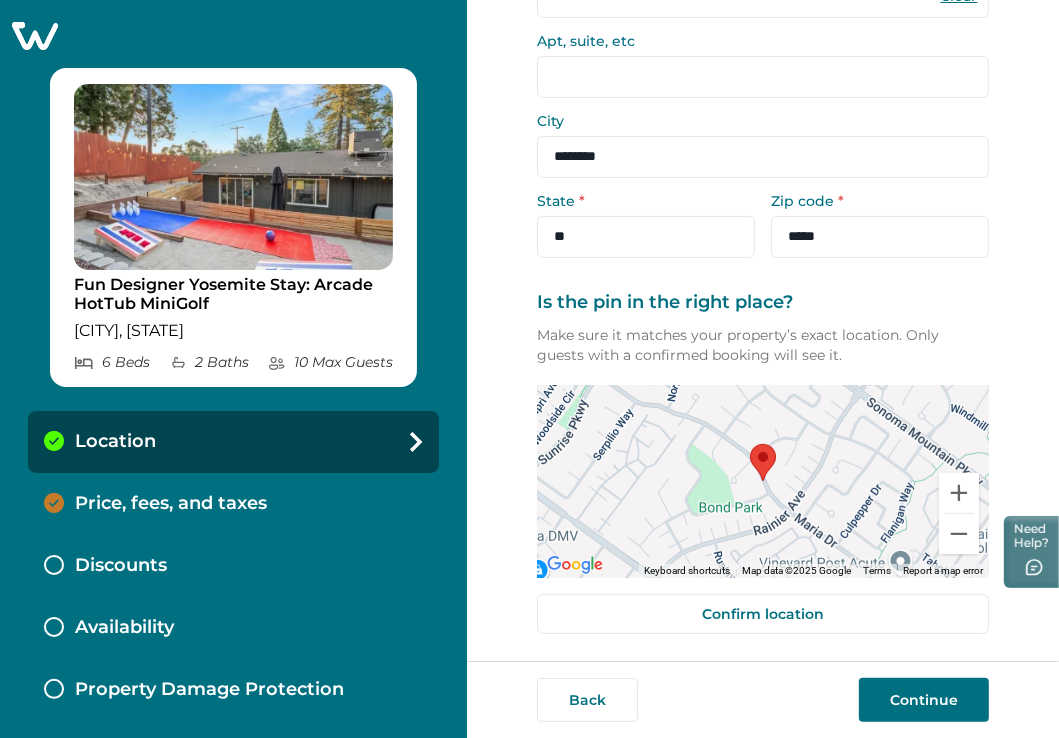 click 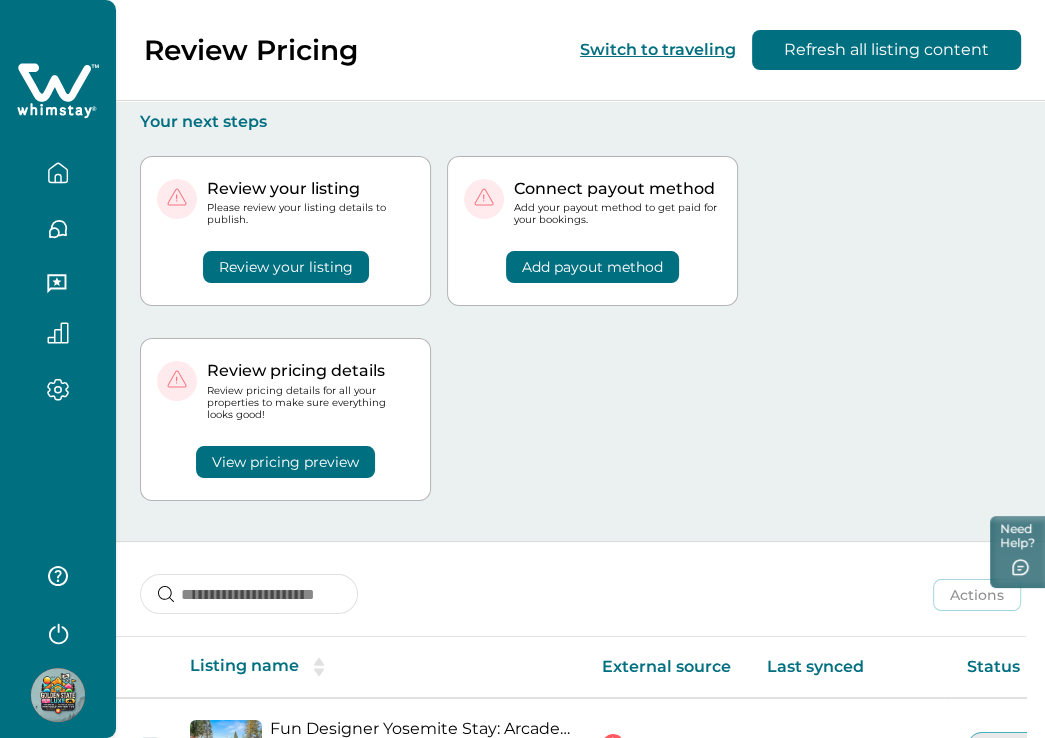 click on "View pricing preview" at bounding box center [285, 462] 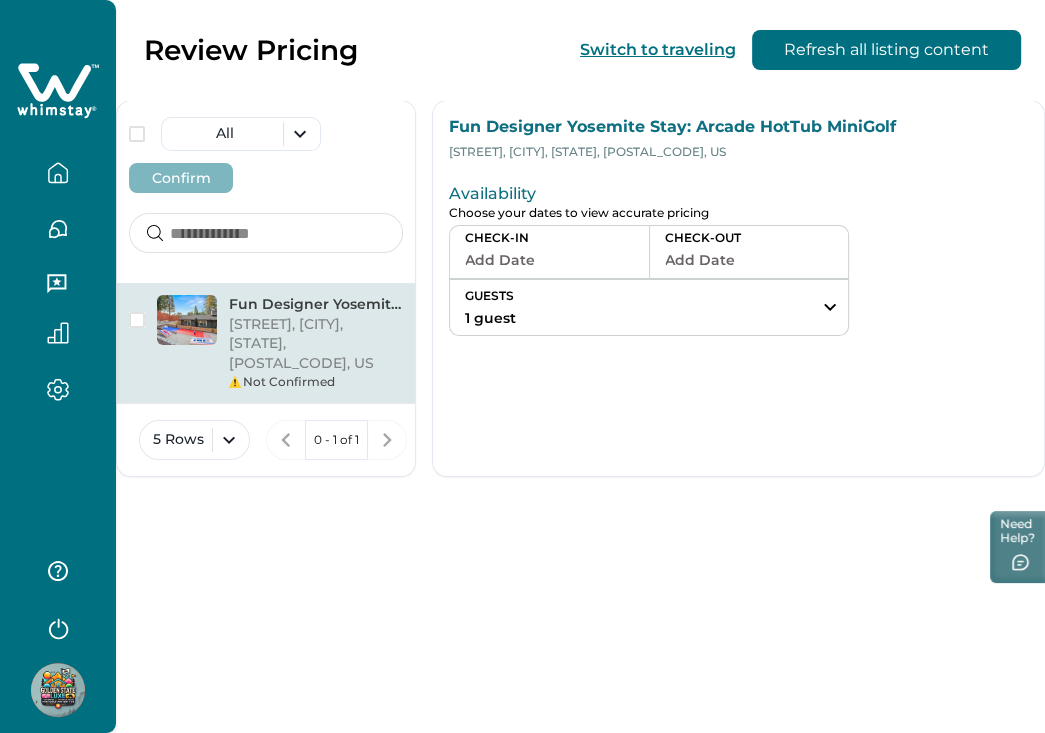 click 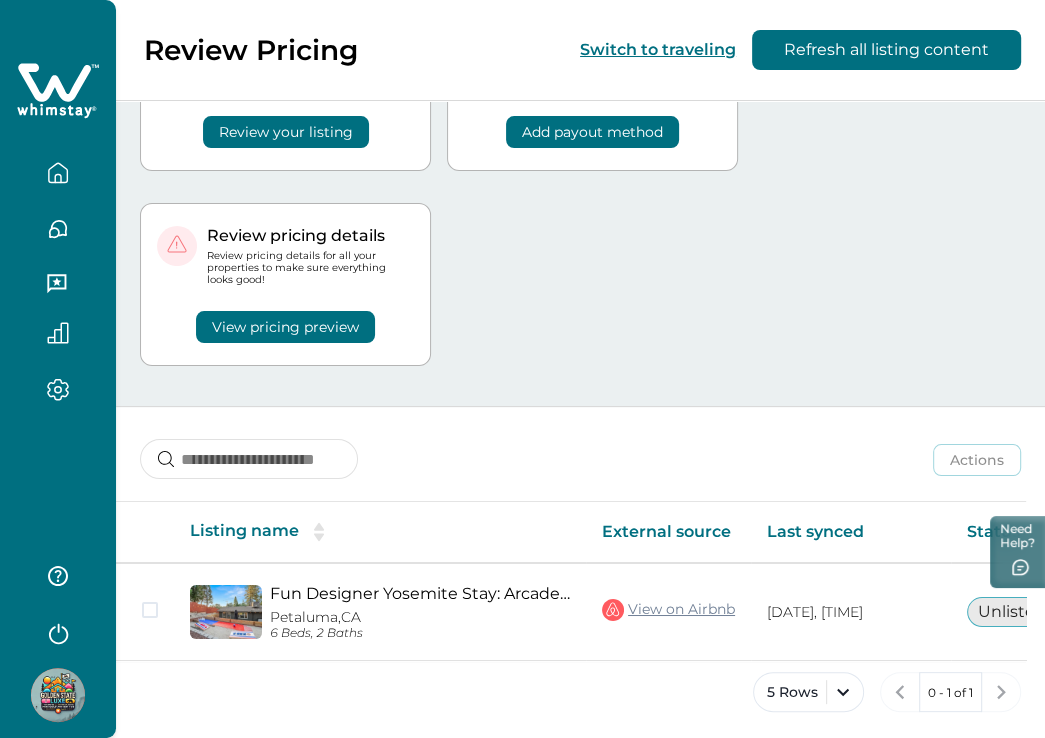 scroll, scrollTop: 144, scrollLeft: 0, axis: vertical 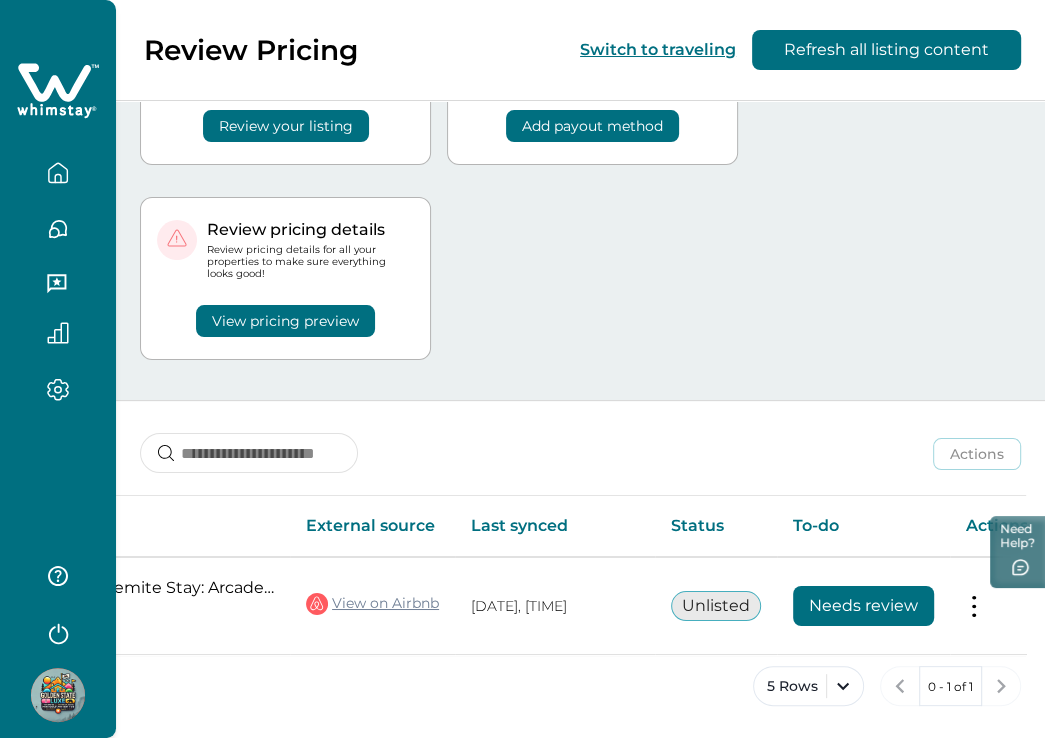 click 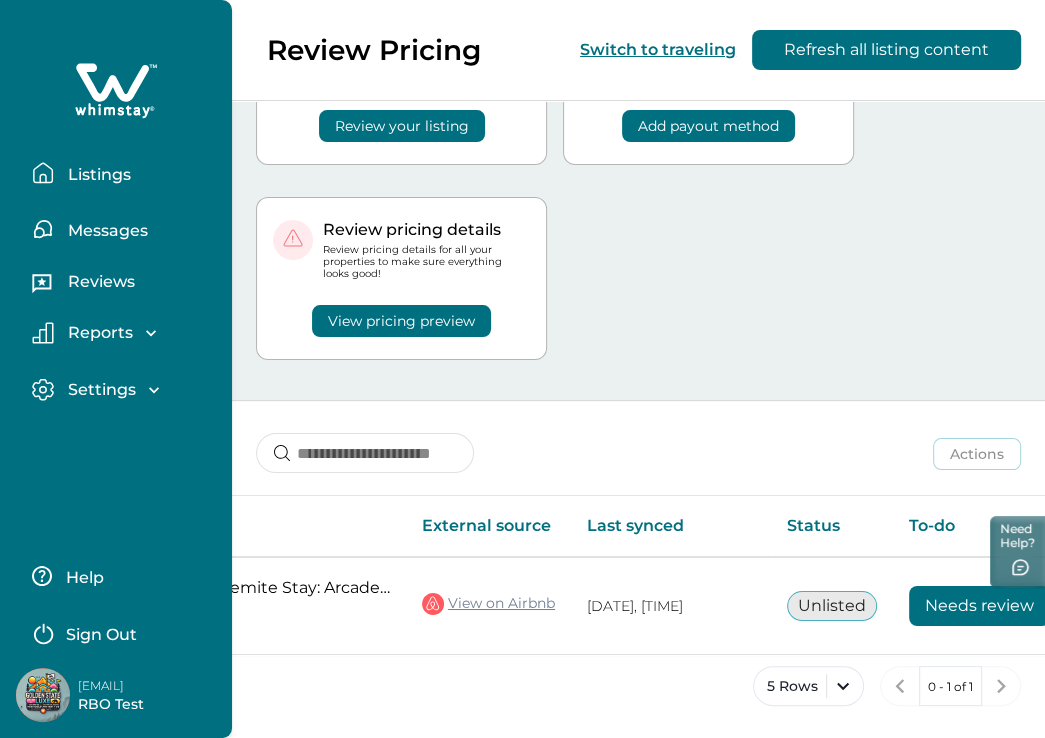 click on "Sign Out" at bounding box center (101, 635) 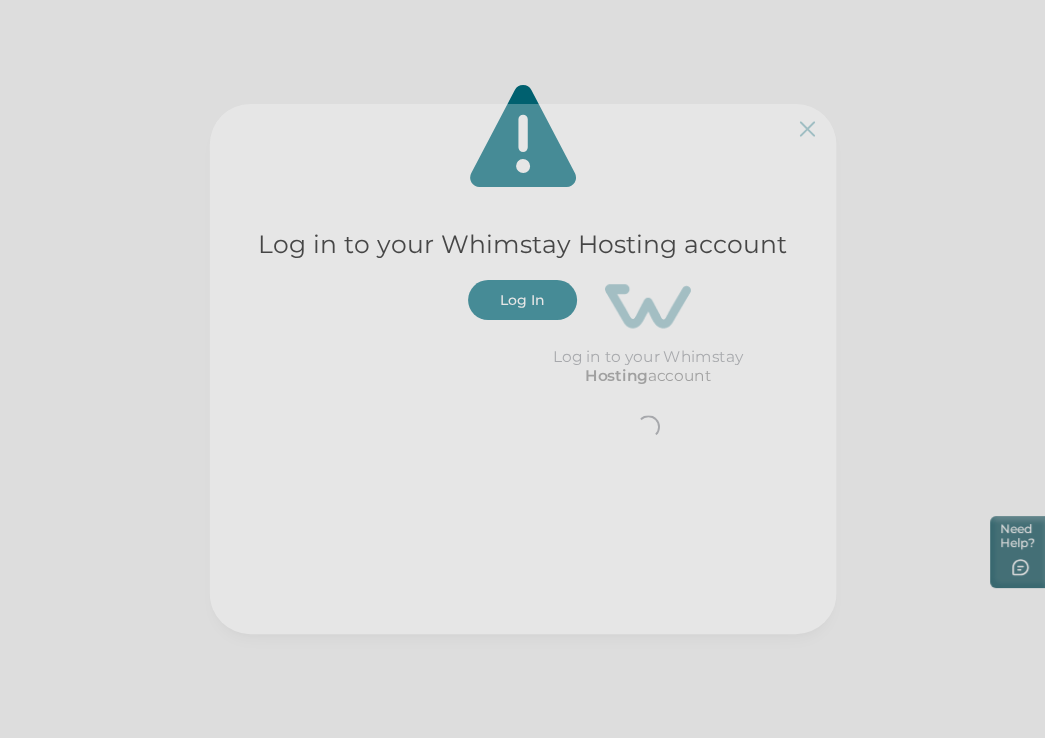 scroll, scrollTop: 0, scrollLeft: 0, axis: both 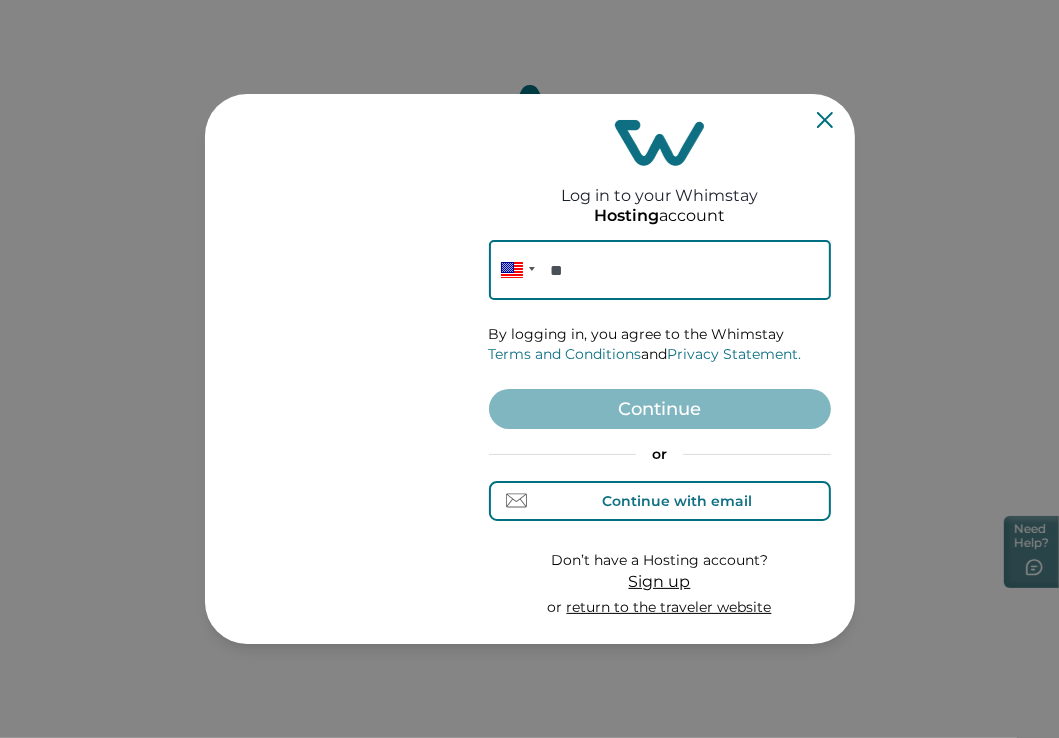 click on "Continue with email" at bounding box center [677, 501] 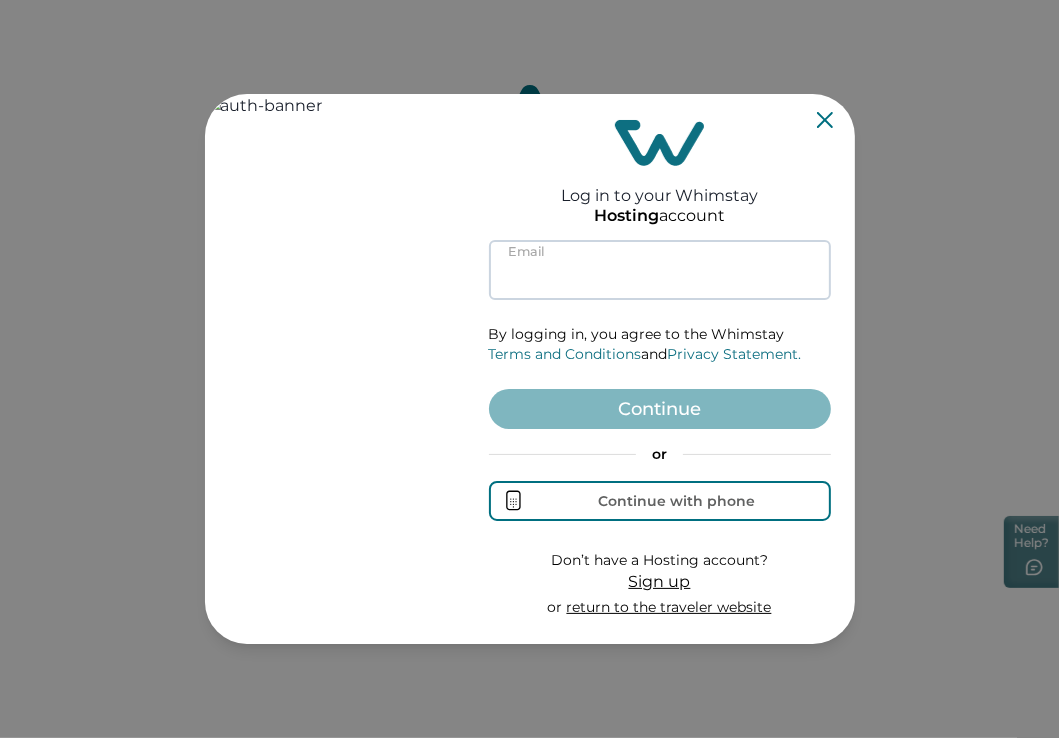 click at bounding box center [660, 270] 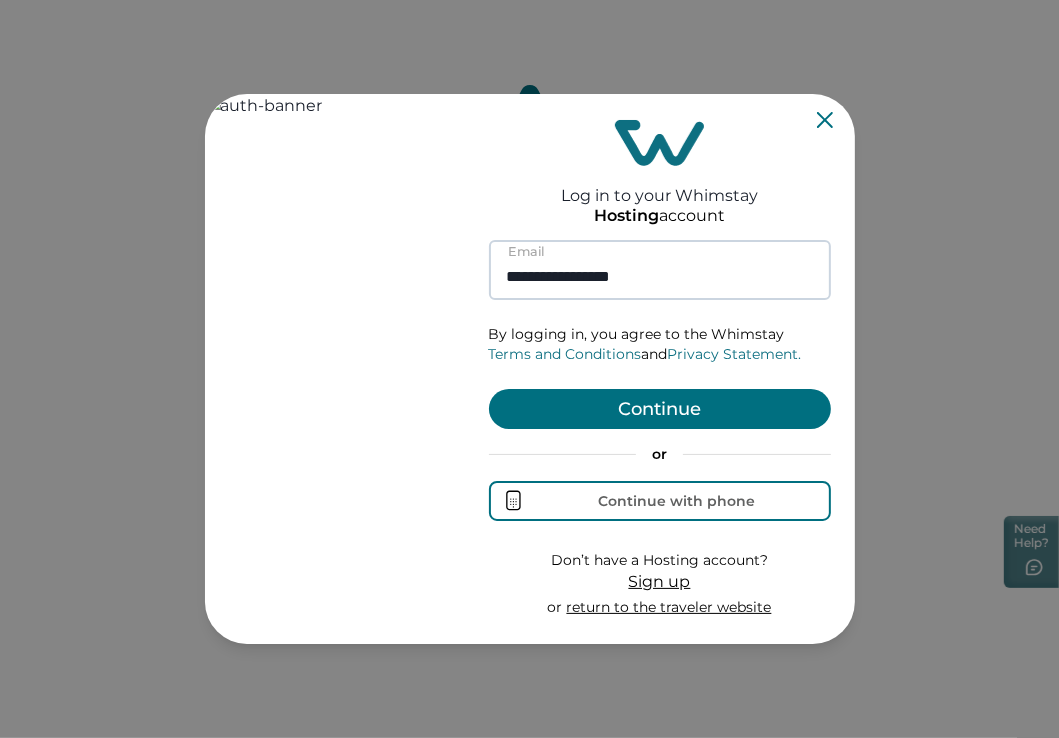 click on "**********" at bounding box center [660, 270] 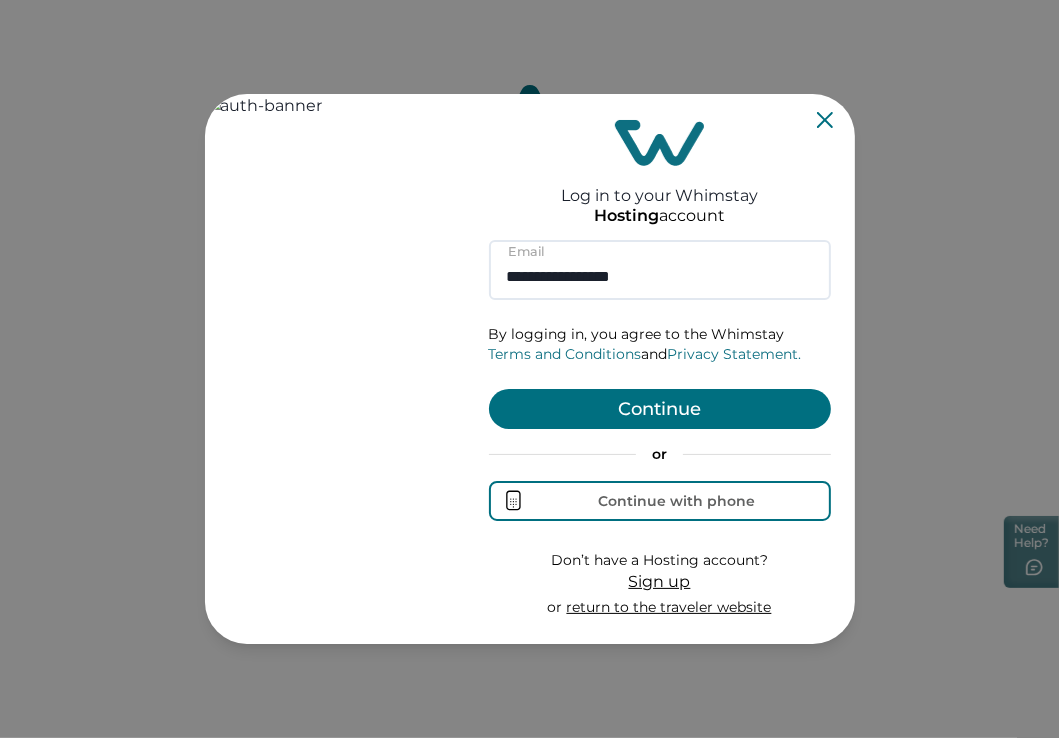type on "**********" 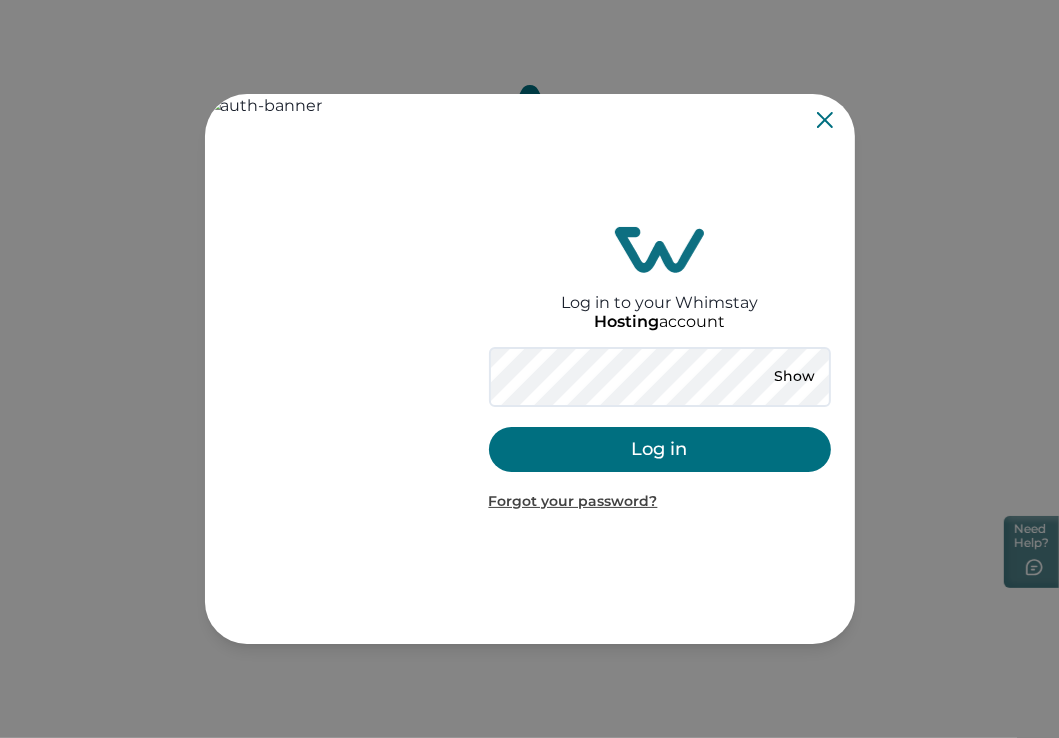 click on "Log in" at bounding box center [660, 449] 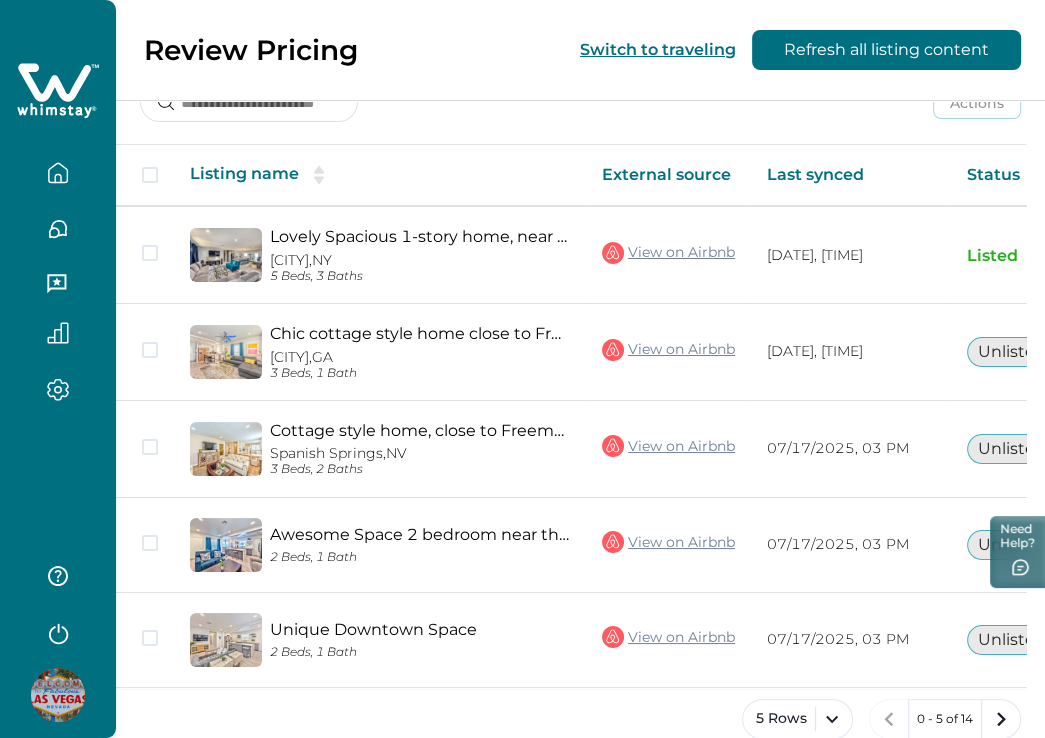 scroll, scrollTop: 526, scrollLeft: 0, axis: vertical 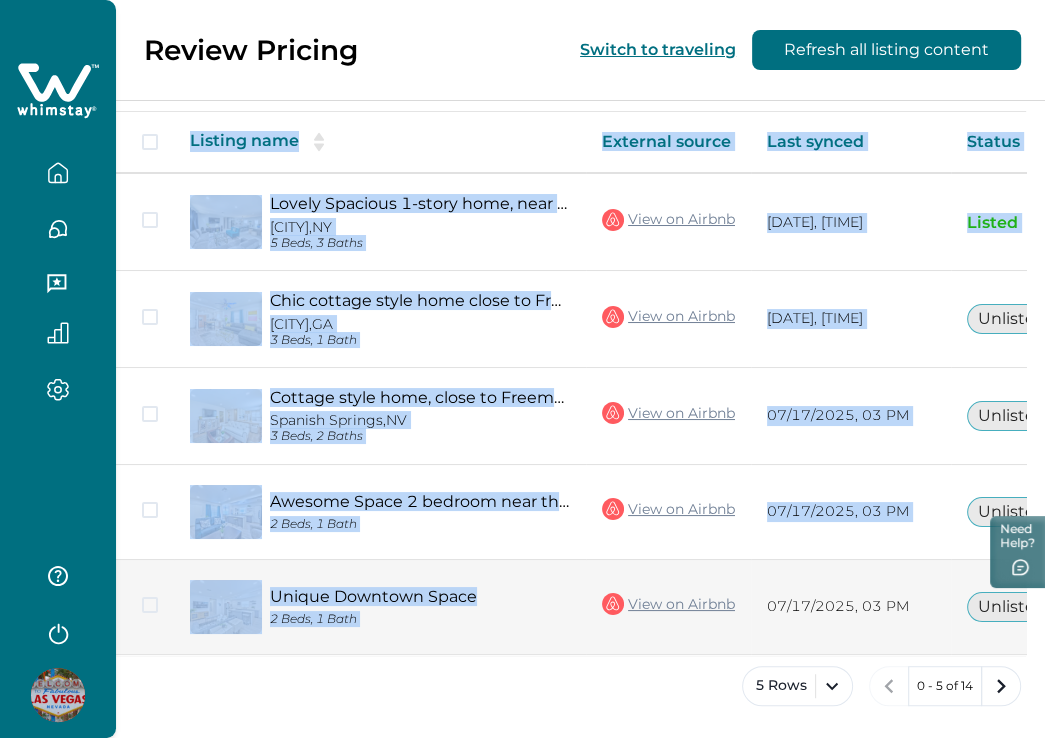 drag, startPoint x: 676, startPoint y: 647, endPoint x: 954, endPoint y: 605, distance: 281.15475 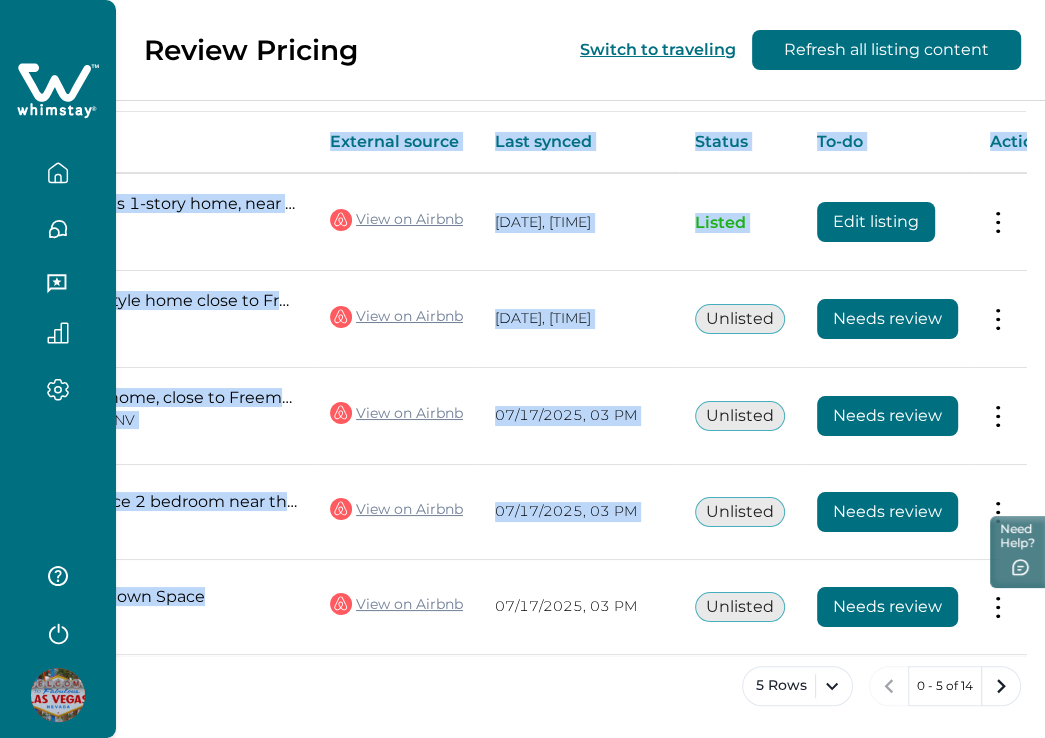scroll, scrollTop: 0, scrollLeft: 273, axis: horizontal 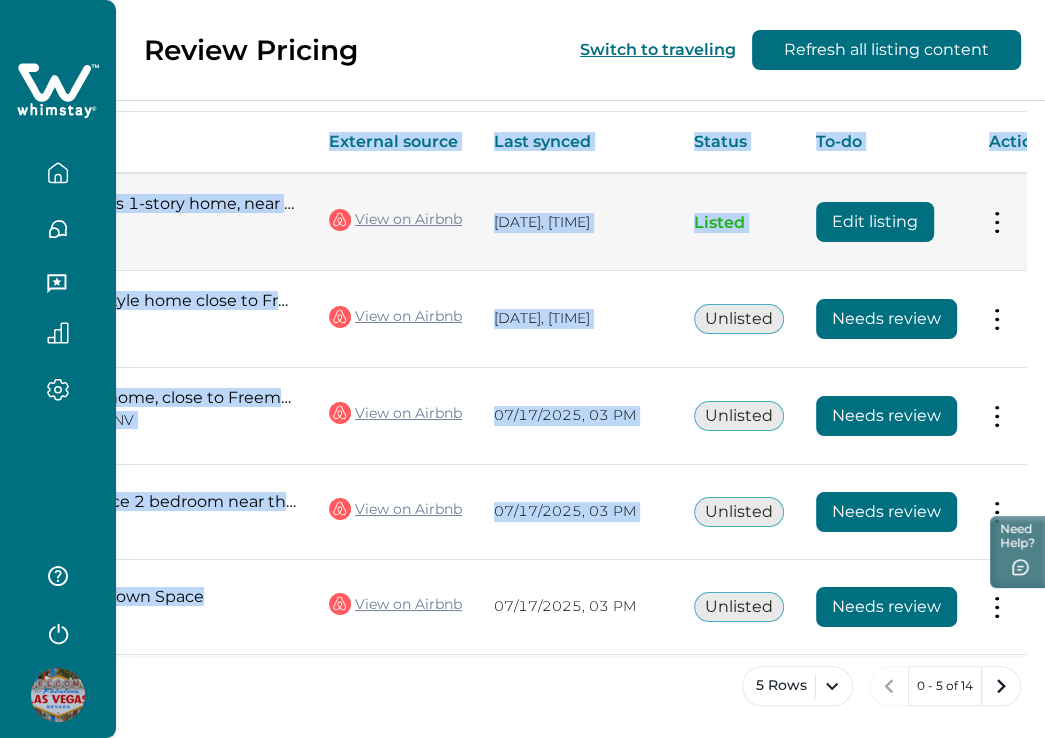 click on "Edit listing" at bounding box center (875, 222) 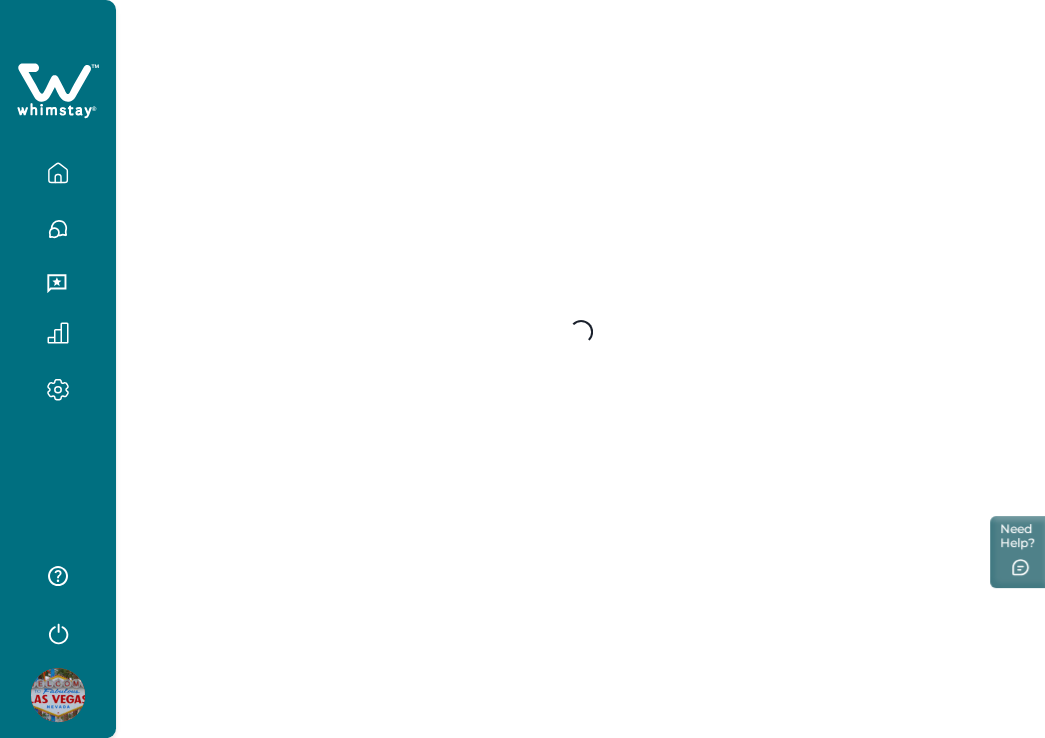 scroll, scrollTop: 0, scrollLeft: 0, axis: both 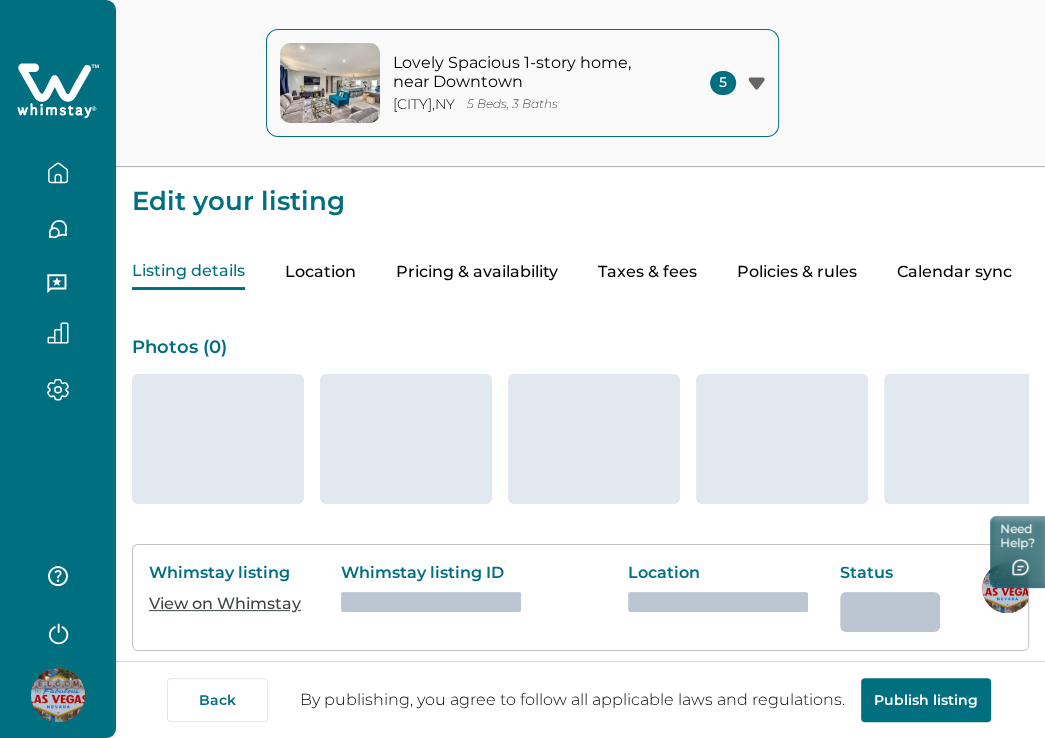 click on "Pricing & availability" at bounding box center (477, 272) 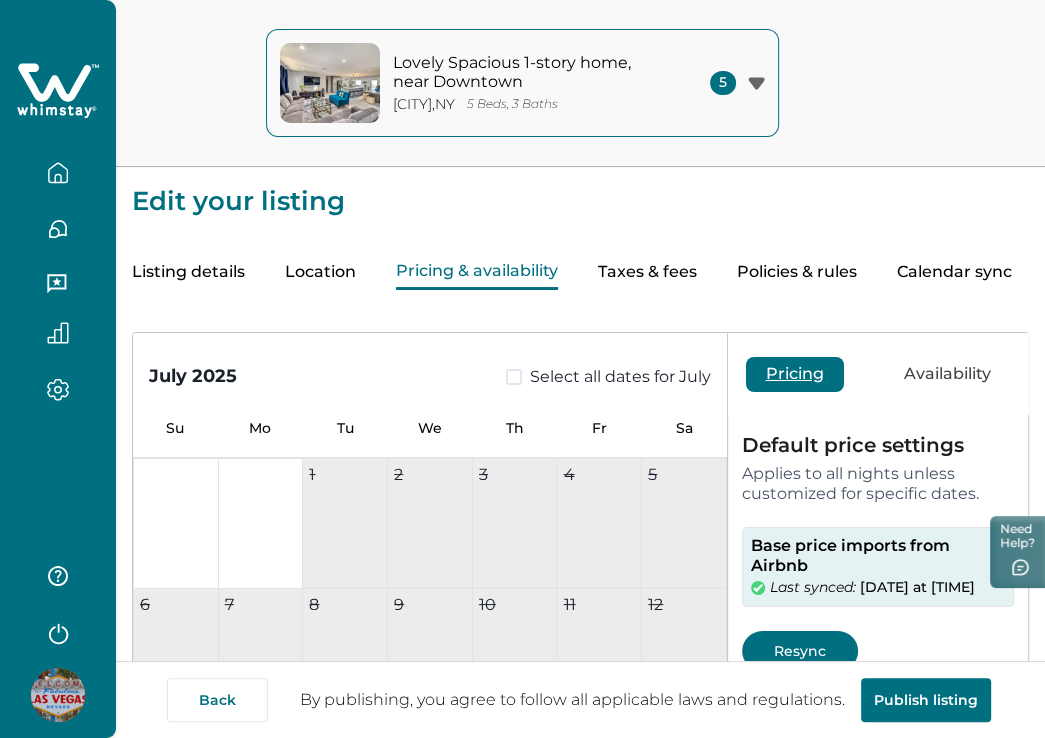 type on "**" 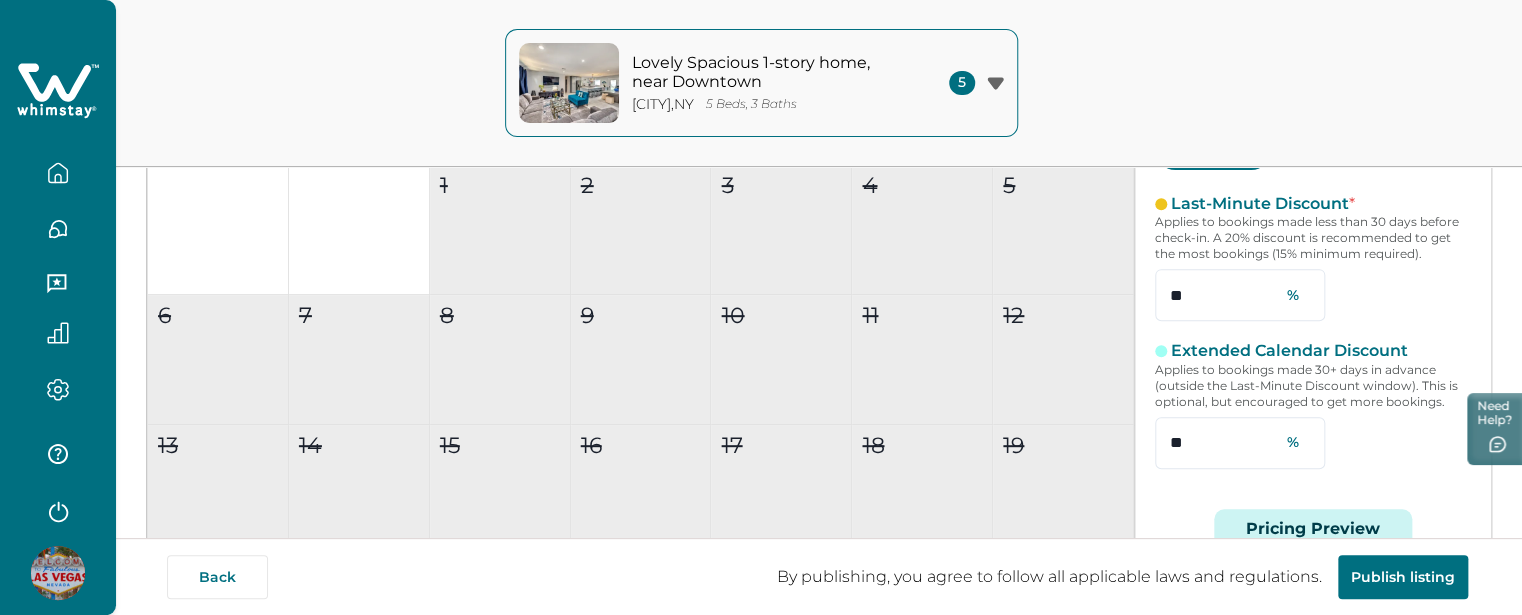 scroll, scrollTop: 0, scrollLeft: 0, axis: both 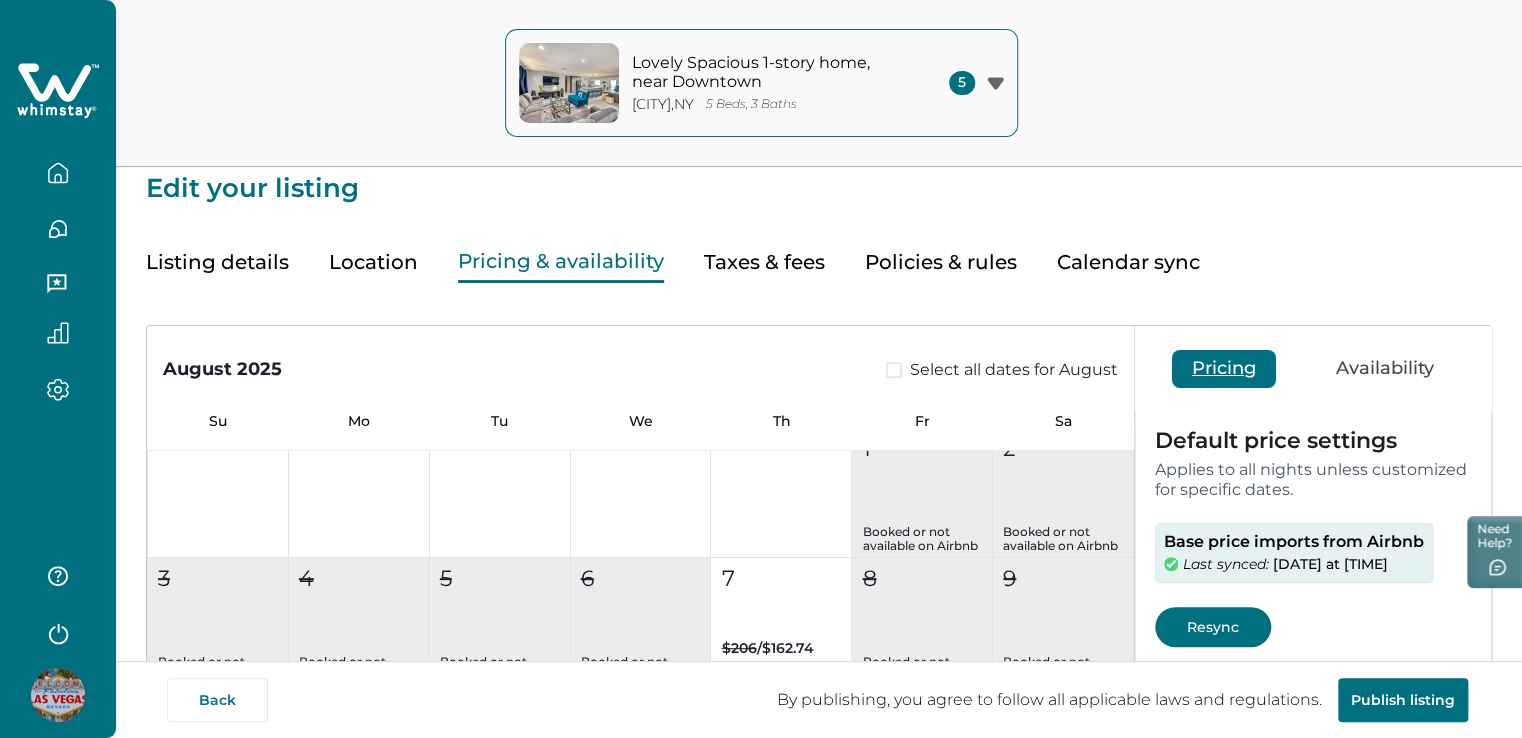 click on "Default price settings" at bounding box center (1313, 441) 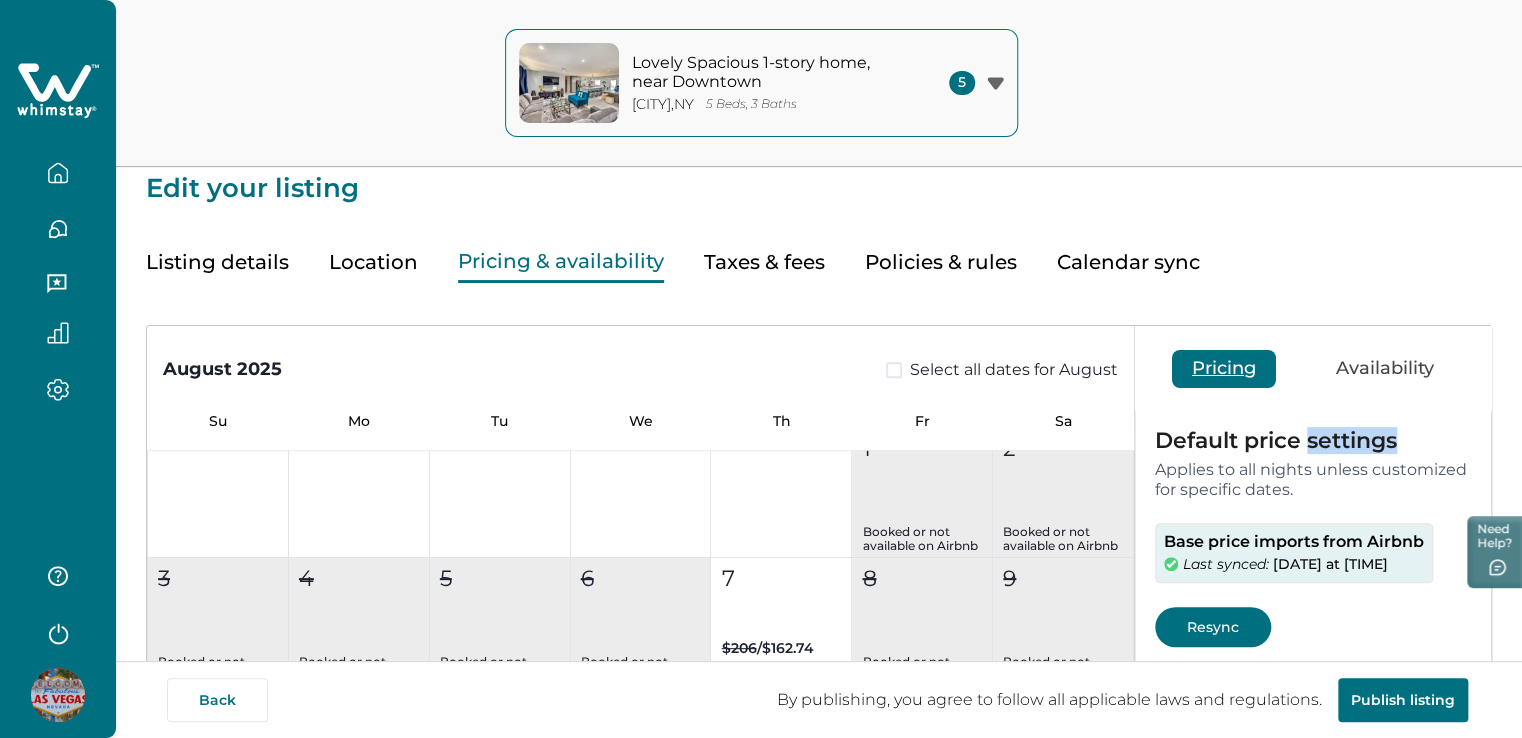 click on "Default price settings" at bounding box center [1313, 441] 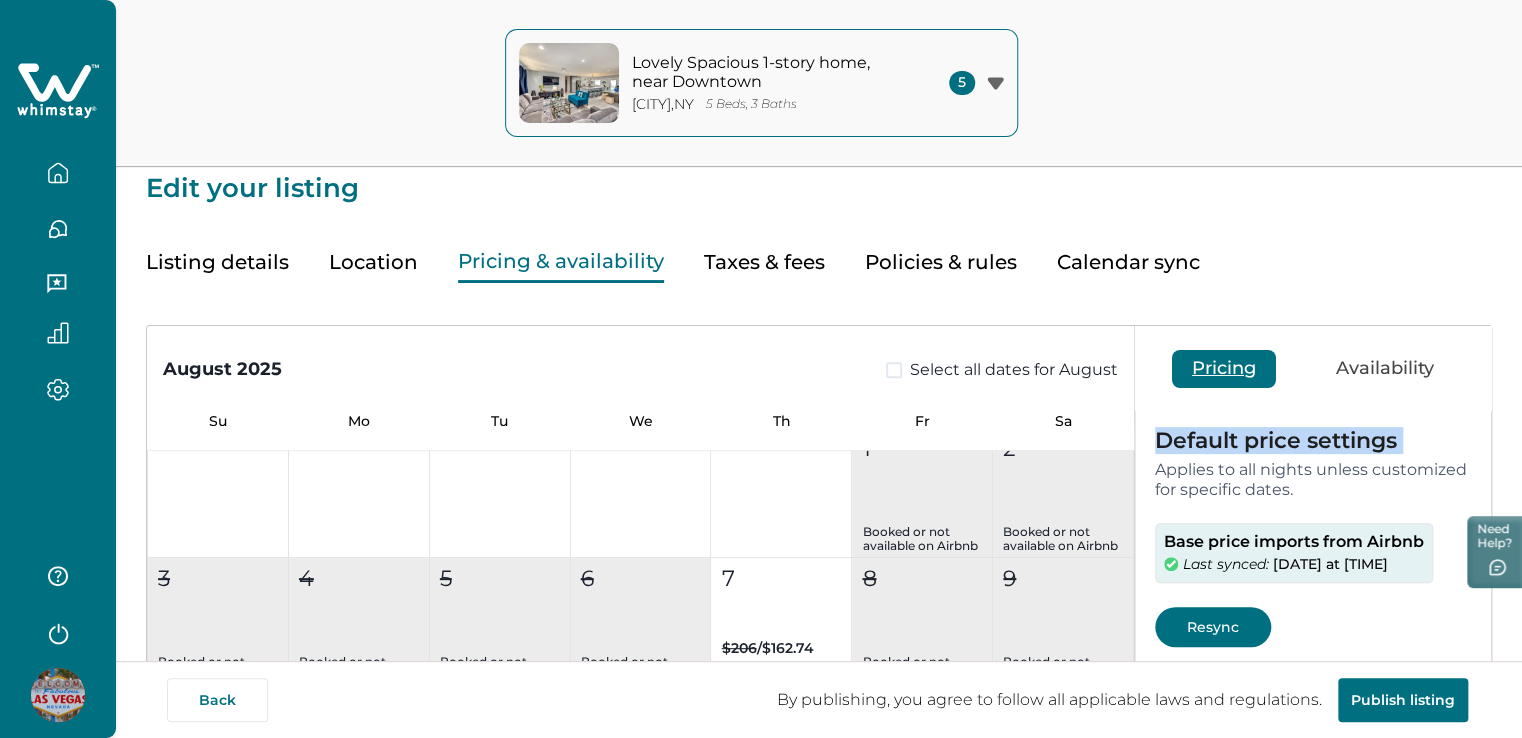 click on "Default price settings" at bounding box center [1313, 441] 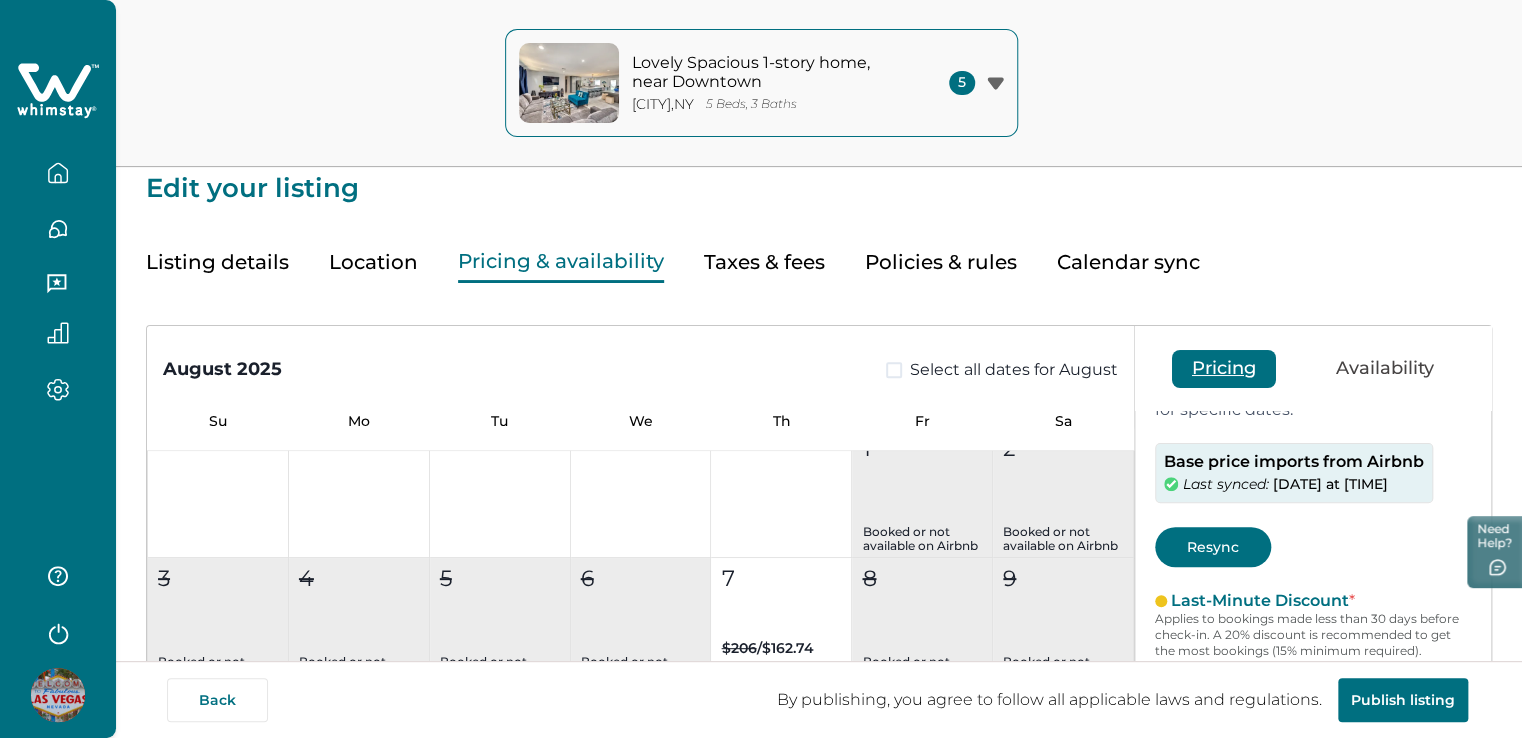 scroll, scrollTop: 94, scrollLeft: 0, axis: vertical 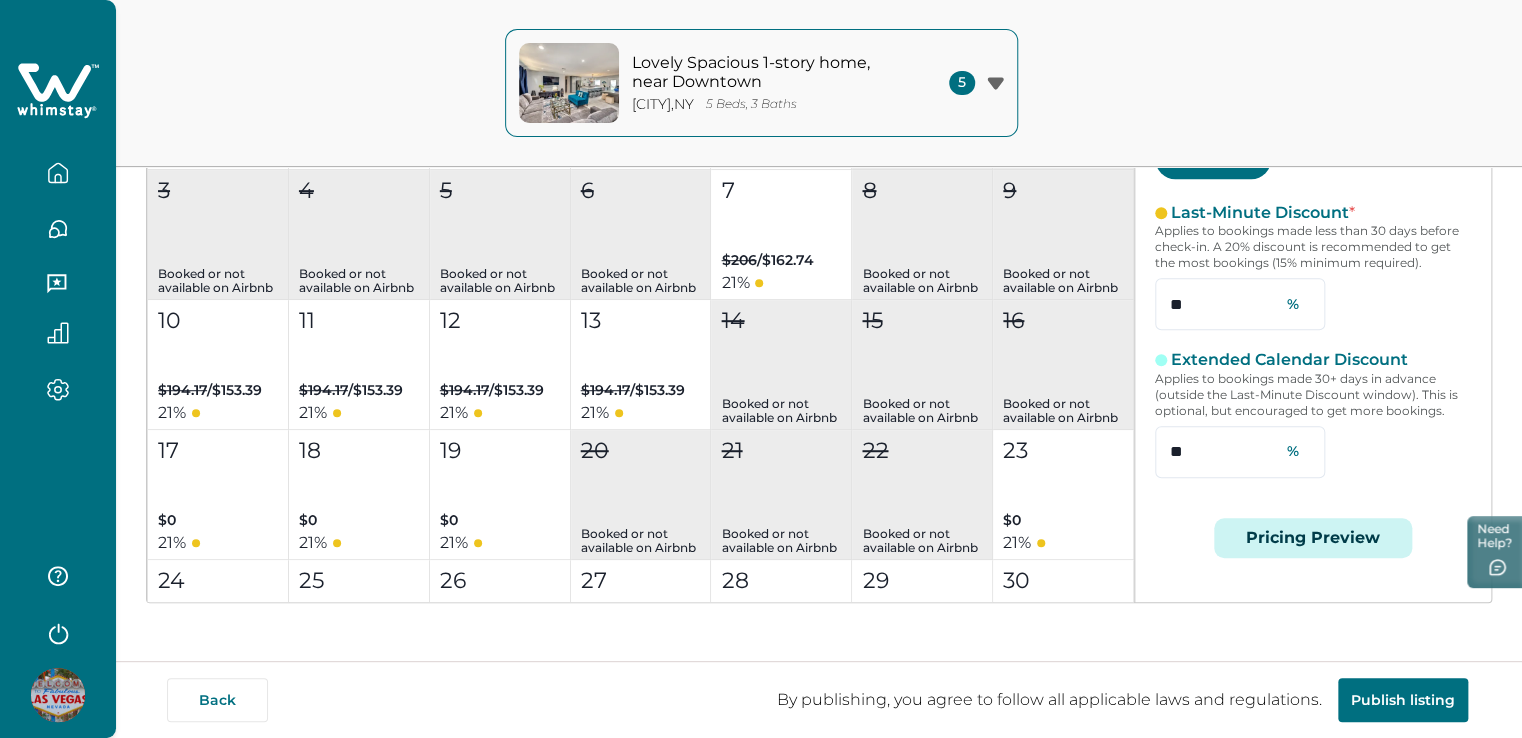 click on "Pricing Preview" at bounding box center [1313, 538] 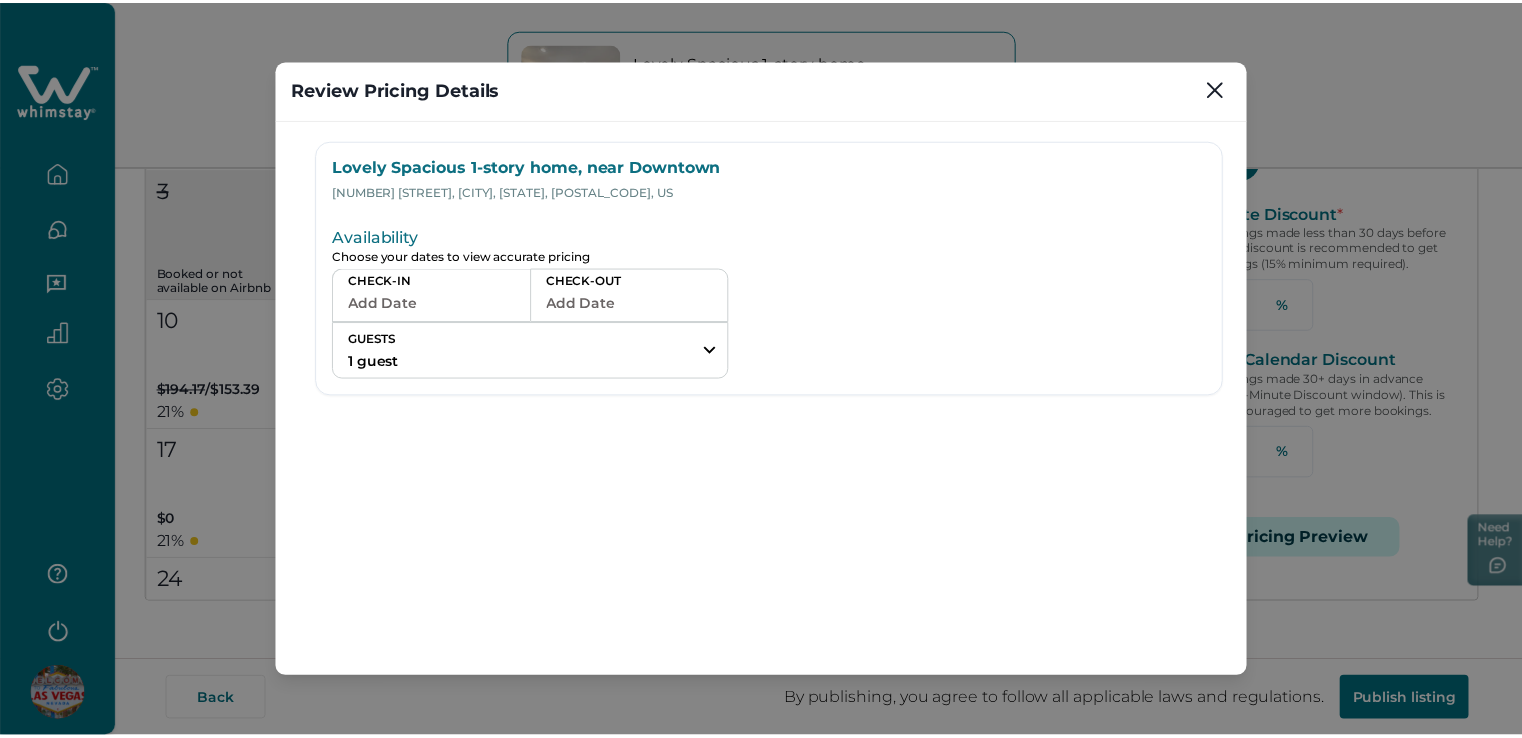 scroll, scrollTop: 0, scrollLeft: 0, axis: both 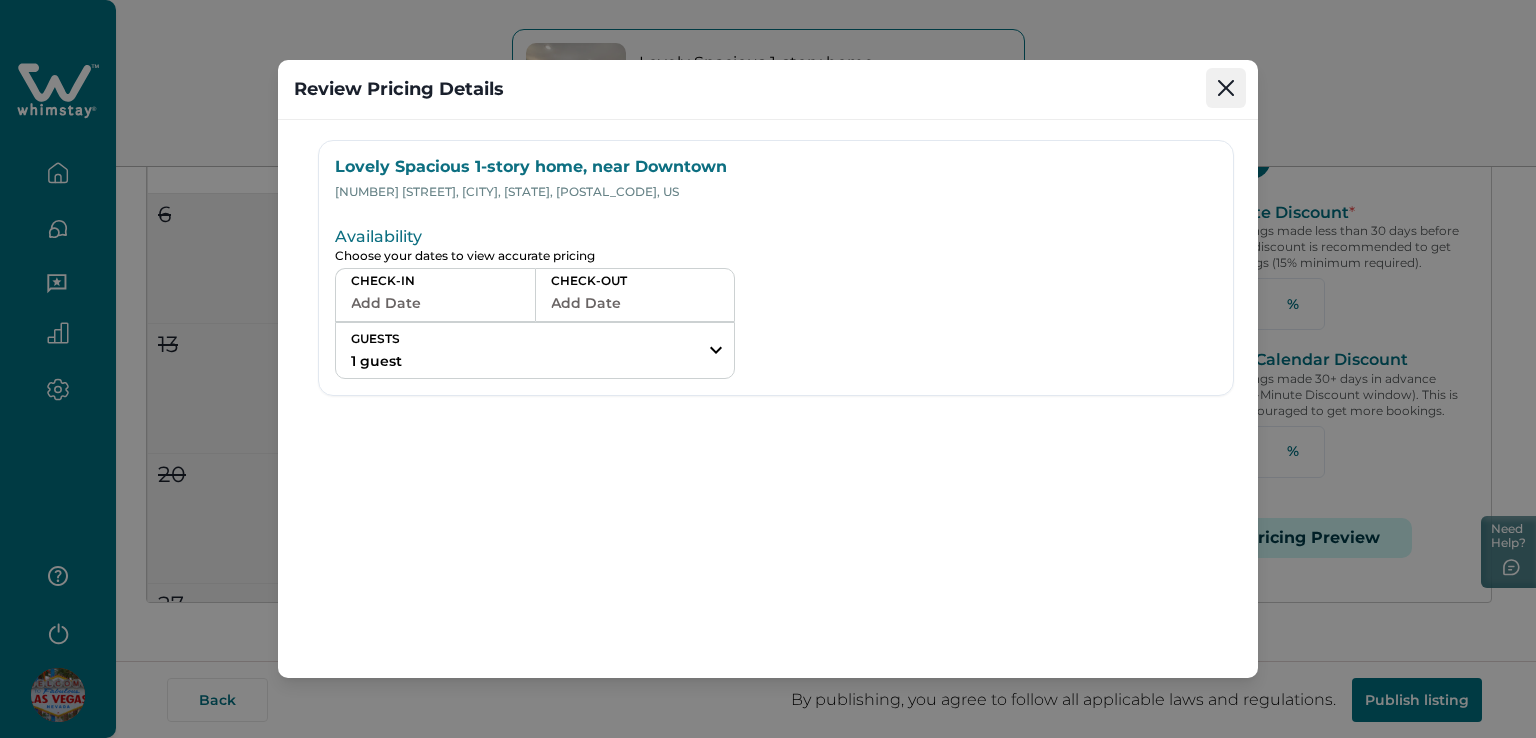 click 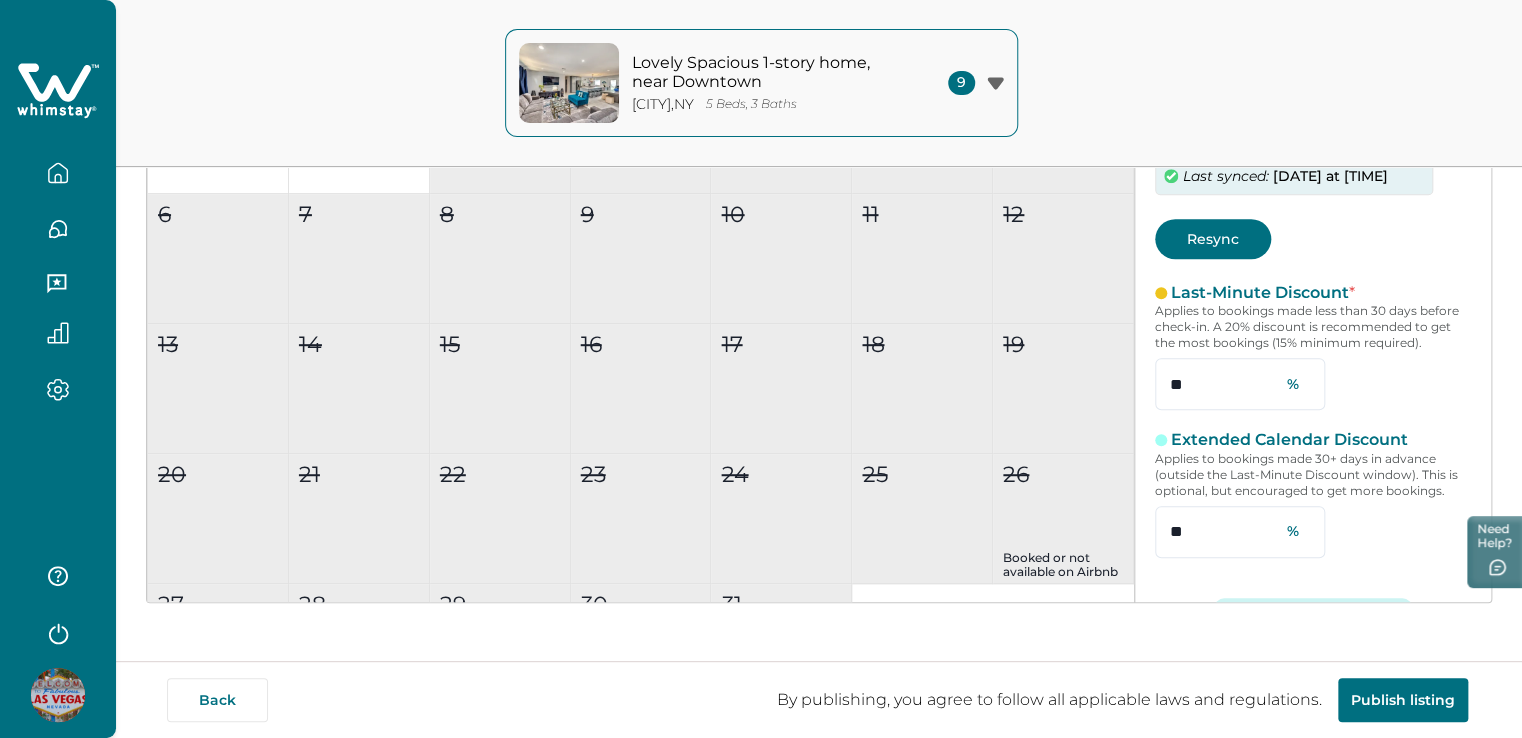 scroll, scrollTop: 0, scrollLeft: 0, axis: both 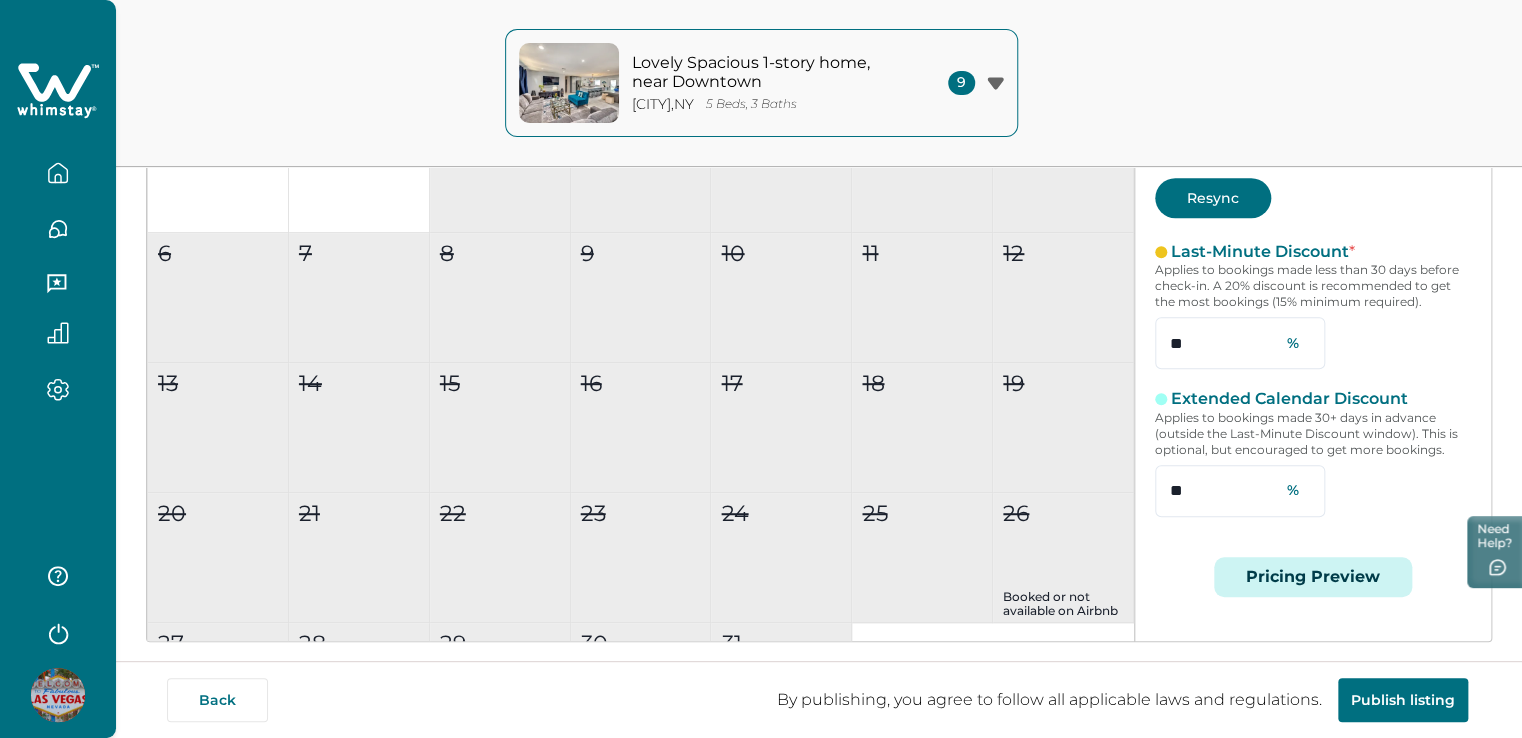 type 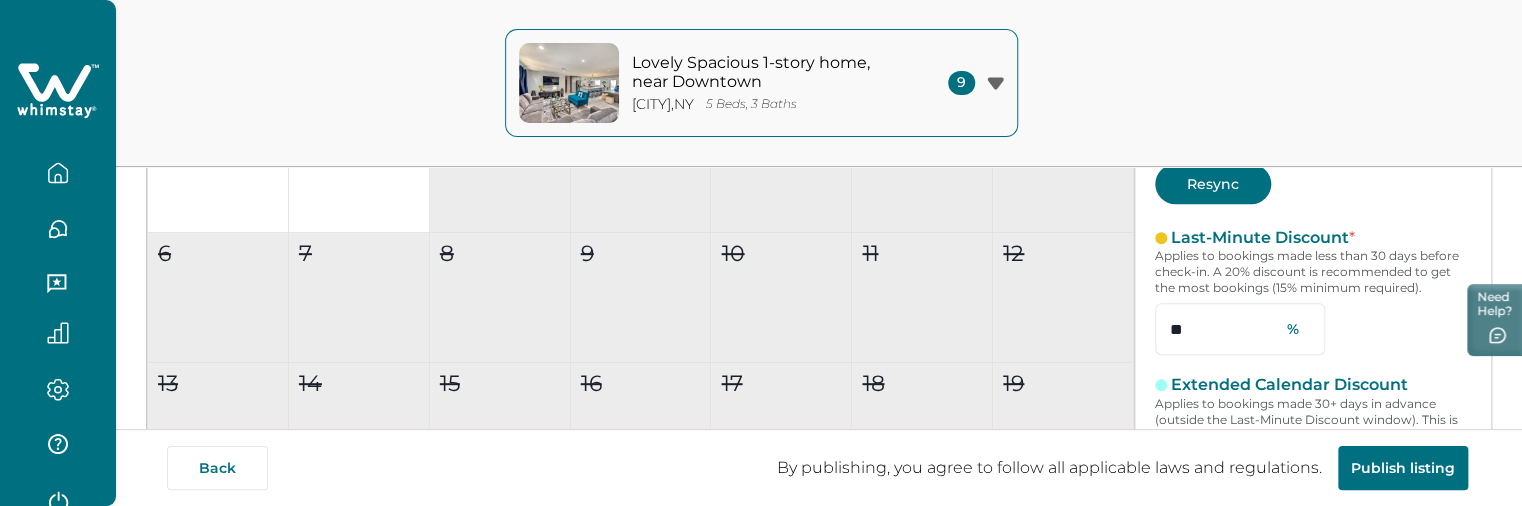click 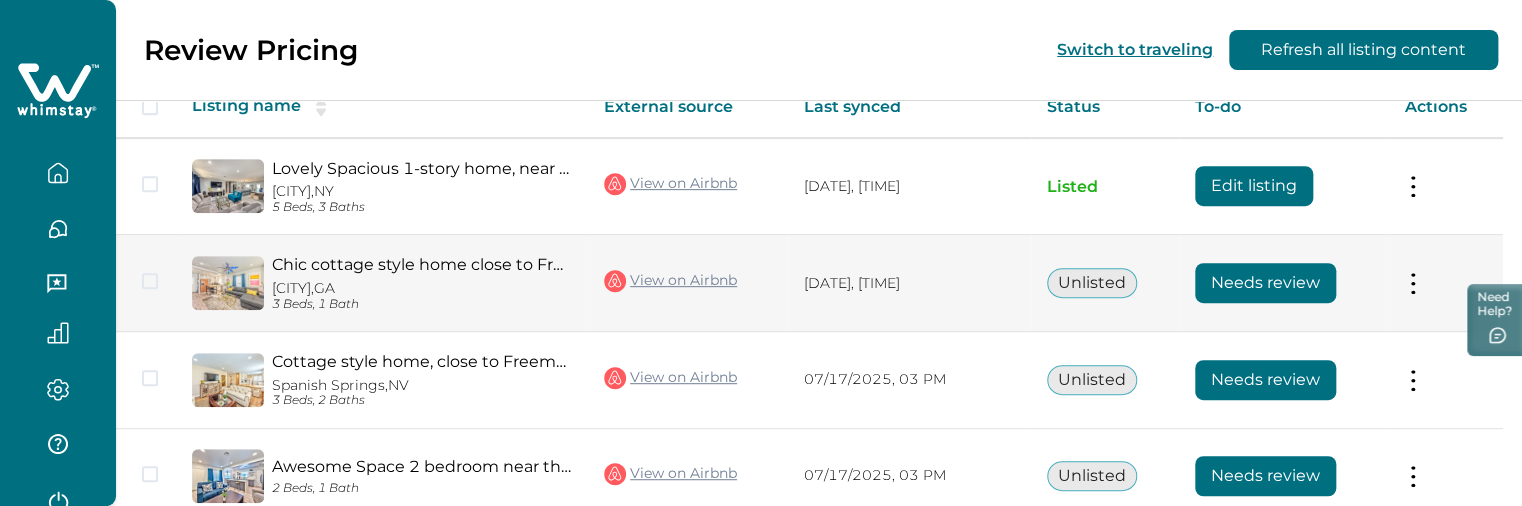 click on "Needs review" at bounding box center (1265, 283) 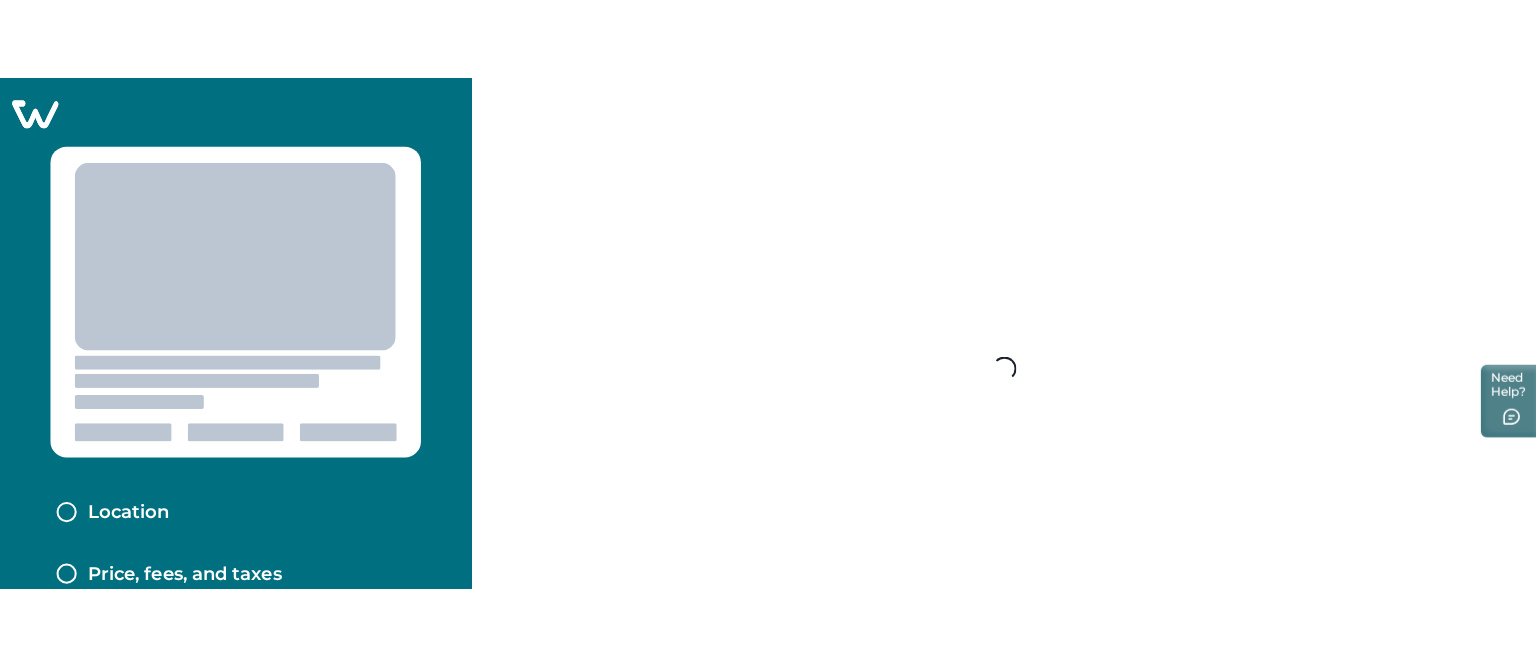 scroll, scrollTop: 0, scrollLeft: 0, axis: both 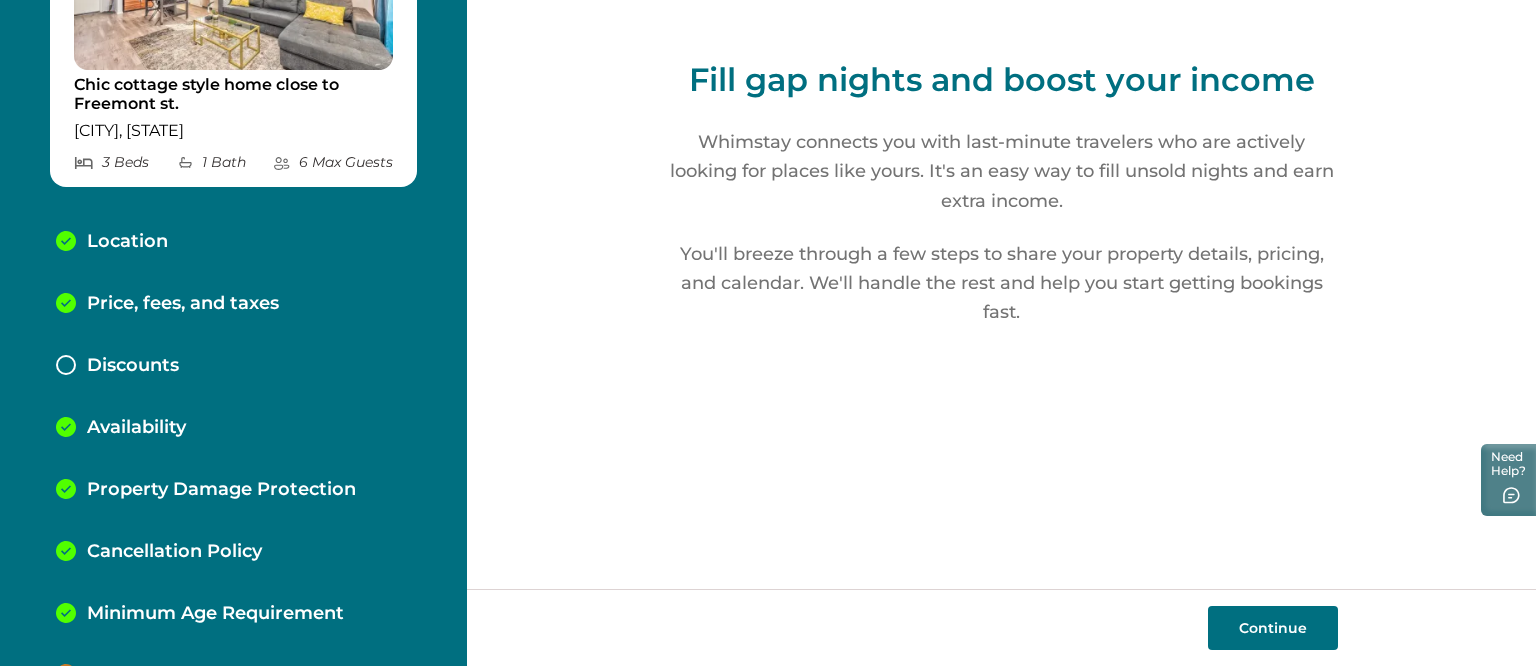 click on "Continue" at bounding box center [1273, 628] 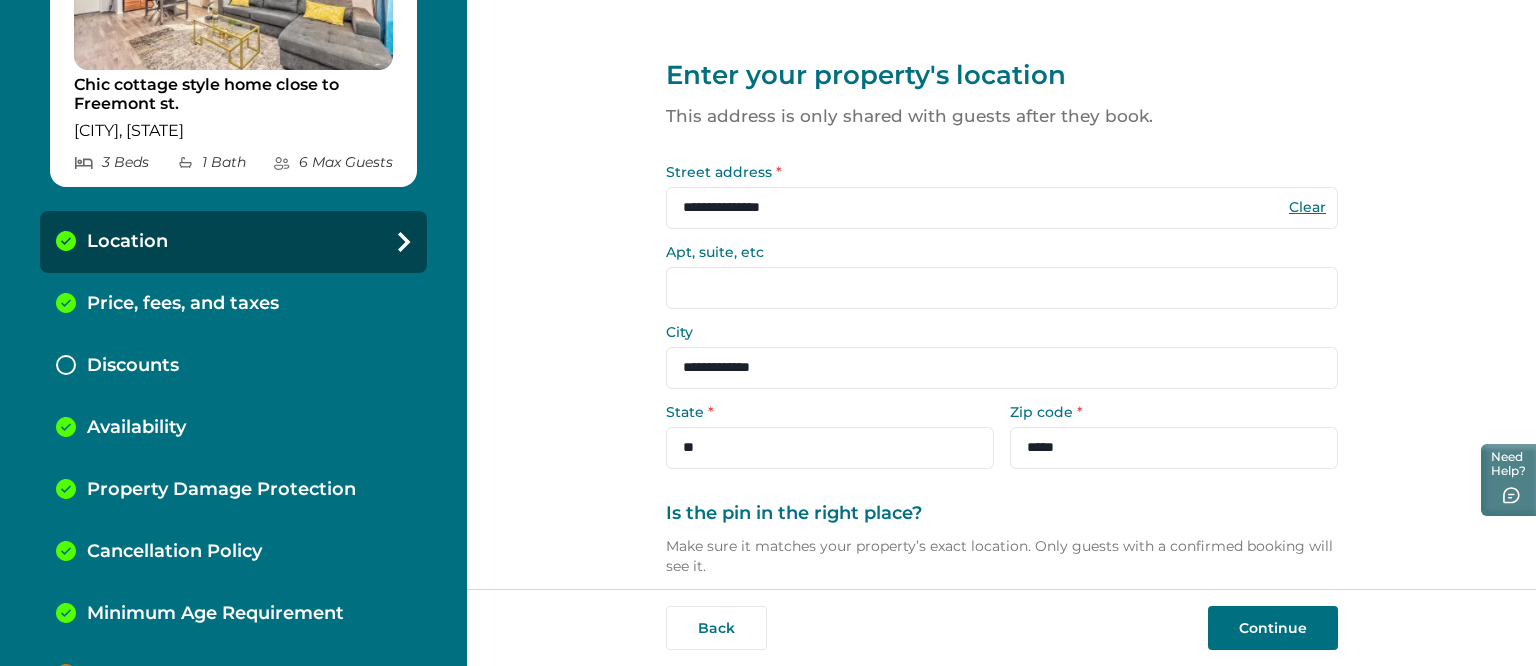 click on "Continue" at bounding box center (1273, 628) 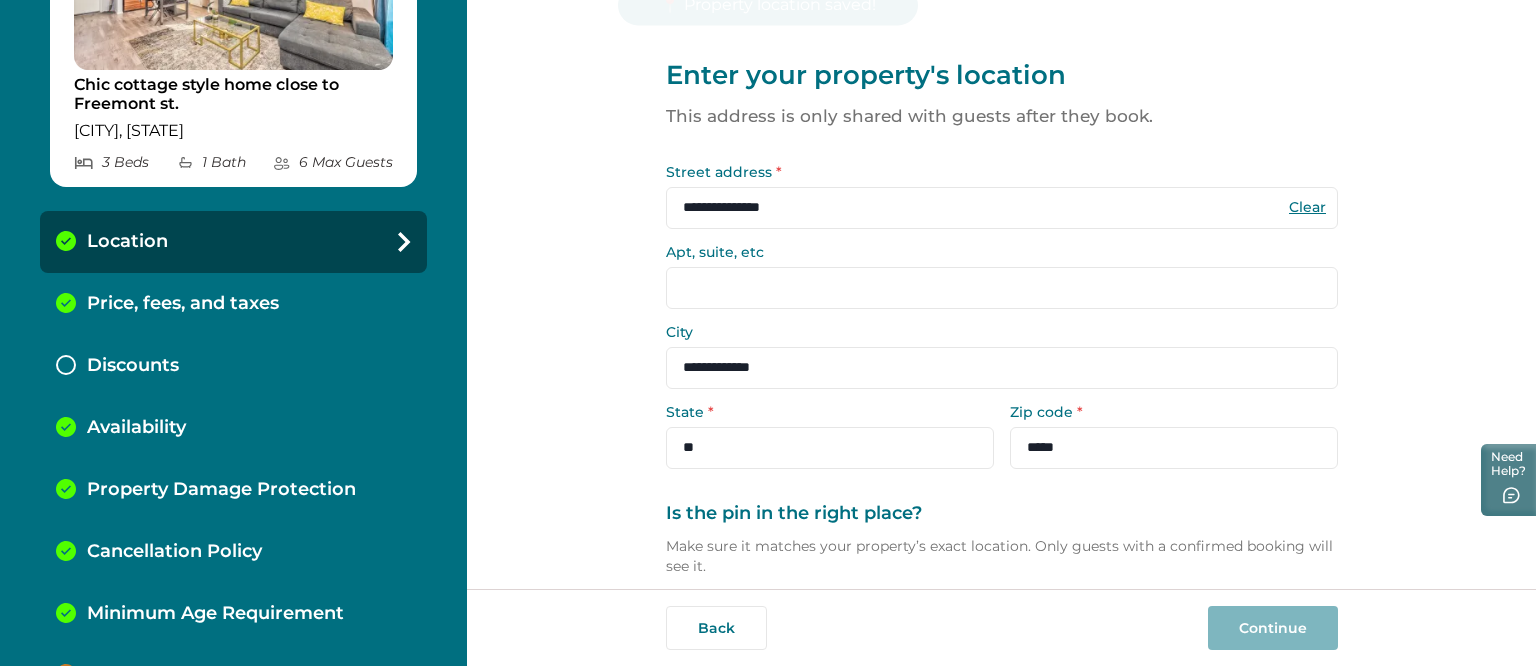 scroll, scrollTop: 284, scrollLeft: 0, axis: vertical 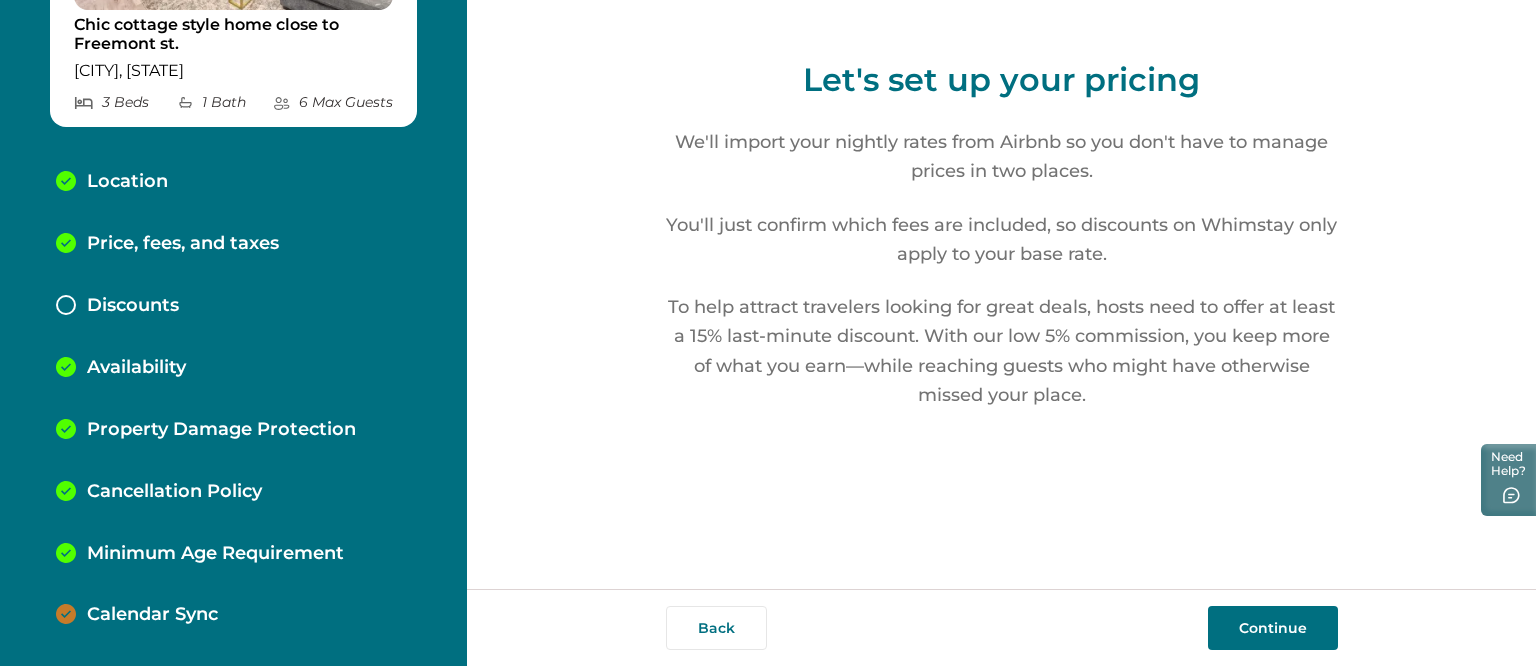 drag, startPoint x: 708, startPoint y: 620, endPoint x: 606, endPoint y: 405, distance: 237.96849 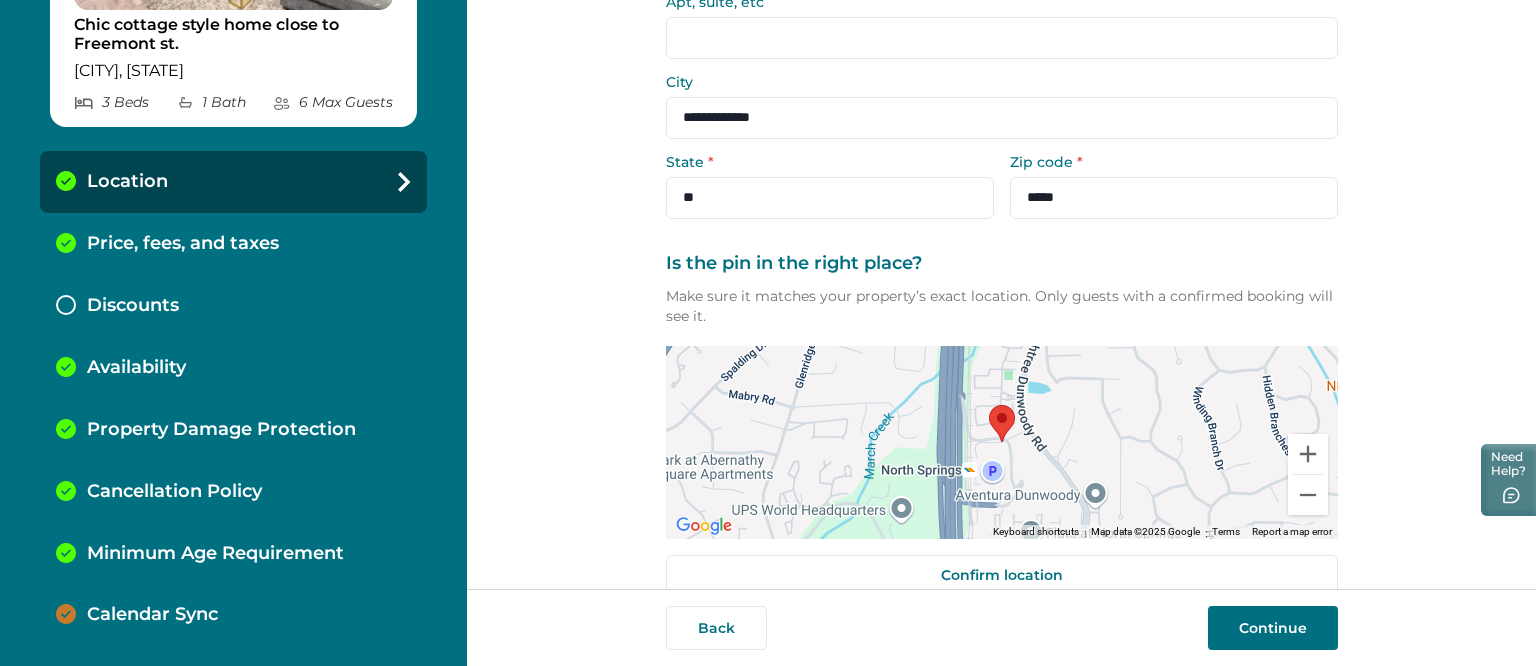 scroll, scrollTop: 284, scrollLeft: 0, axis: vertical 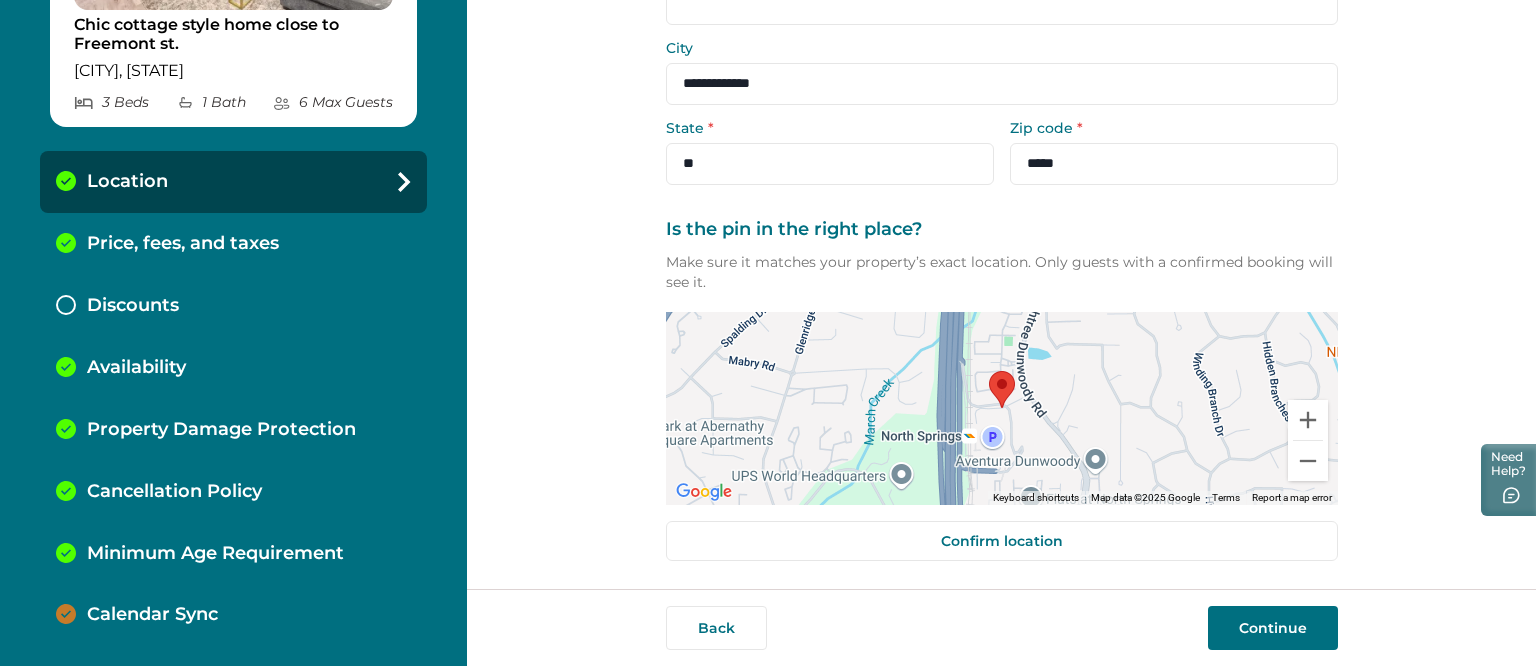 click on "Continue" at bounding box center [1273, 628] 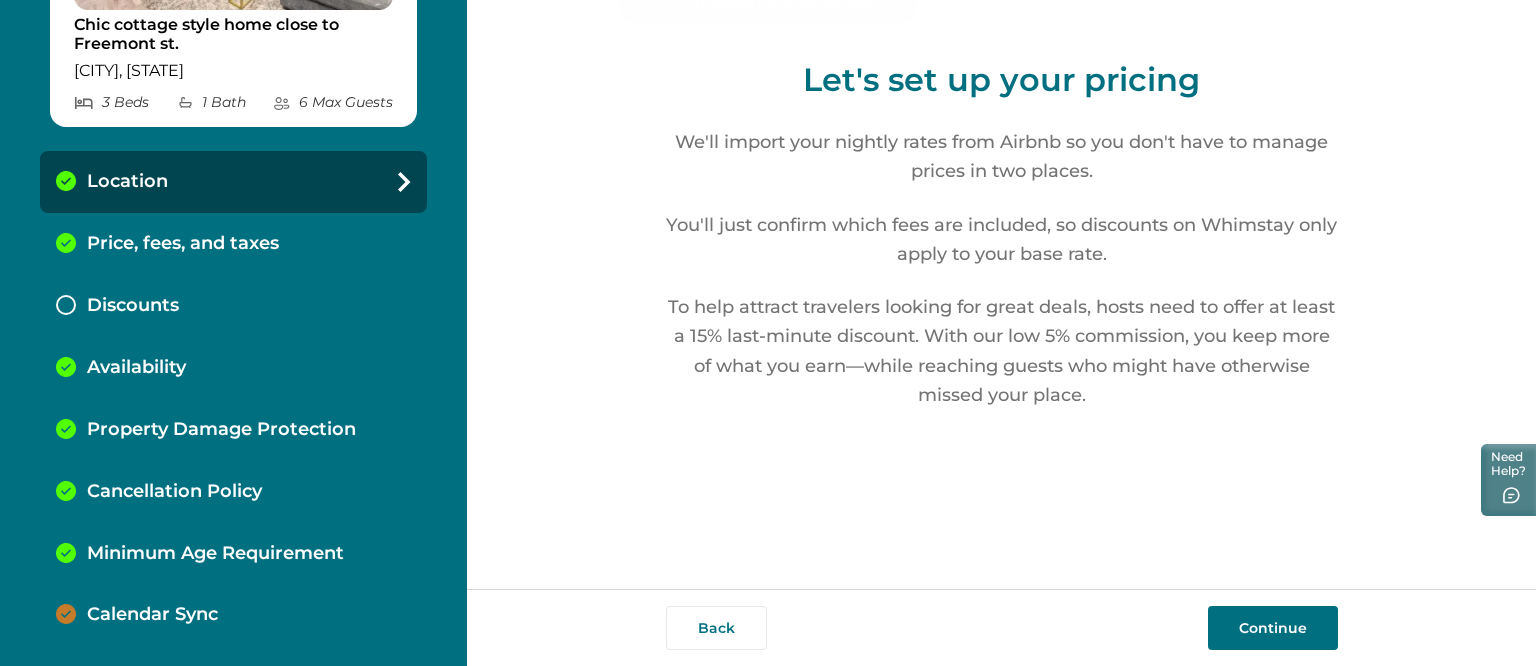 scroll, scrollTop: 0, scrollLeft: 0, axis: both 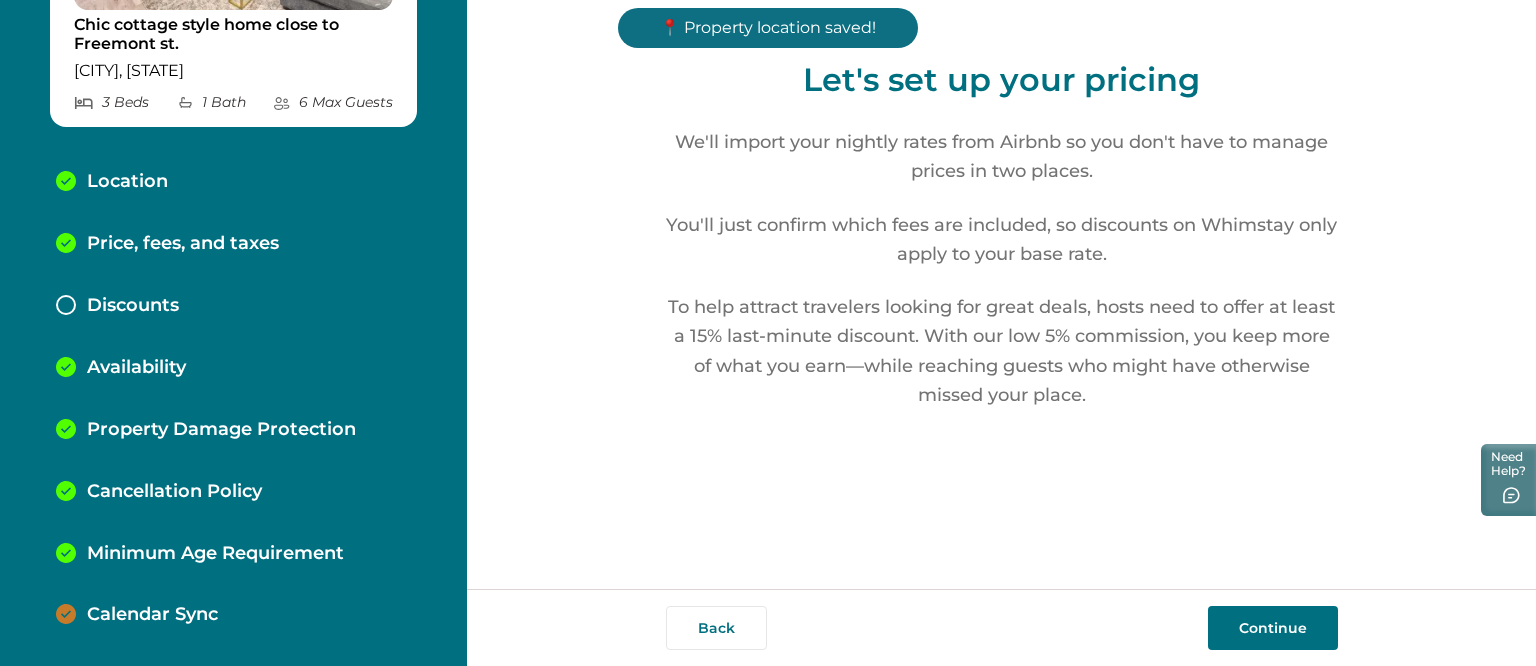 click on "Continue" at bounding box center [1273, 628] 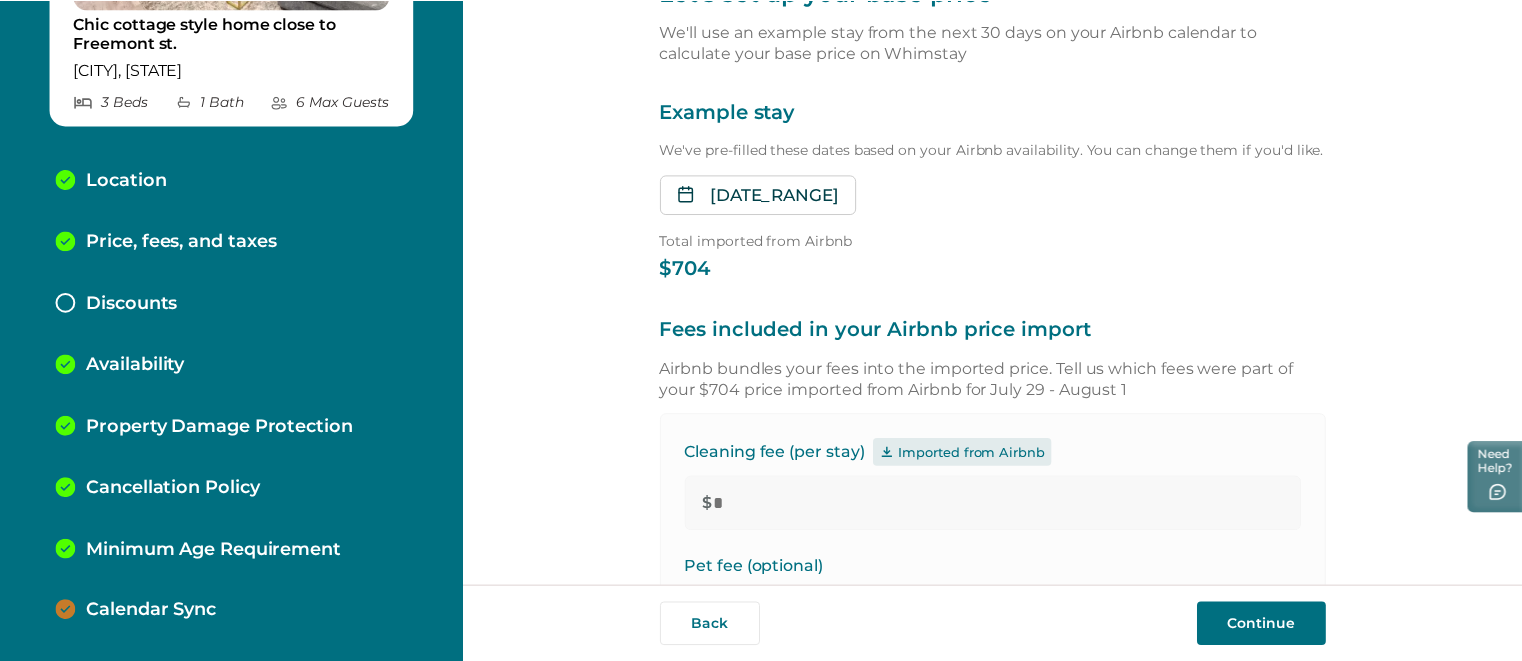 scroll, scrollTop: 0, scrollLeft: 0, axis: both 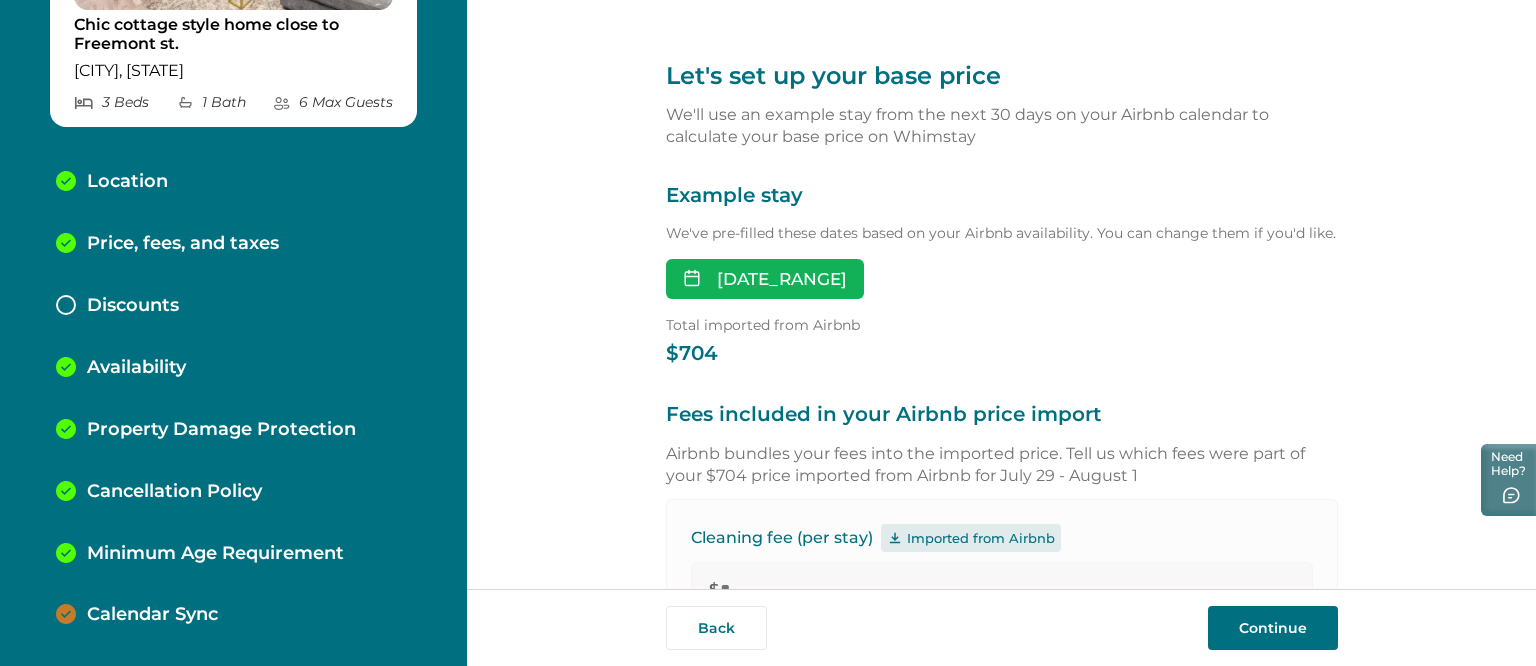 click on "Jul 1, 2025 - Jul 25, 2025" at bounding box center [765, 279] 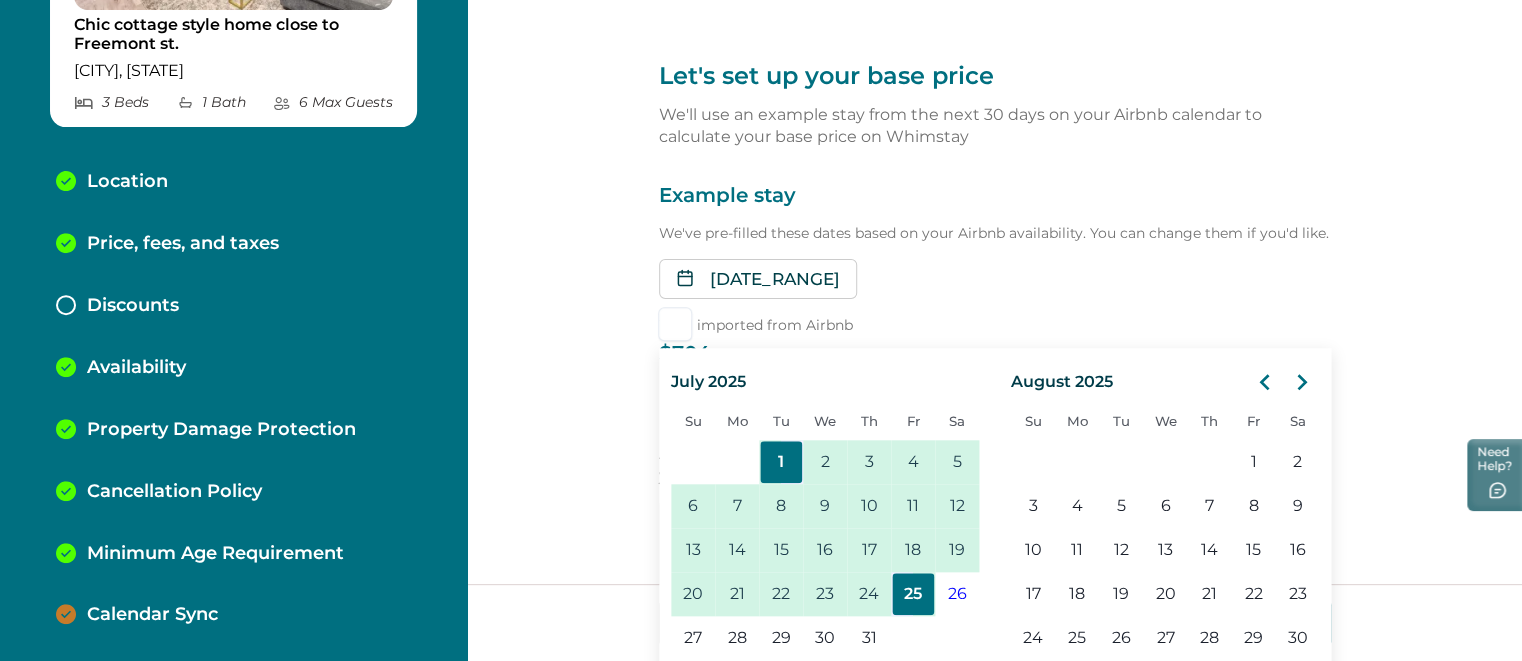 click on "Example stay We've pre-filled these dates based on your Airbnb availability. You can change them if you'd like. Jul 1, 2025 - Jul 25, 2025 July 2025 Su Mo Tu We Th Fr Sa 1 2 3 4 5 6 7 8 9 10 11 12 13 14 15 16 17 18 19 20 21 22 23 24 25 26 27 28 29 30 31 August 2025 Su Mo Tu We Th Fr Sa 1 2 3 4 5 6 7 8 9 10 11 12 13 14 15 16 17 18 19 20 21 22 23 24 25 26 27 28 29 30 31 Total imported from Airbnb $704" at bounding box center [995, 274] 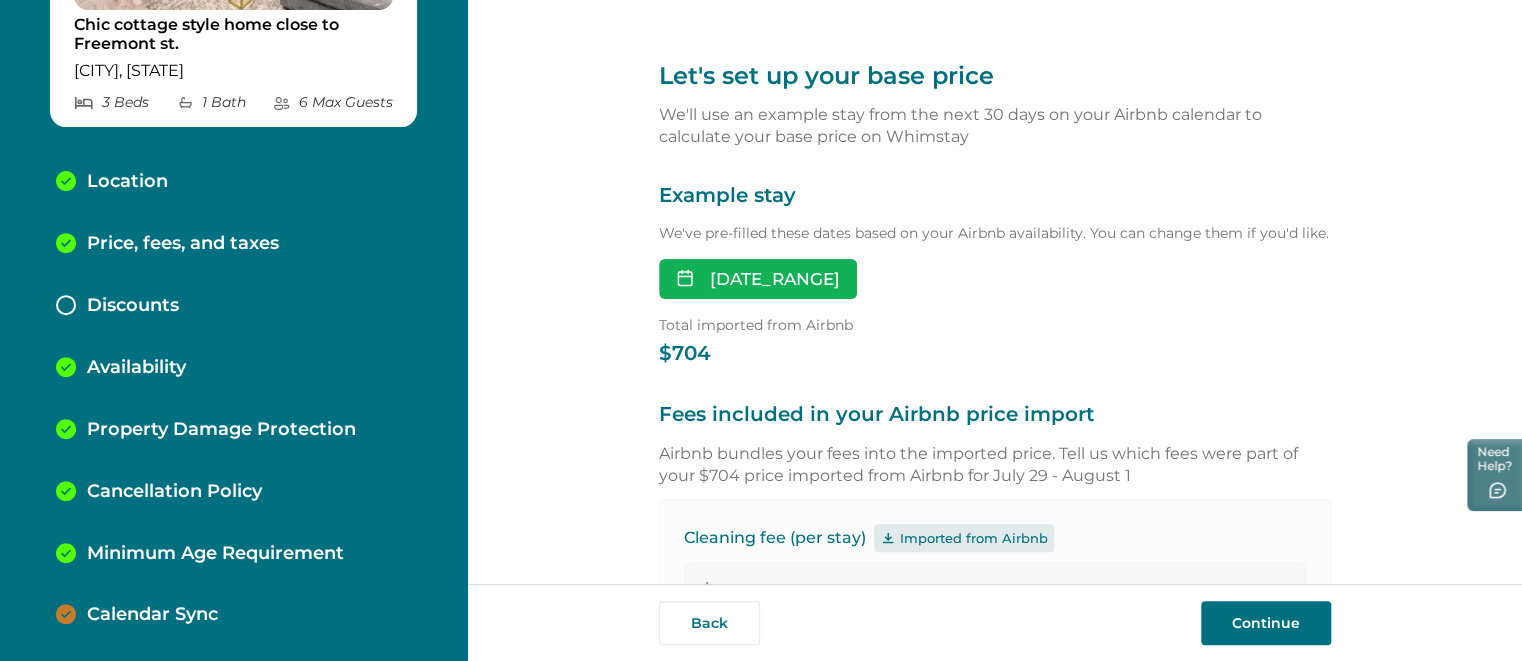 click on "Jul 1, 2025 - Jul 25, 2025" at bounding box center [758, 279] 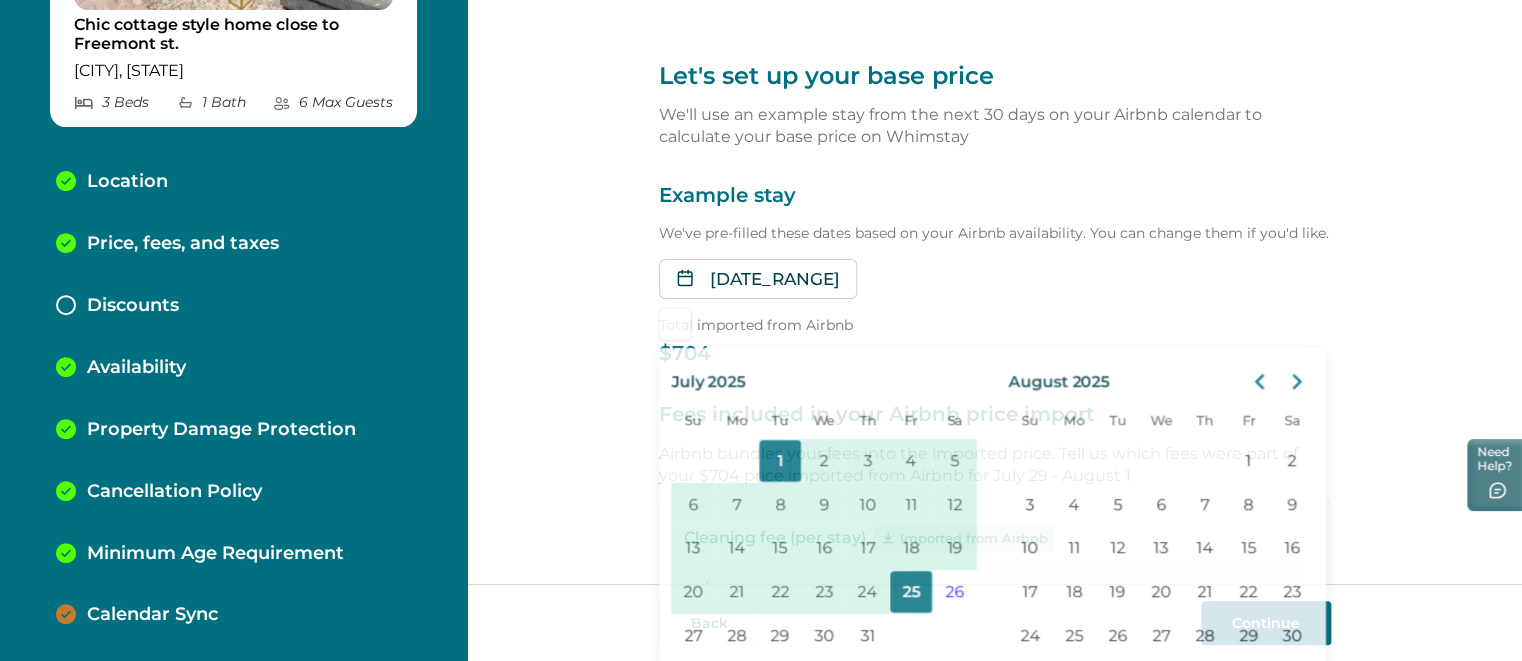 click on "Jul 1, 2025 - Jul 25, 2025 July 2025 Su Mo Tu We Th Fr Sa 1 2 3 4 5 6 7 8 9 10 11 12 13 14 15 16 17 18 19 20 21 22 23 24 25 26 27 28 29 30 31 August 2025 Su Mo Tu We Th Fr Sa 1 2 3 4 5 6 7 8 9 10 11 12 13 14 15 16 17 18 19 20 21 22 23 24 25 26 27 28 29 30 31" at bounding box center [995, 279] 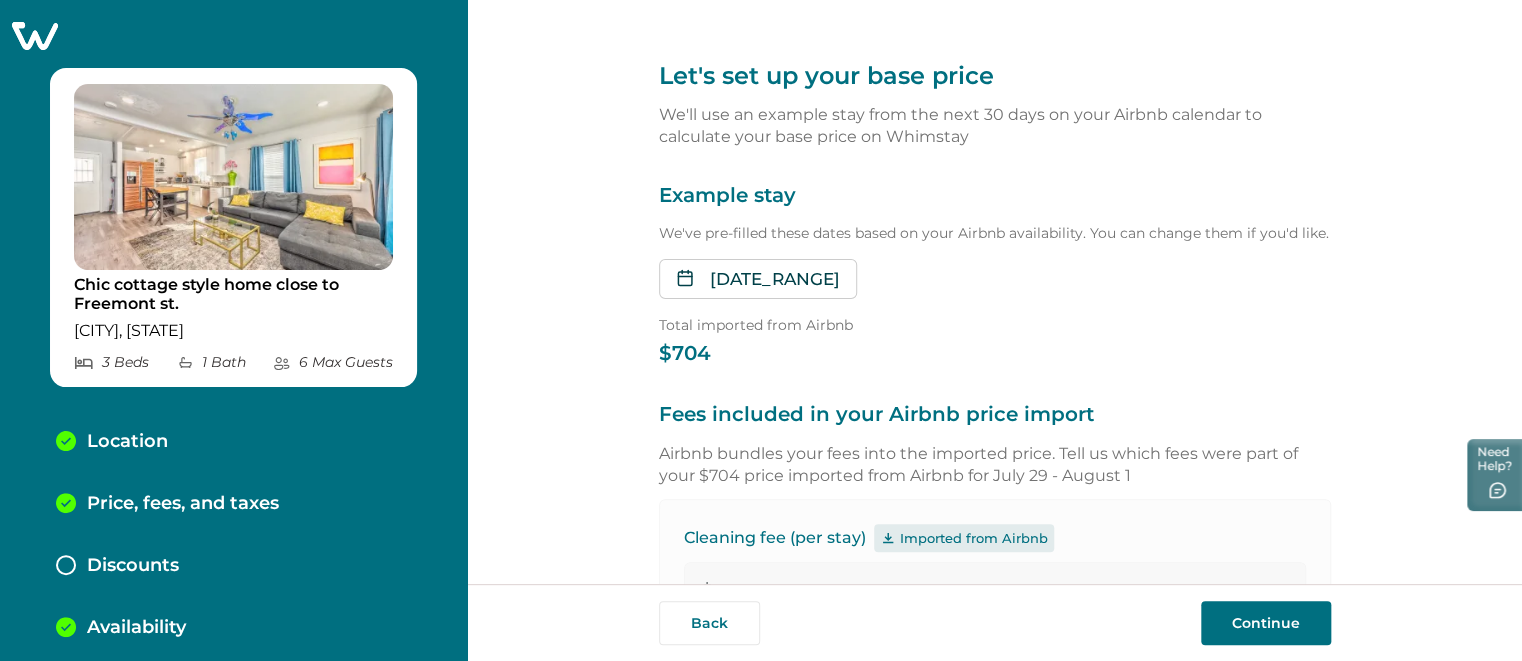scroll, scrollTop: 260, scrollLeft: 0, axis: vertical 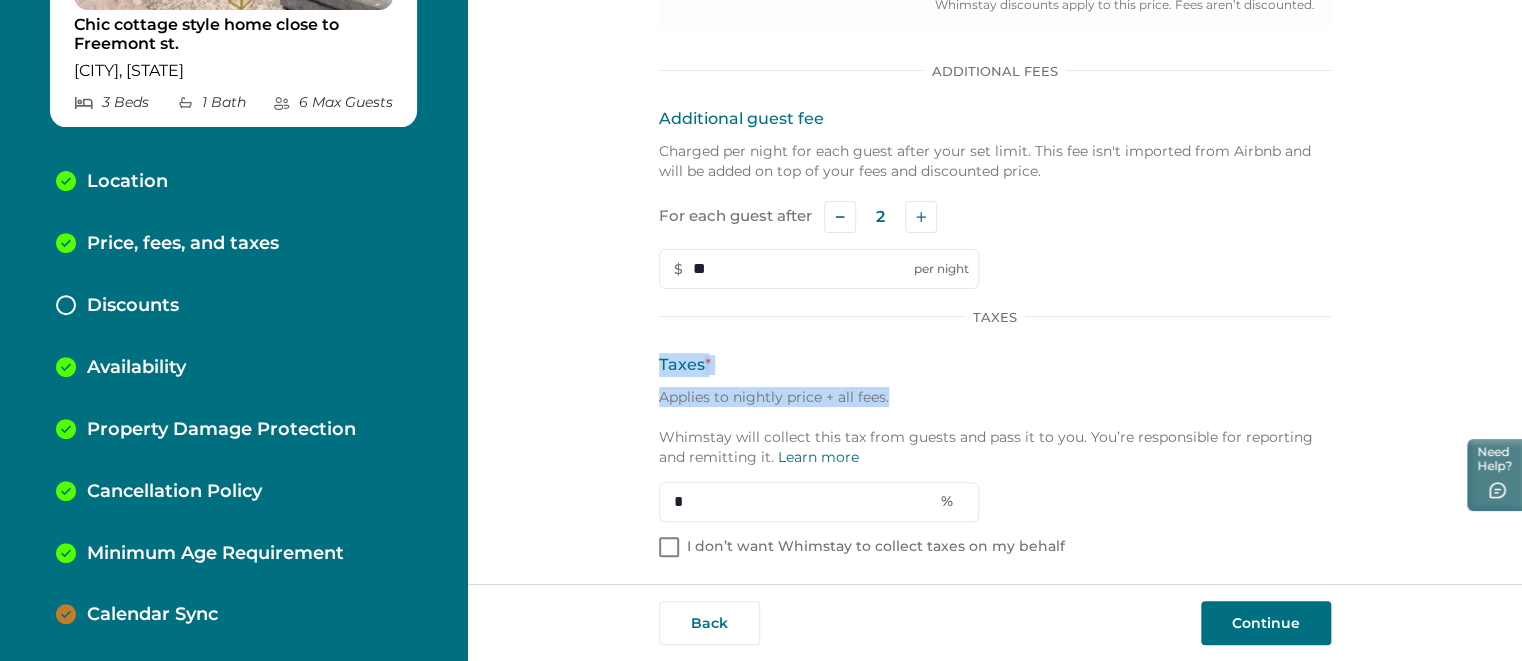 drag, startPoint x: 886, startPoint y: 401, endPoint x: 661, endPoint y: 370, distance: 227.12552 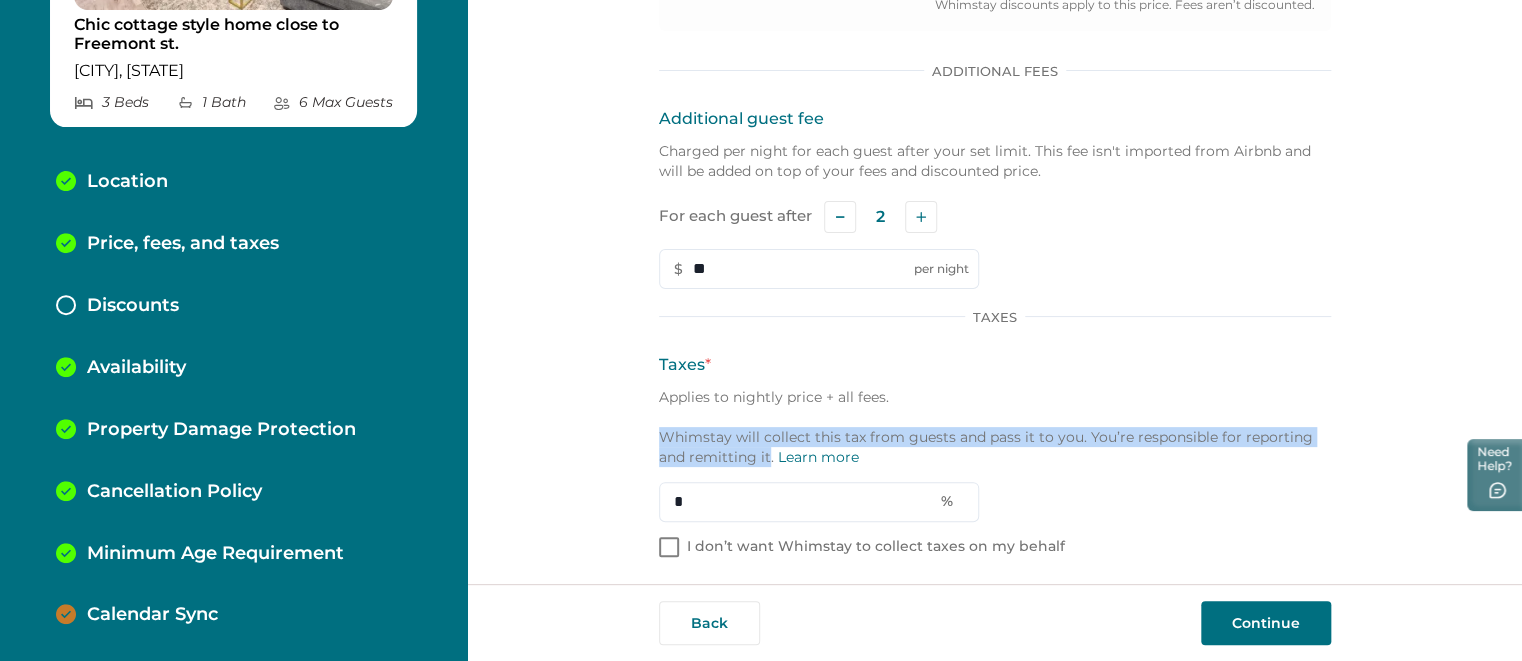 drag, startPoint x: 766, startPoint y: 456, endPoint x: 660, endPoint y: 434, distance: 108.25895 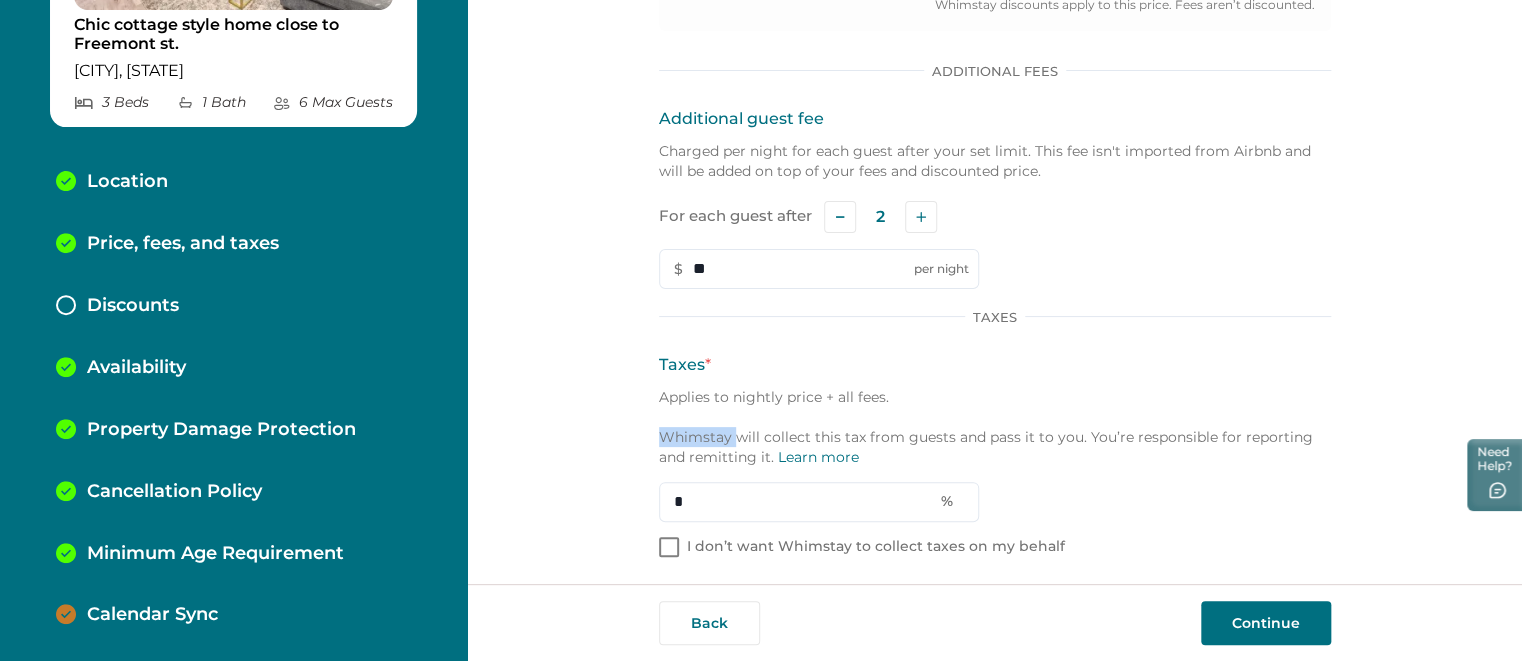 click on "Applies to nightly price + all fees.  Whimstay will collect this tax from guests and pass it to you. You’re responsible for reporting and remitting it.   Learn more" at bounding box center [995, 427] 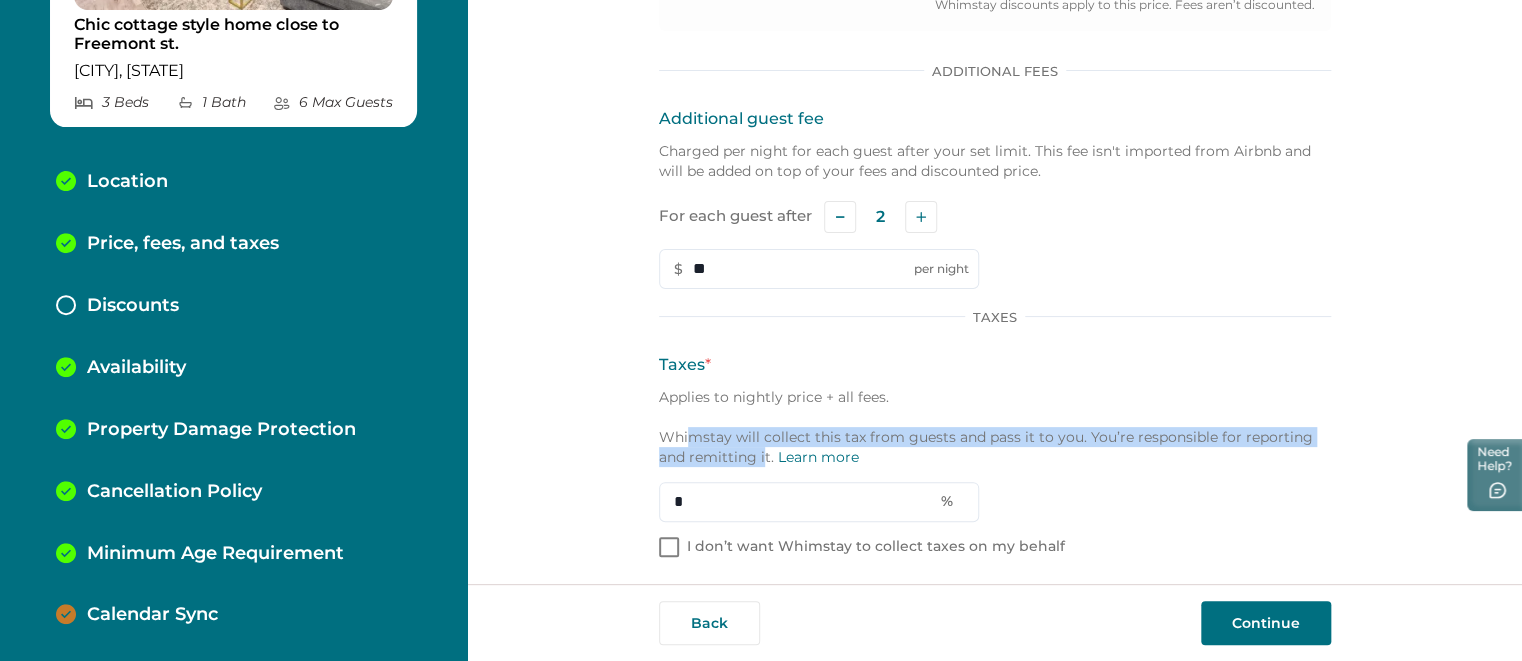 drag, startPoint x: 764, startPoint y: 455, endPoint x: 692, endPoint y: 444, distance: 72.835434 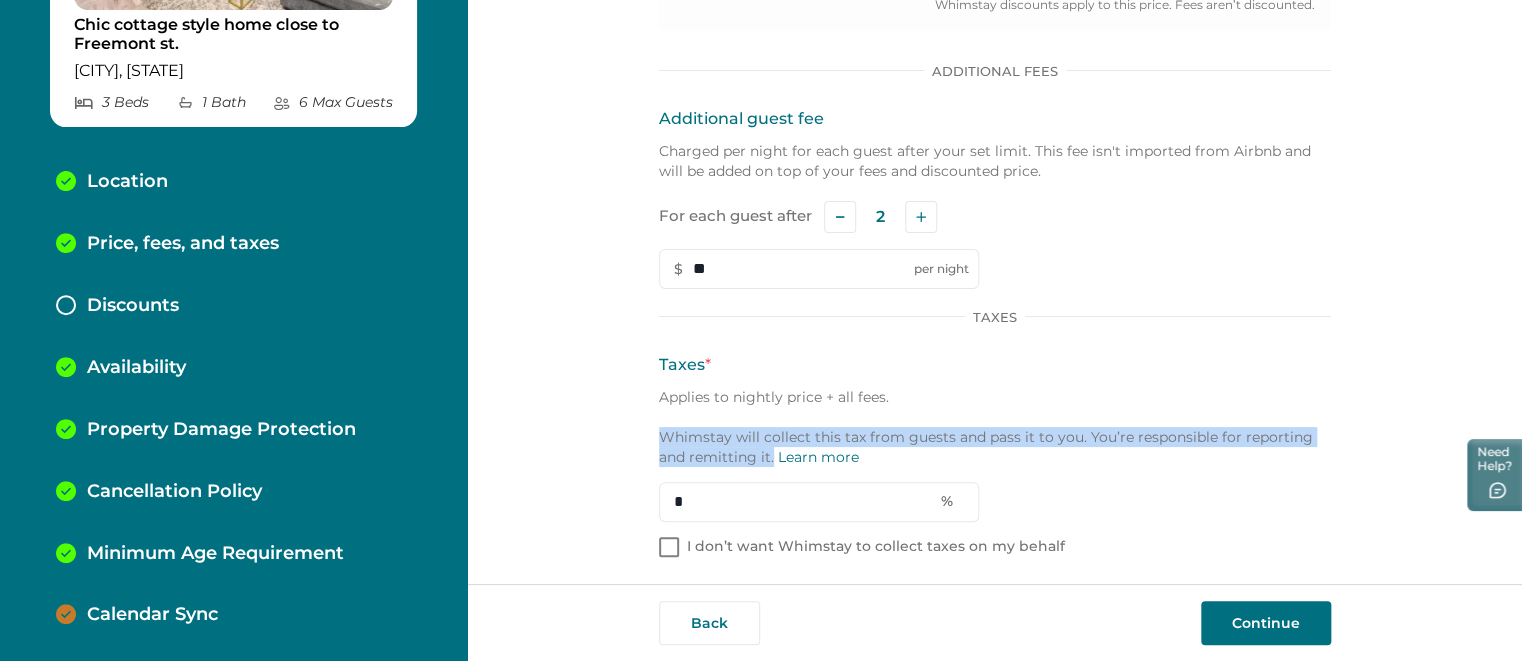 drag, startPoint x: 772, startPoint y: 461, endPoint x: 657, endPoint y: 443, distance: 116.40017 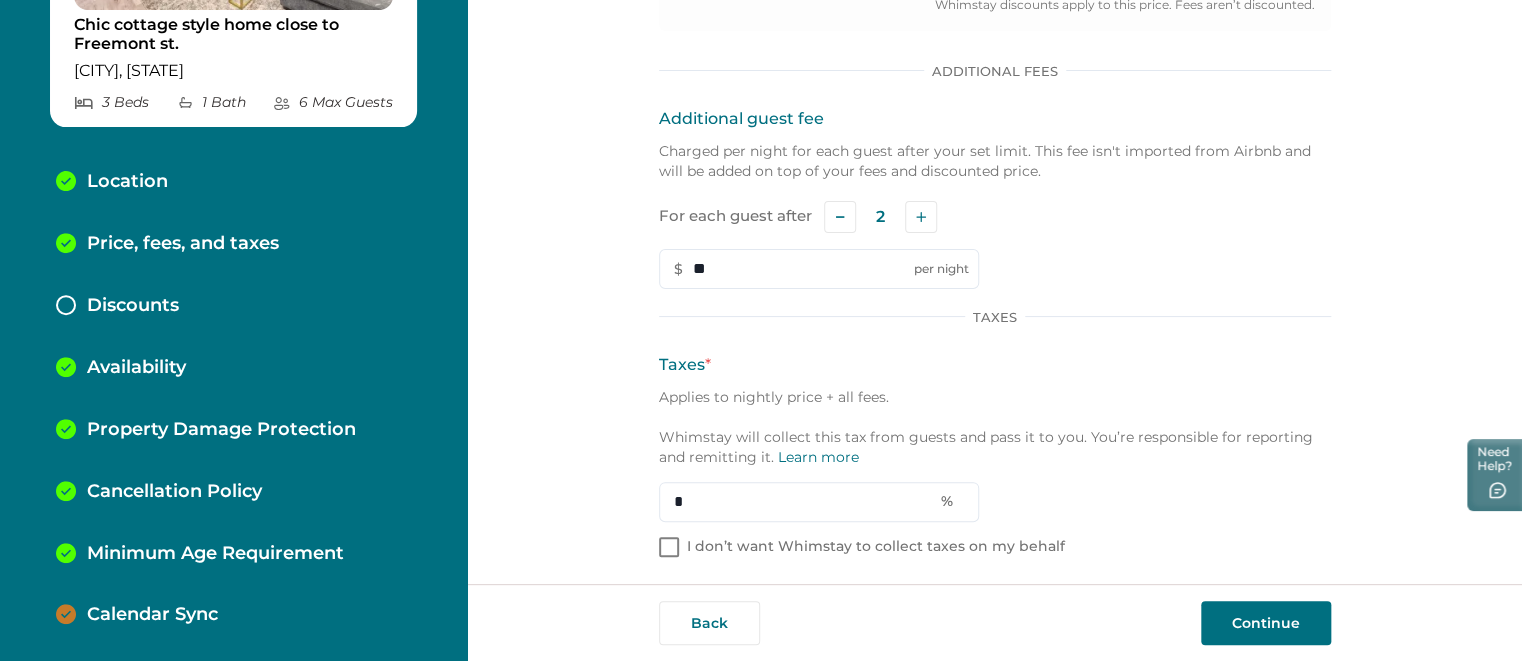 click on "Applies to nightly price + all fees.  Whimstay will collect this tax from guests and pass it to you. You’re responsible for reporting and remitting it.   Learn more" at bounding box center [995, 427] 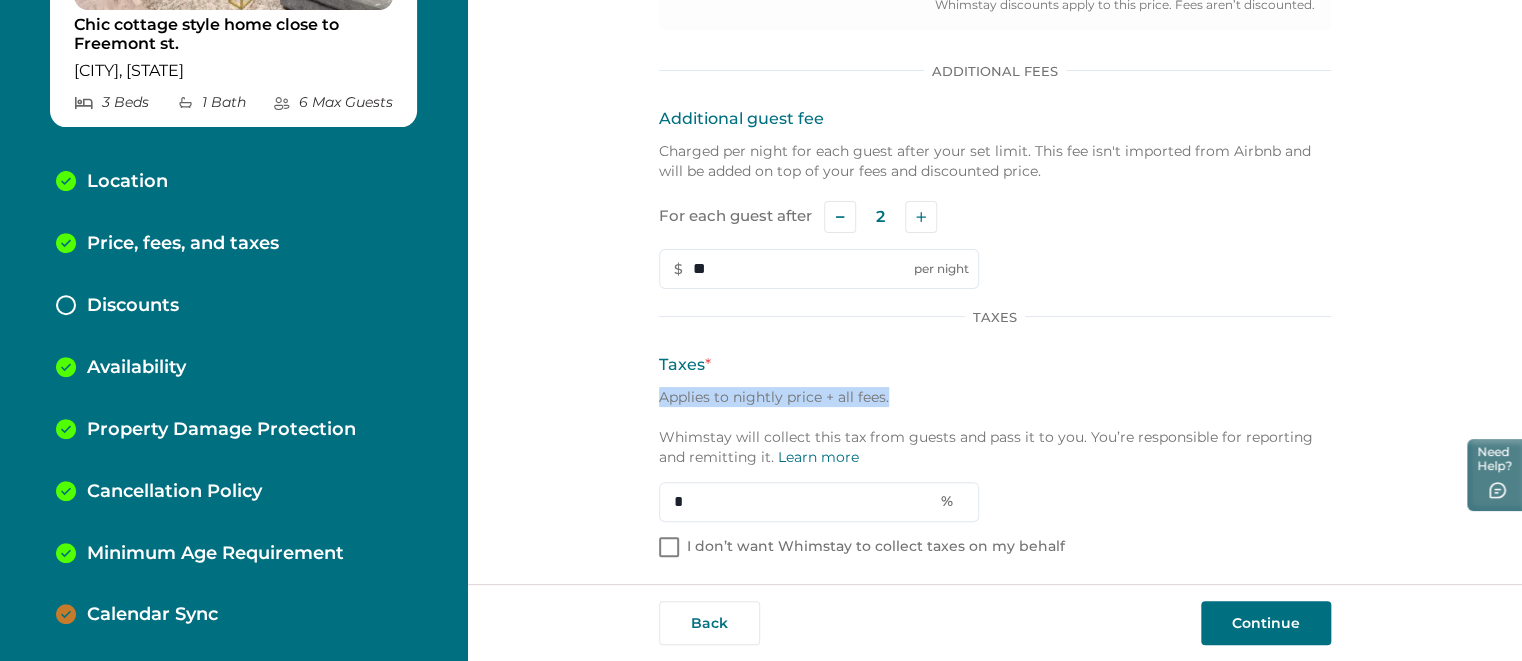 drag, startPoint x: 892, startPoint y: 398, endPoint x: 652, endPoint y: 393, distance: 240.05208 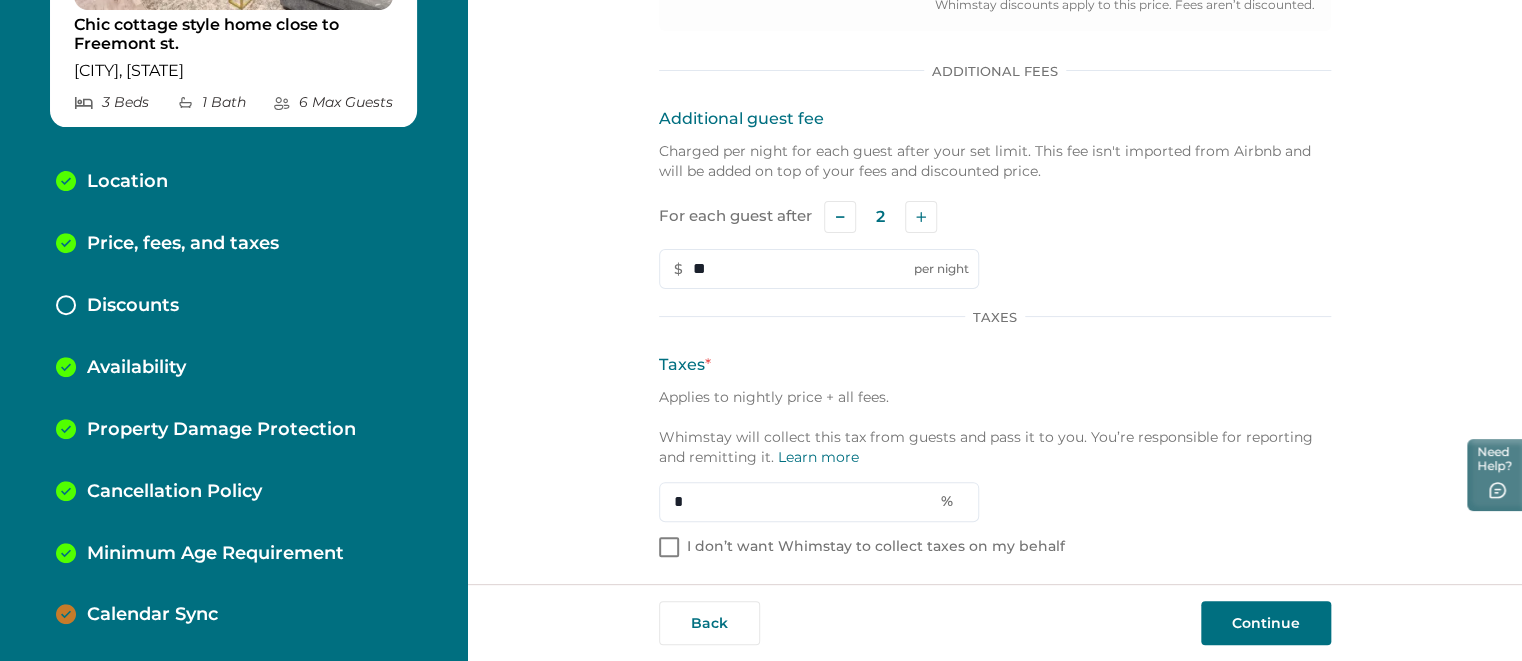 click on "Applies to nightly price + all fees.  Whimstay will collect this tax from guests and pass it to you. You’re responsible for reporting and remitting it.   Learn more" at bounding box center (995, 427) 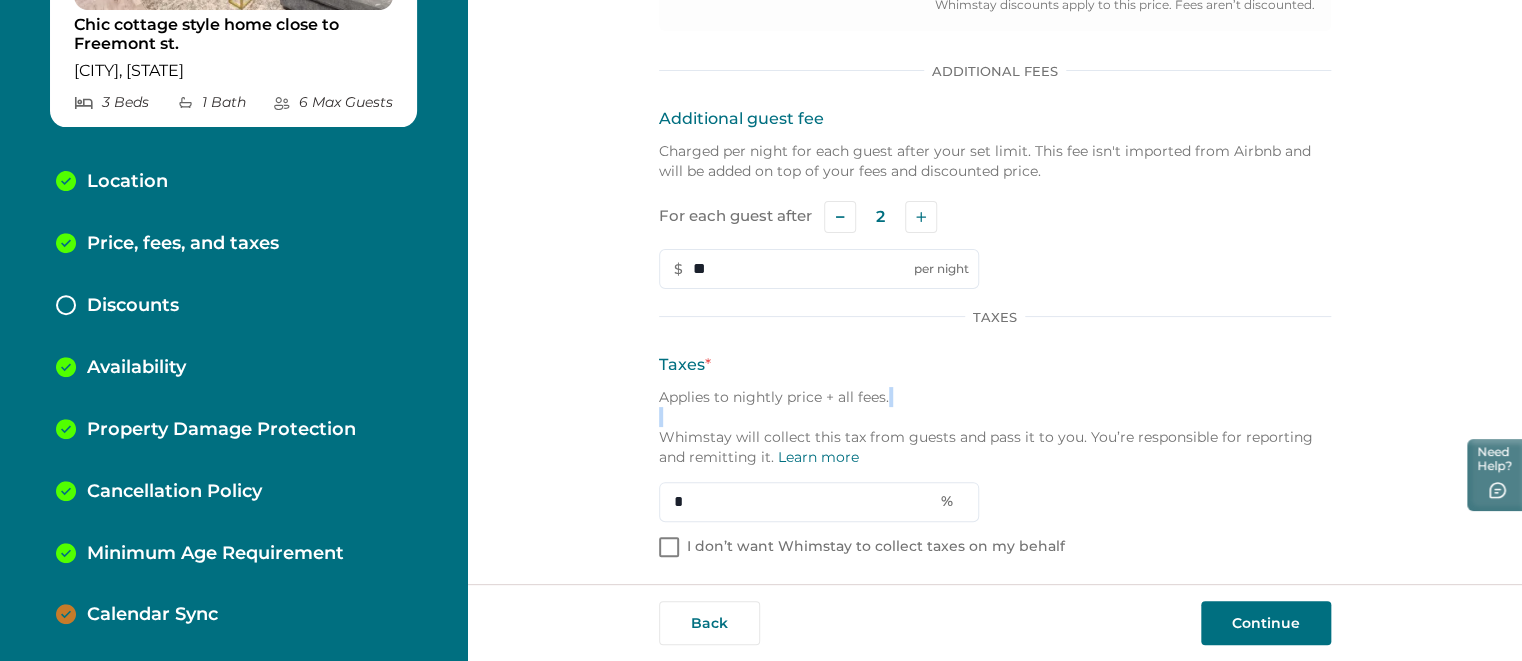 click on "Applies to nightly price + all fees.  Whimstay will collect this tax from guests and pass it to you. You’re responsible for reporting and remitting it.   Learn more" at bounding box center [995, 427] 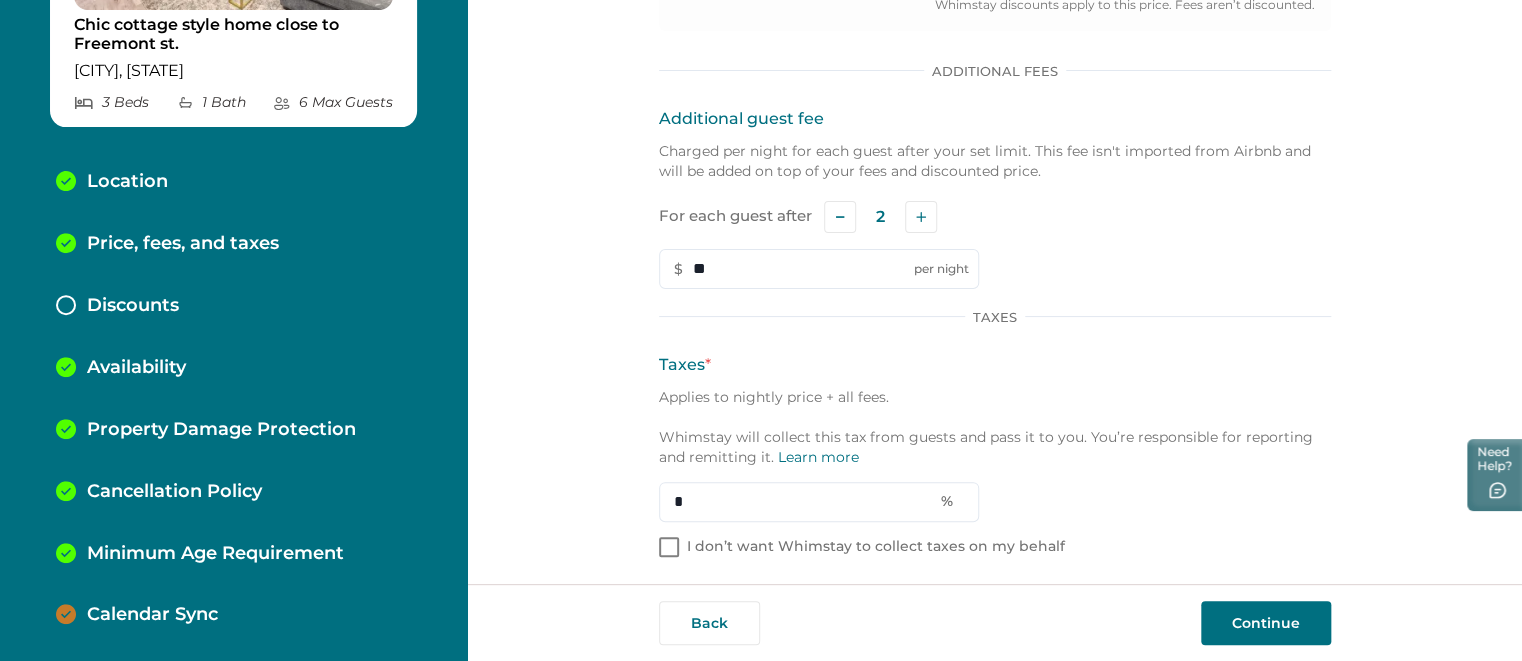 click on "Applies to nightly price + all fees.  Whimstay will collect this tax from guests and pass it to you. You’re responsible for reporting and remitting it.   Learn more" at bounding box center [995, 427] 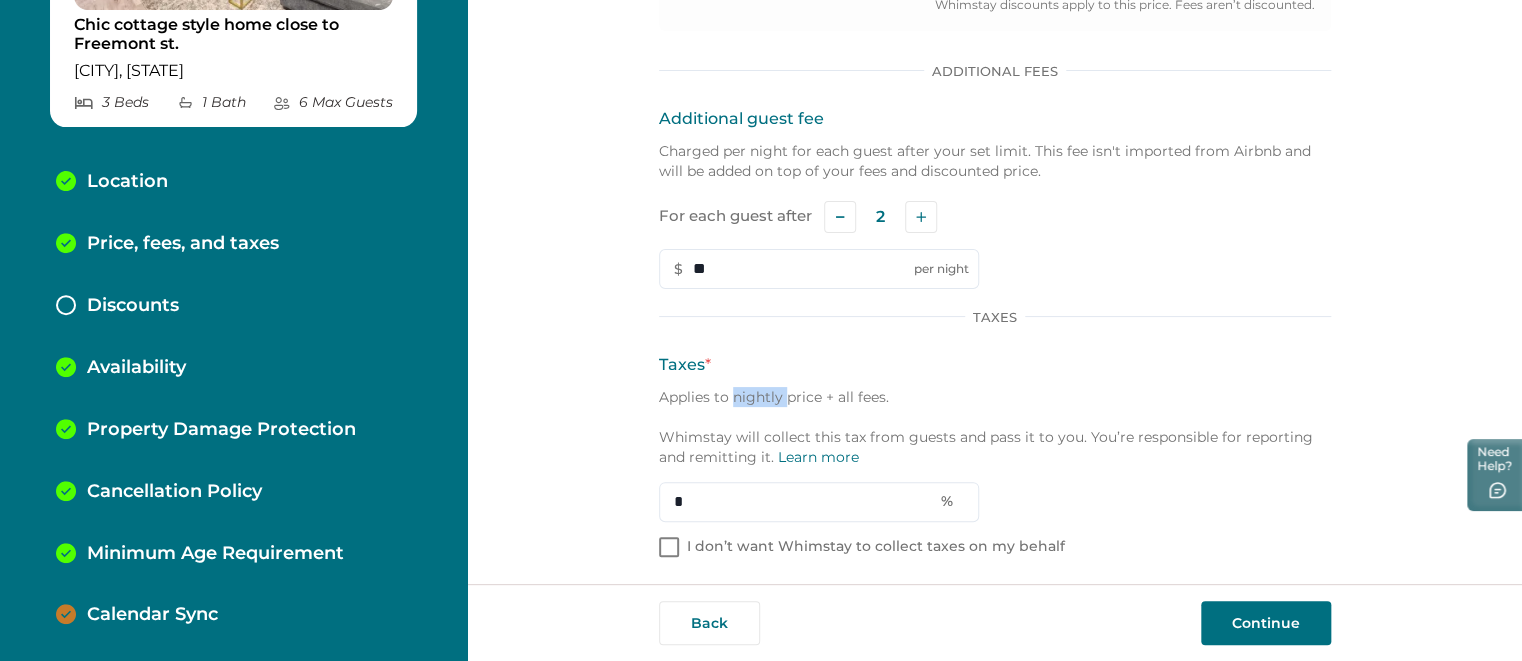 click on "Applies to nightly price + all fees.  Whimstay will collect this tax from guests and pass it to you. You’re responsible for reporting and remitting it.   Learn more" at bounding box center (995, 427) 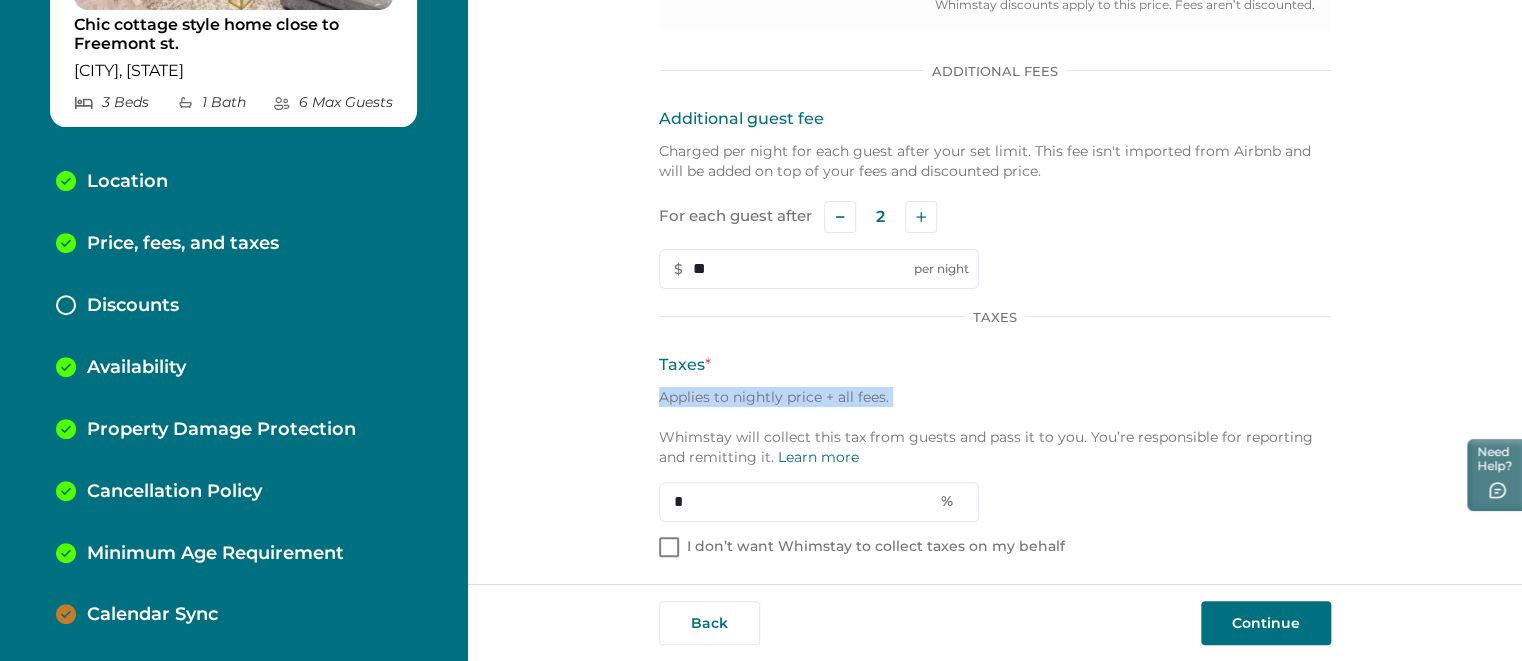 click on "Applies to nightly price + all fees.  Whimstay will collect this tax from guests and pass it to you. You’re responsible for reporting and remitting it.   Learn more" at bounding box center [995, 427] 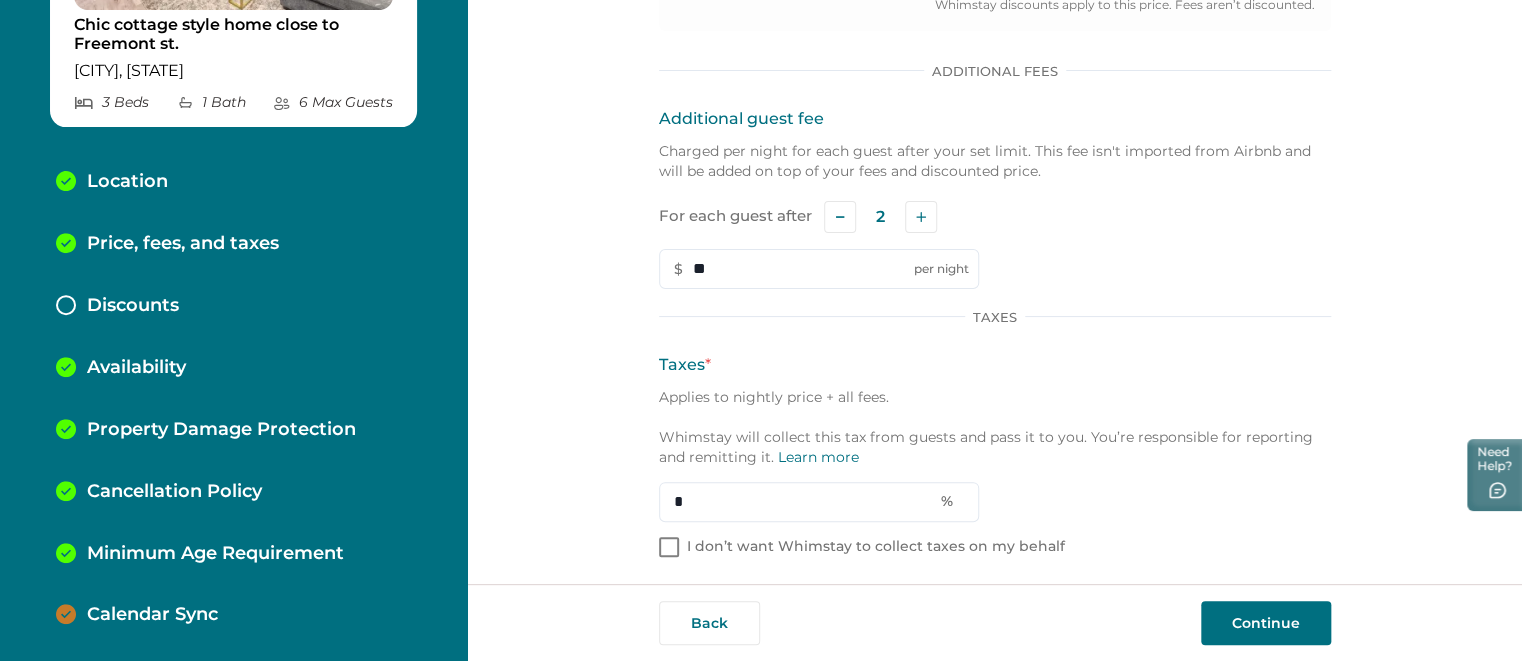 click on "Taxes *" at bounding box center [995, 365] 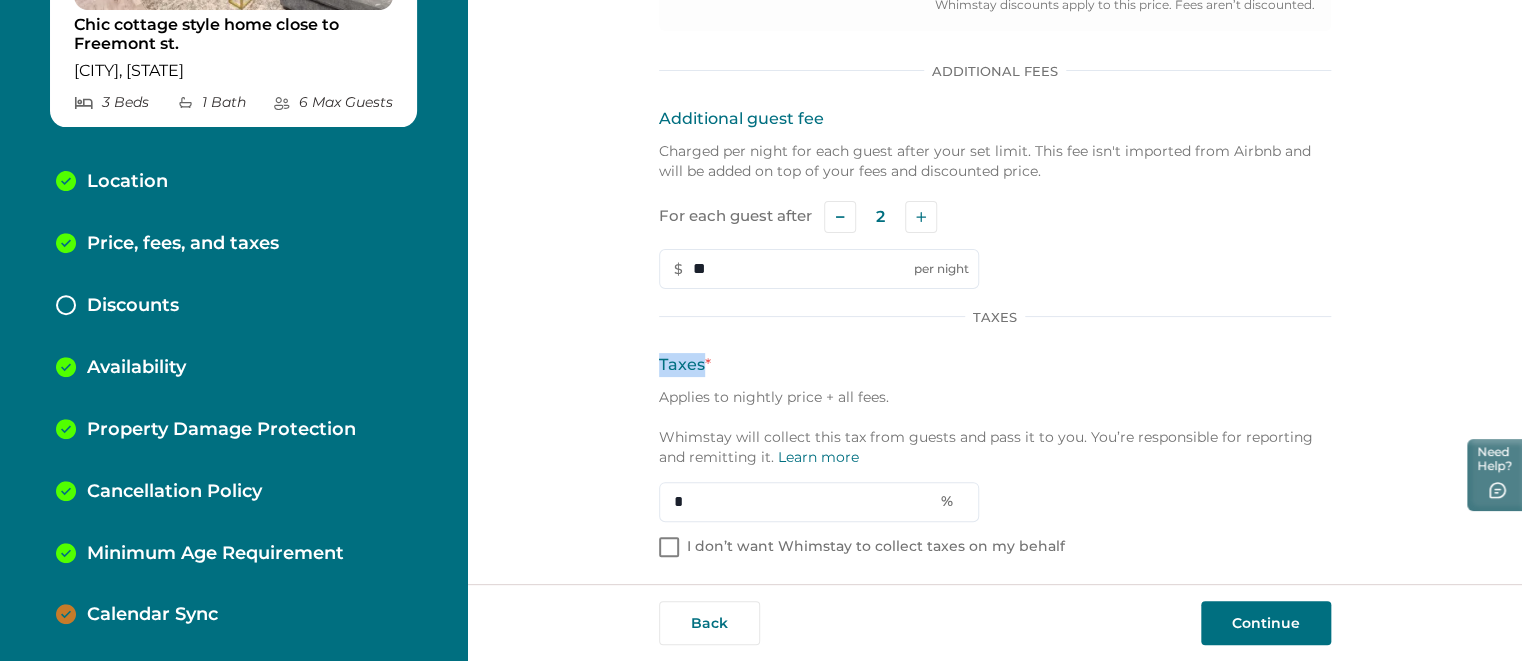 click on "Taxes *" at bounding box center (995, 365) 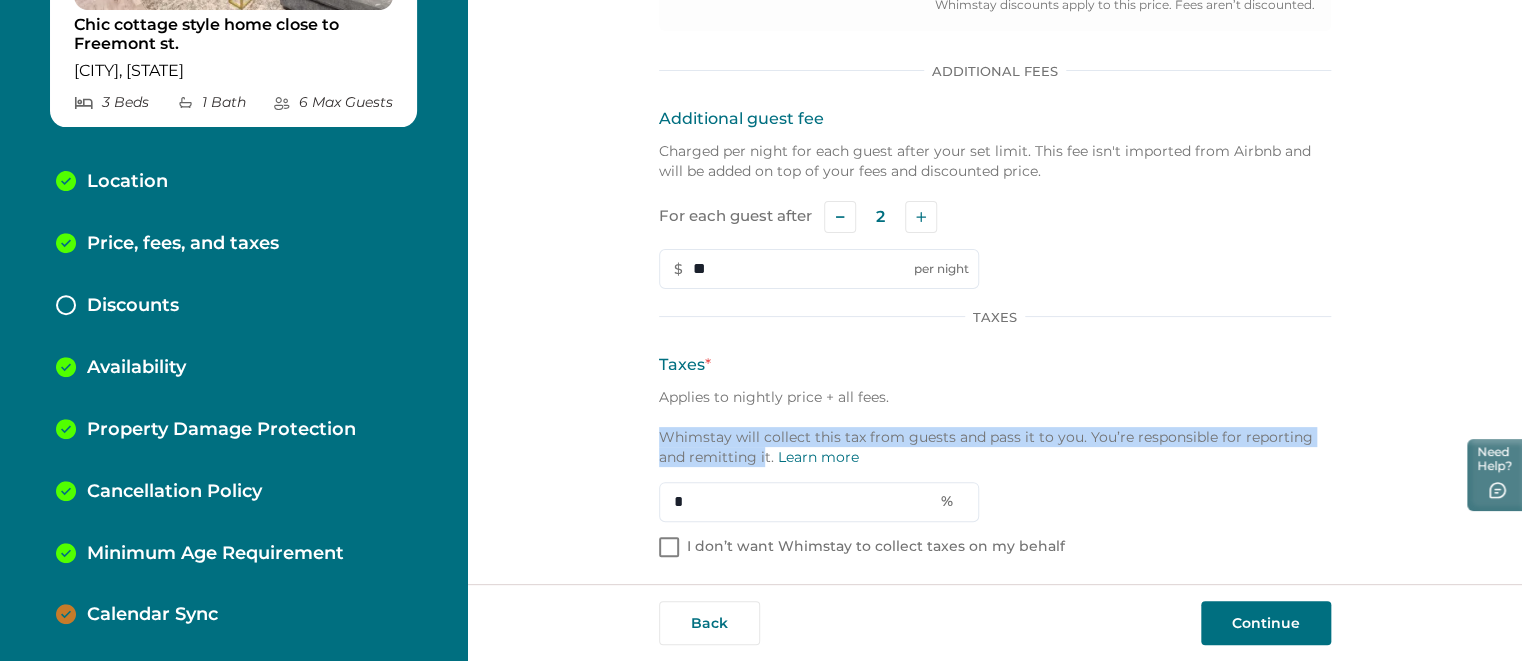 drag, startPoint x: 765, startPoint y: 453, endPoint x: 656, endPoint y: 437, distance: 110.16805 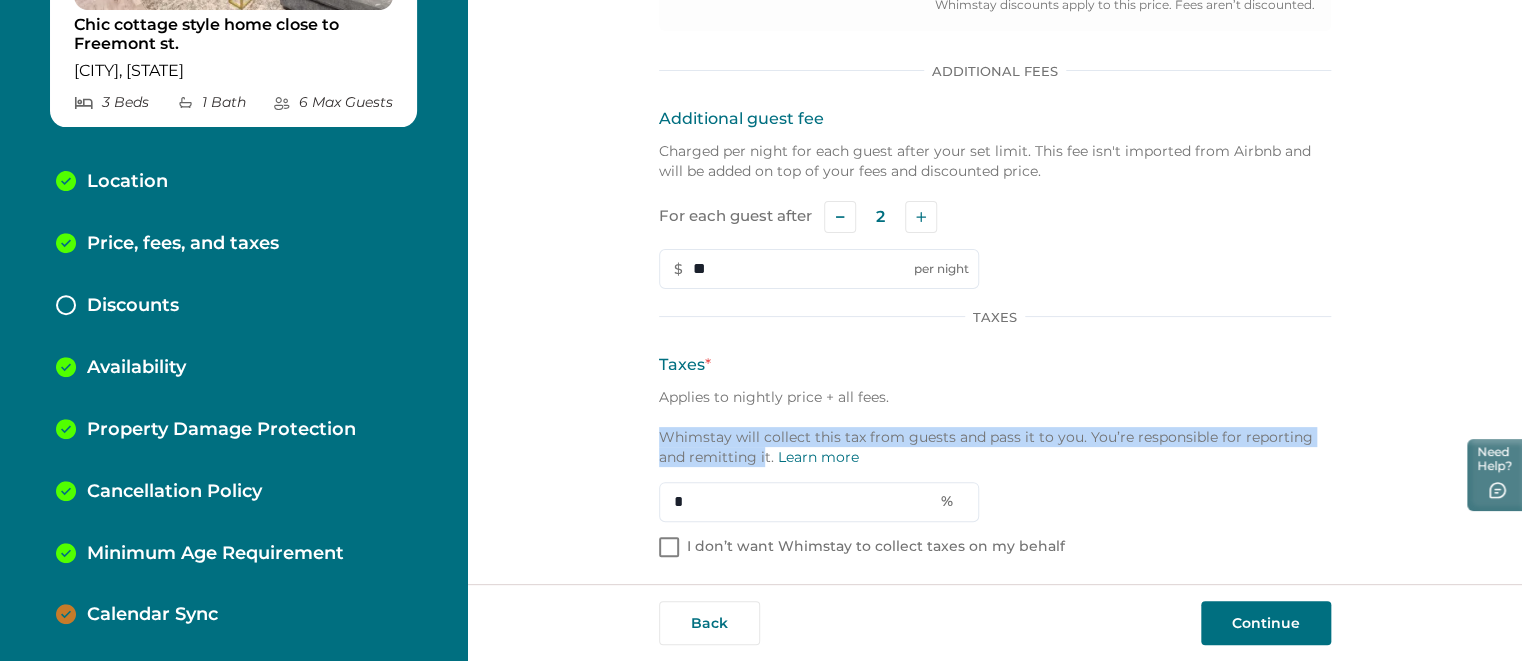 click on "Applies to nightly price + all fees.  Whimstay will collect this tax from guests and pass it to you. You’re responsible for reporting and remitting it.   Learn more" at bounding box center [995, 427] 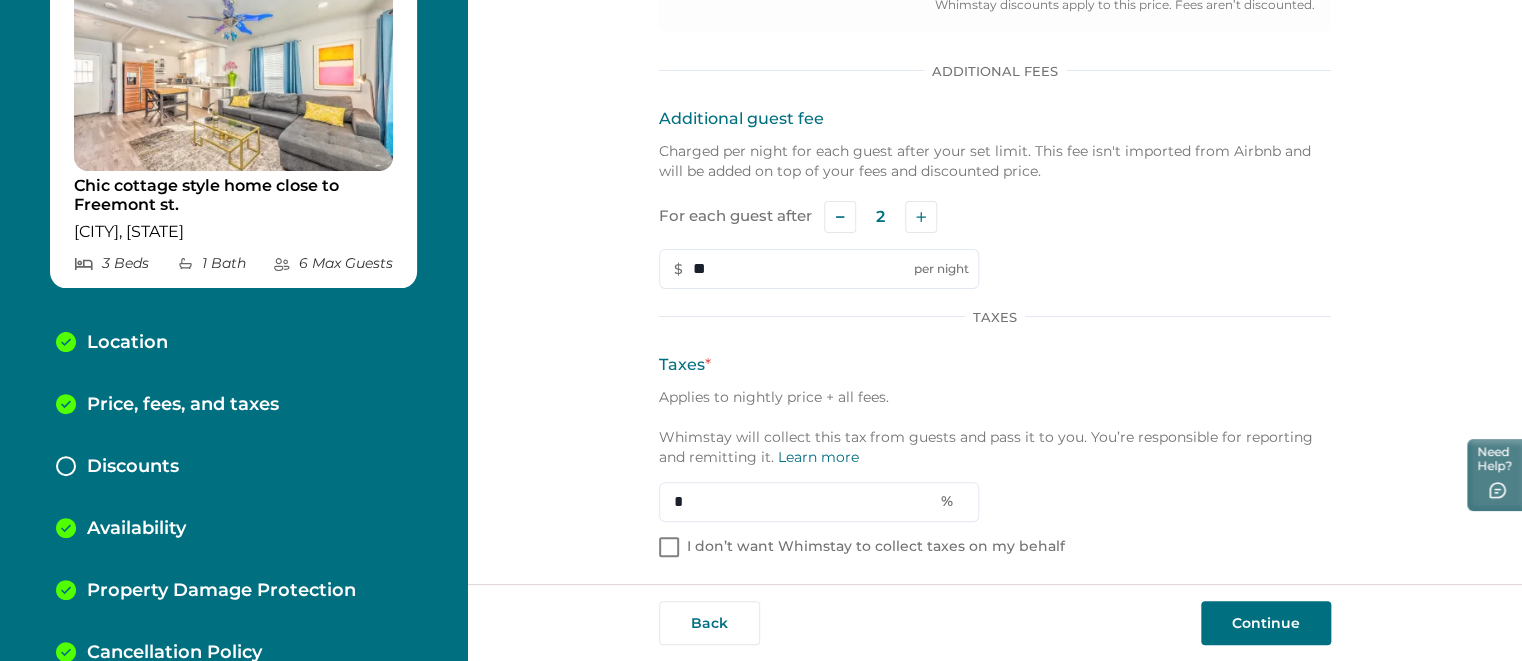 scroll, scrollTop: 0, scrollLeft: 0, axis: both 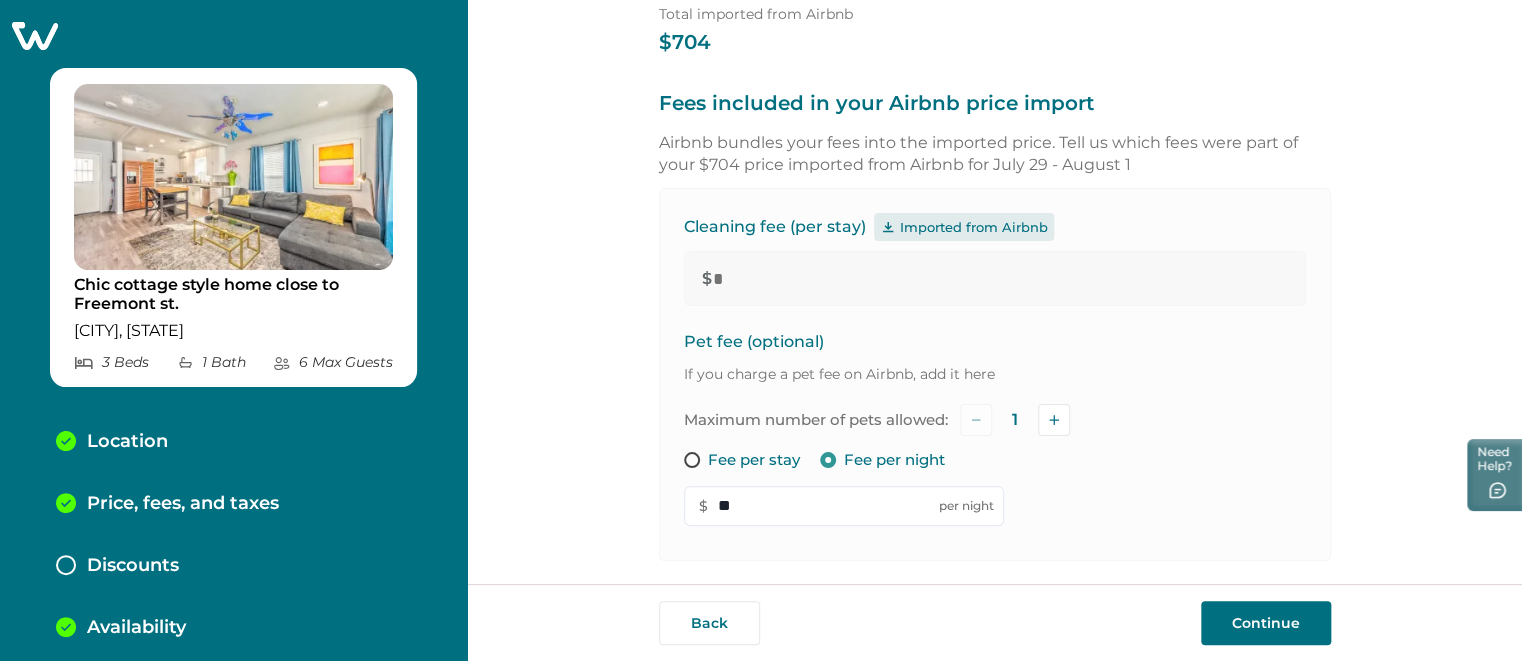 click on "Let's set up your base price We'll use an example stay from the next 30 days on your Airbnb calendar to calculate your base price on Whimstay Example stay We've pre-filled these dates based on your Airbnb availability. You can change them if you'd like. Jul 1, 2025 - Jul 25, 2025 July 2025 Su Mo Tu We Th Fr Sa 1 2 3 4 5 6 7 8 9 10 11 12 13 14 15 16 17 18 19 20 21 22 23 24 25 26 27 28 29 30 31 August 2025 Su Mo Tu We Th Fr Sa 1 2 3 4 5 6 7 8 9 10 11 12 13 14 15 16 17 18 19 20 21 22 23 24 25 26 27 28 29 30 31 Total imported from Airbnb $704 Fees included in your Airbnb price import Airbnb bundles your fees into the imported price. Tell us which fees were part of your $704 price imported from Airbnb for July 29 - August 1 Cleaning fee (per stay) Imported from Airbnb $ * Pet fee (optional) If you charge a pet fee on Airbnb, add it here Maximum number of pets allowed: 1 Fee per stay Fee per night $ ** per night How we calculate your base price Total imported from Airbnb $704 Cleaning fee – $ 0 $579 2 $ ** Taxes" at bounding box center [994, 292] 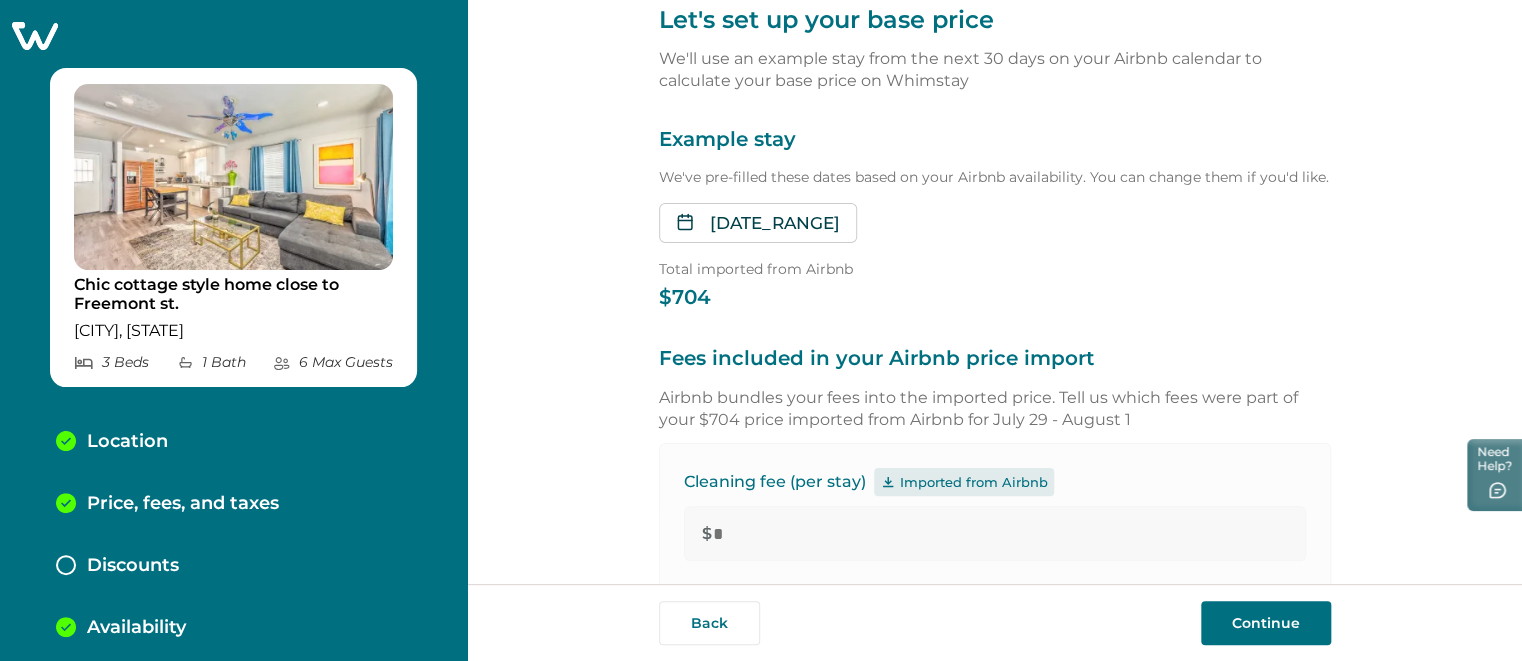 scroll, scrollTop: 0, scrollLeft: 0, axis: both 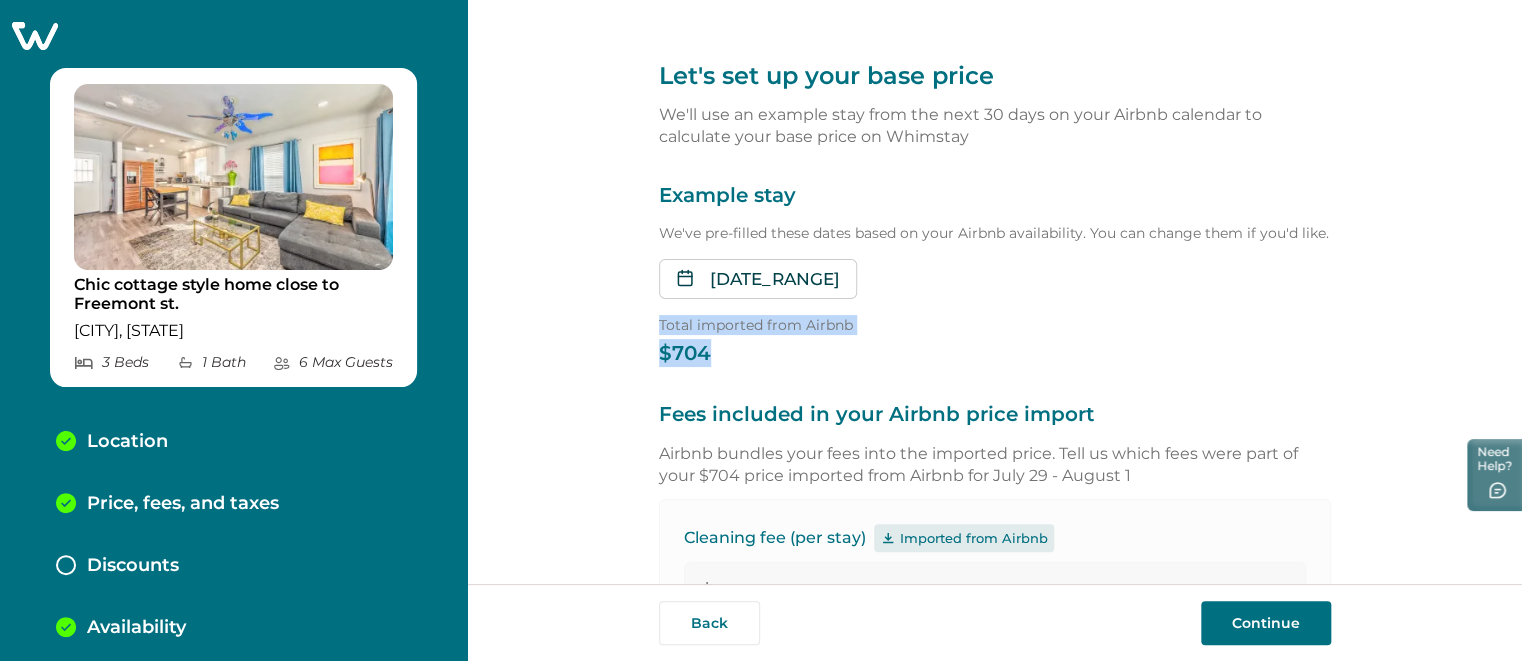 drag, startPoint x: 709, startPoint y: 356, endPoint x: 655, endPoint y: 330, distance: 59.933296 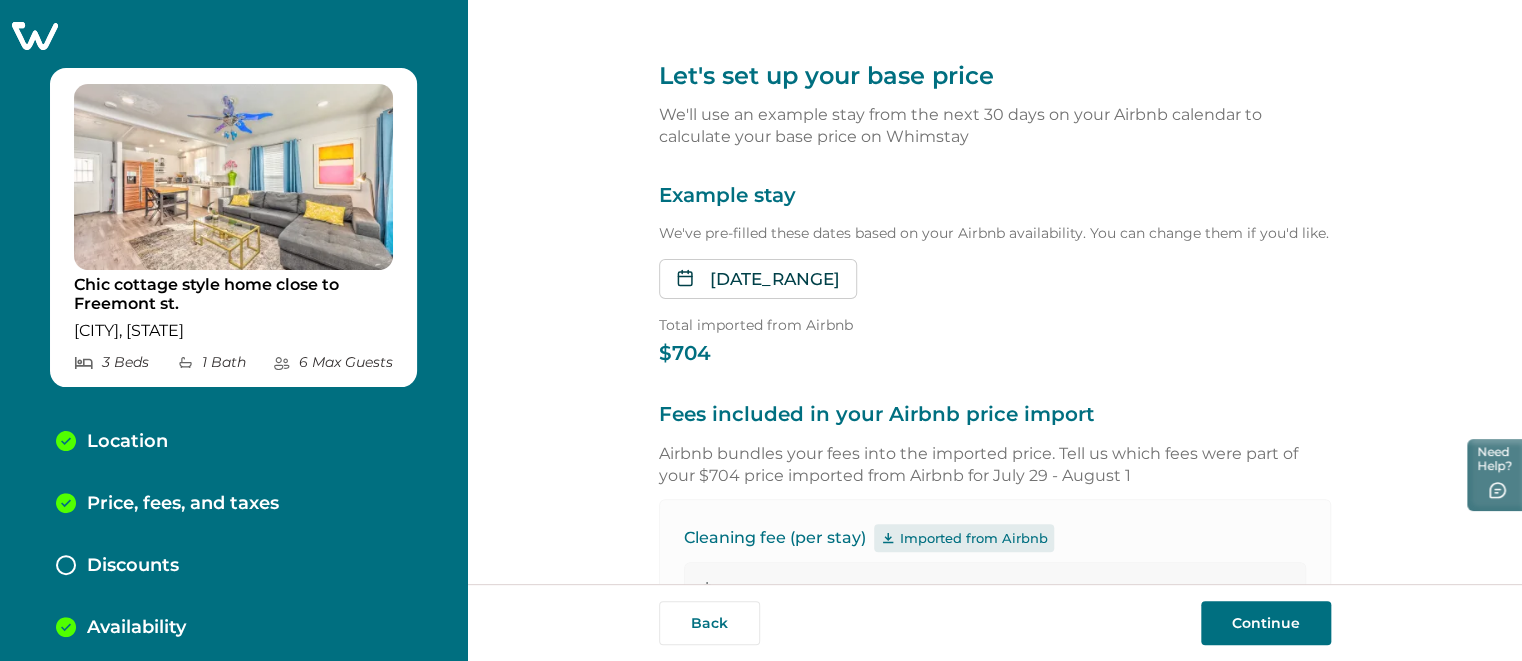 click on "Fees included in your Airbnb price import" at bounding box center (995, 415) 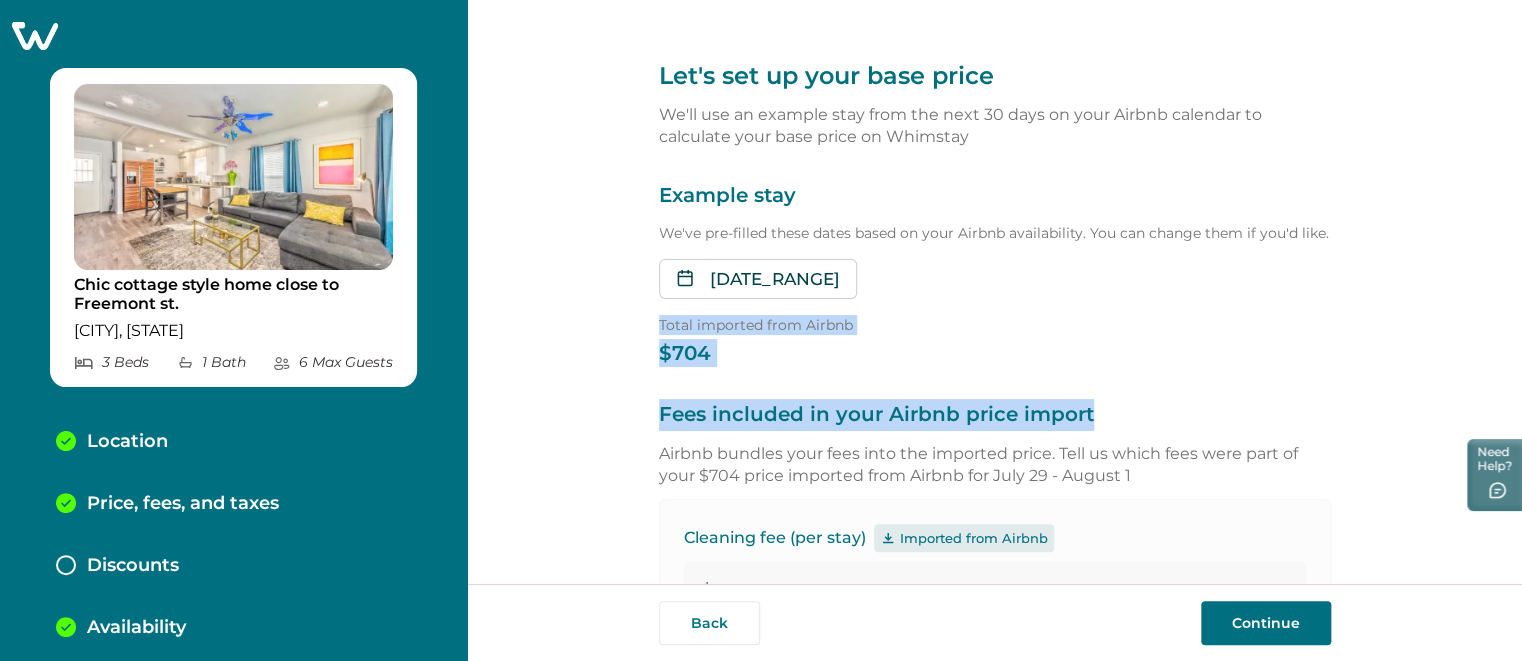 drag, startPoint x: 1108, startPoint y: 409, endPoint x: 648, endPoint y: 331, distance: 466.5662 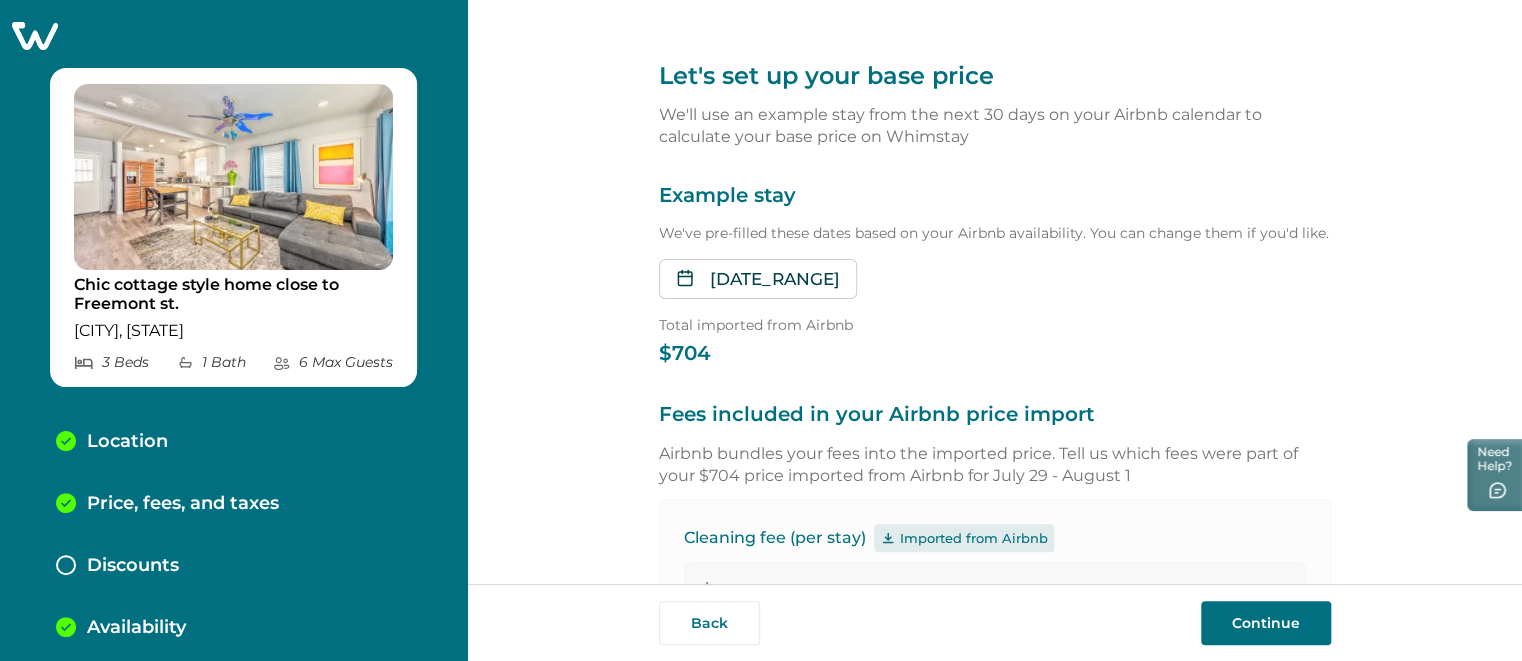 click on "Let's set up your base price We'll use an example stay from the next 30 days on your Airbnb calendar to calculate your base price on Whimstay Example stay We've pre-filled these dates based on your Airbnb availability. You can change them if you'd like. Jul 1, 2025 - Jul 25, 2025 July 2025 Su Mo Tu We Th Fr Sa 1 2 3 4 5 6 7 8 9 10 11 12 13 14 15 16 17 18 19 20 21 22 23 24 25 26 27 28 29 30 31 August 2025 Su Mo Tu We Th Fr Sa 1 2 3 4 5 6 7 8 9 10 11 12 13 14 15 16 17 18 19 20 21 22 23 24 25 26 27 28 29 30 31 Total imported from Airbnb $704 Fees included in your Airbnb price import Airbnb bundles your fees into the imported price. Tell us which fees were part of your $704 price imported from Airbnb for July 29 - August 1 Cleaning fee (per stay) Imported from Airbnb $ * Pet fee (optional) If you charge a pet fee on Airbnb, add it here Maximum number of pets allowed: 1 Fee per stay Fee per night $ ** per night How we calculate your base price Total imported from Airbnb $704 Cleaning fee – $ 0 $579 2 $ ** Taxes" at bounding box center [994, 292] 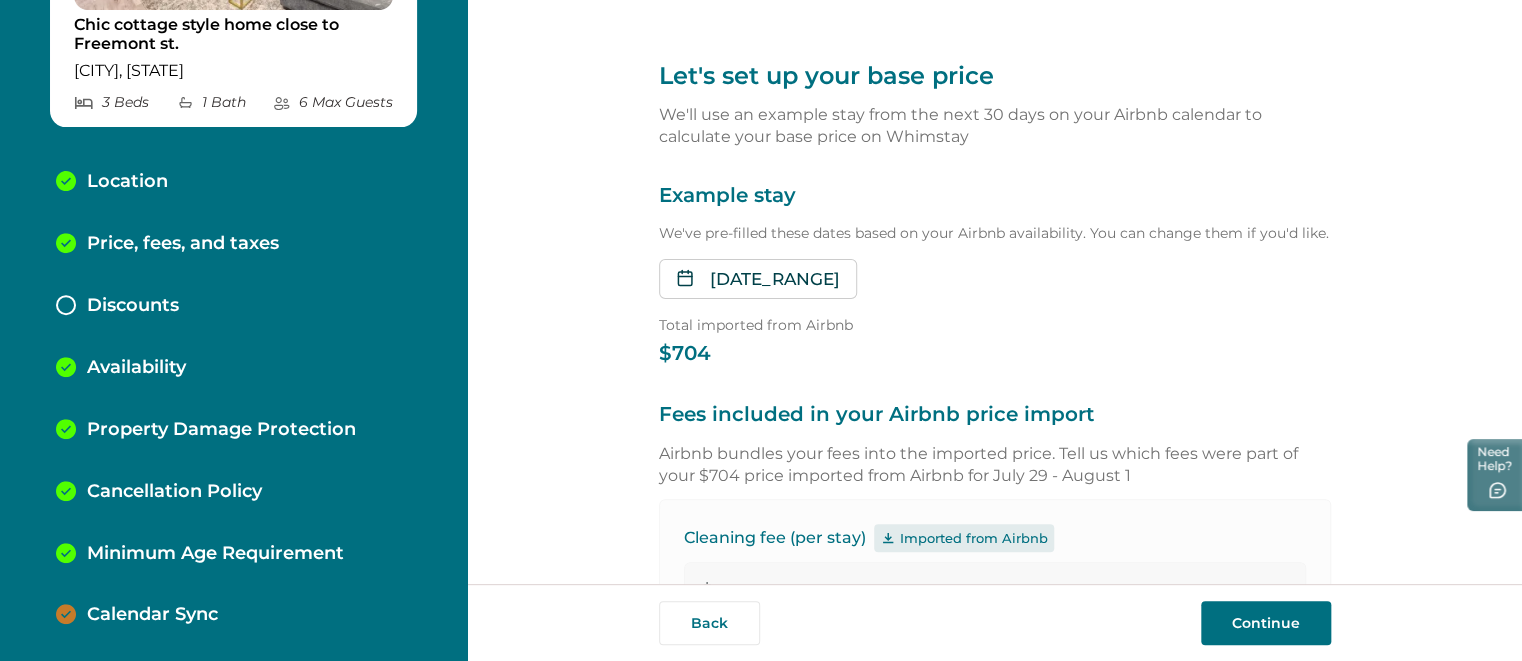 scroll, scrollTop: 34, scrollLeft: 0, axis: vertical 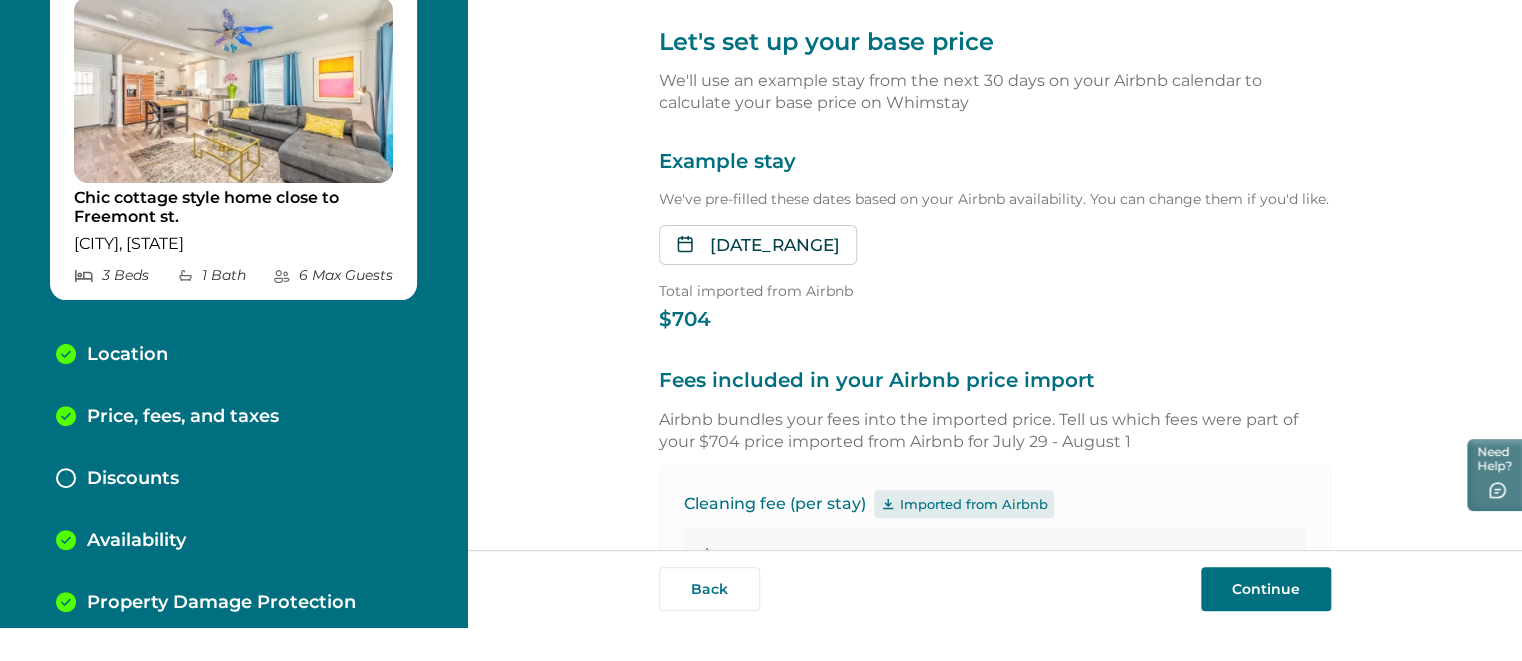 click on "Price, fees, and taxes" at bounding box center [183, 417] 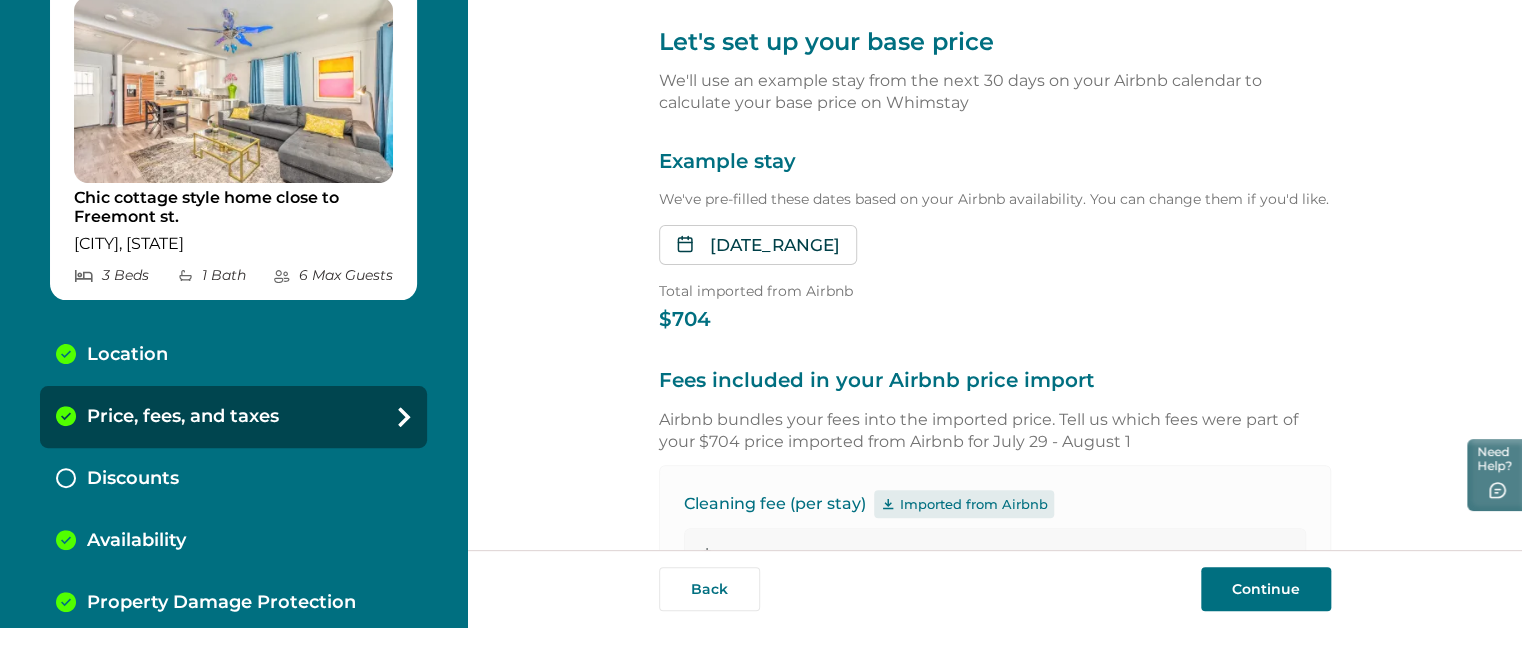 scroll, scrollTop: 0, scrollLeft: 0, axis: both 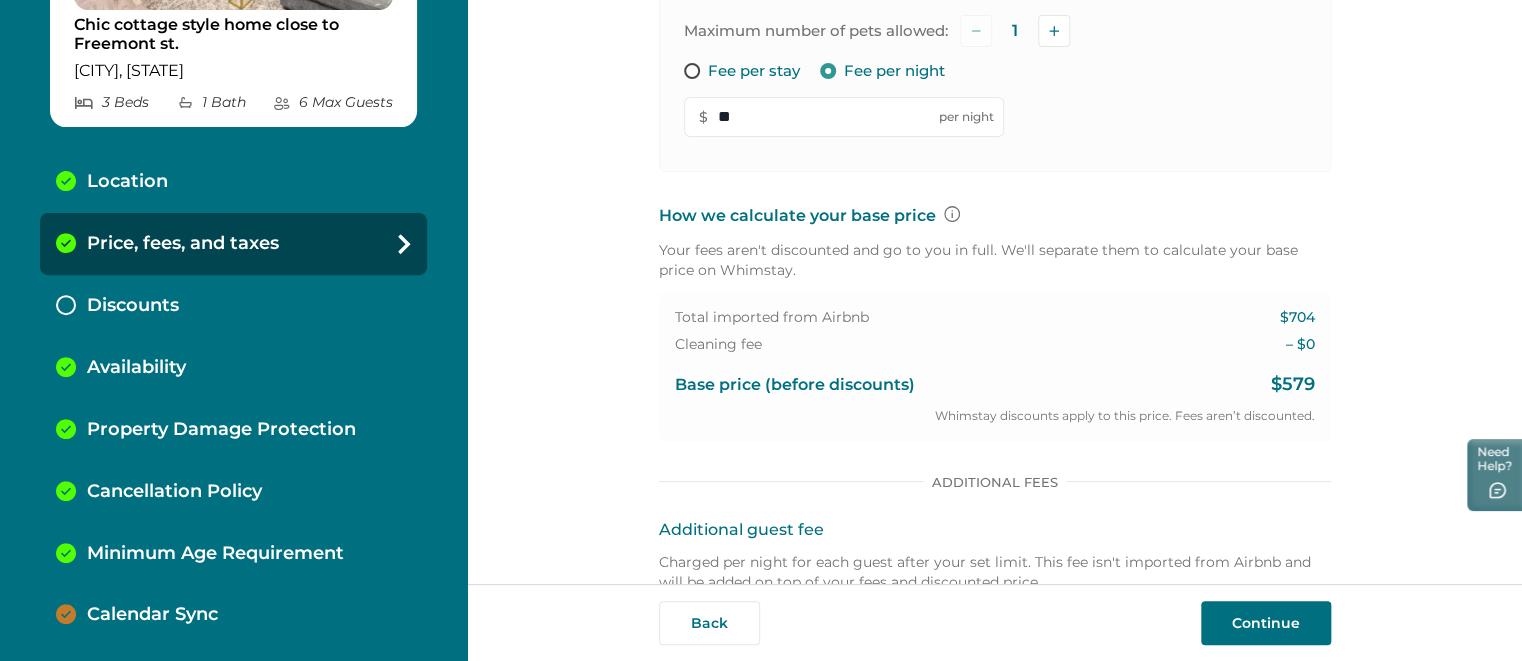 click on "Discounts" at bounding box center (233, 306) 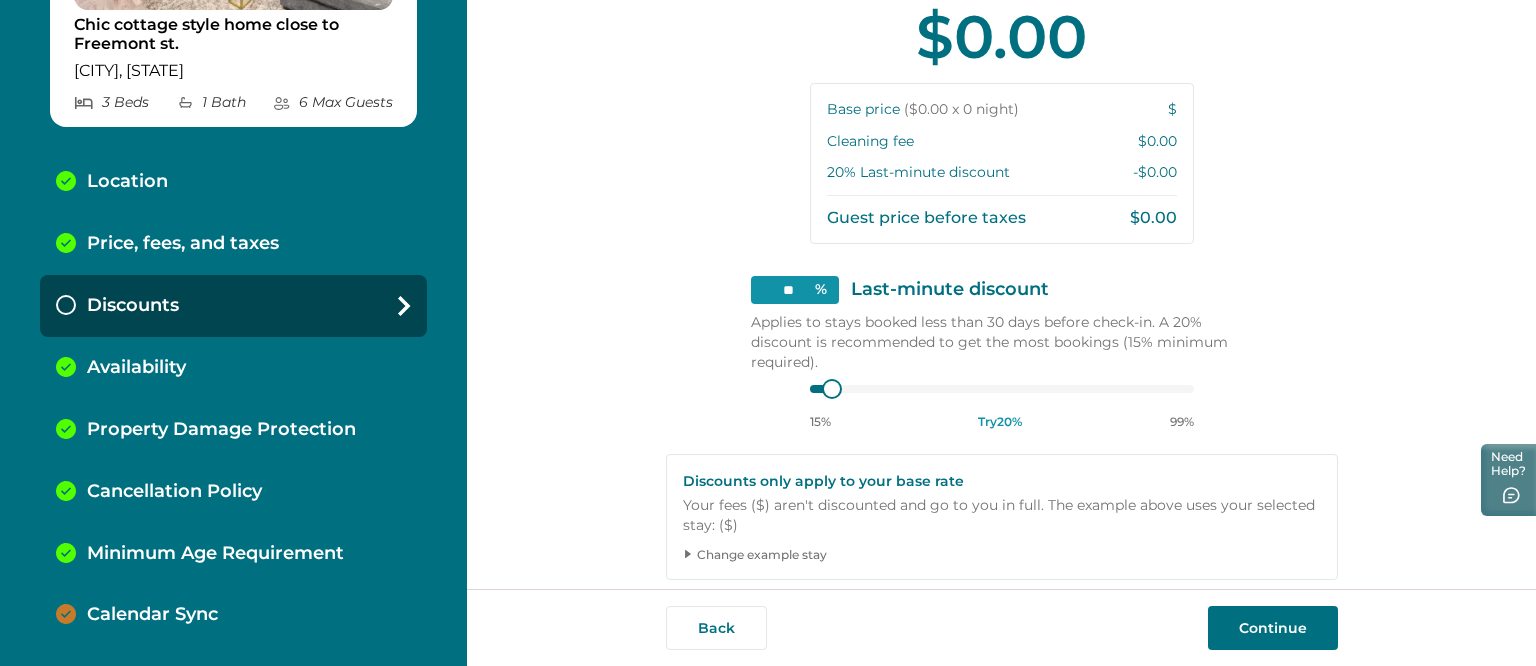 scroll, scrollTop: 461, scrollLeft: 0, axis: vertical 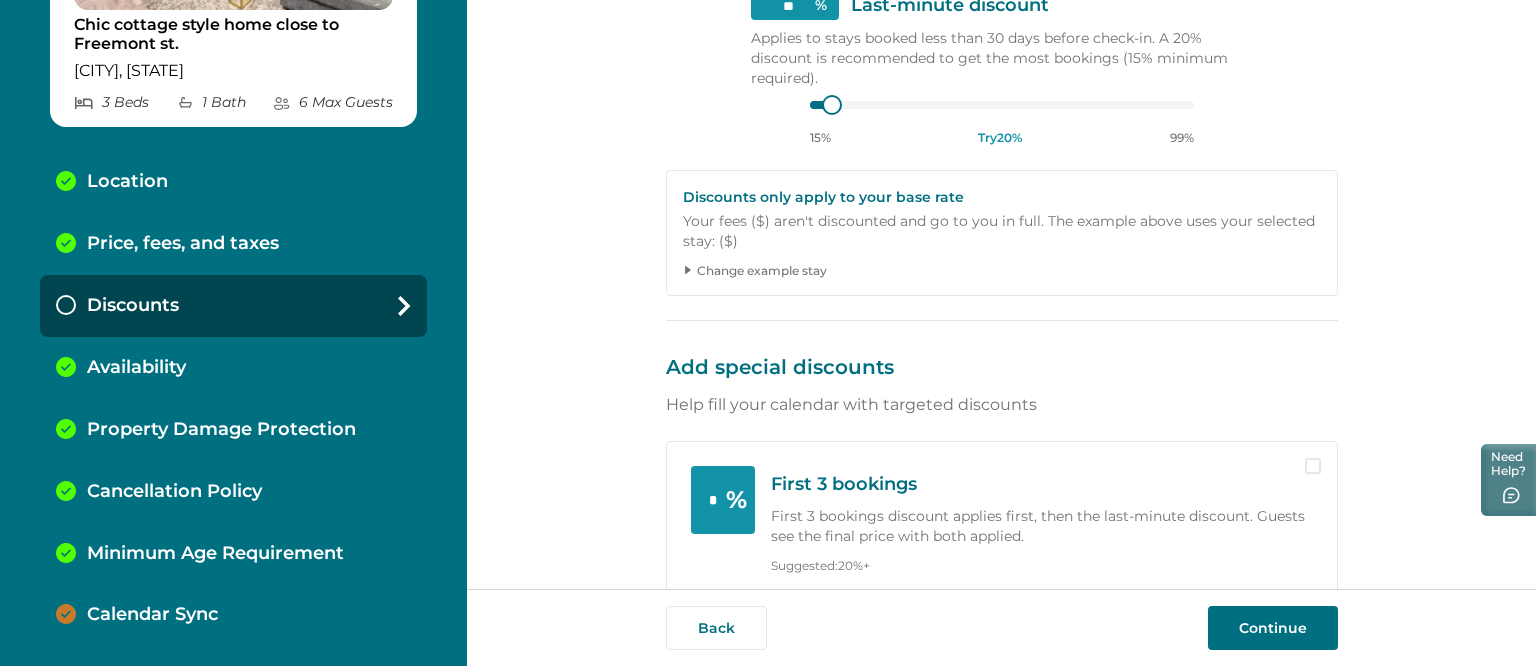 click on "Availability" at bounding box center [233, 368] 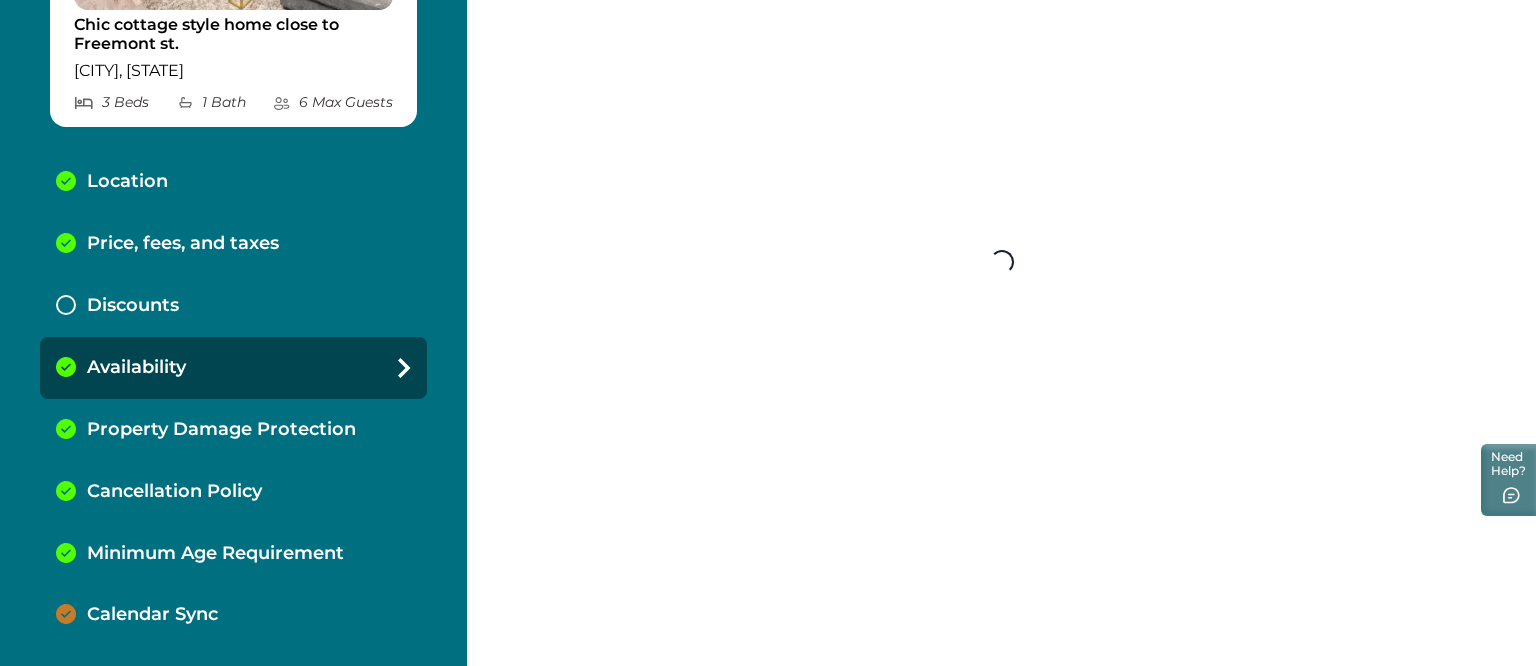 scroll, scrollTop: 0, scrollLeft: 0, axis: both 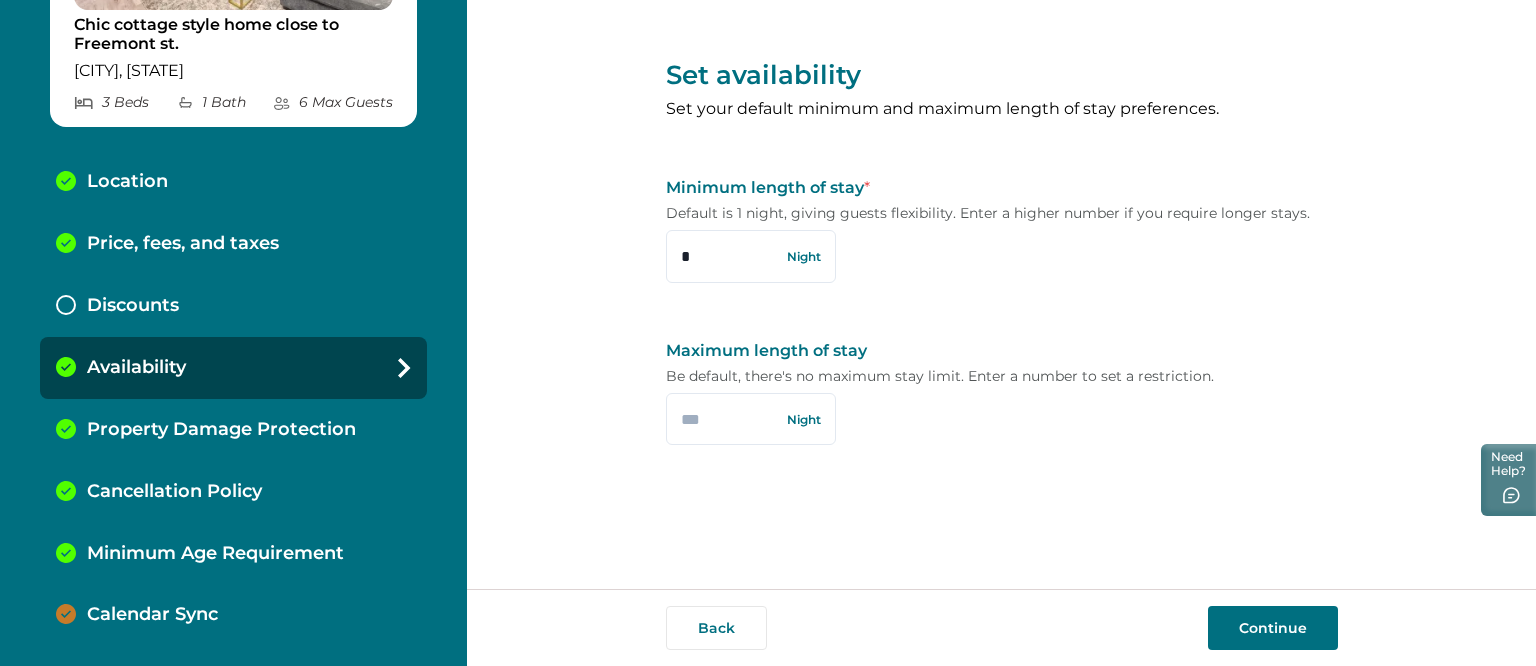 click on "Discounts" at bounding box center [233, 306] 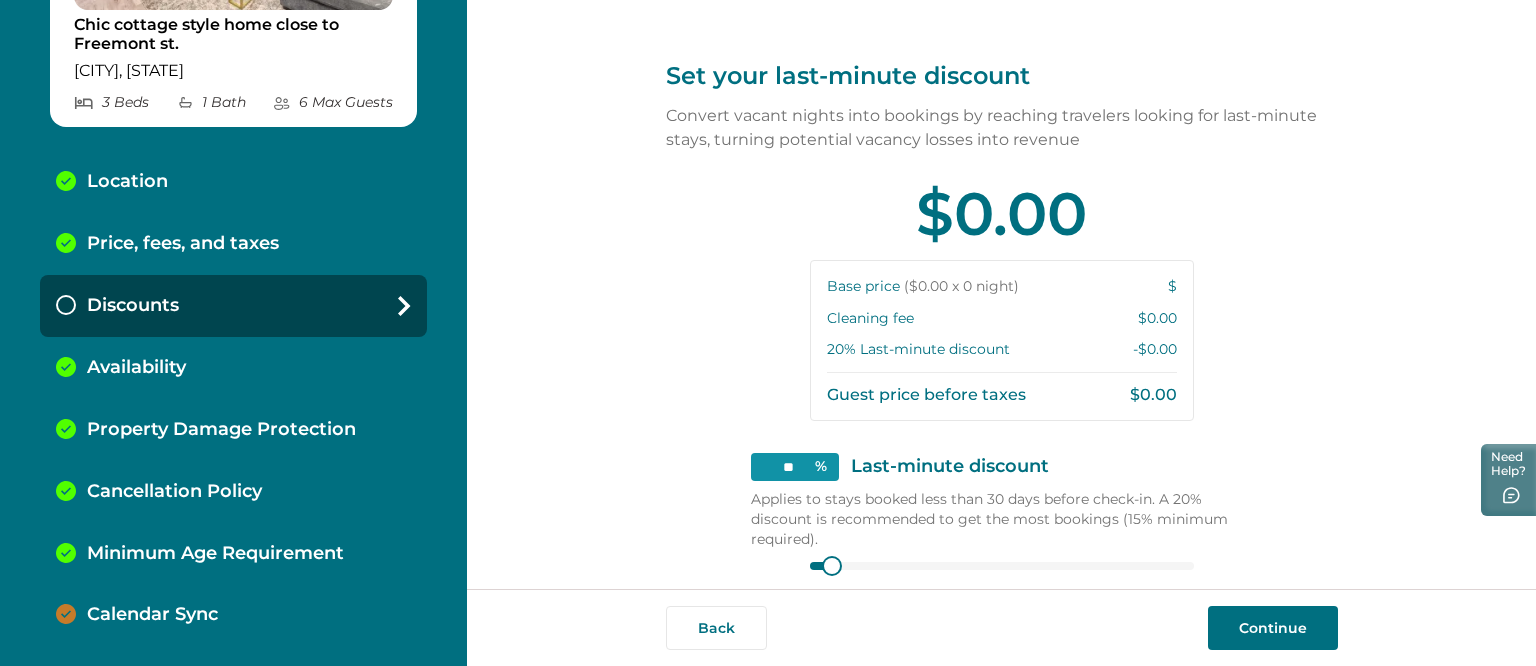 click on "Price, fees, and taxes" at bounding box center [233, 244] 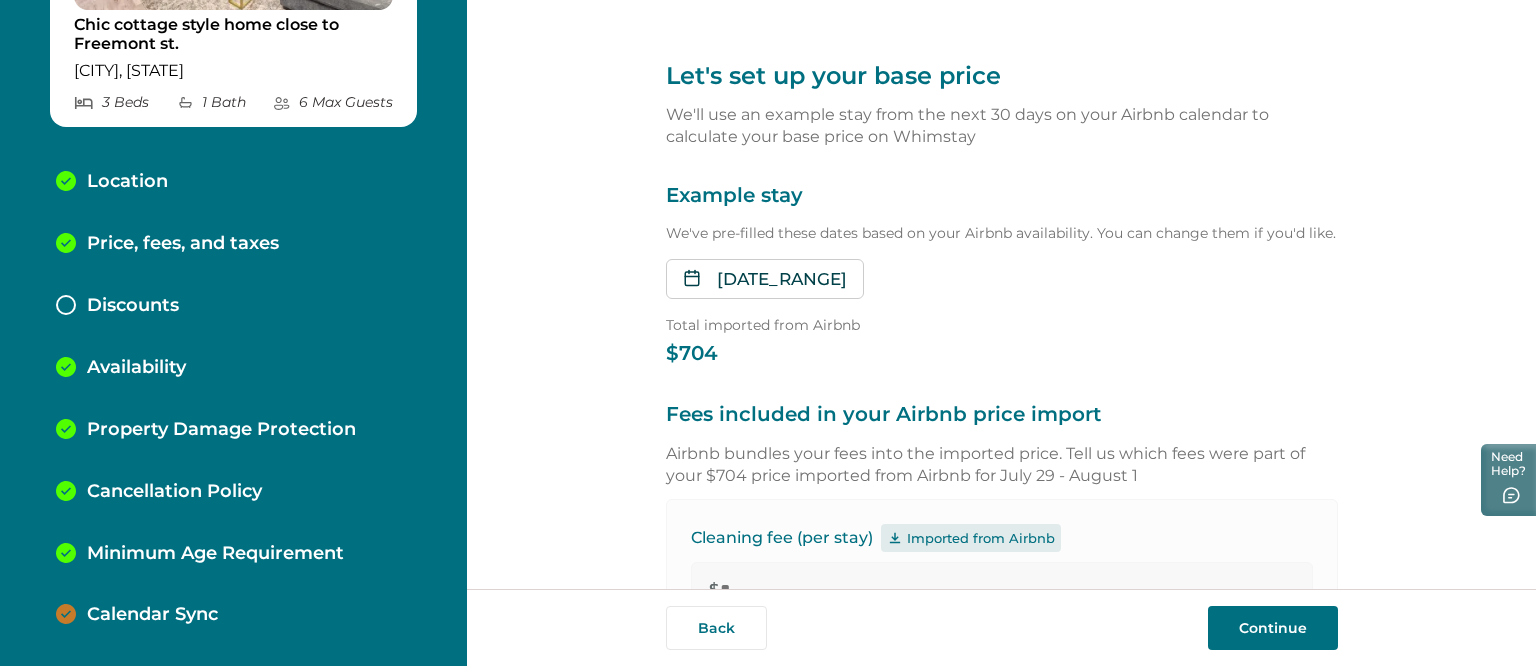 click on "Price, fees, and taxes" at bounding box center (233, 244) 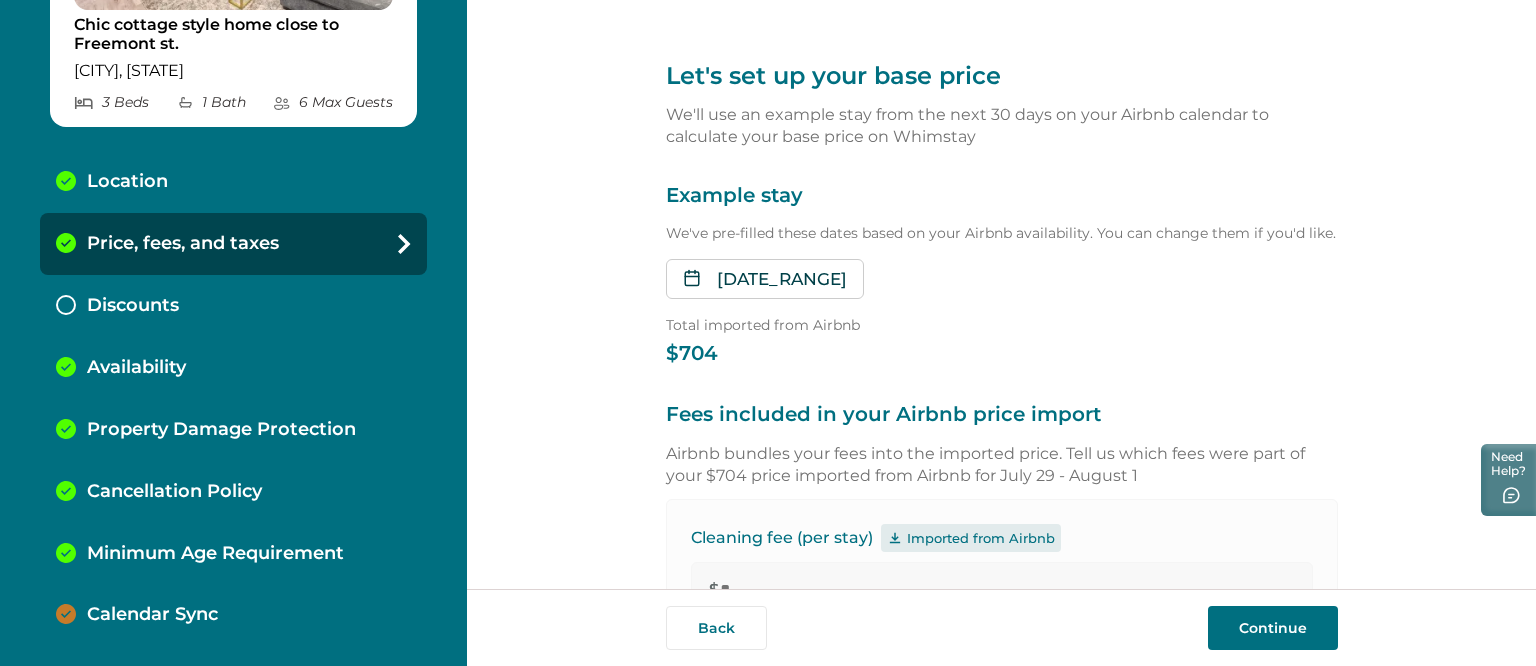 click on "Location" at bounding box center (233, 182) 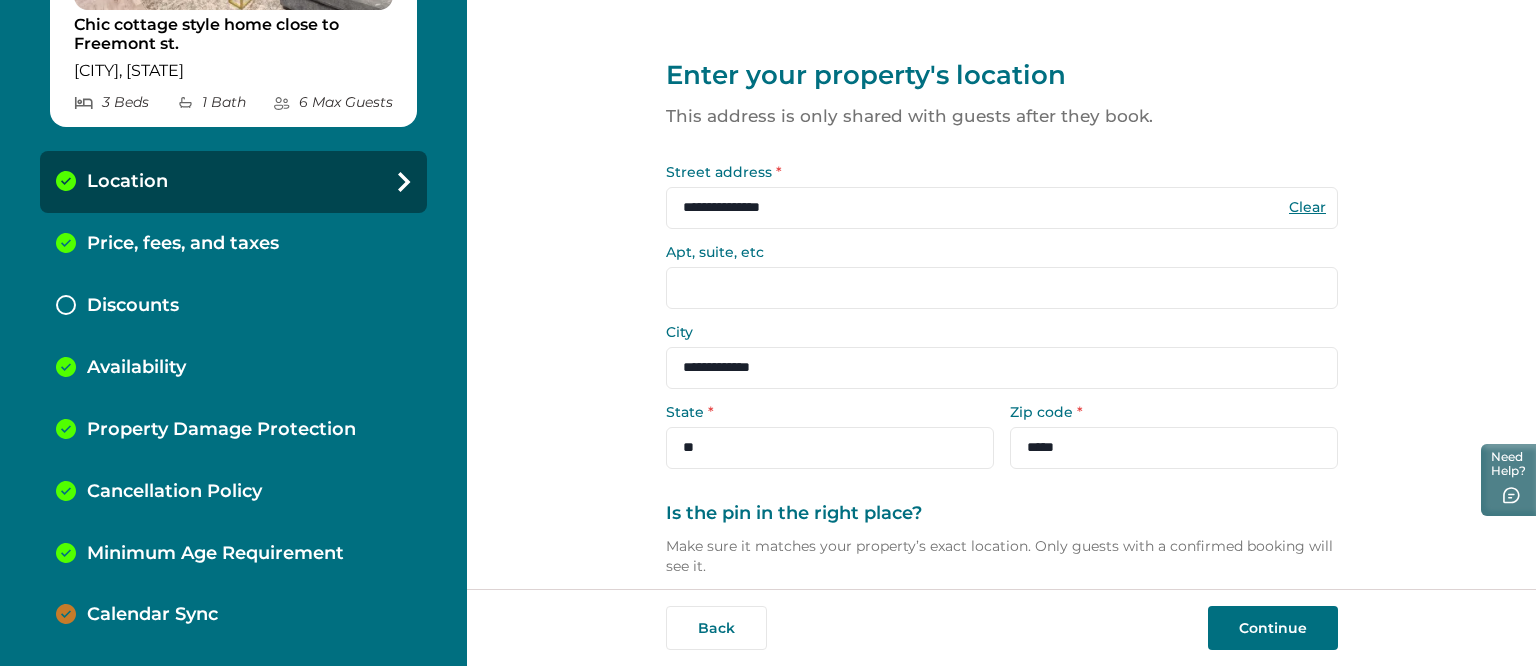 click on "Discounts" at bounding box center [233, 306] 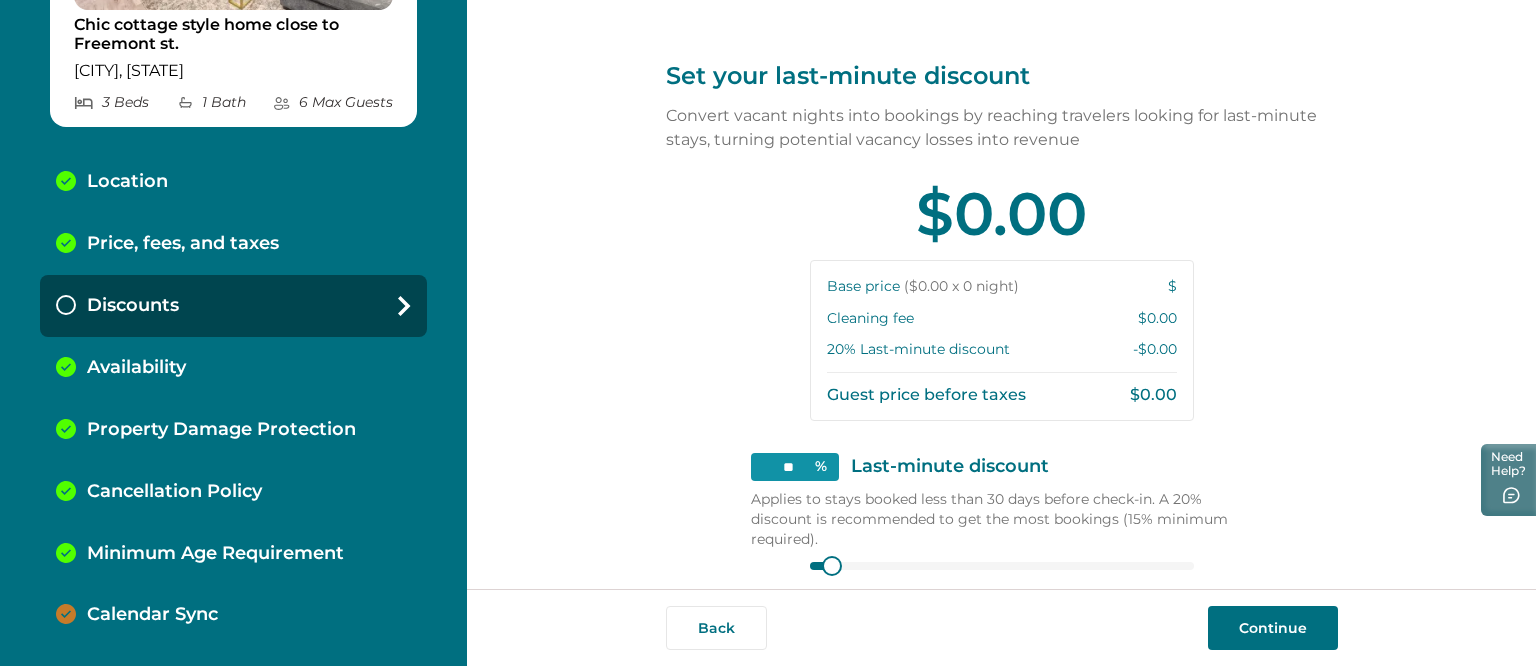 click on "Availability" at bounding box center (233, 368) 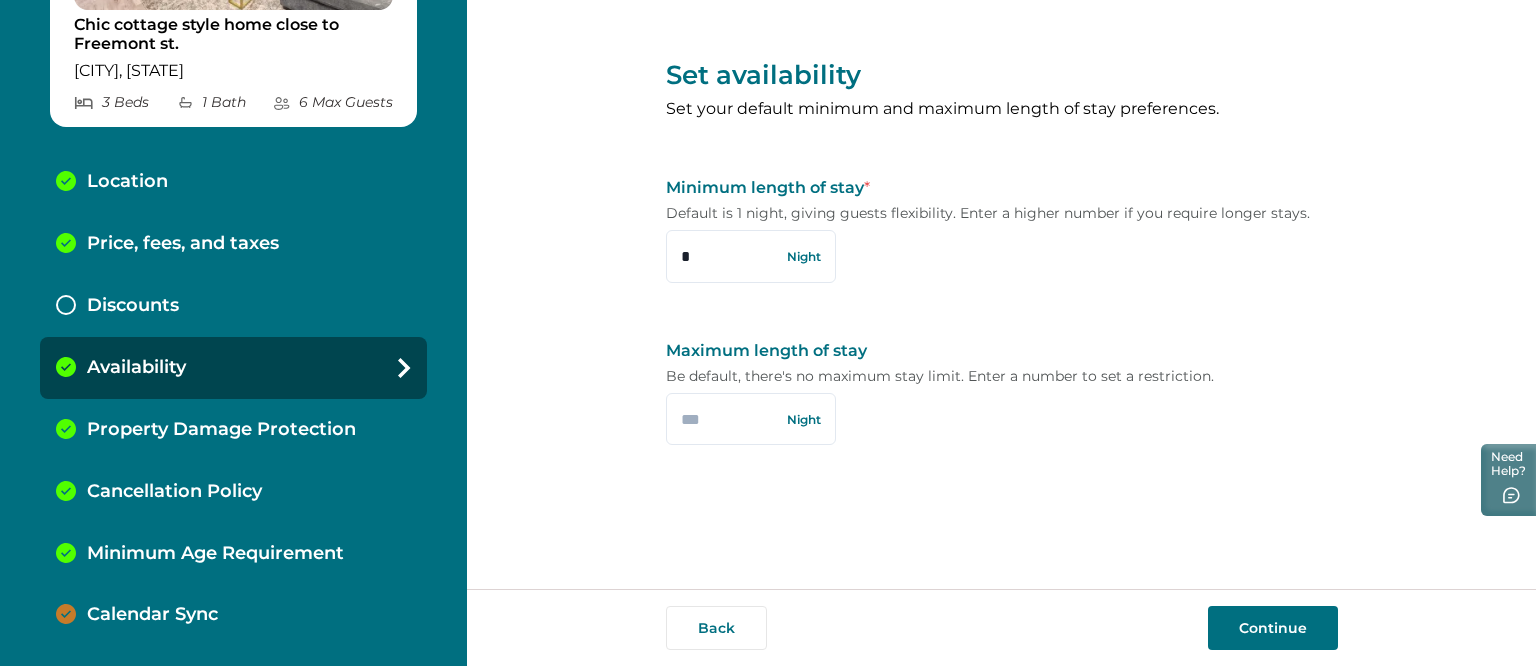 click on "Property Damage Protection" at bounding box center (221, 430) 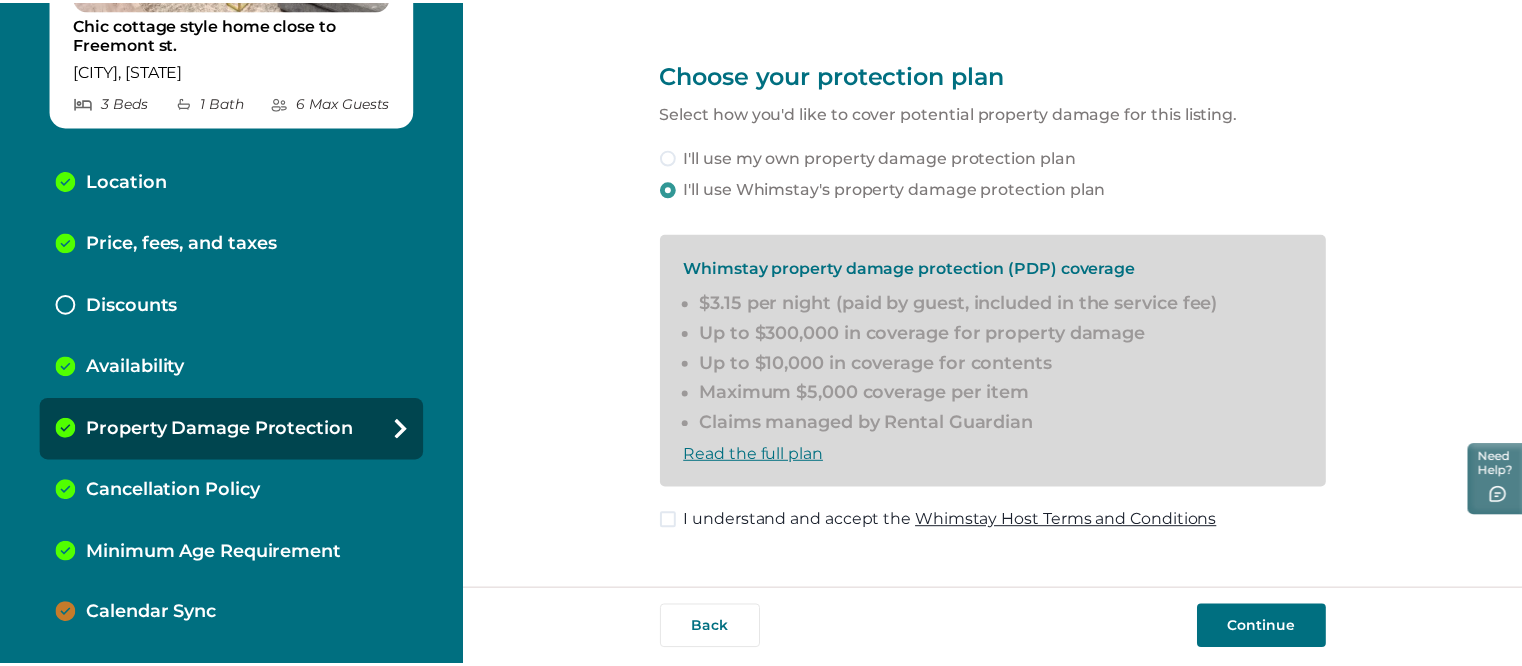 scroll, scrollTop: 0, scrollLeft: 0, axis: both 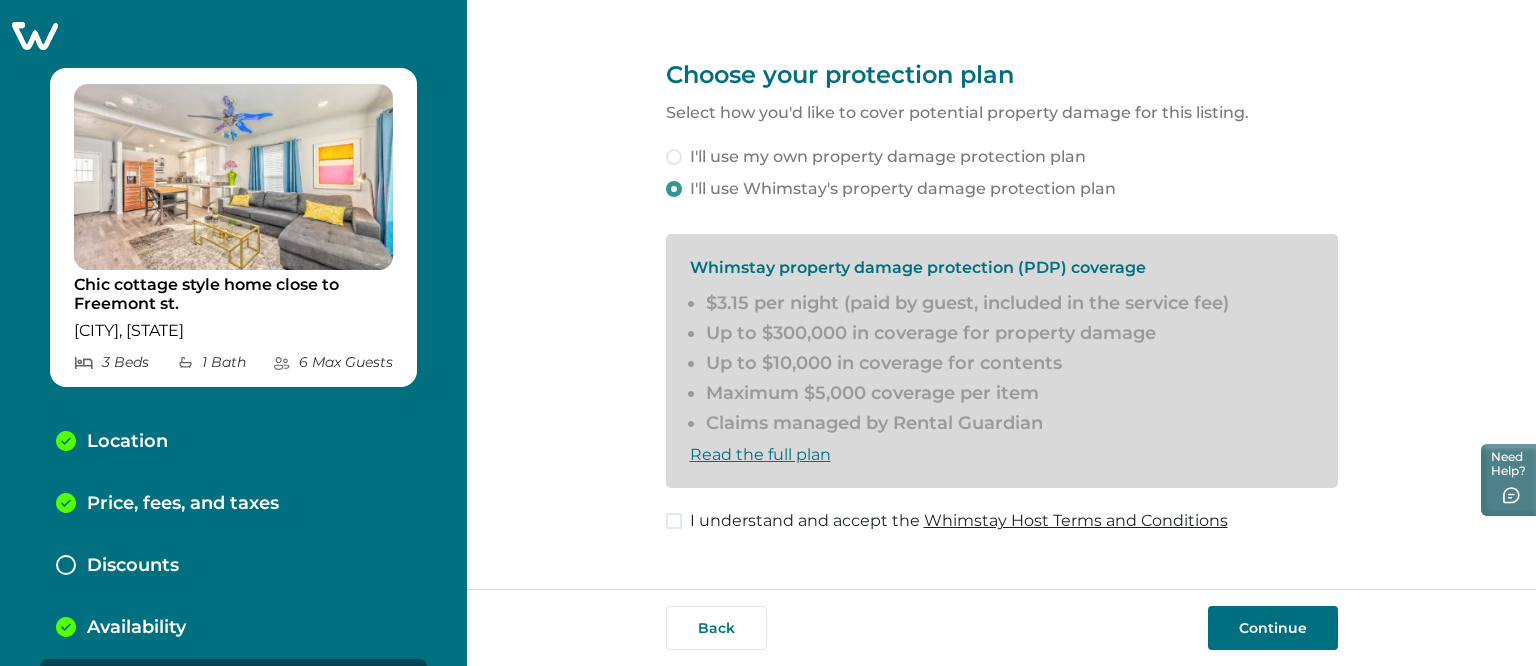 click 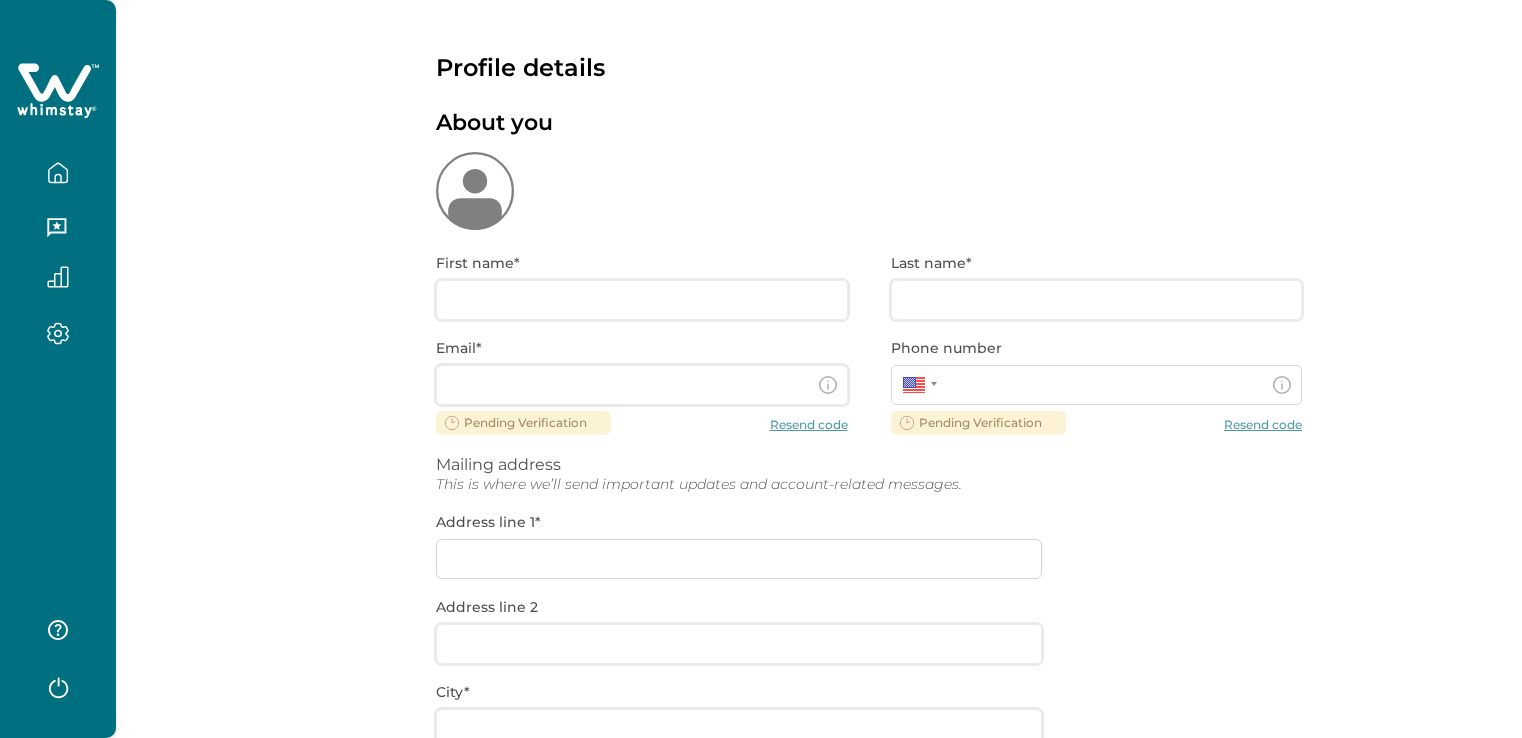 type on "***" 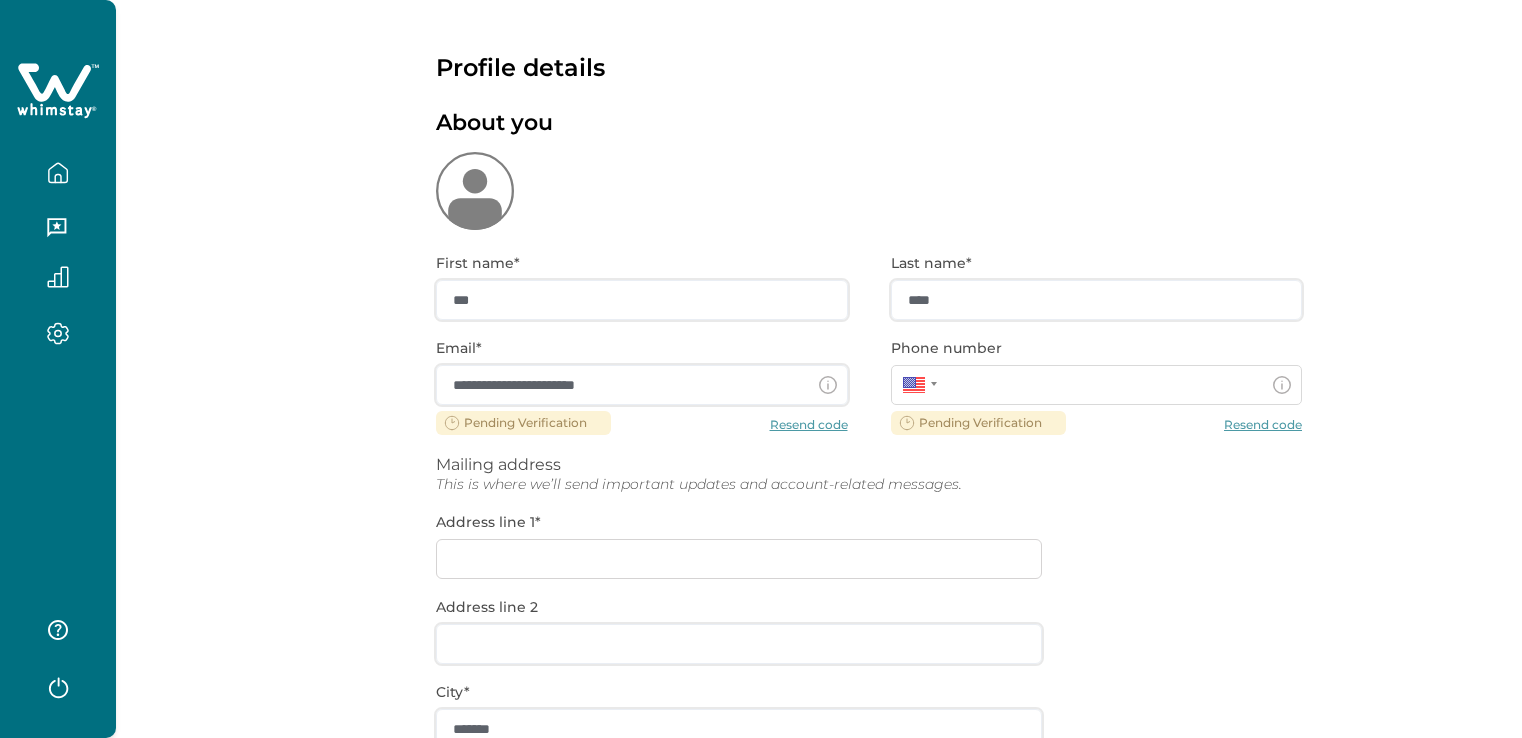 type on "**********" 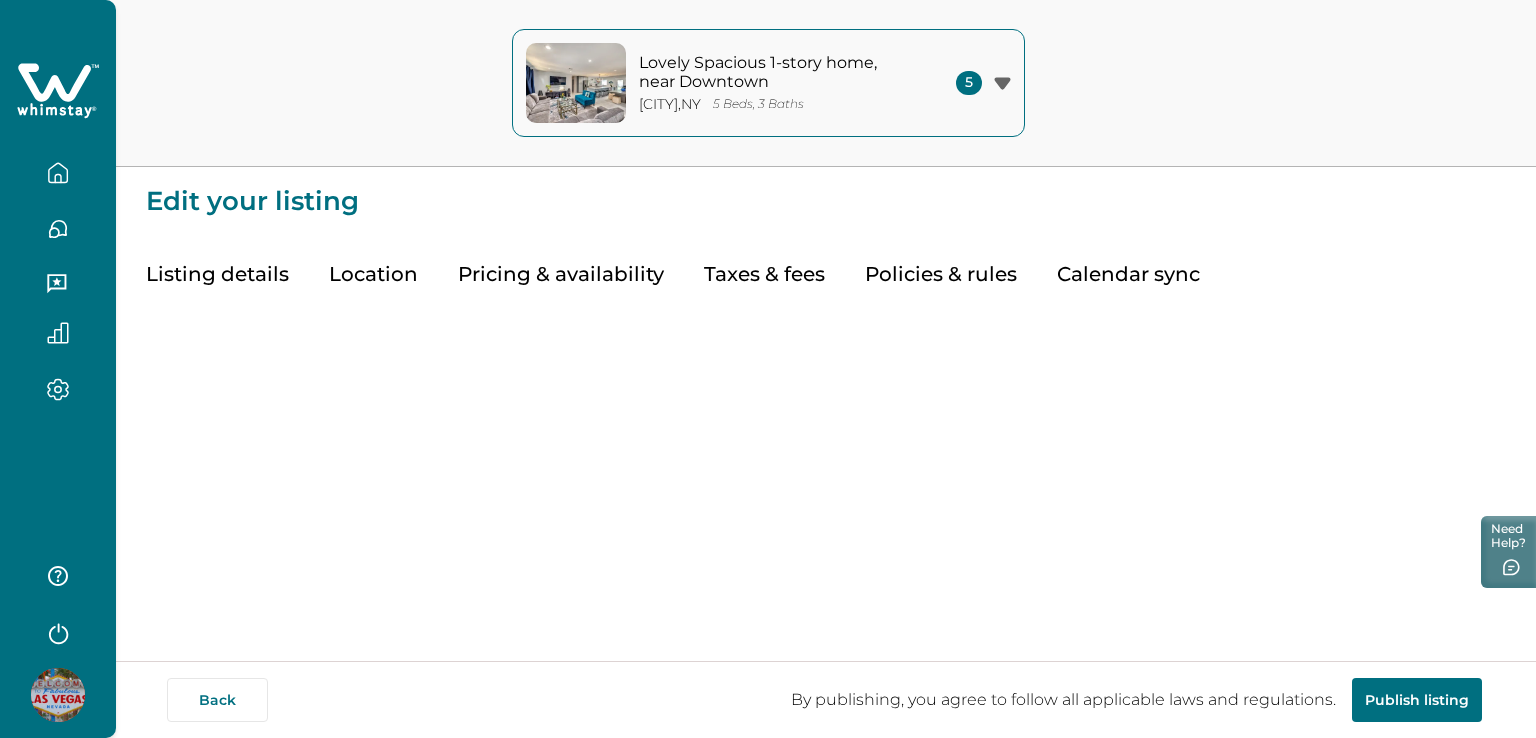 scroll, scrollTop: 0, scrollLeft: 0, axis: both 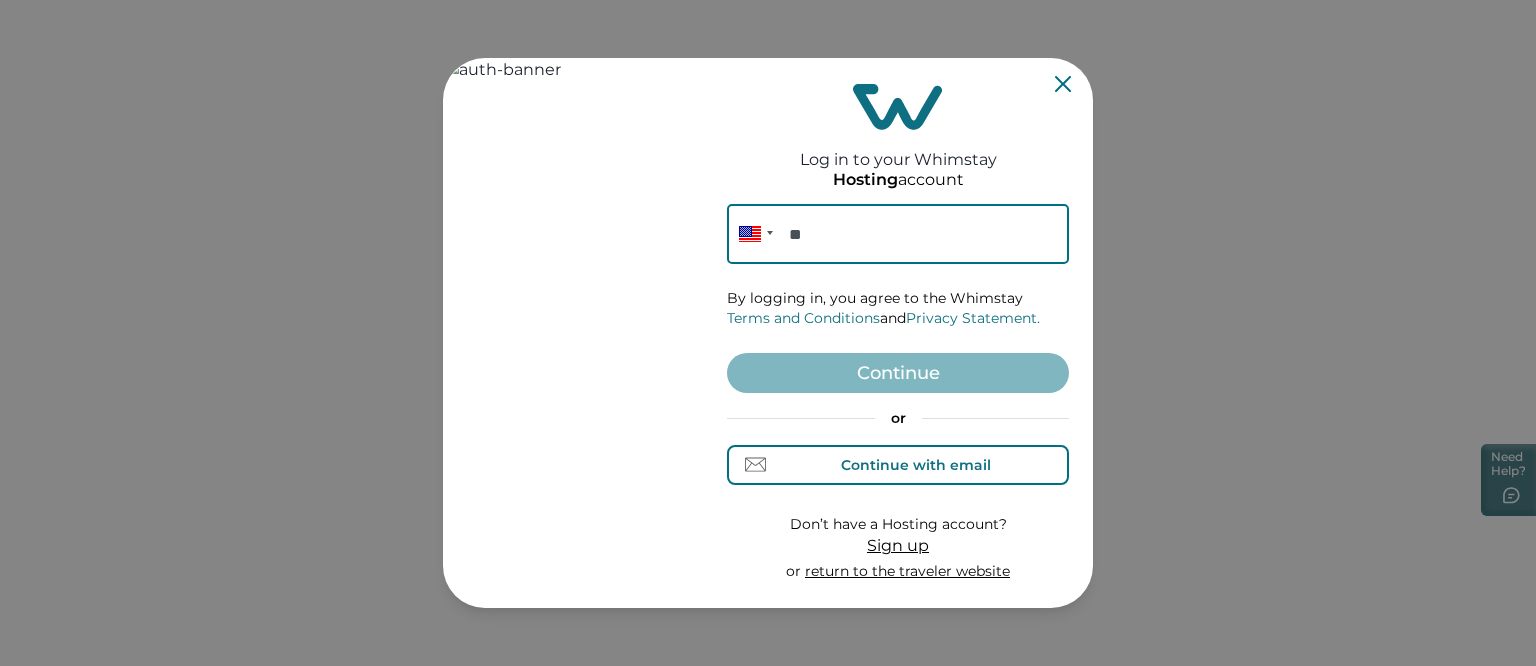 click on "Continue with email" at bounding box center (916, 465) 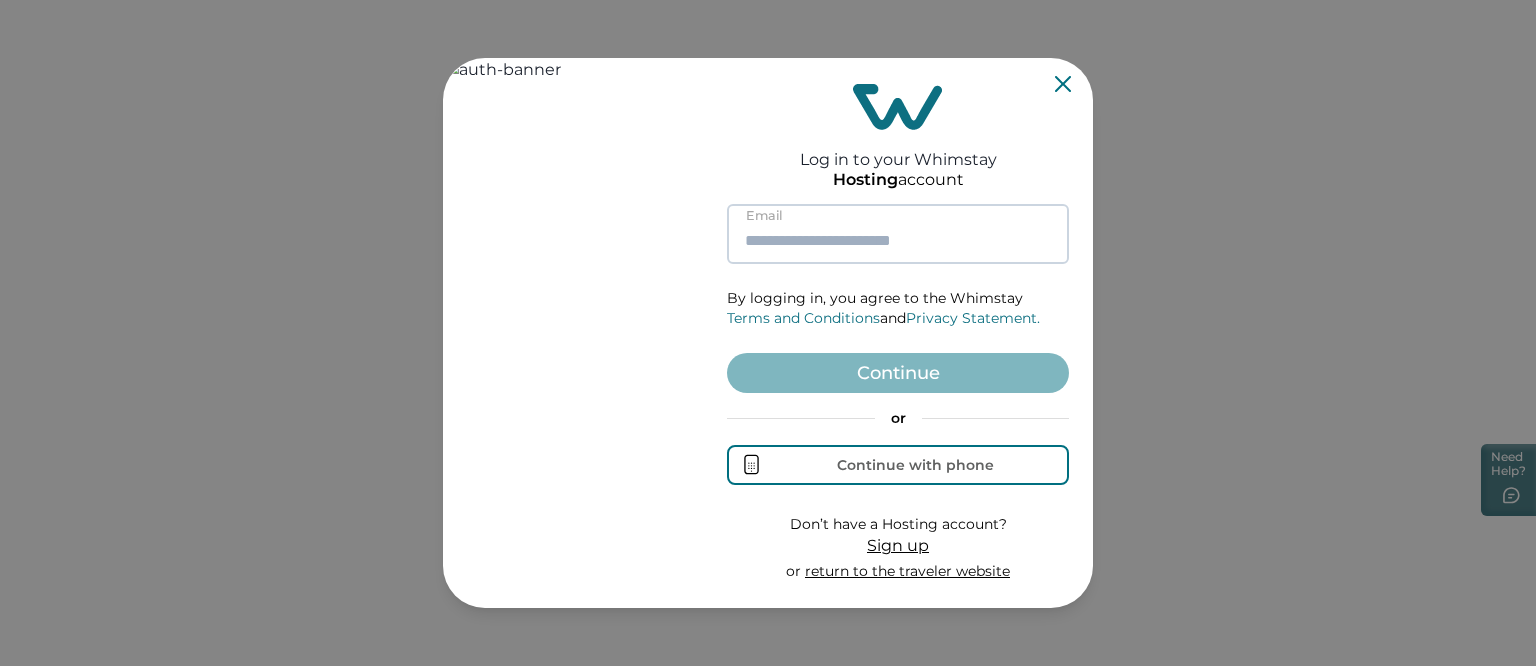 click at bounding box center (898, 234) 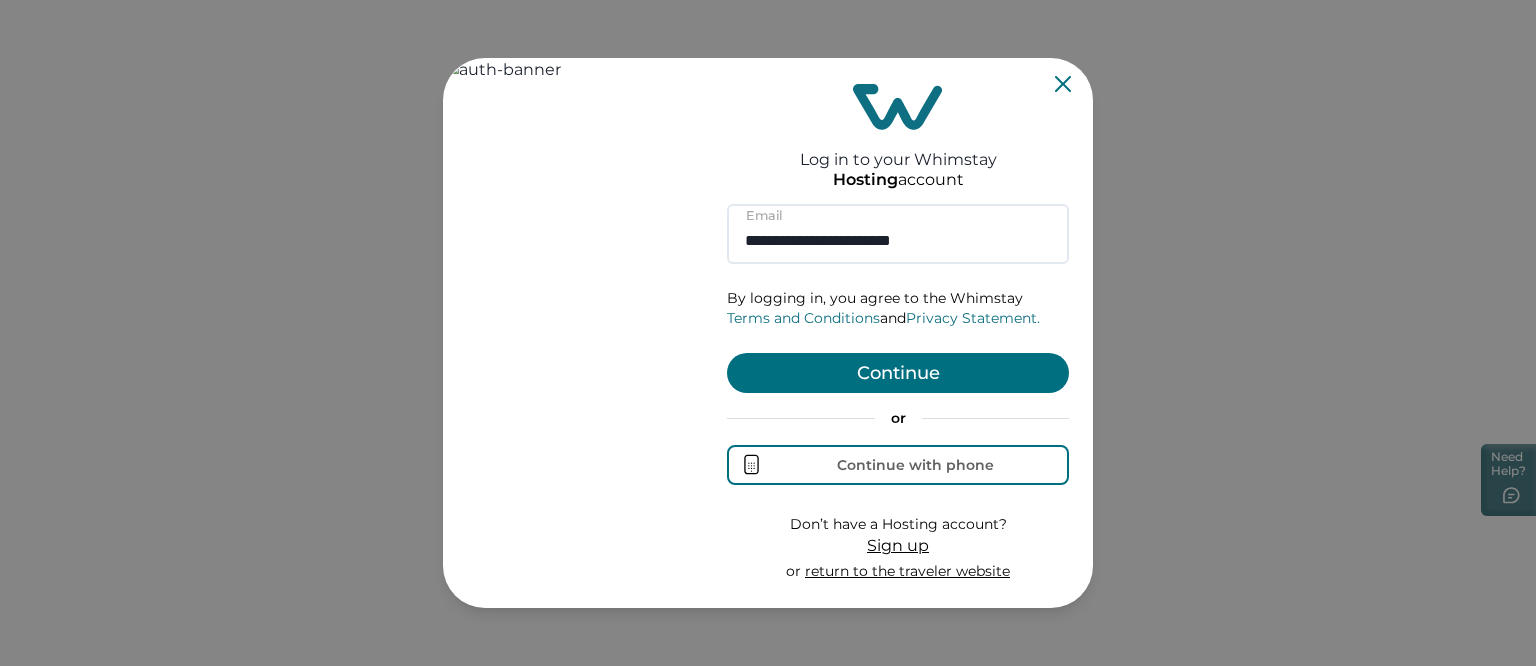 type on "**********" 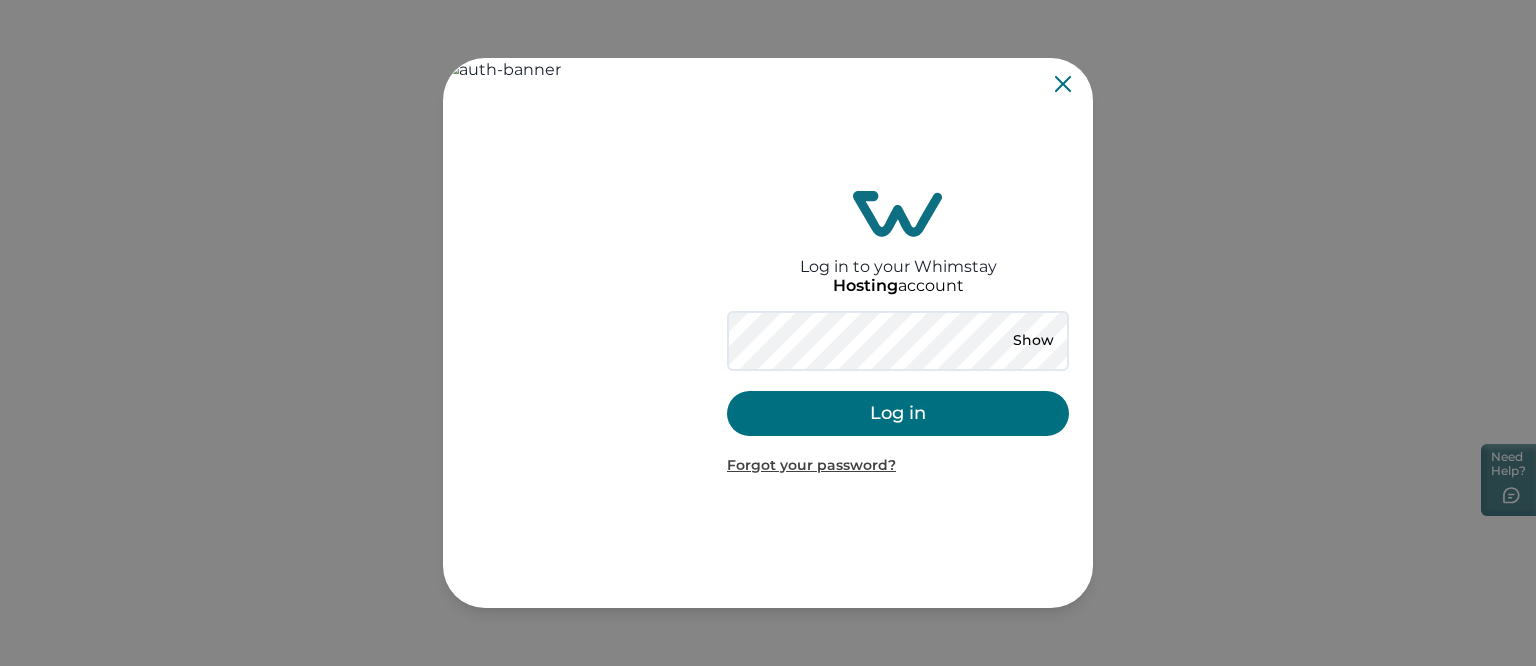 click on "Log in" at bounding box center [898, 413] 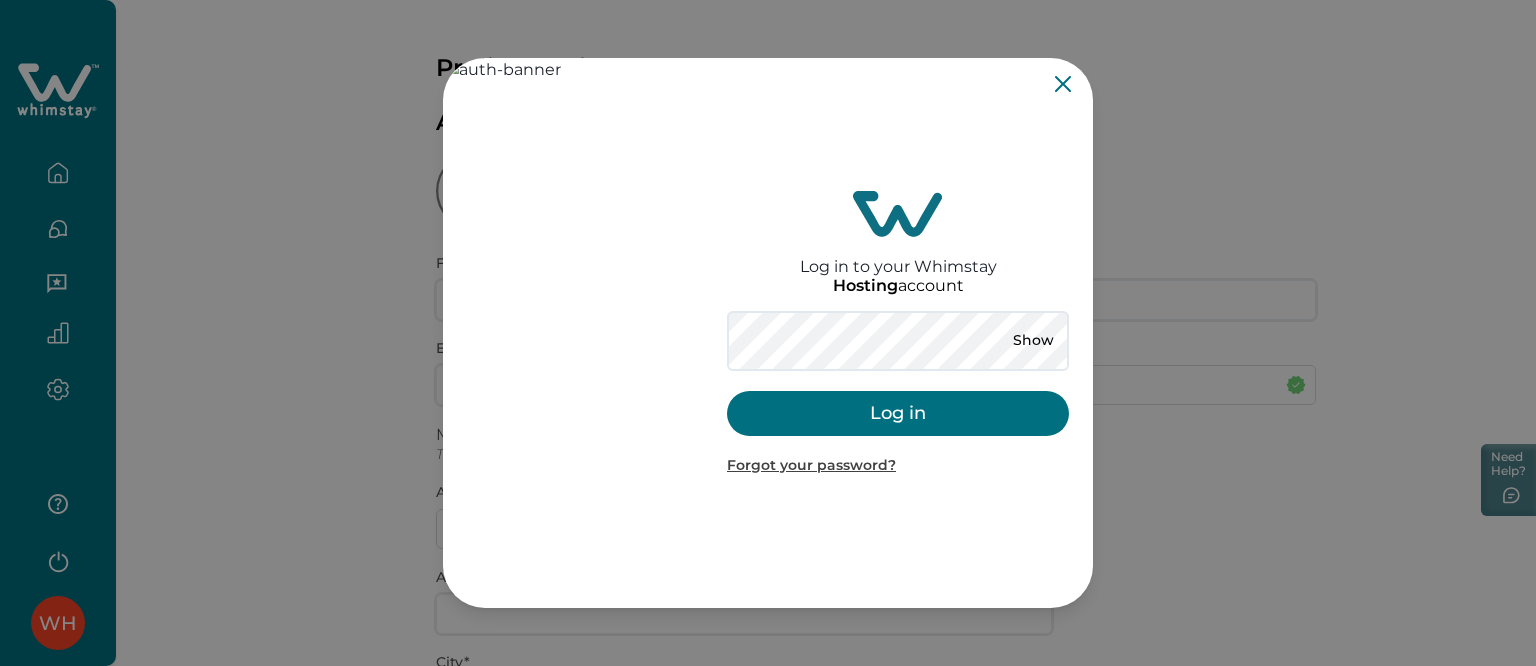 type on "**********" 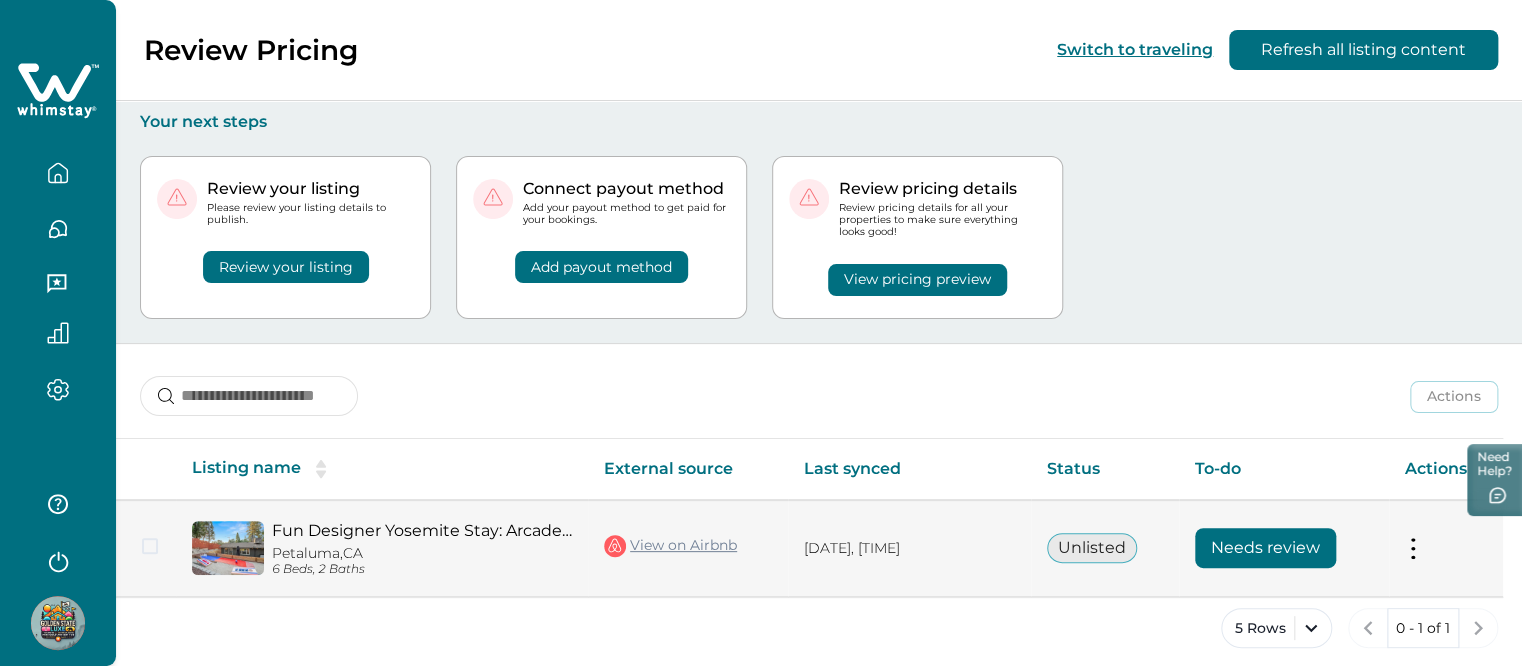 click on "Needs review" at bounding box center (1265, 548) 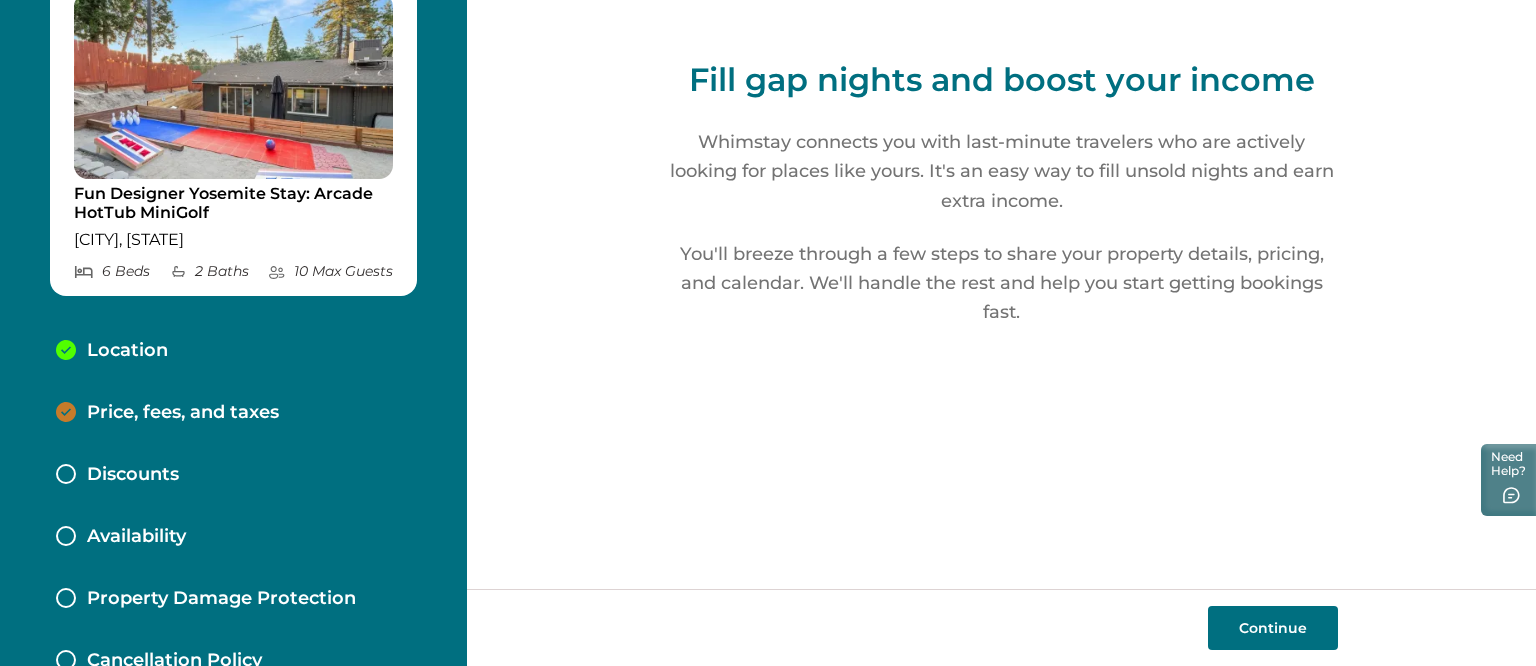 scroll, scrollTop: 90, scrollLeft: 0, axis: vertical 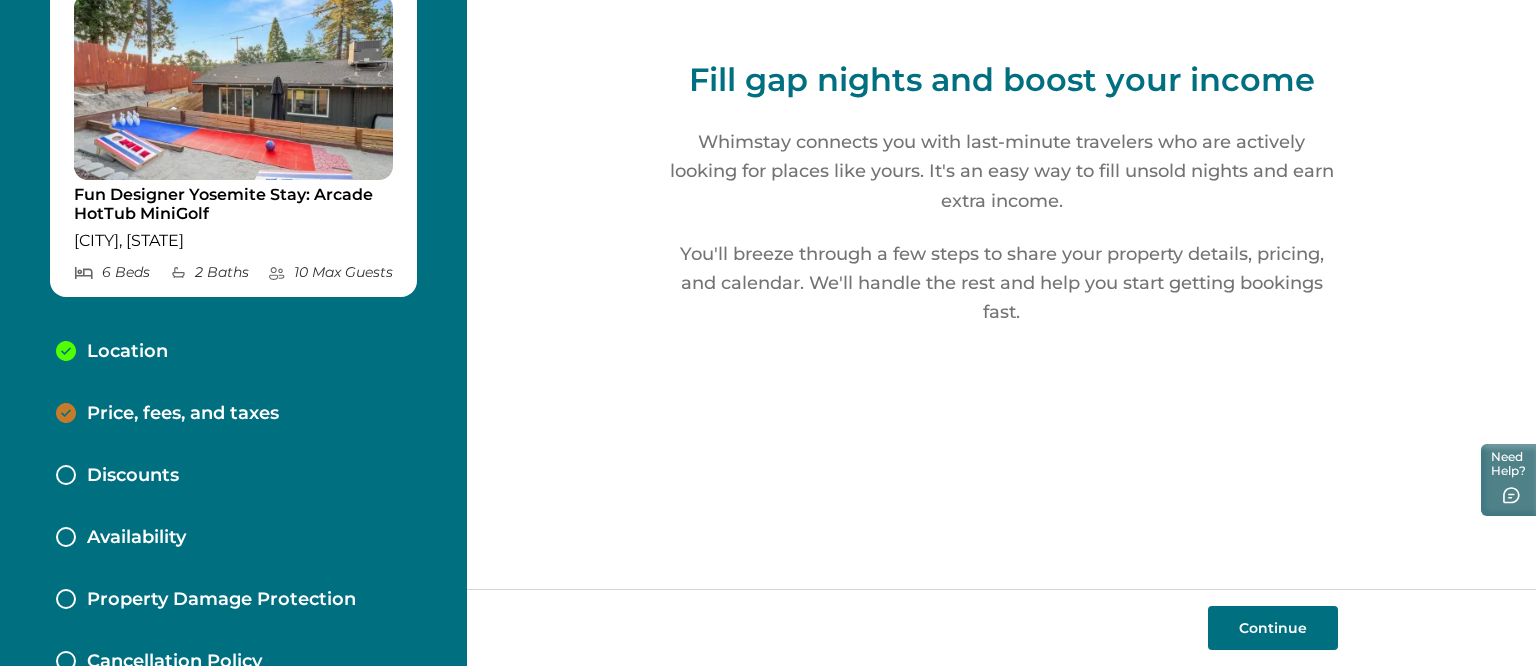 click on "Continue" at bounding box center [1273, 628] 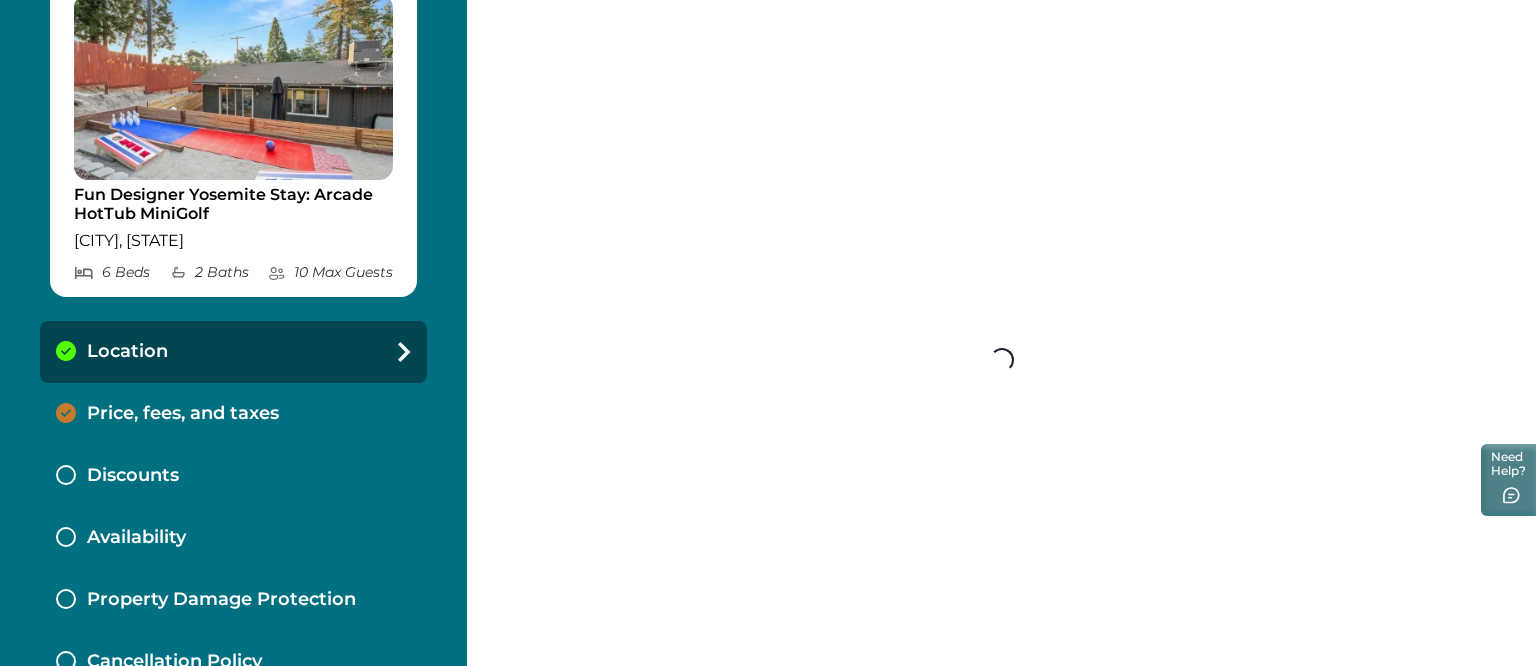 select on "**" 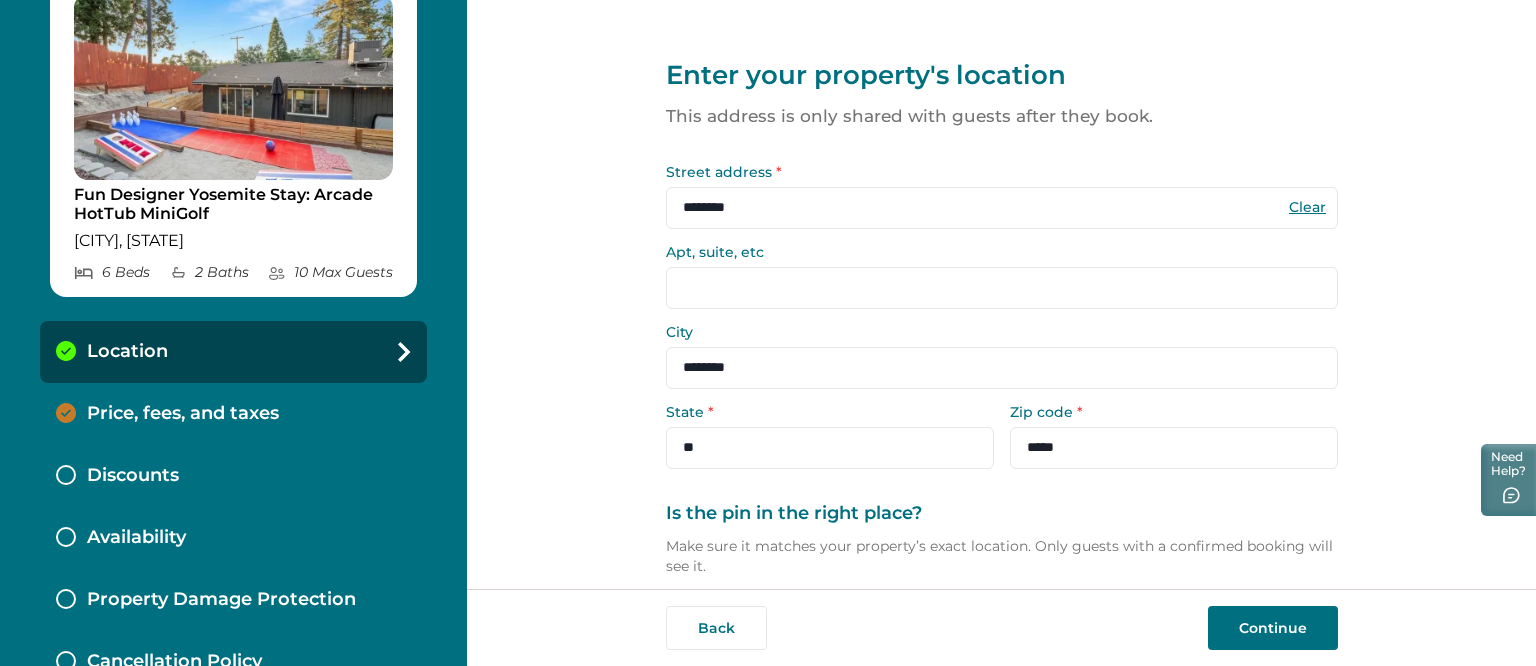 click on "Continue" at bounding box center (1273, 628) 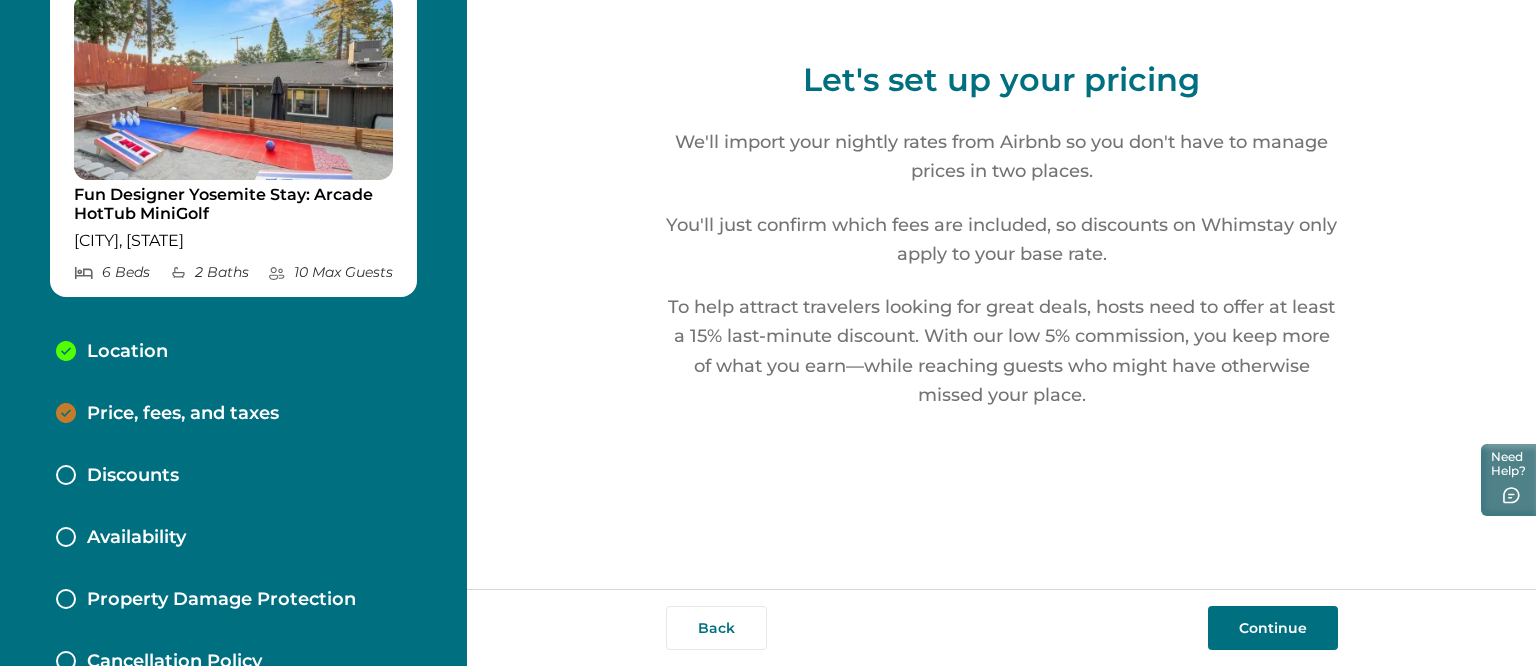 click on "Continue" at bounding box center (1273, 628) 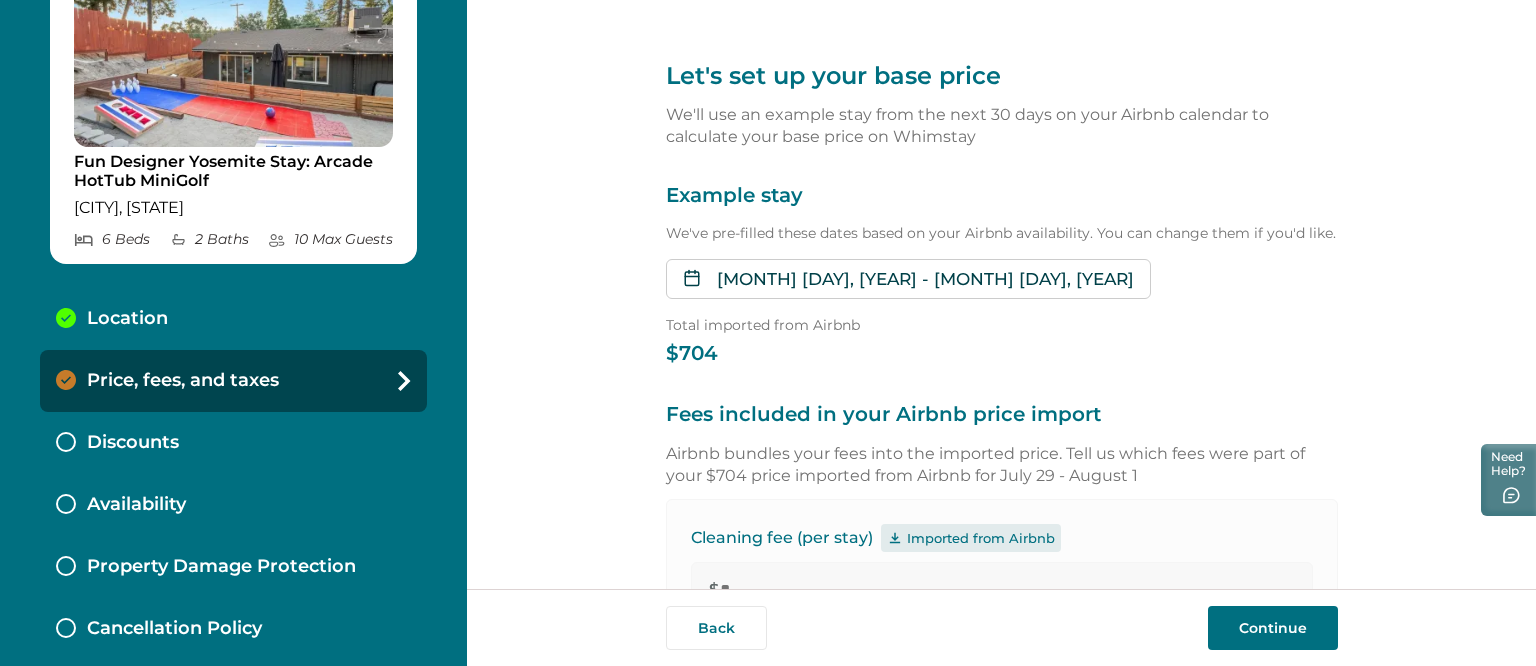 scroll, scrollTop: 99, scrollLeft: 0, axis: vertical 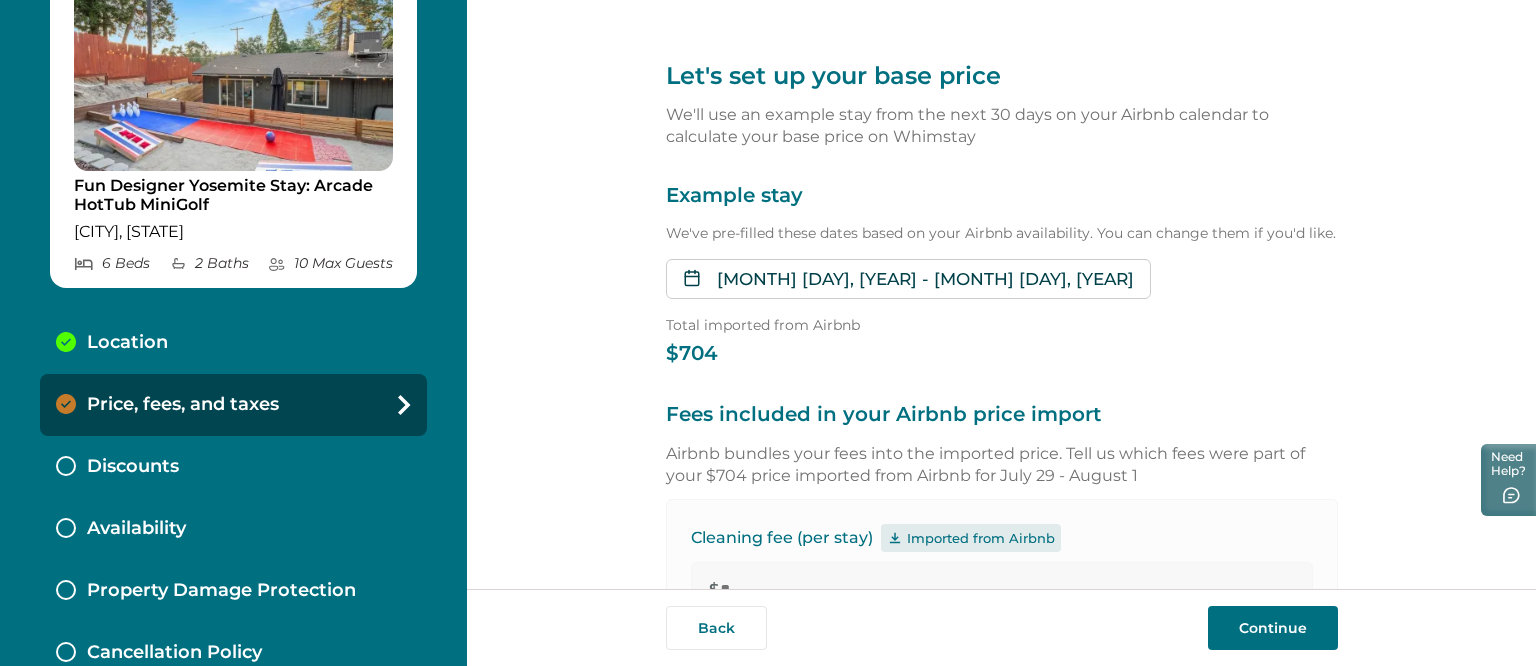 click on "Location" at bounding box center [233, 343] 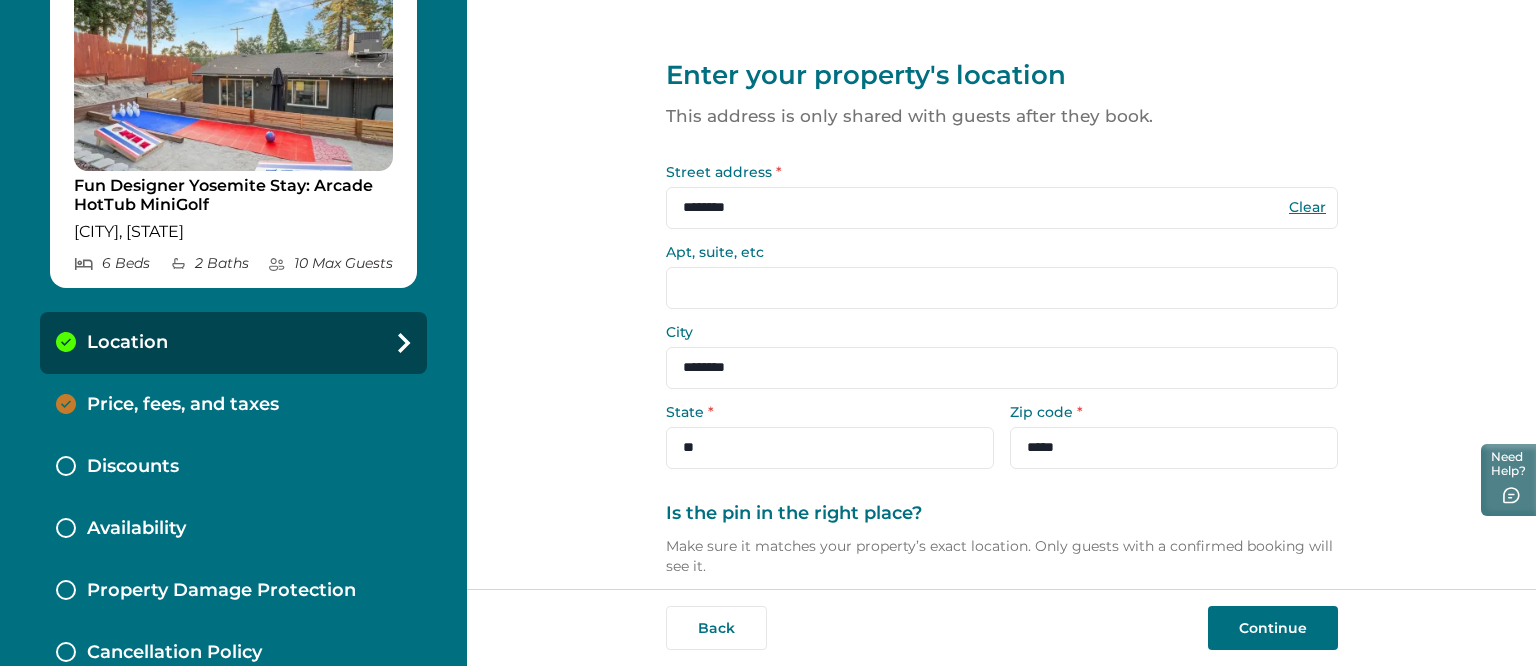 click on "Continue" at bounding box center [1273, 628] 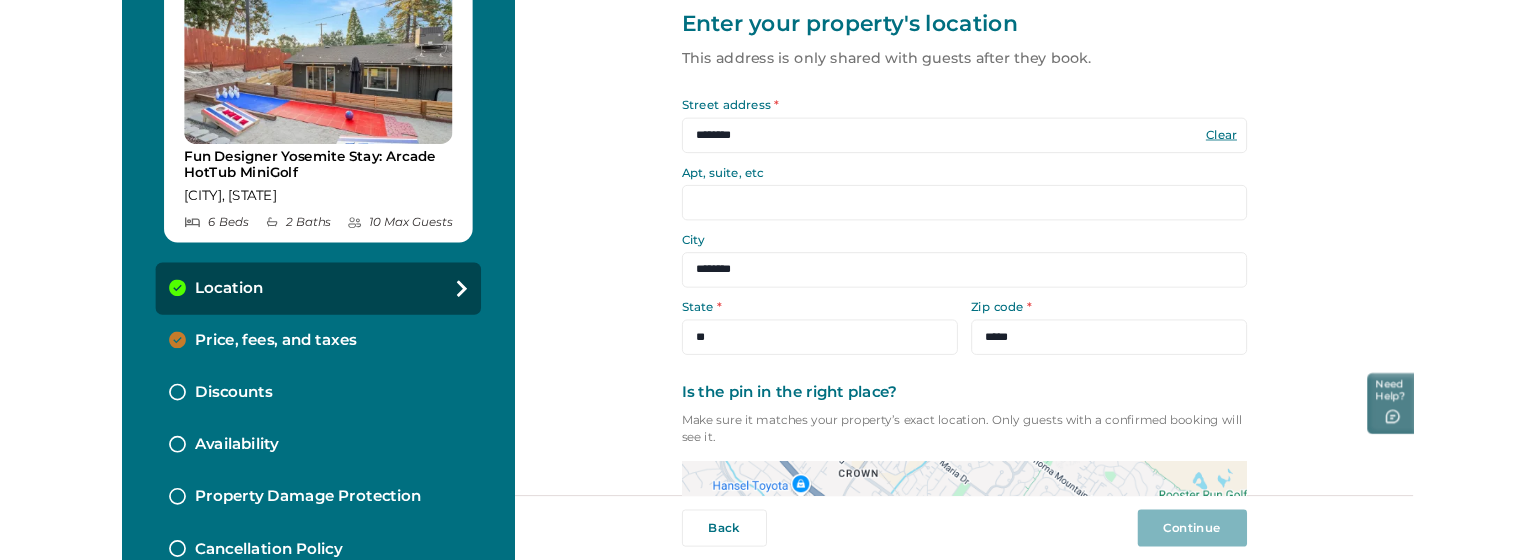 scroll, scrollTop: 0, scrollLeft: 0, axis: both 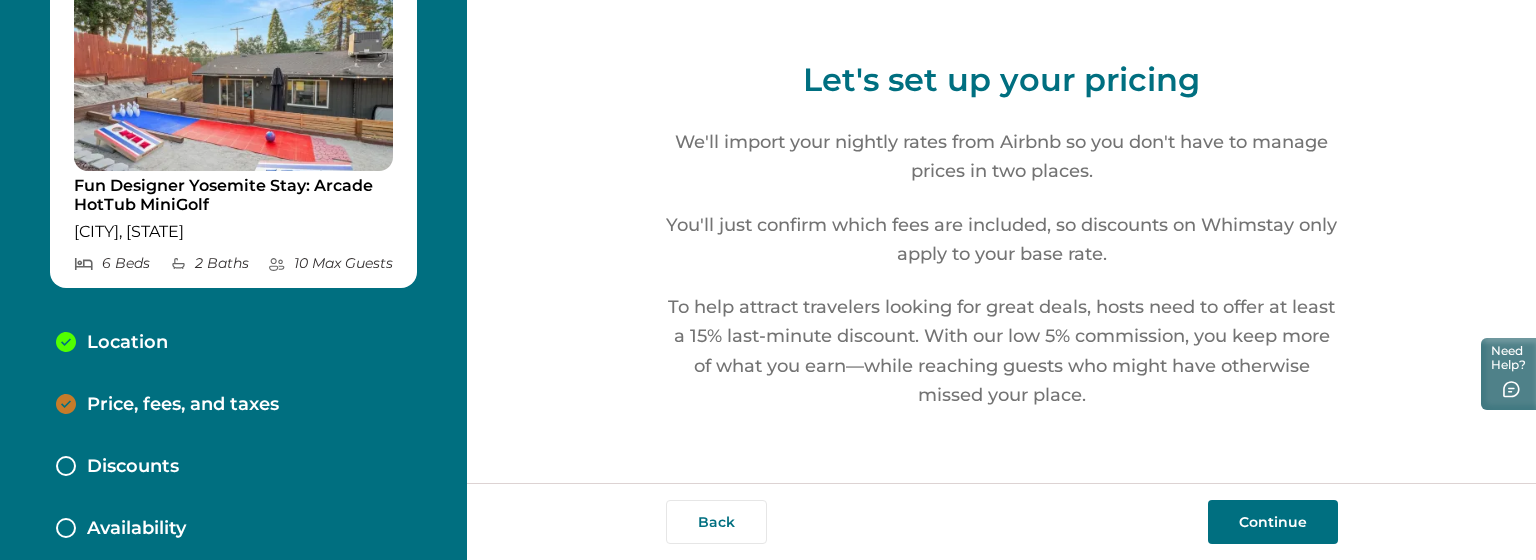 click on "Continue" at bounding box center [1273, 522] 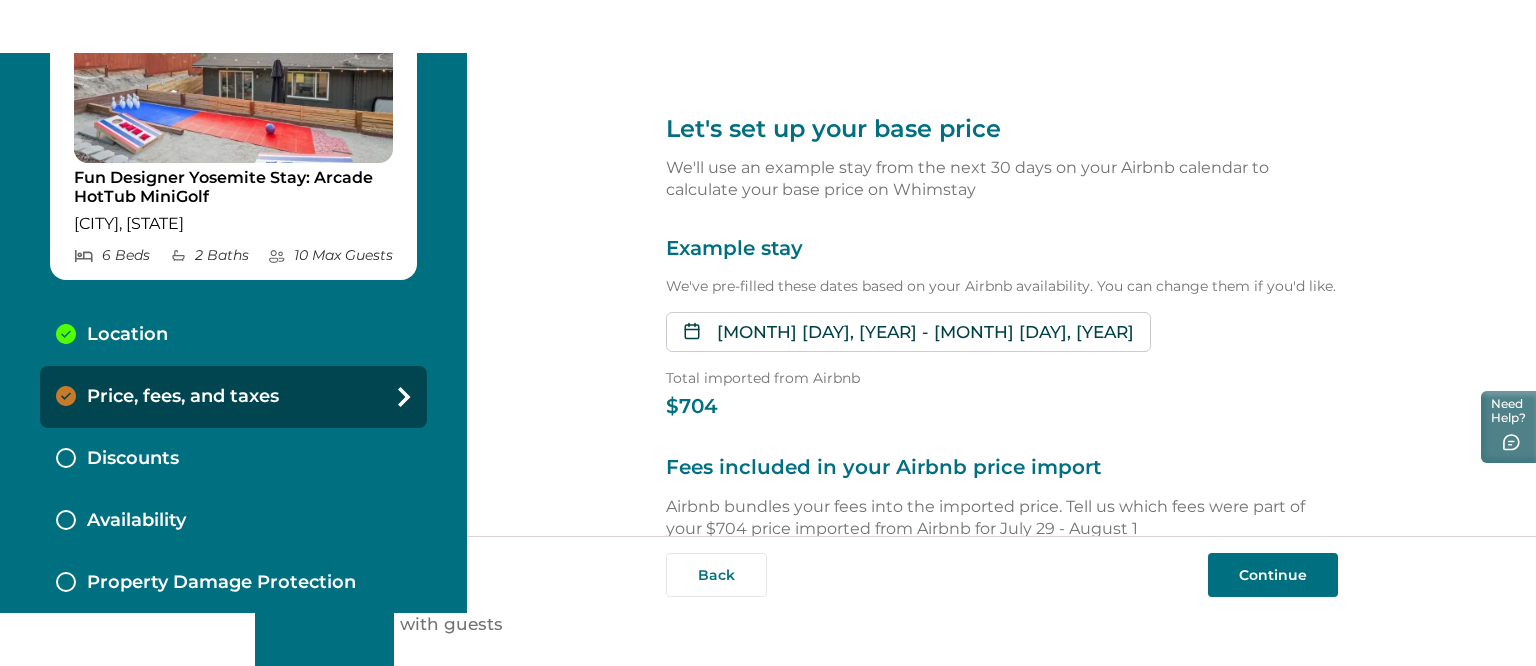 scroll, scrollTop: 162, scrollLeft: 0, axis: vertical 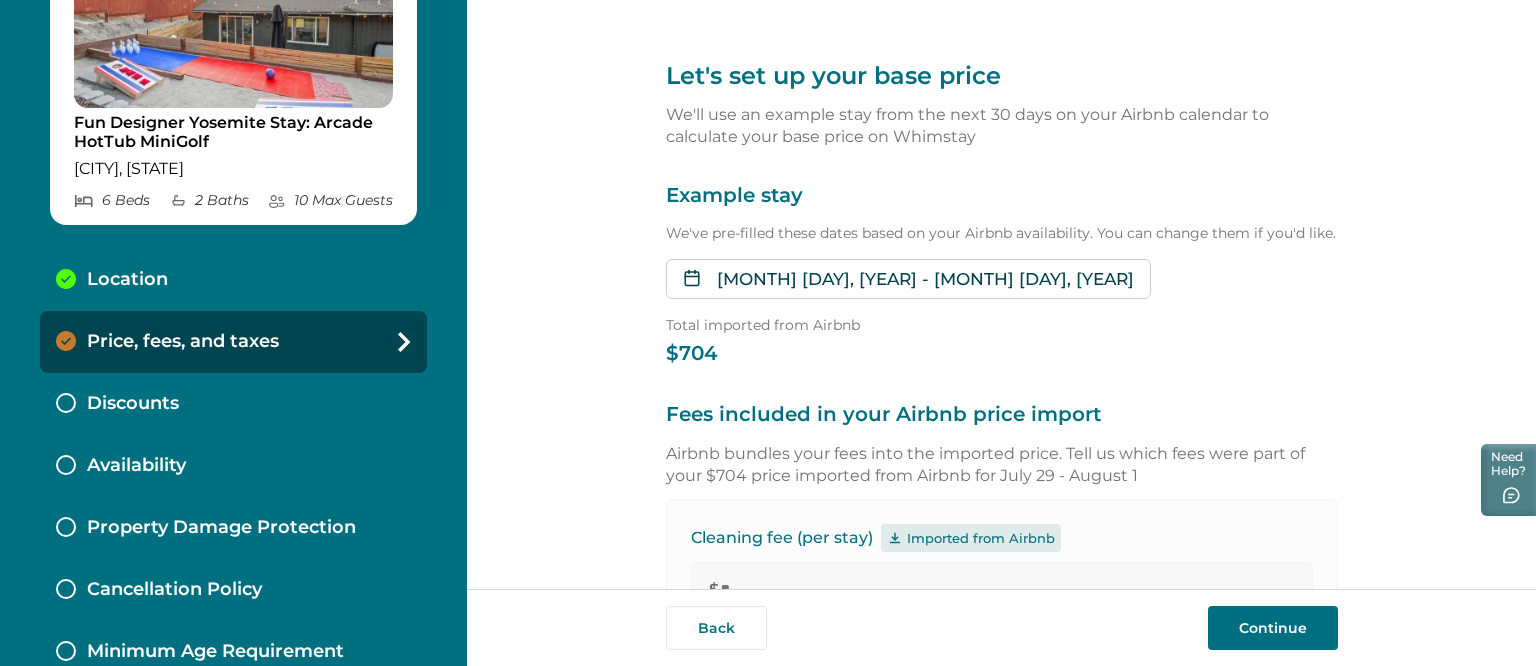 click on "Discounts" at bounding box center (233, 404) 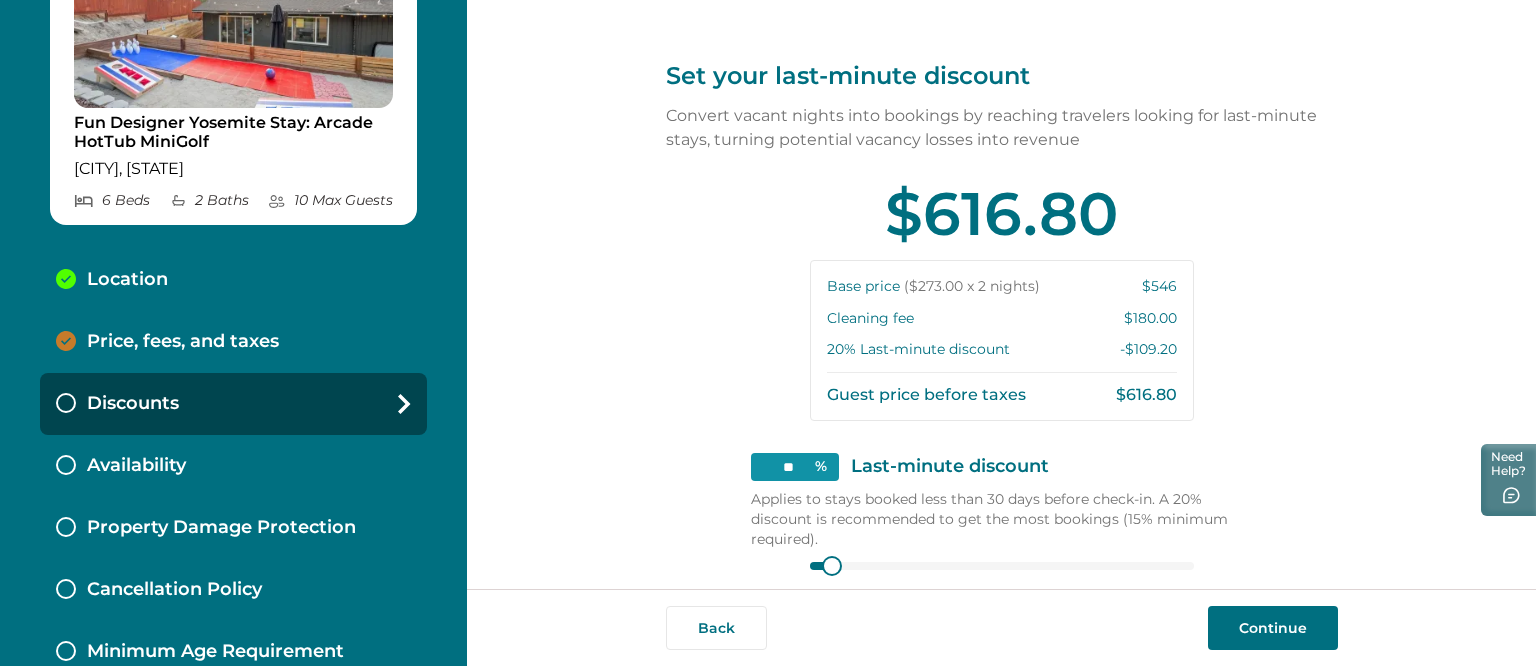 click on "Availability" at bounding box center [233, 466] 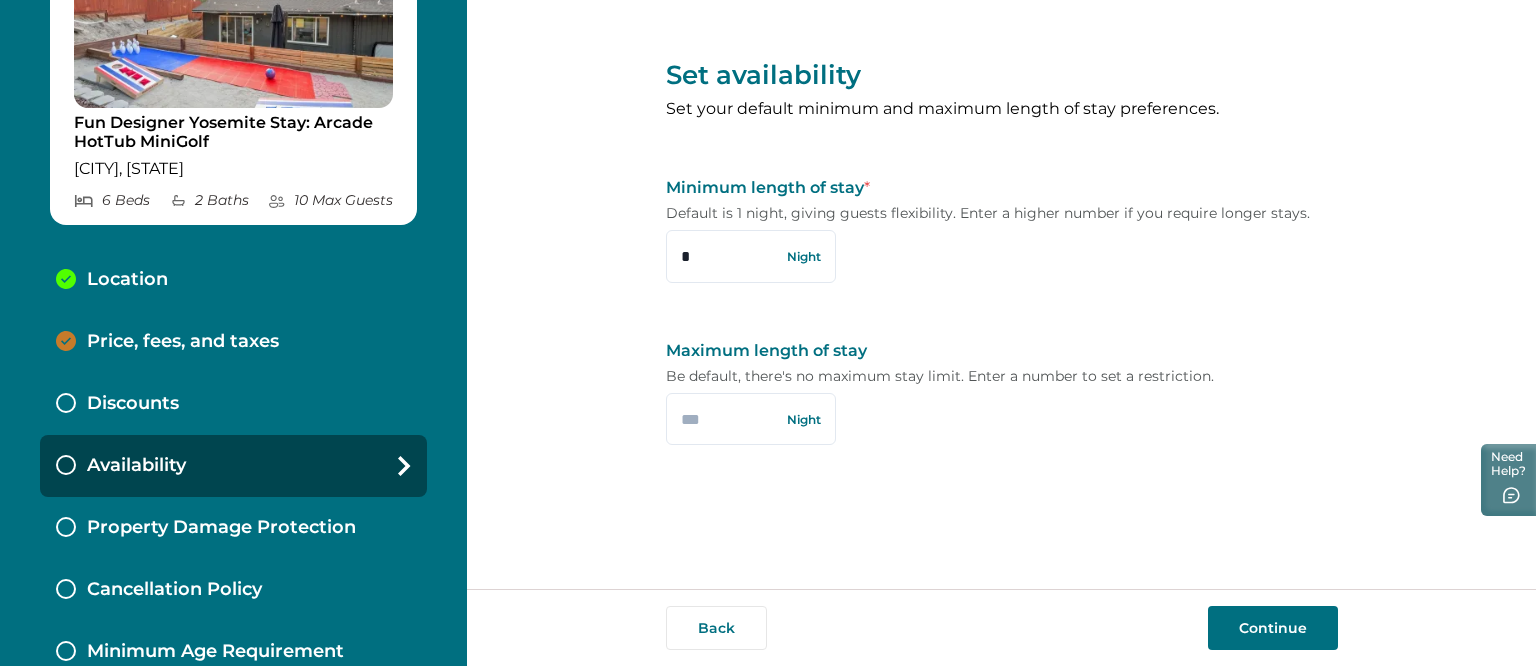 click on "Discounts" at bounding box center (233, 404) 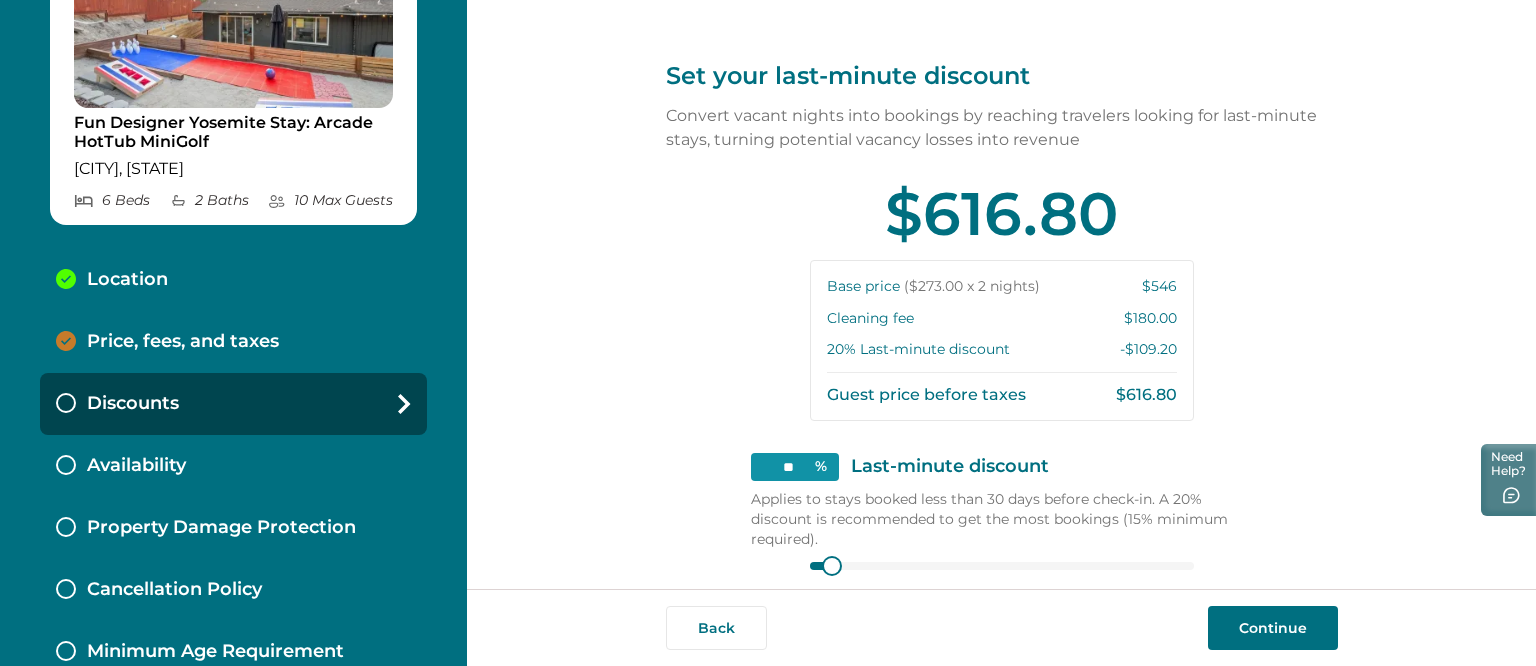 click on "Property Damage Protection" at bounding box center [233, 528] 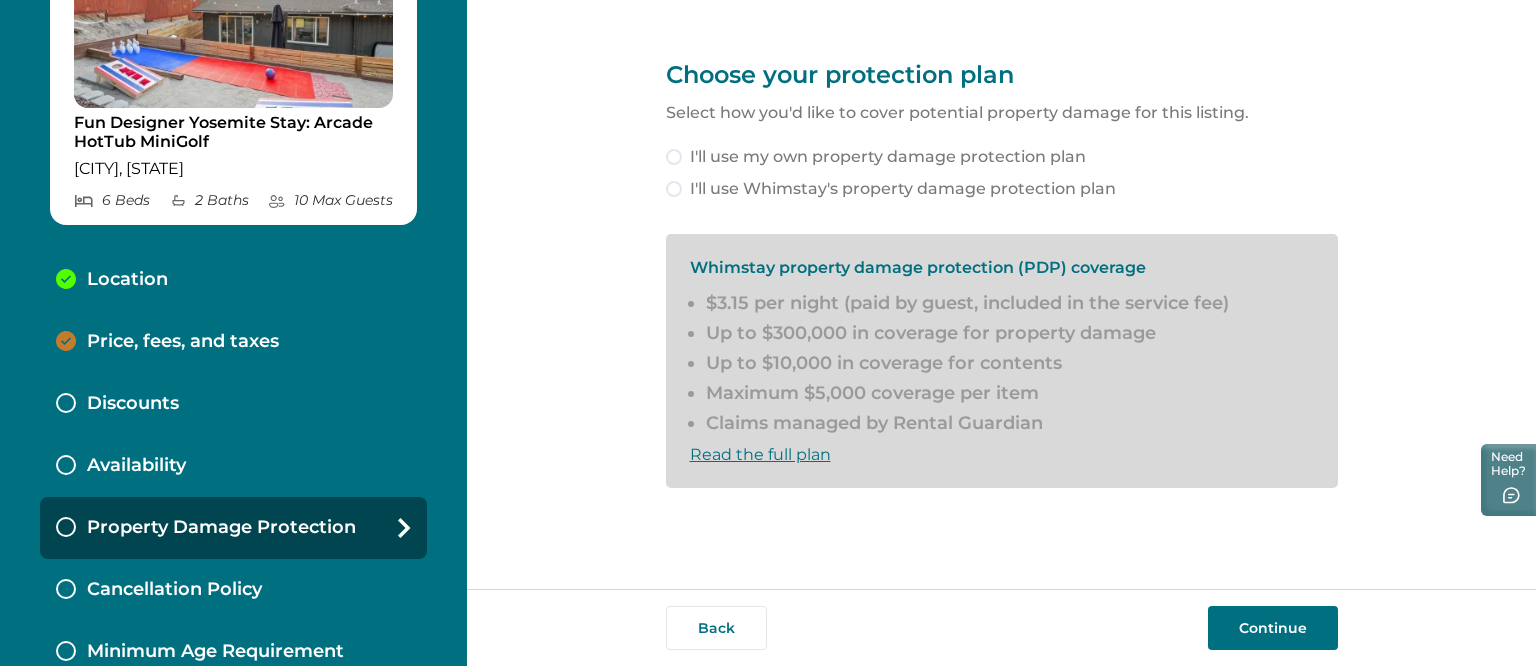 click on "Availability" at bounding box center [233, 466] 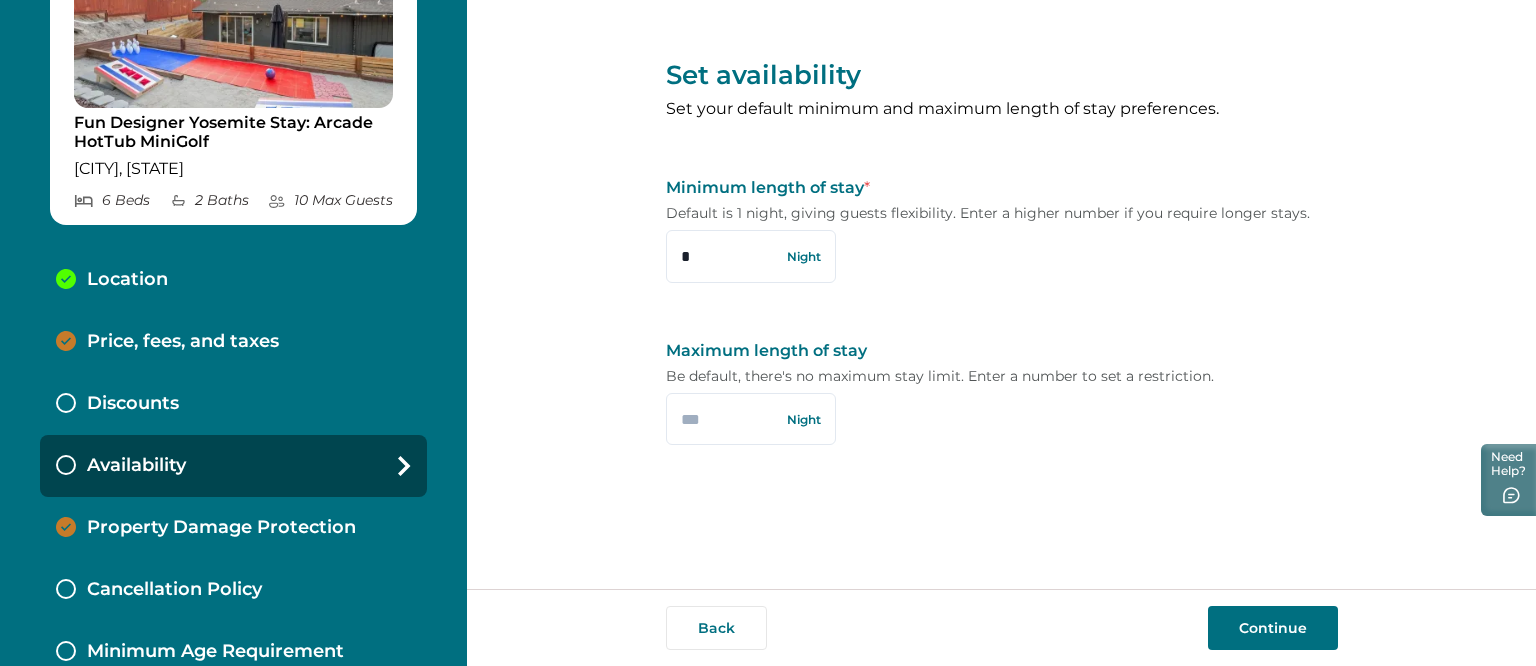 click on "Property Damage Protection" at bounding box center (221, 528) 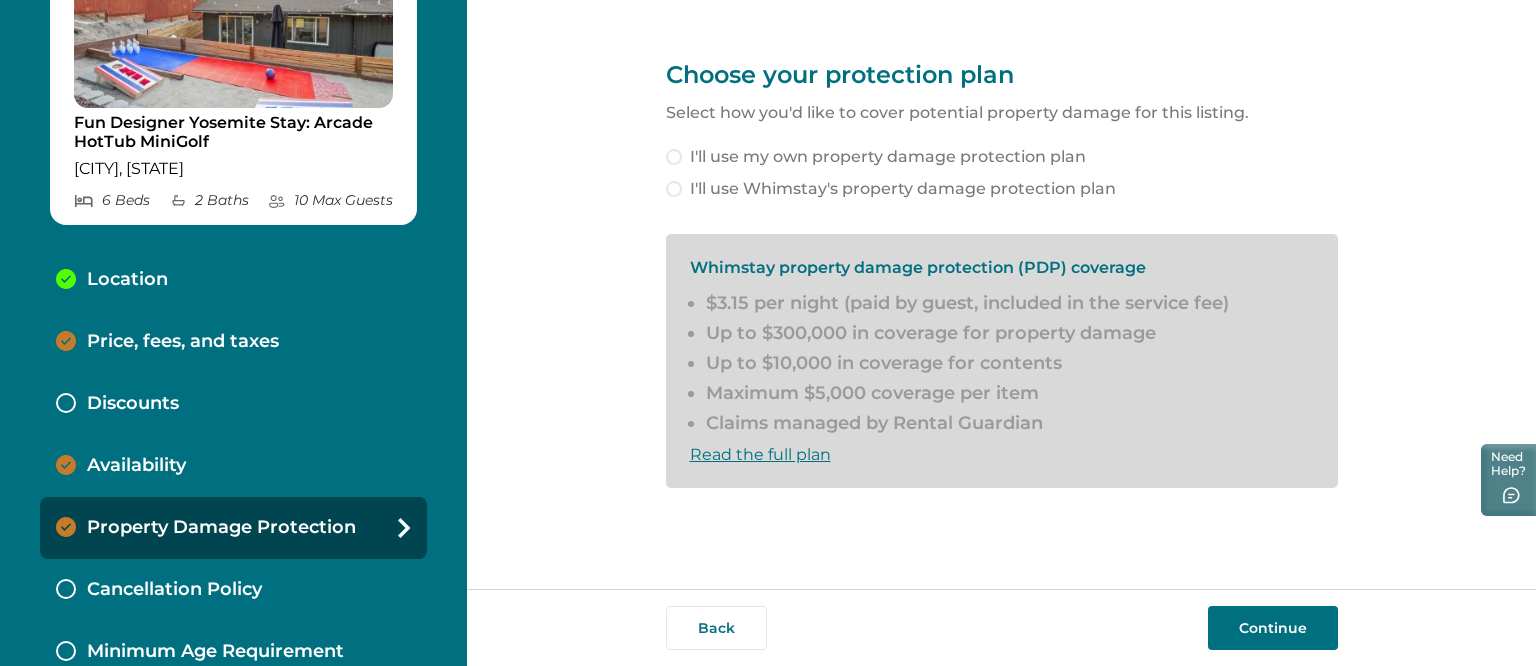 click on "Cancellation Policy" at bounding box center [174, 590] 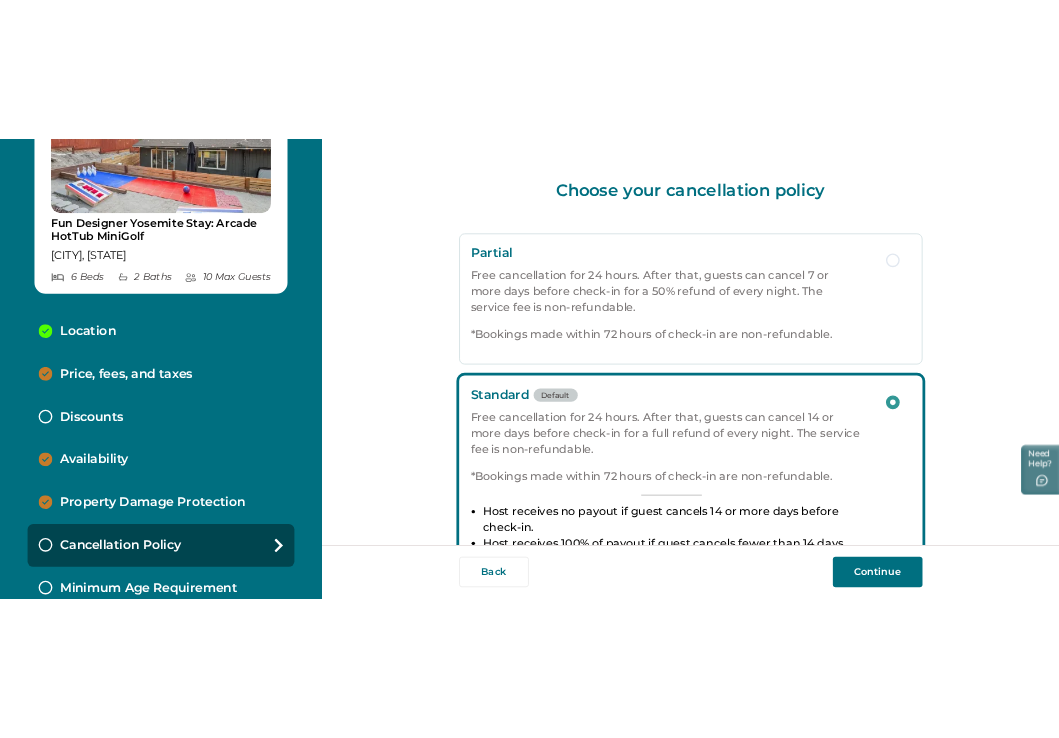 scroll, scrollTop: 260, scrollLeft: 0, axis: vertical 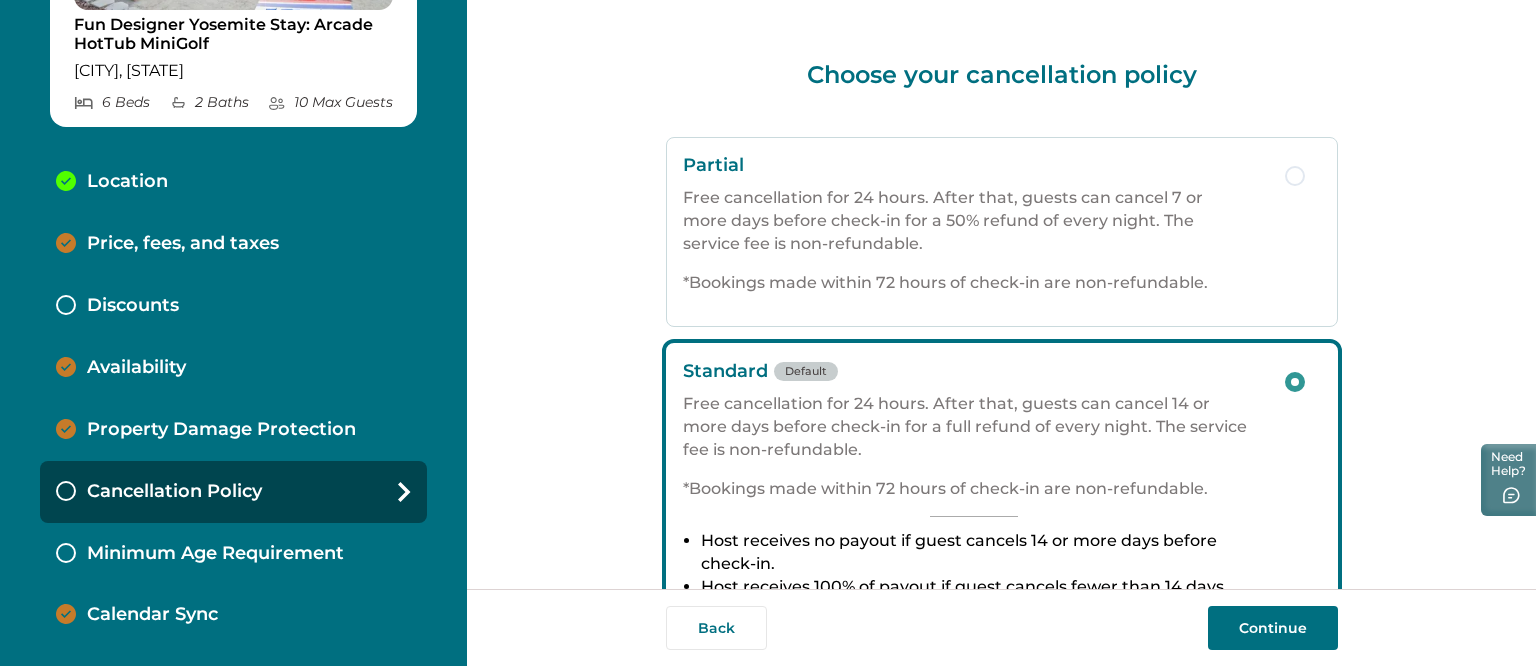 click on "Minimum Age Requirement" at bounding box center (215, 554) 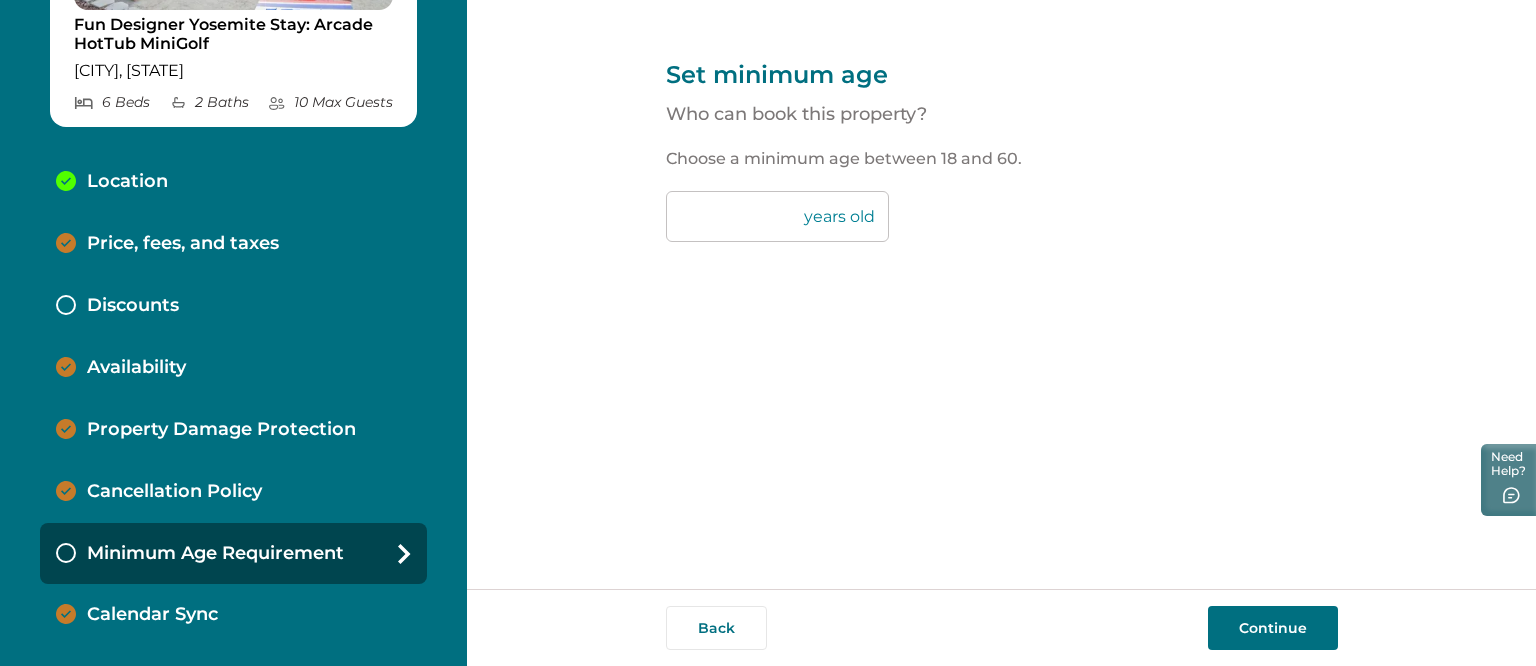 click on "Price, fees, and taxes" at bounding box center [183, 244] 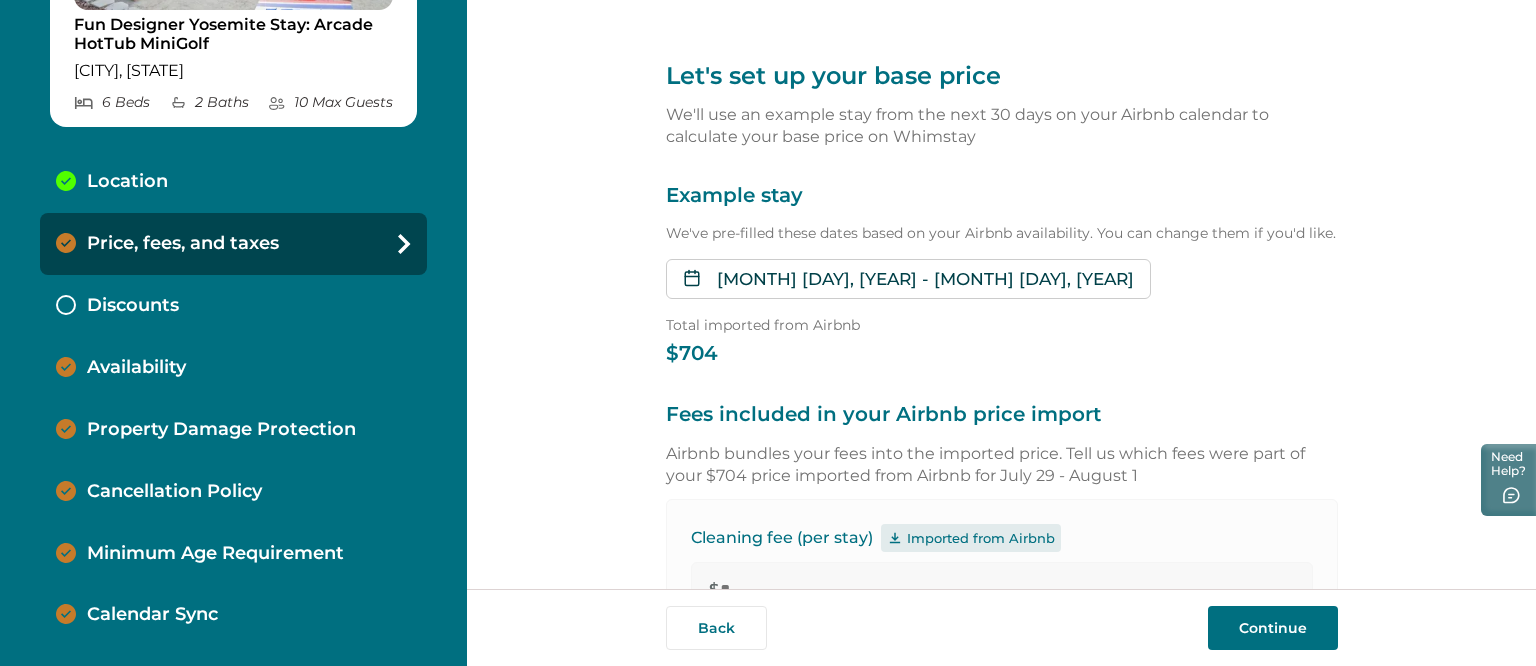 click on "Discounts" at bounding box center (233, 306) 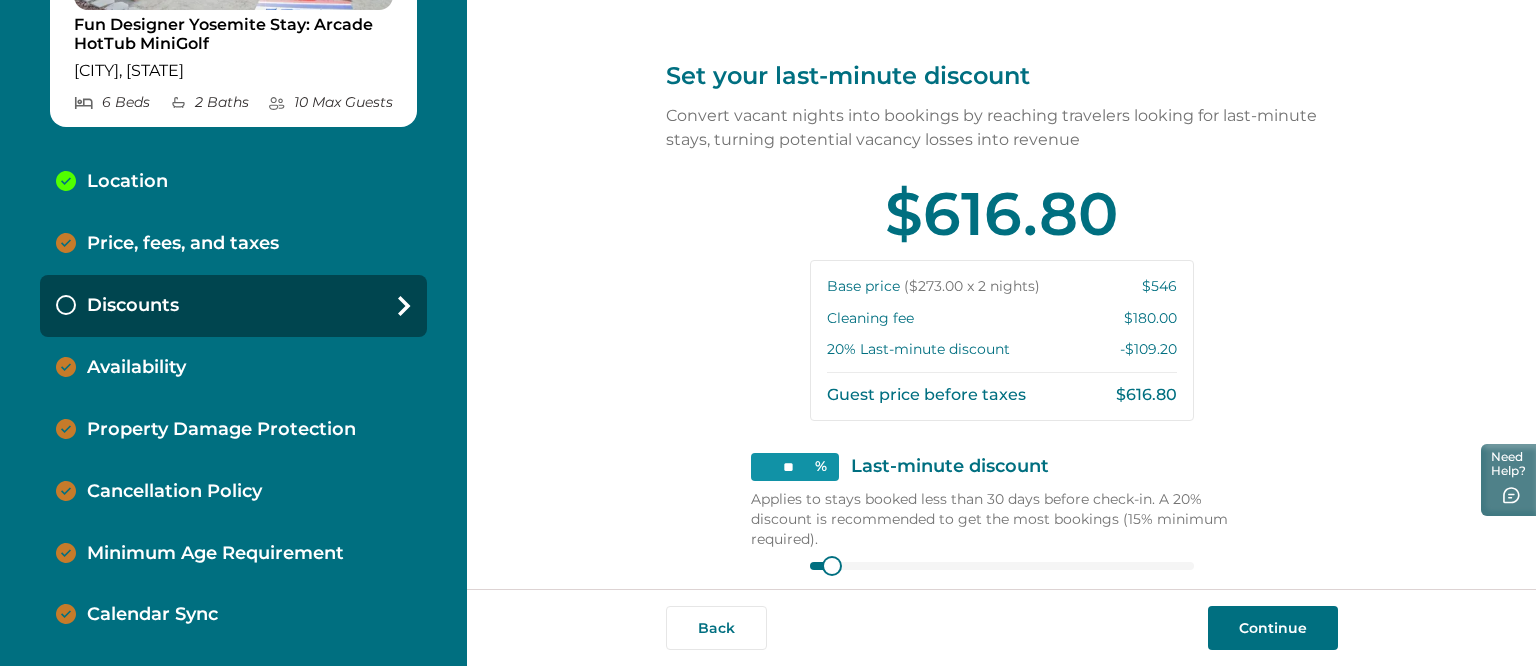 click on "Availability" at bounding box center [233, 368] 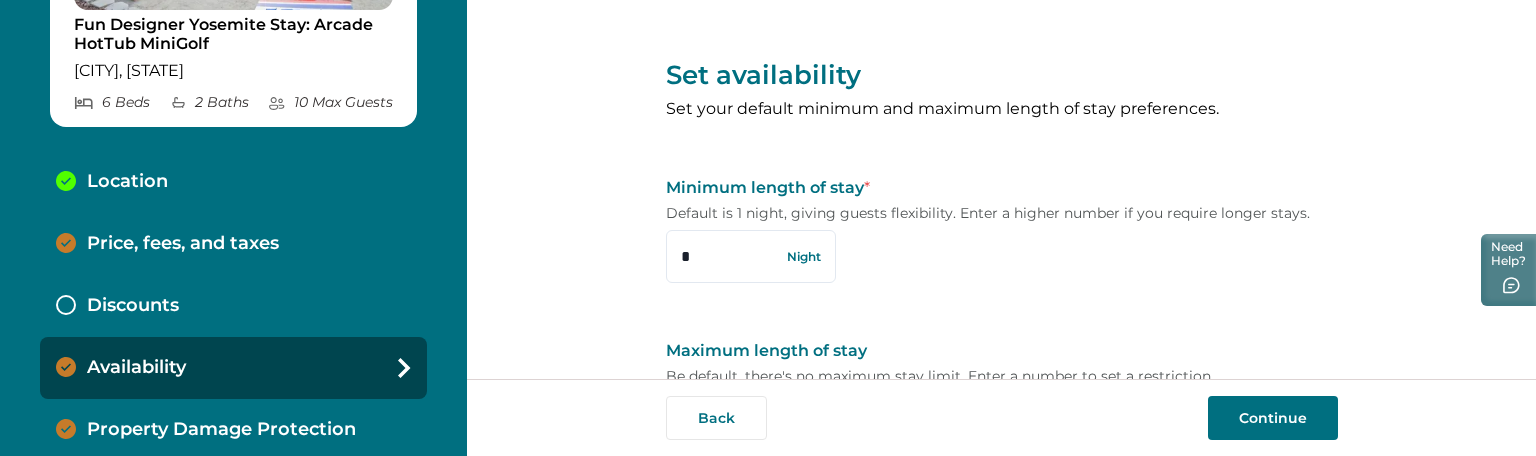 drag, startPoint x: 380, startPoint y: 337, endPoint x: 321, endPoint y: 474, distance: 149.16434 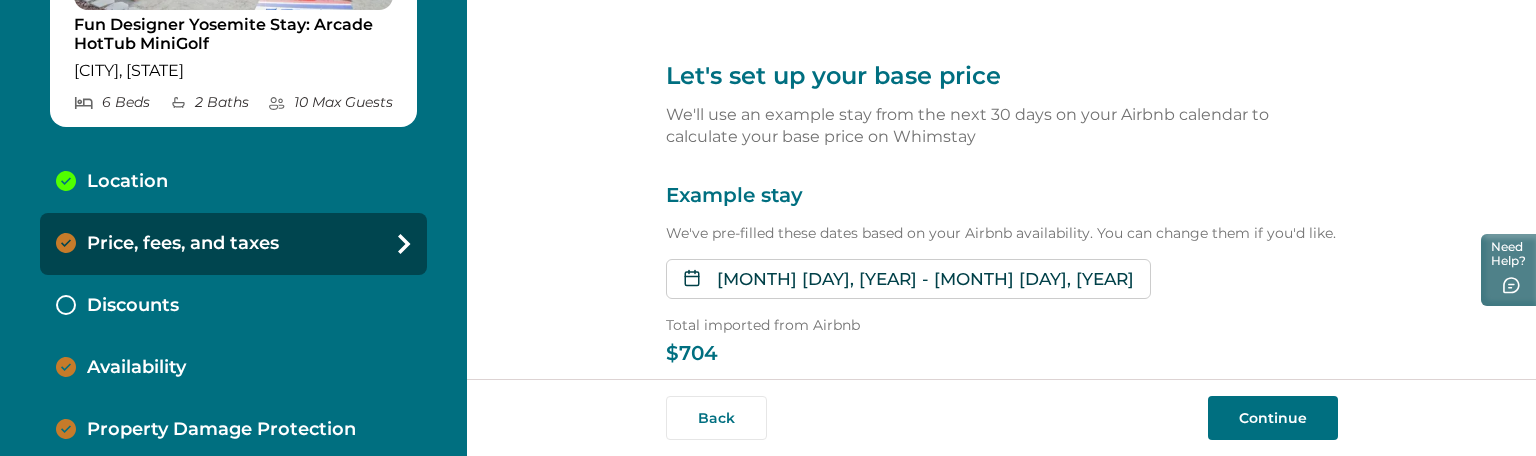 click on "Discounts" at bounding box center (233, 306) 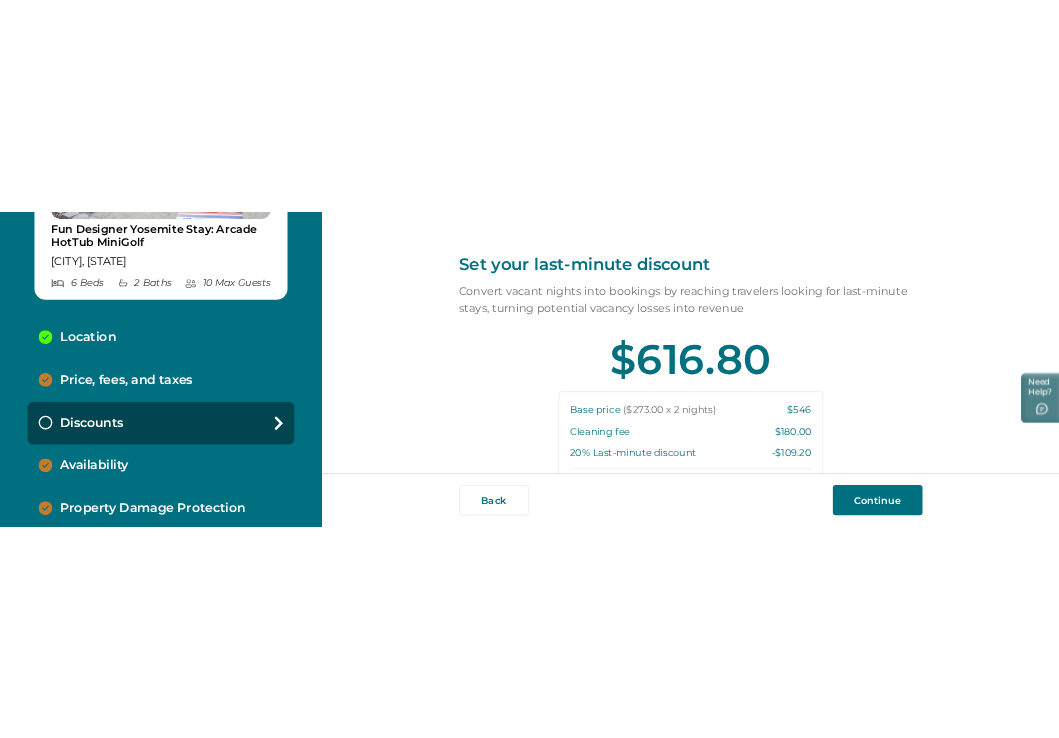 scroll, scrollTop: 188, scrollLeft: 0, axis: vertical 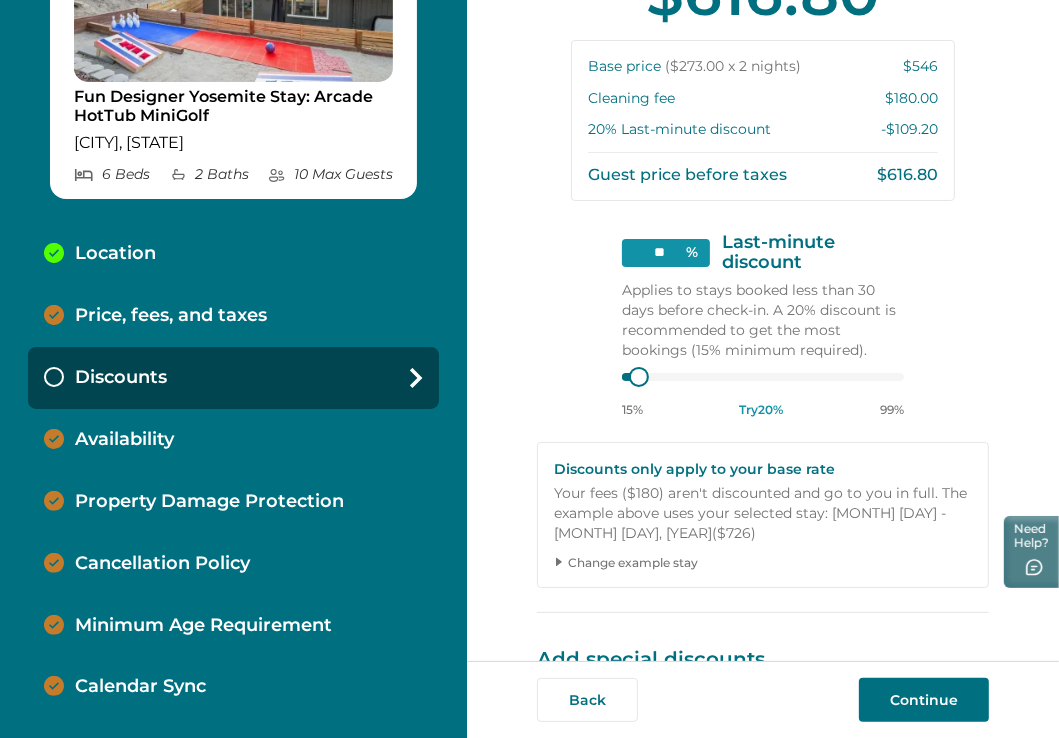 click on "Price, fees, and taxes" at bounding box center [233, 316] 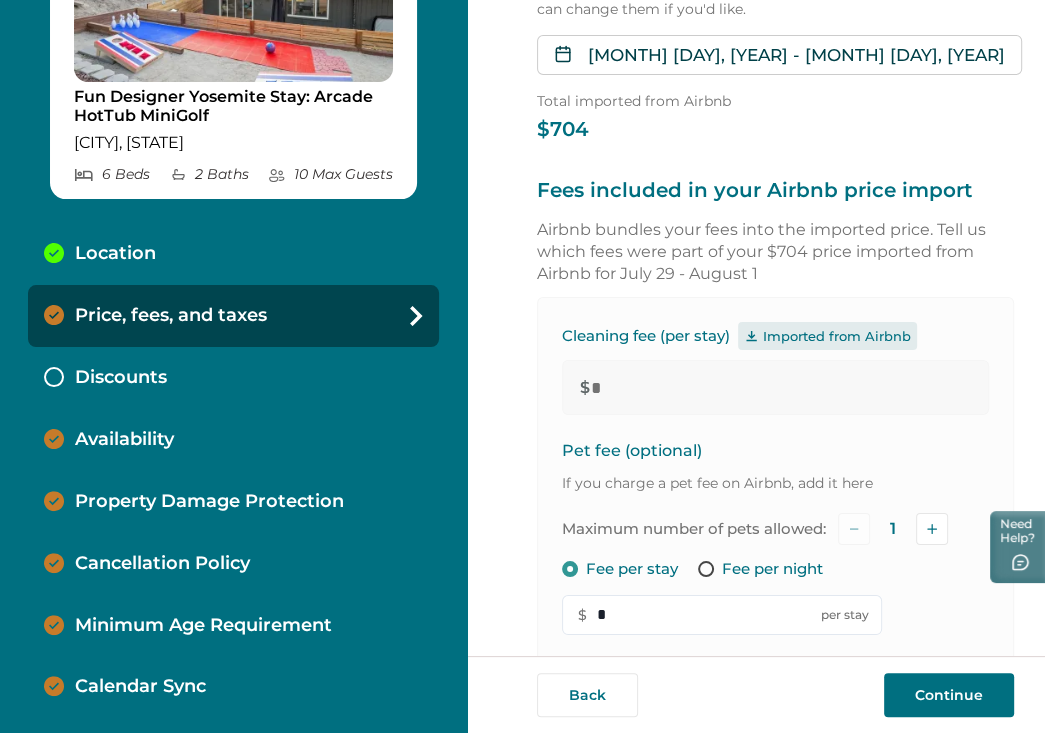 click on "Discounts" at bounding box center (233, 378) 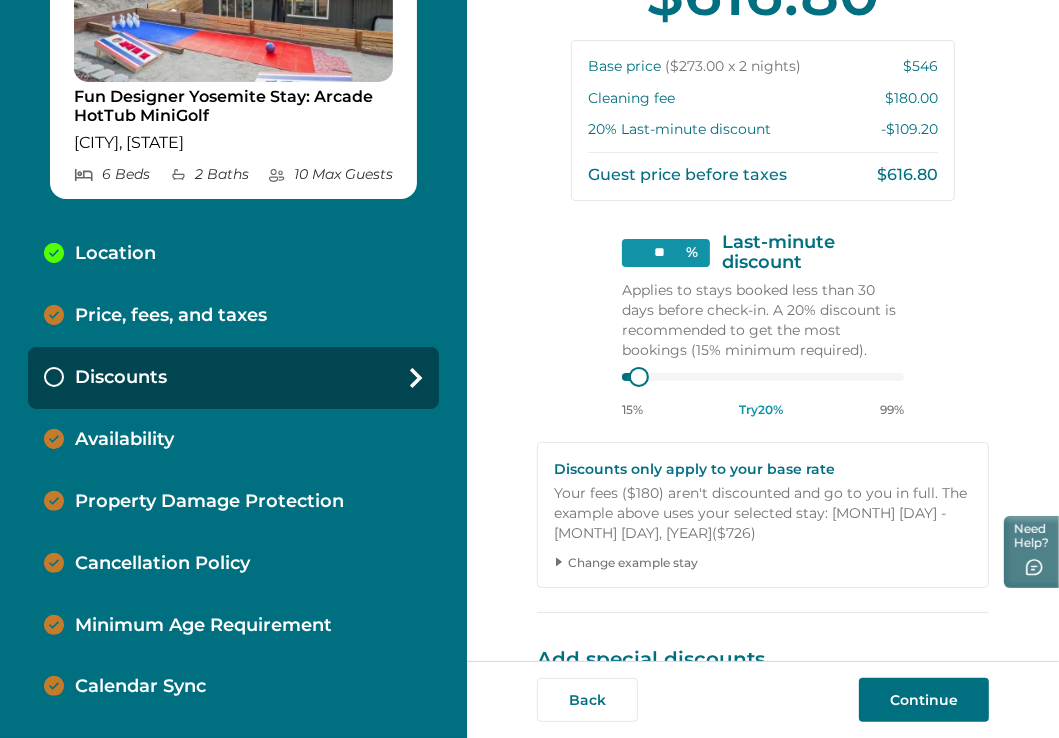 click on "Change example stay" at bounding box center (770, 563) 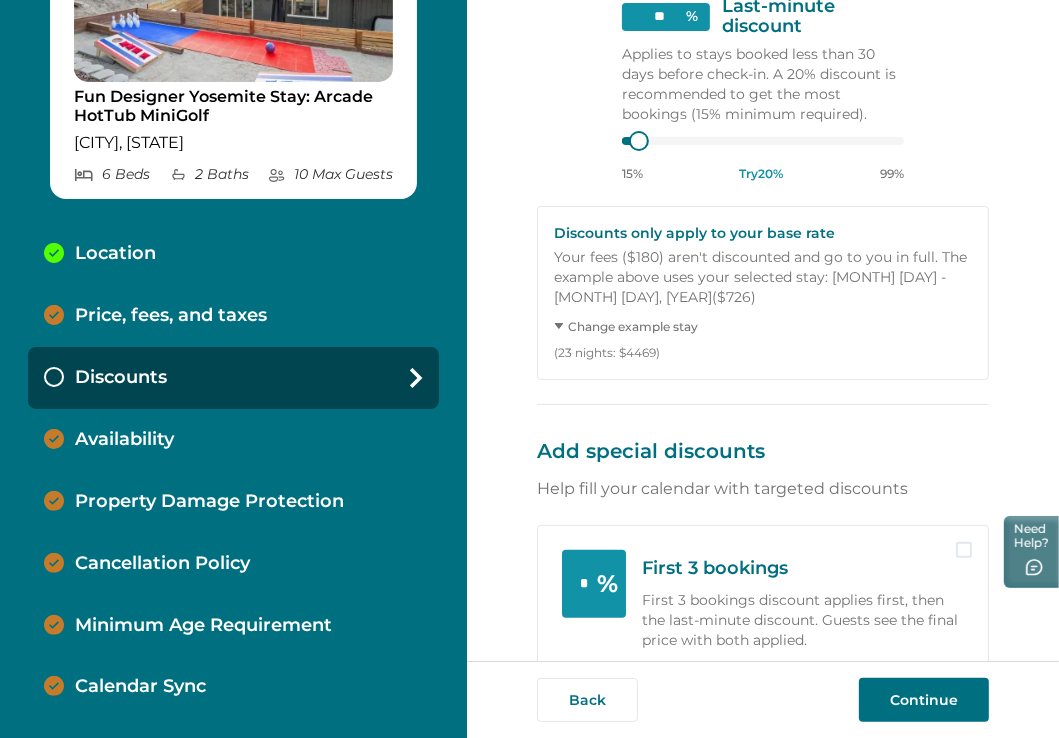 scroll, scrollTop: 482, scrollLeft: 0, axis: vertical 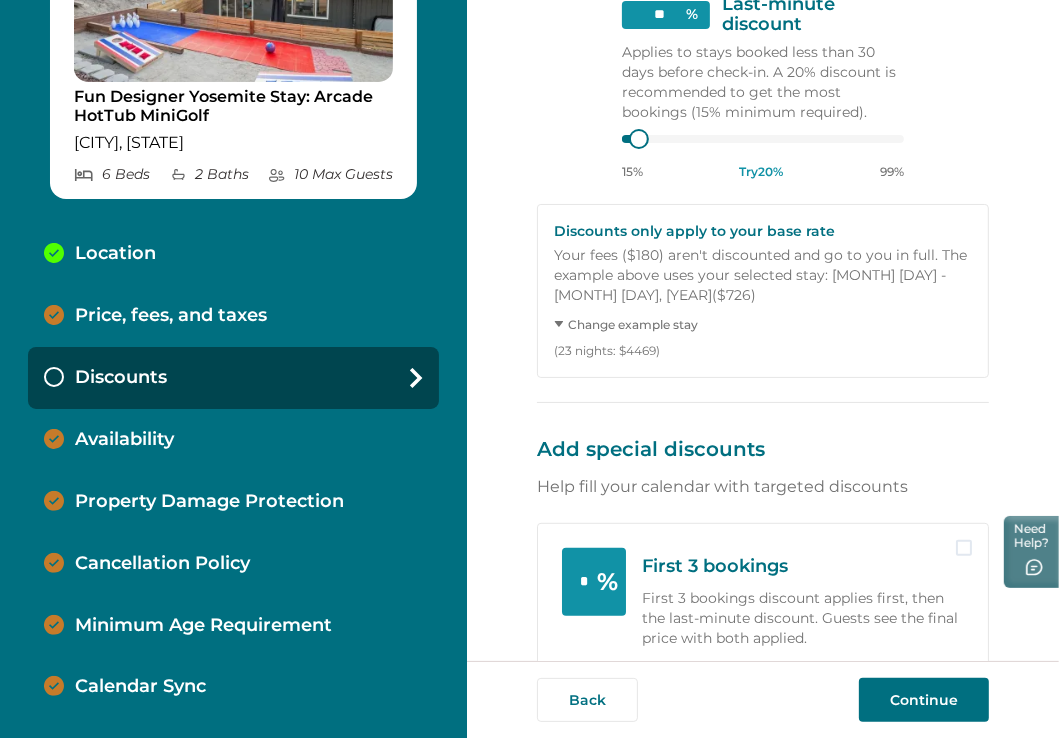 type 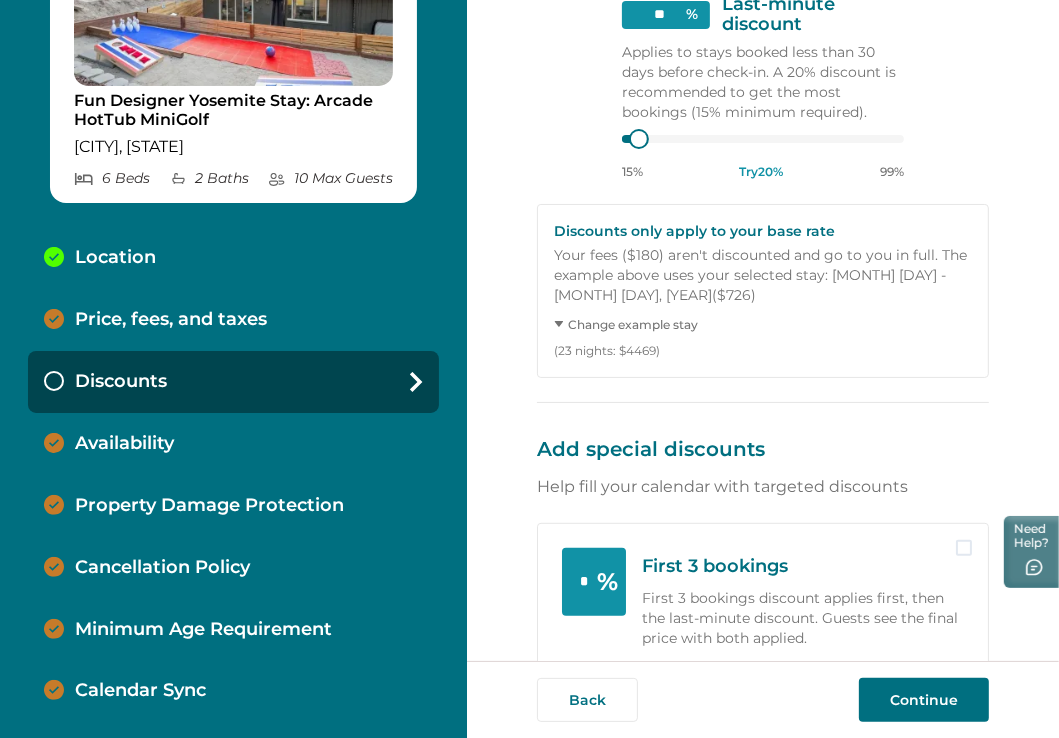 scroll, scrollTop: 188, scrollLeft: 0, axis: vertical 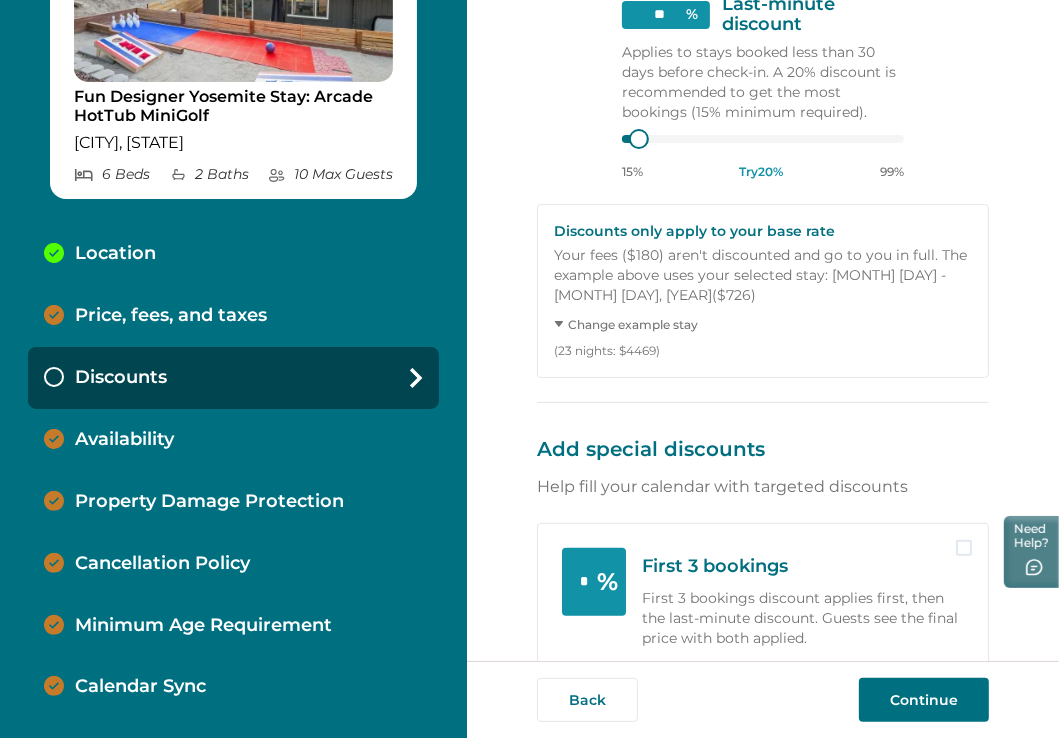 click on "Availability" at bounding box center (124, 440) 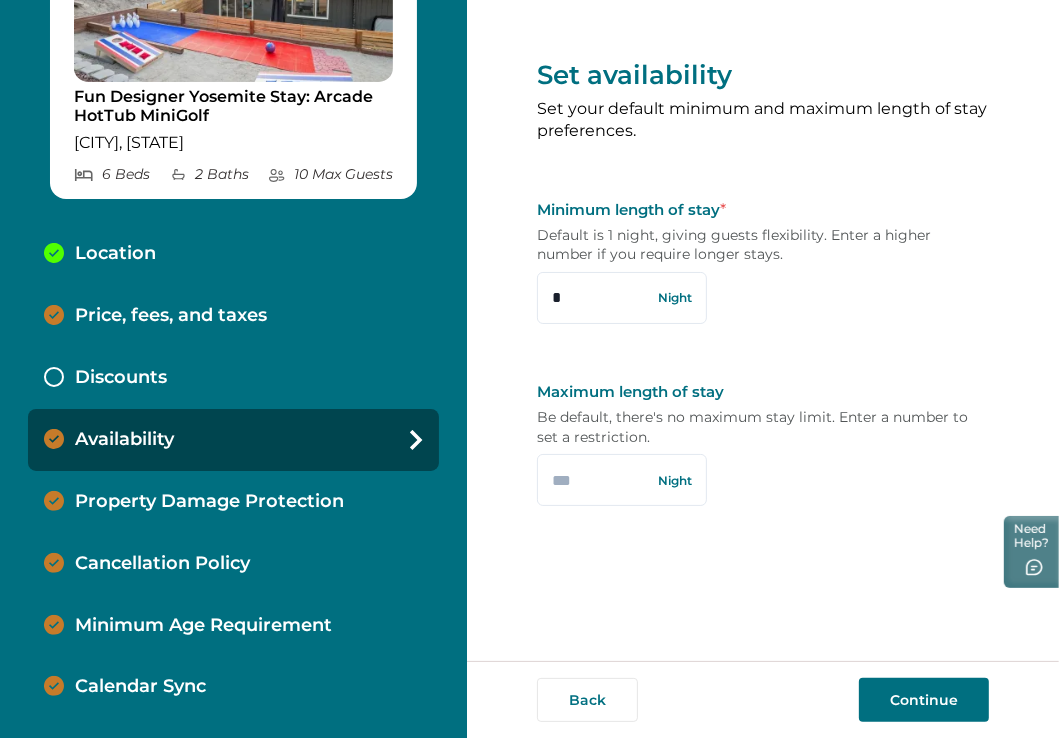 click on "Property Damage Protection" at bounding box center (209, 502) 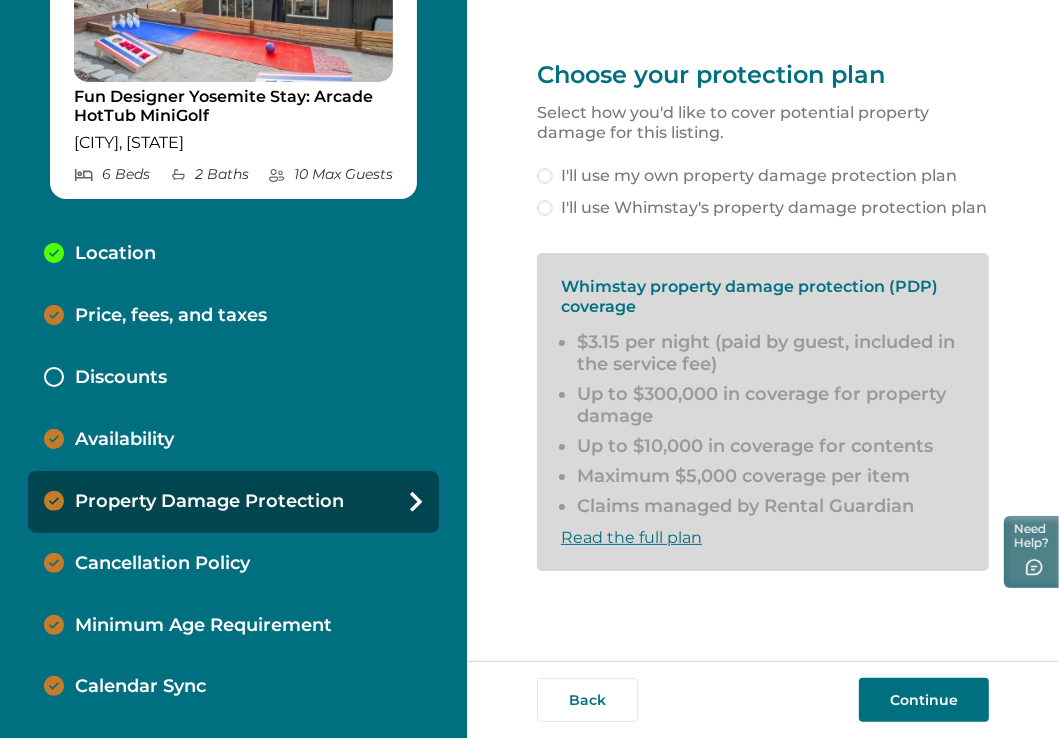 click on "Availability" at bounding box center [124, 440] 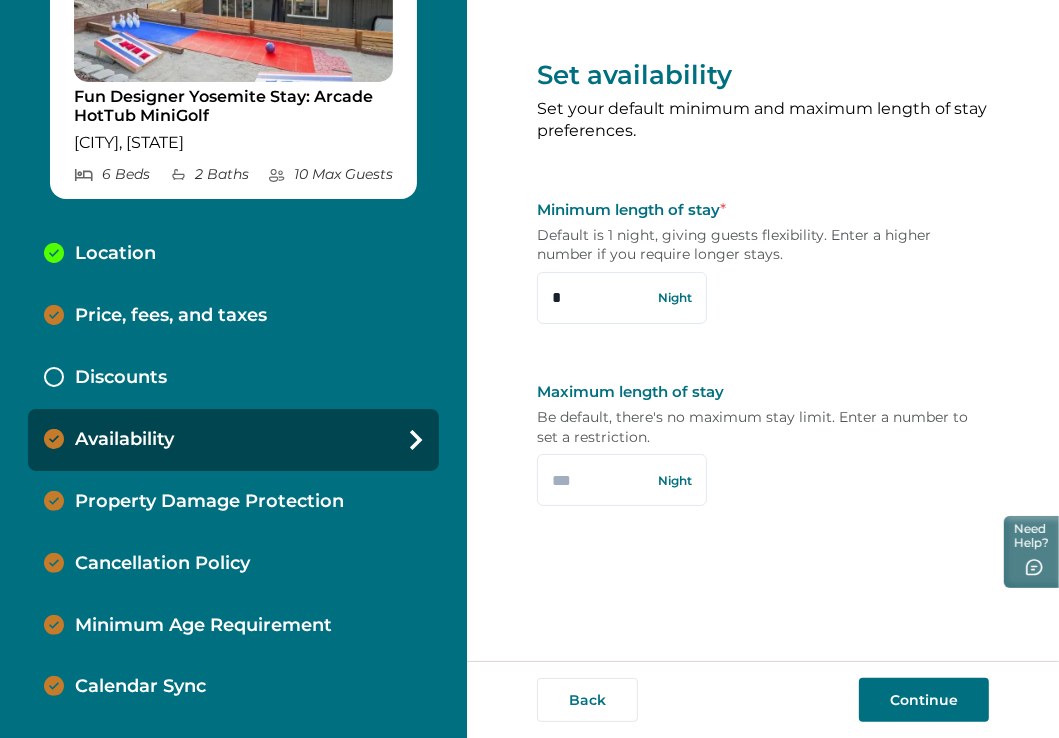 click on "Discounts" at bounding box center (121, 378) 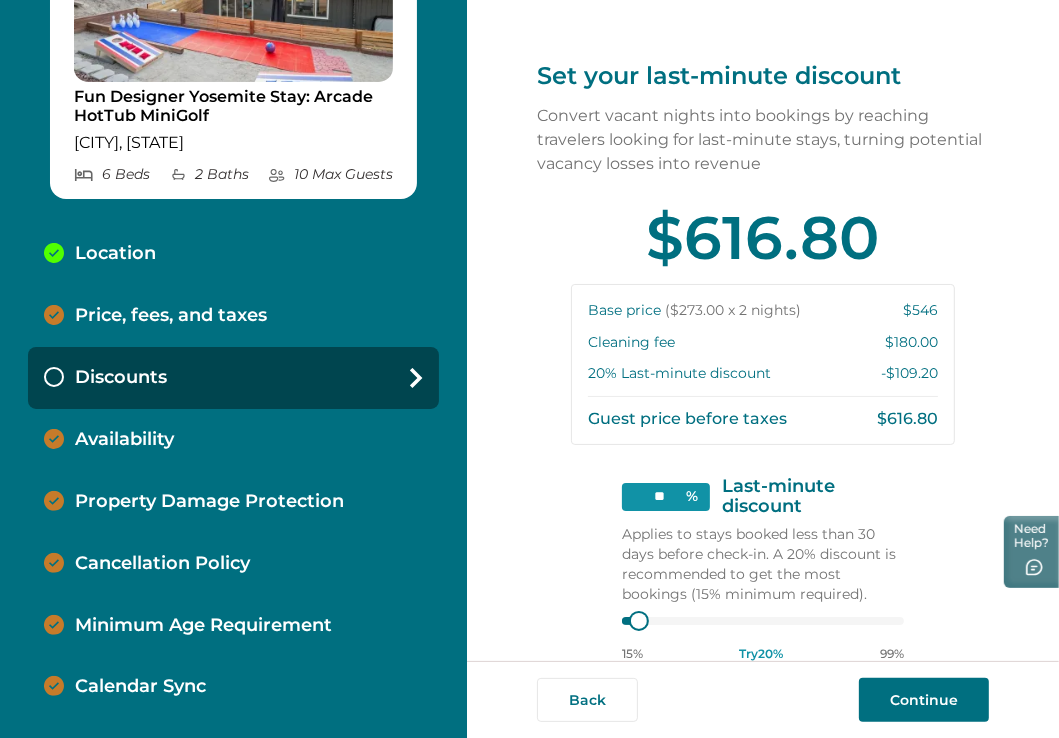 click on "Price, fees, and taxes" at bounding box center [171, 316] 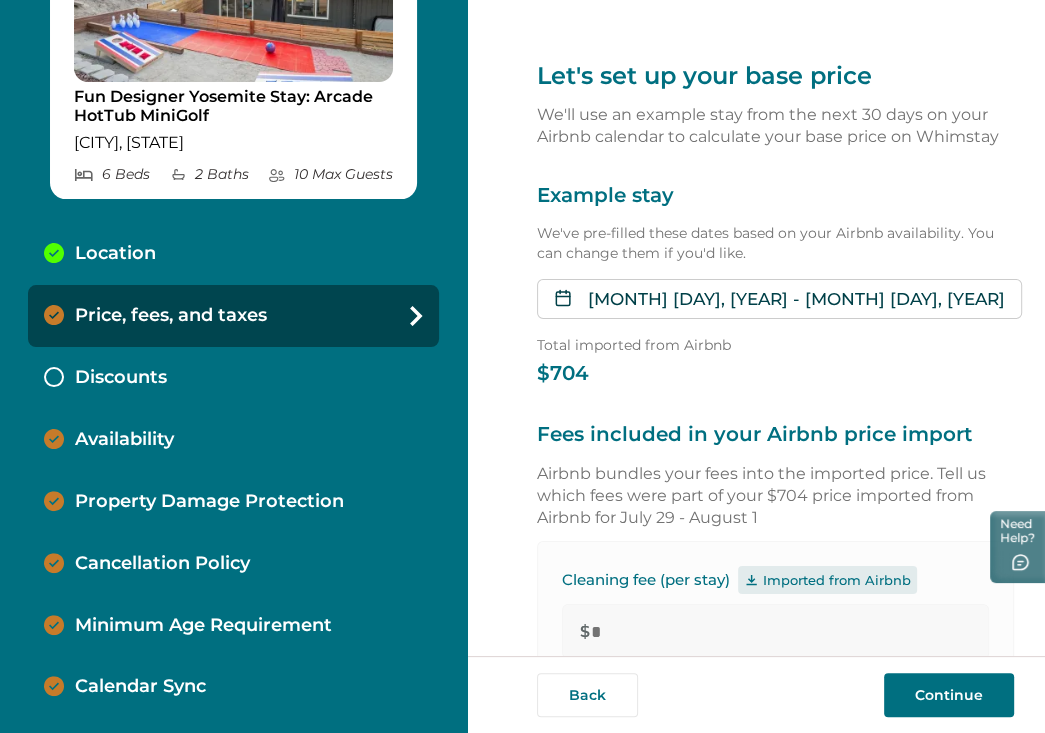 click on "Discounts" at bounding box center (121, 378) 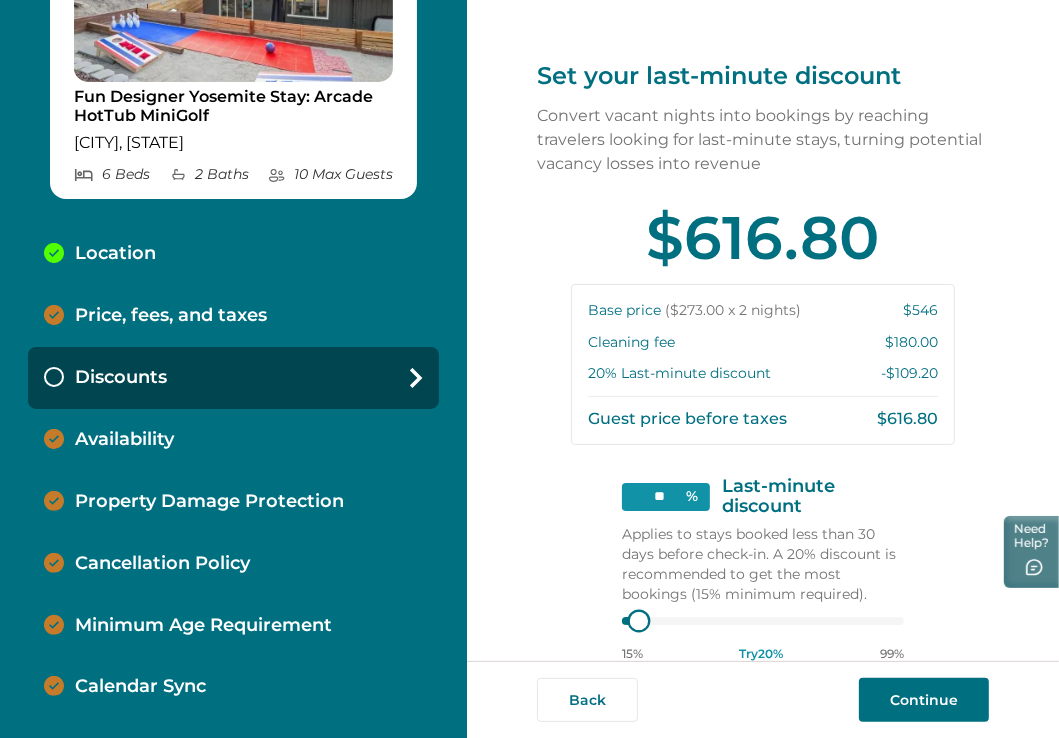 type on "**" 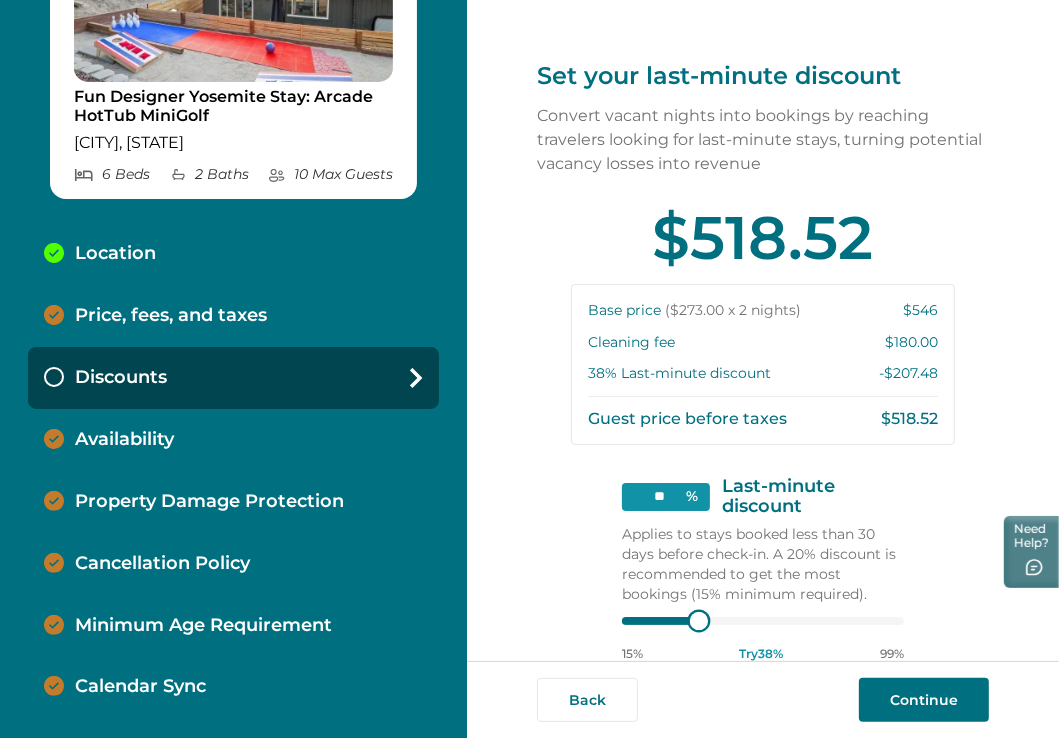 click at bounding box center (699, 621) 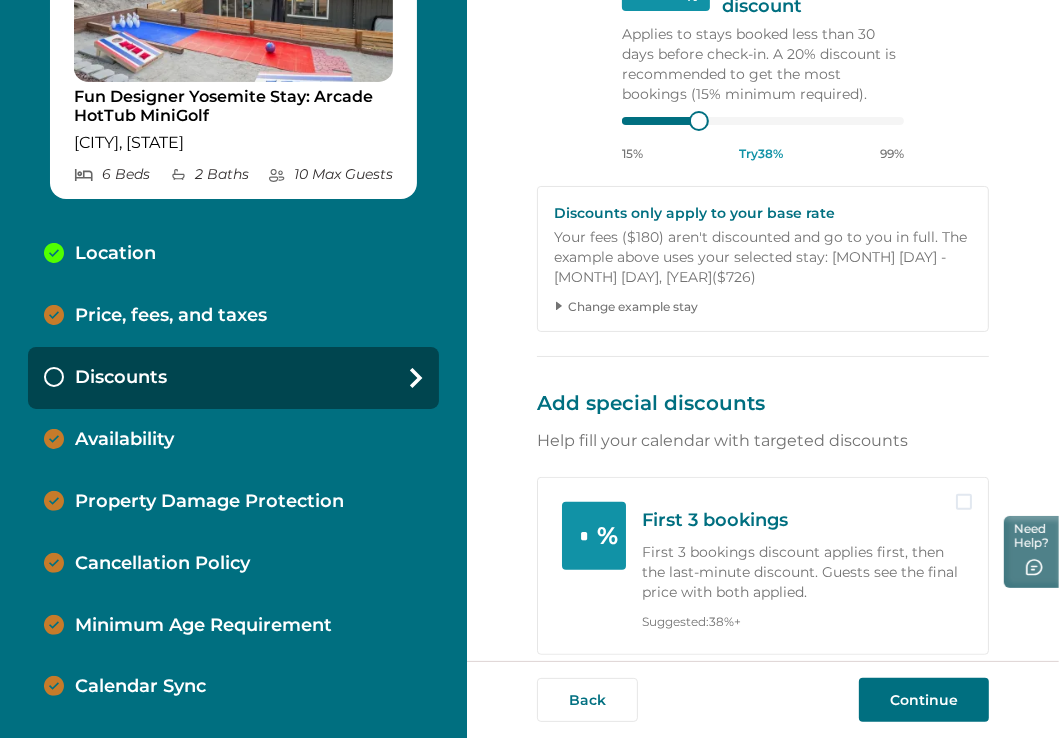 scroll, scrollTop: 520, scrollLeft: 0, axis: vertical 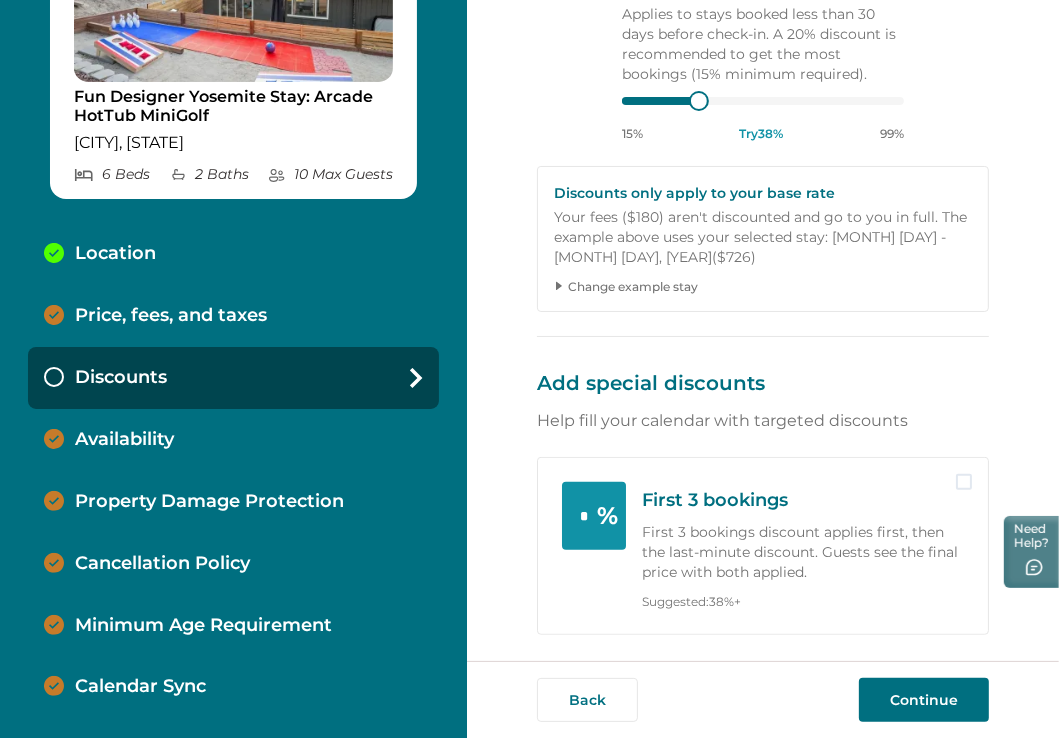 click on "Continue" at bounding box center [924, 700] 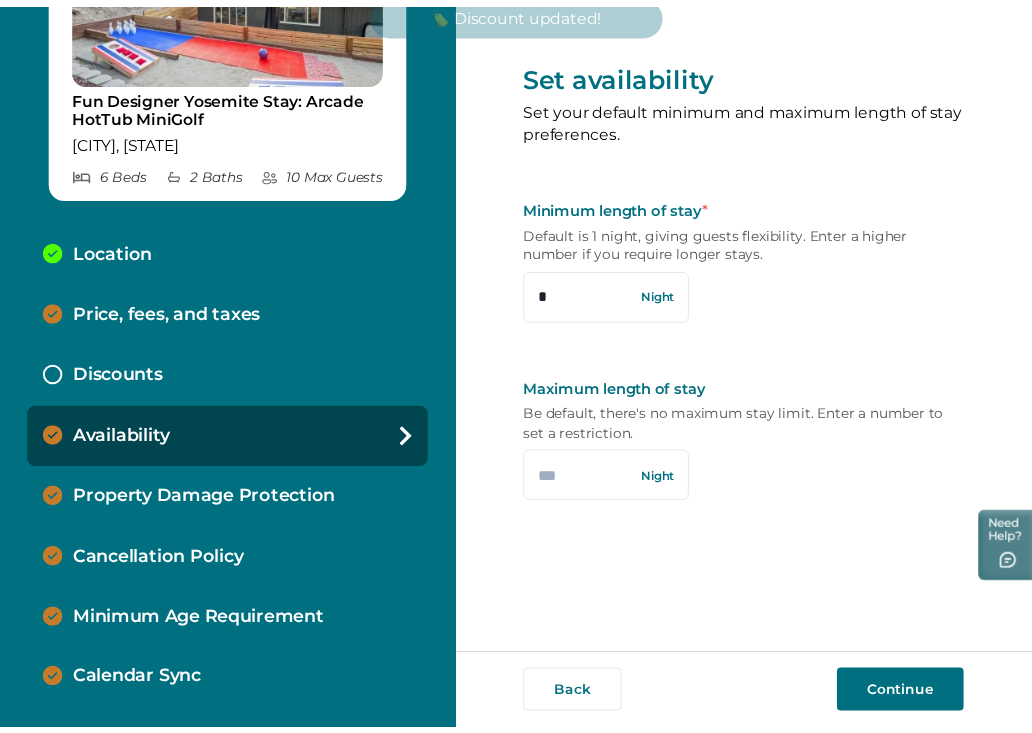 scroll, scrollTop: 0, scrollLeft: 0, axis: both 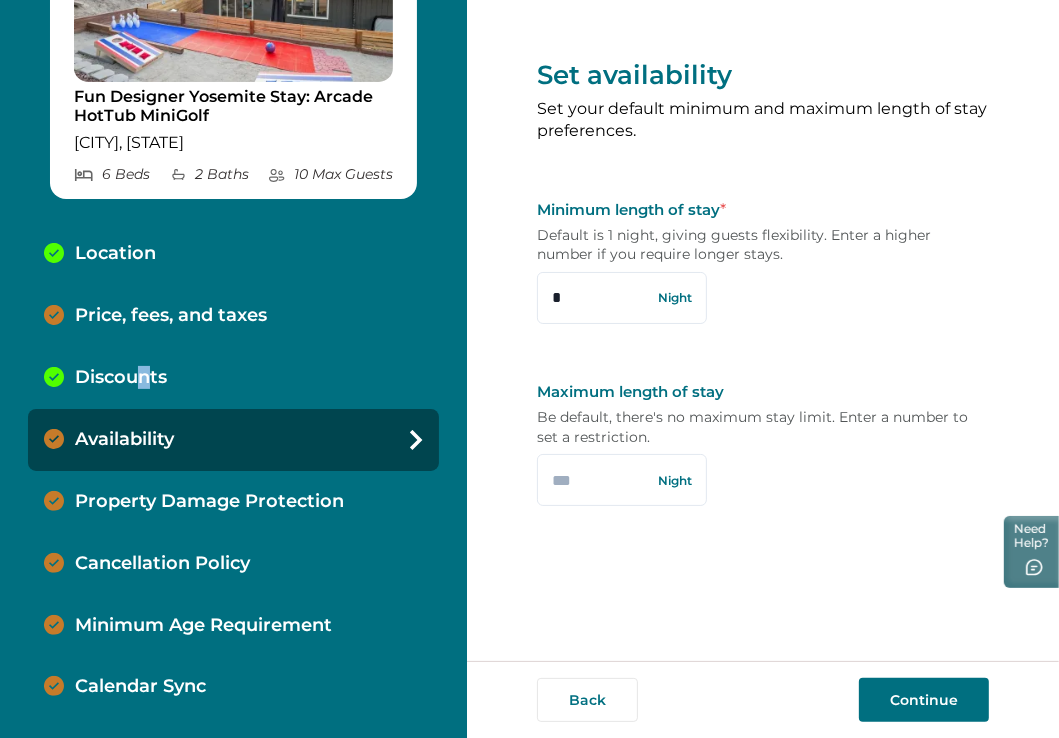 click on "Discounts" at bounding box center (121, 378) 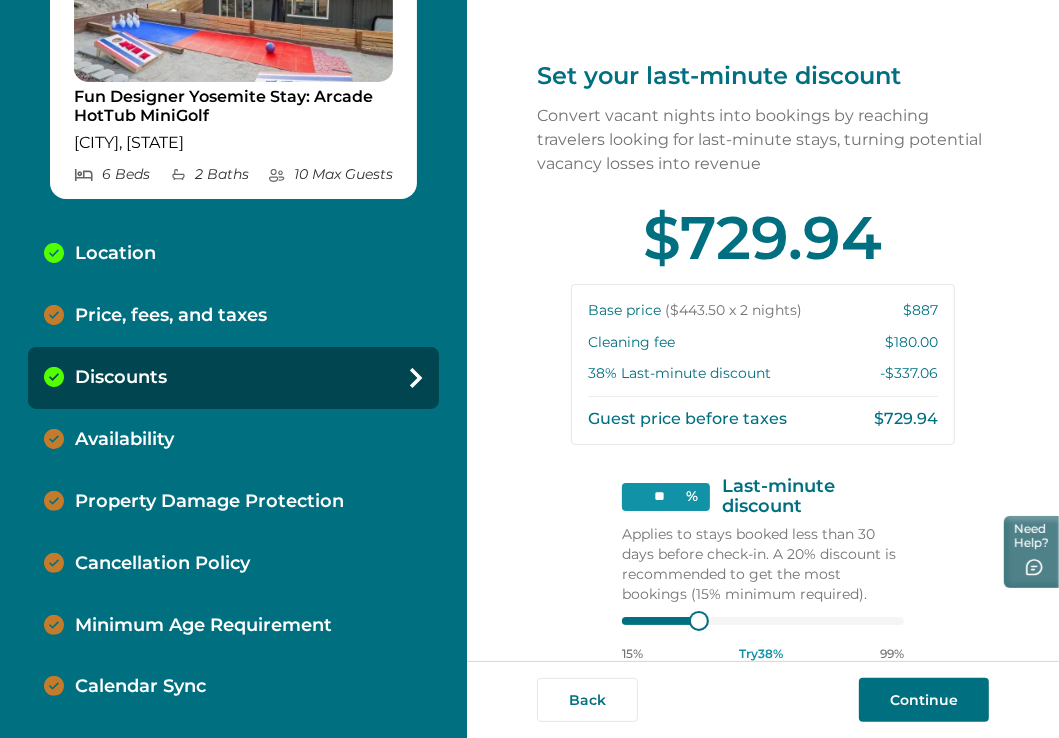 click on "Availability" at bounding box center (124, 440) 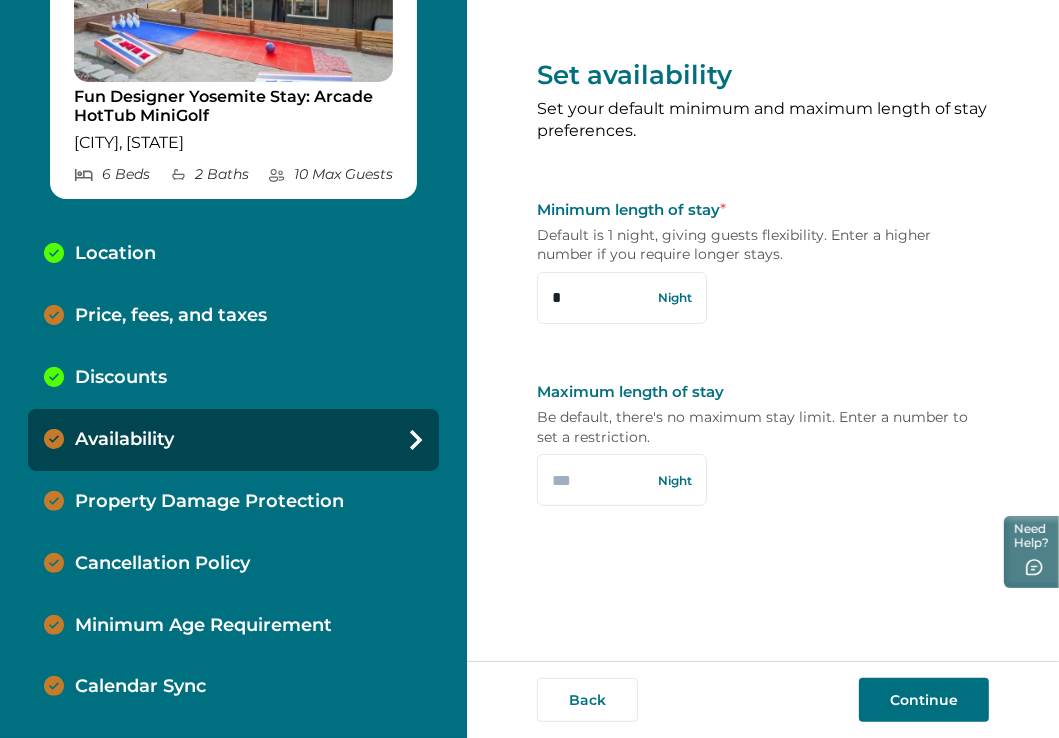 click on "Discounts" at bounding box center [121, 378] 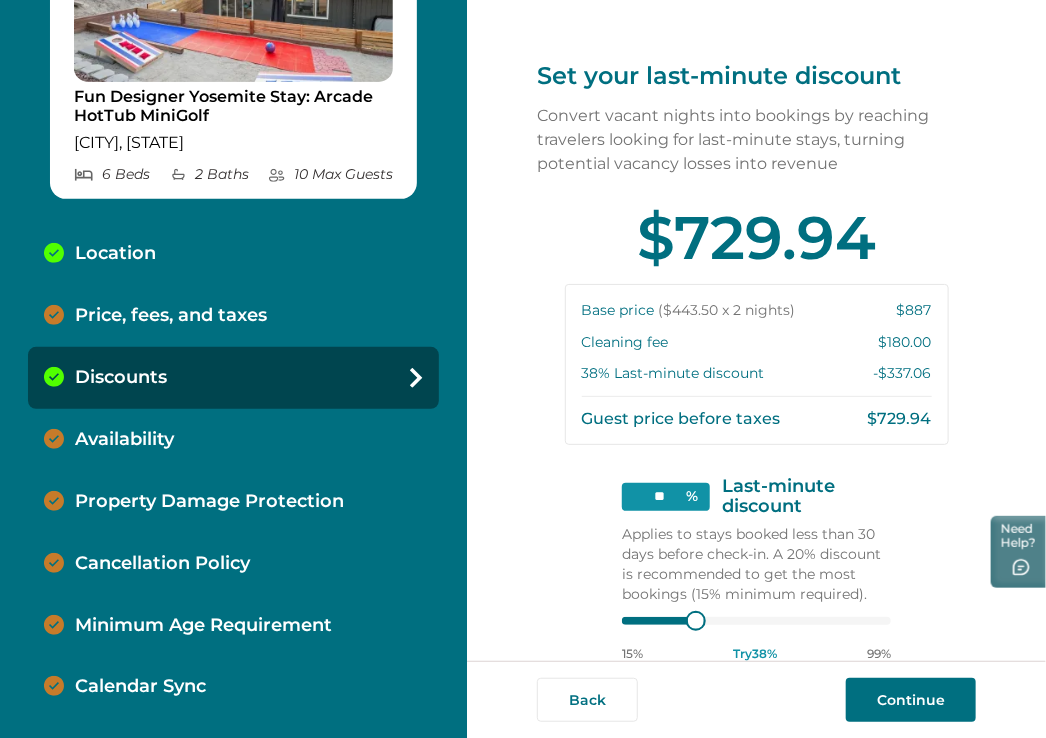 click on "Availability" at bounding box center [124, 440] 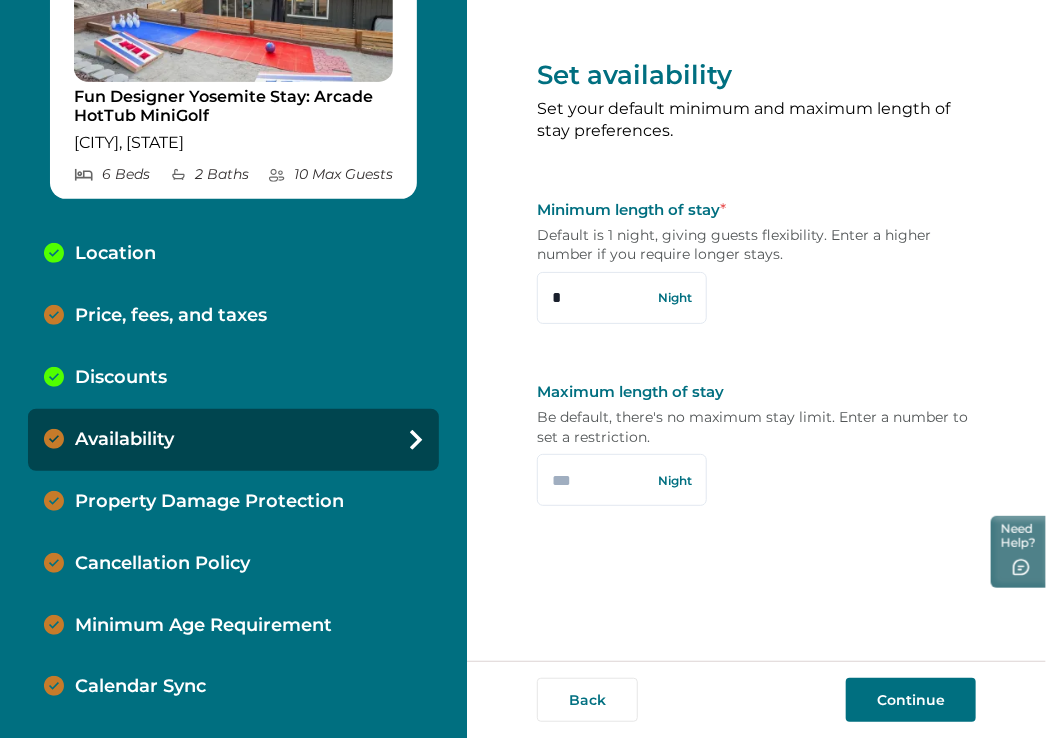 click on "Discounts" at bounding box center (233, 378) 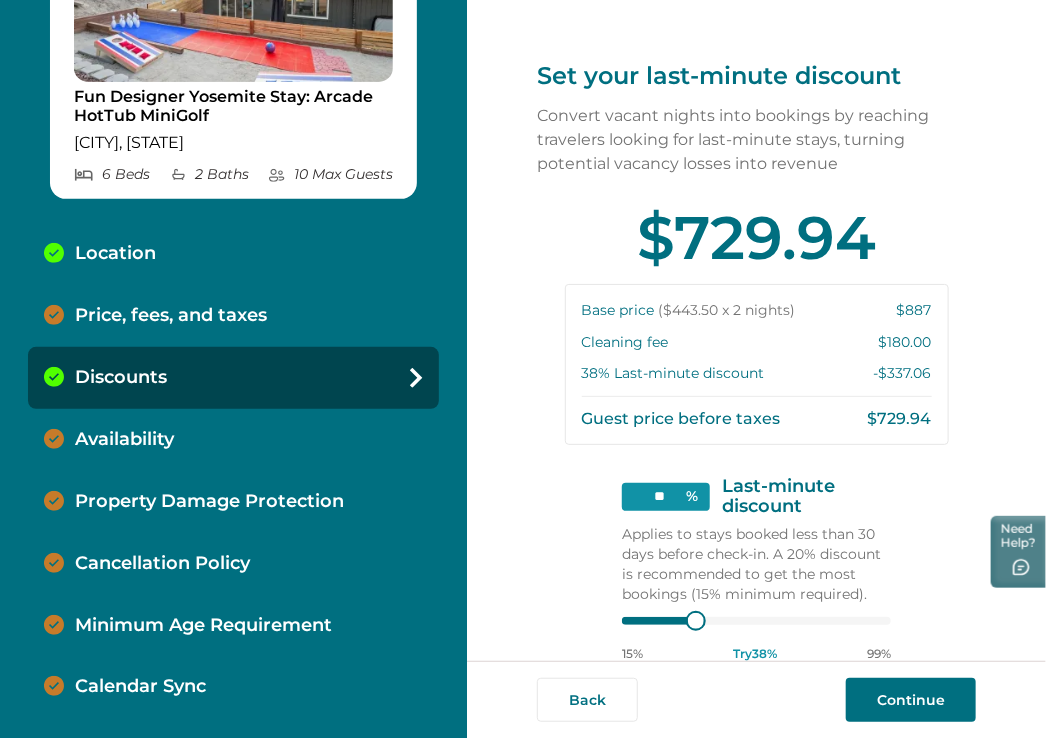 click on "Price, fees, and taxes" at bounding box center (171, 316) 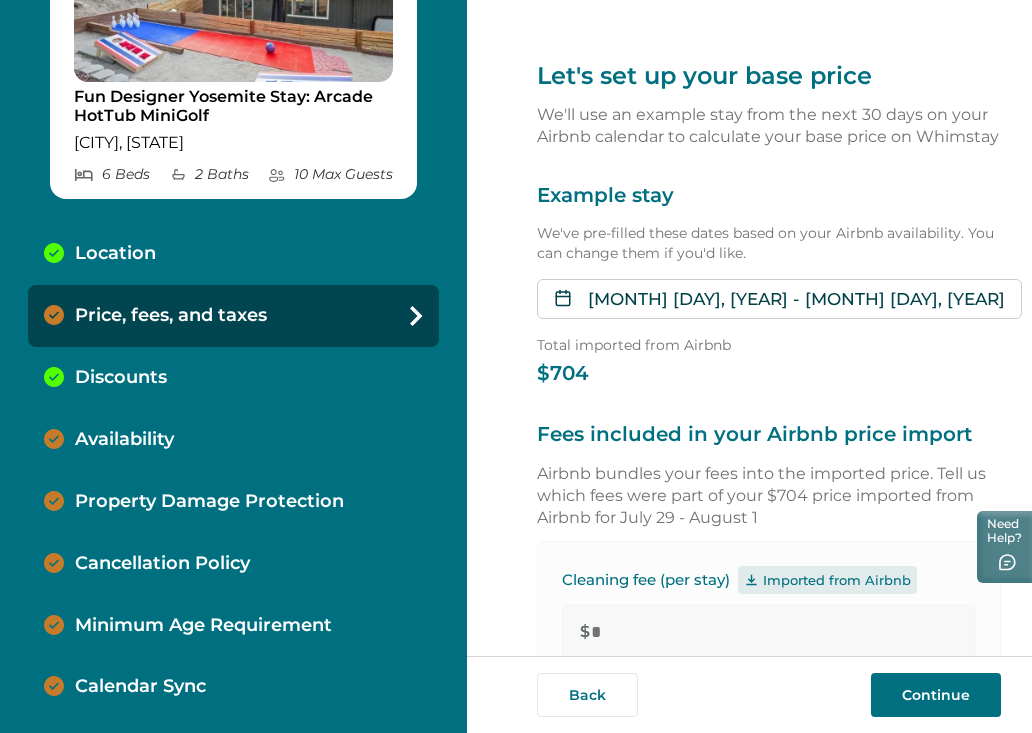 click on "Discounts" at bounding box center (233, 378) 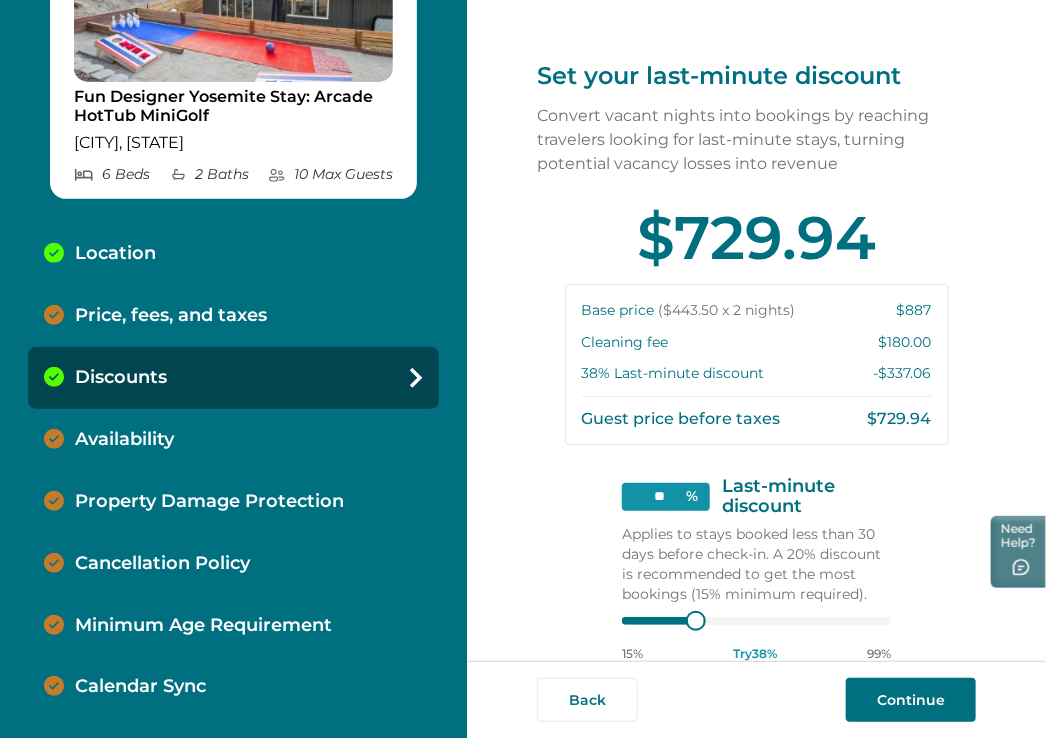 click on "Availability" at bounding box center (233, 440) 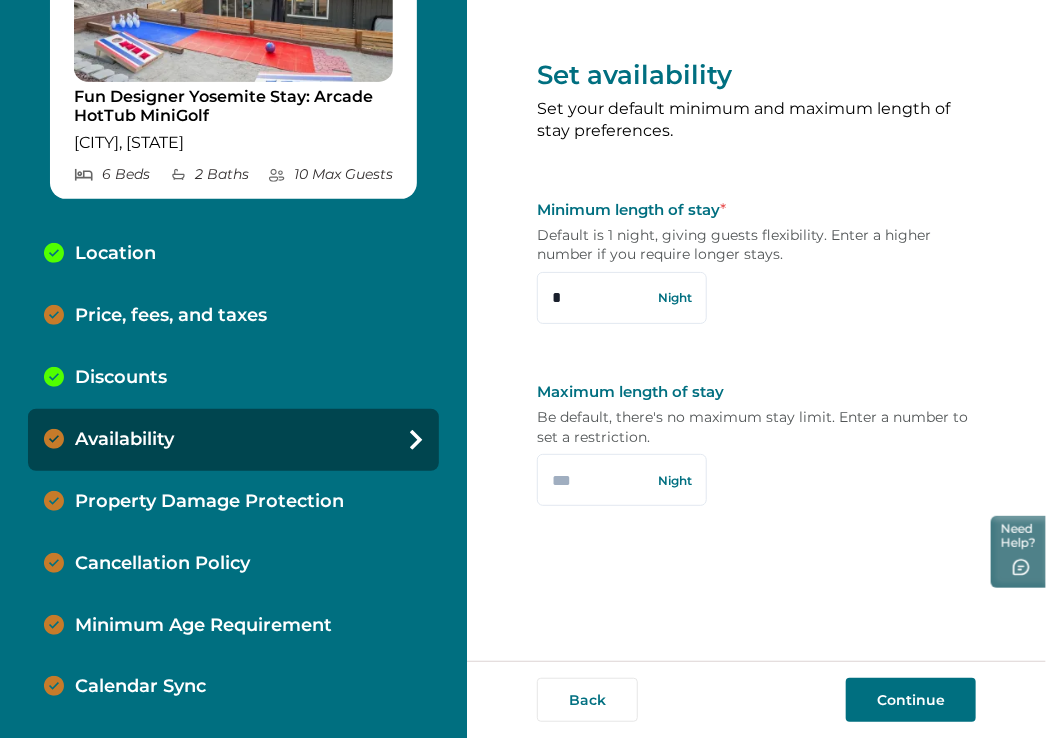 click on "Price, fees, and taxes" at bounding box center [233, 316] 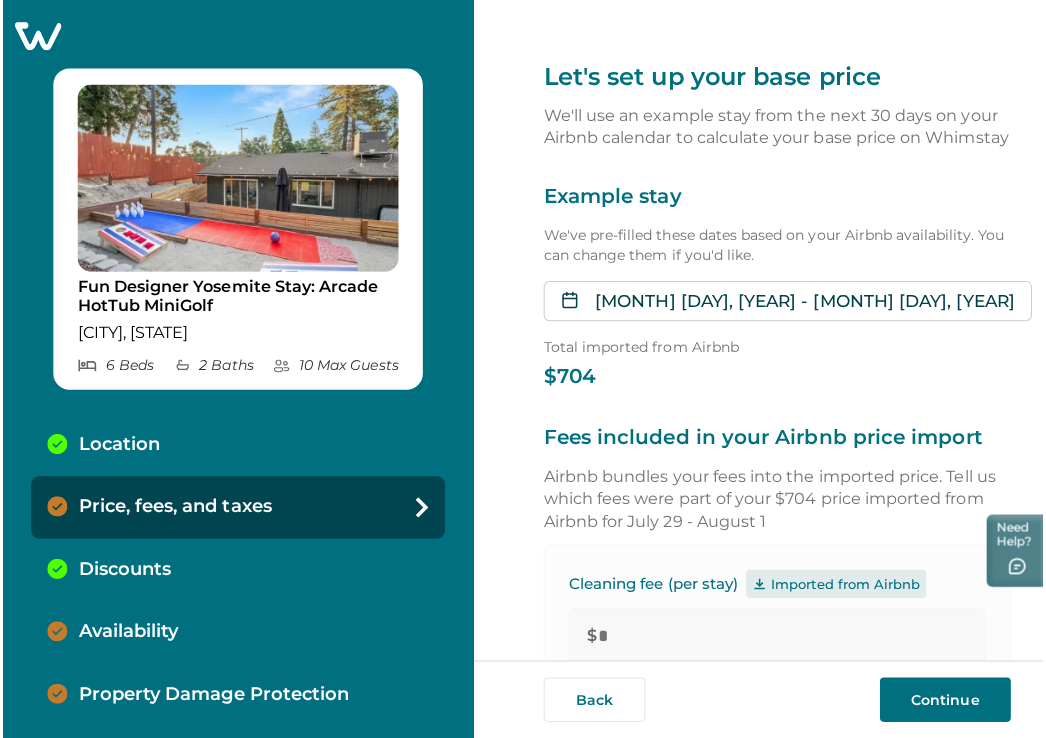 scroll, scrollTop: 188, scrollLeft: 0, axis: vertical 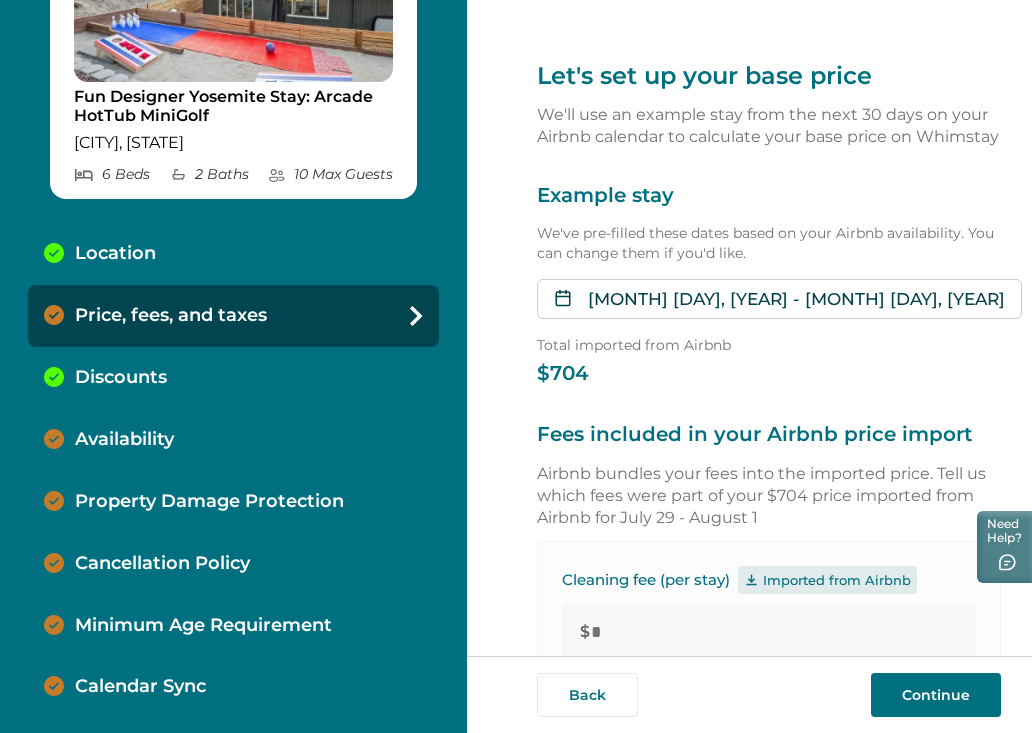 click on "Location" at bounding box center (233, 254) 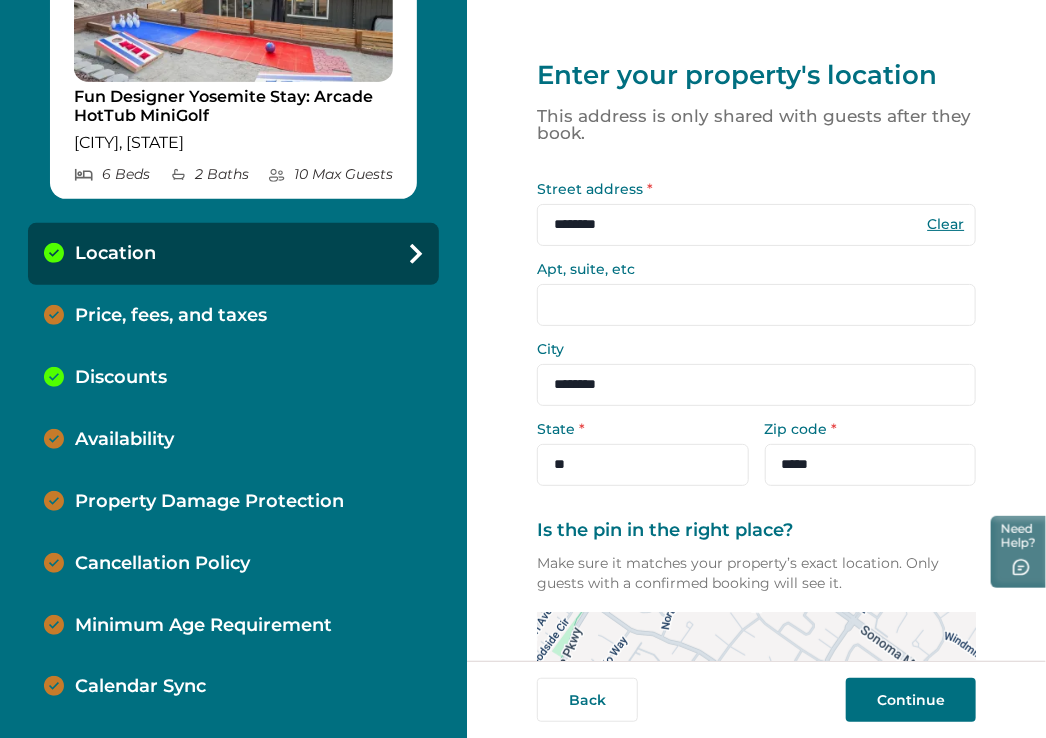 click on "Price, fees, and taxes" at bounding box center (171, 316) 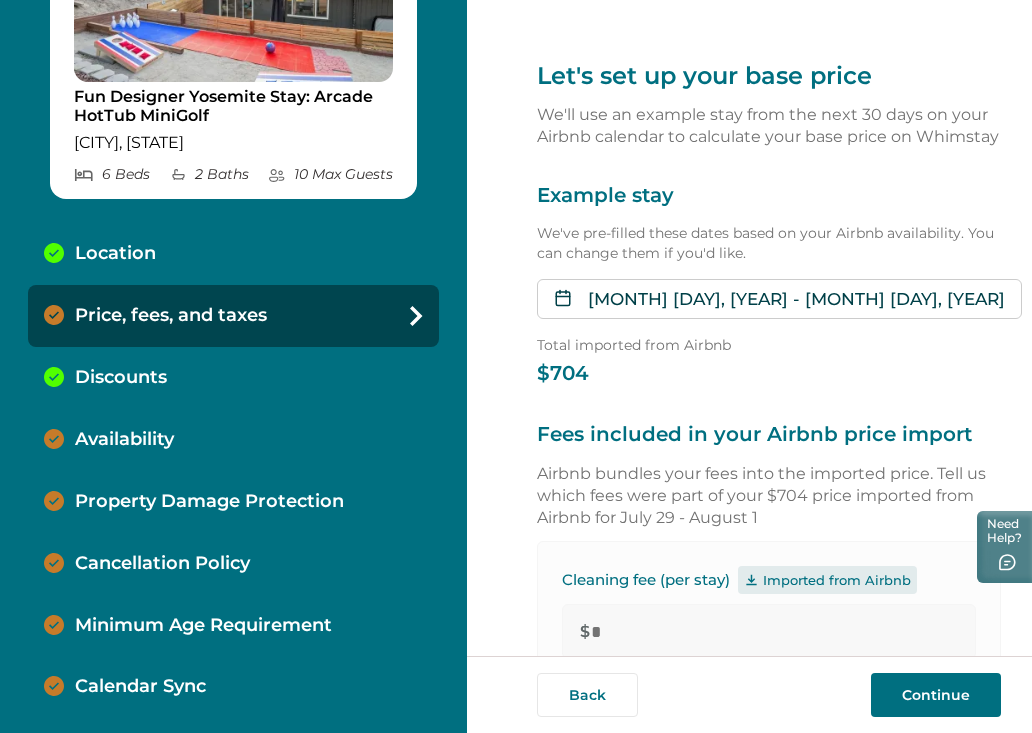 click on "Discounts" at bounding box center [233, 378] 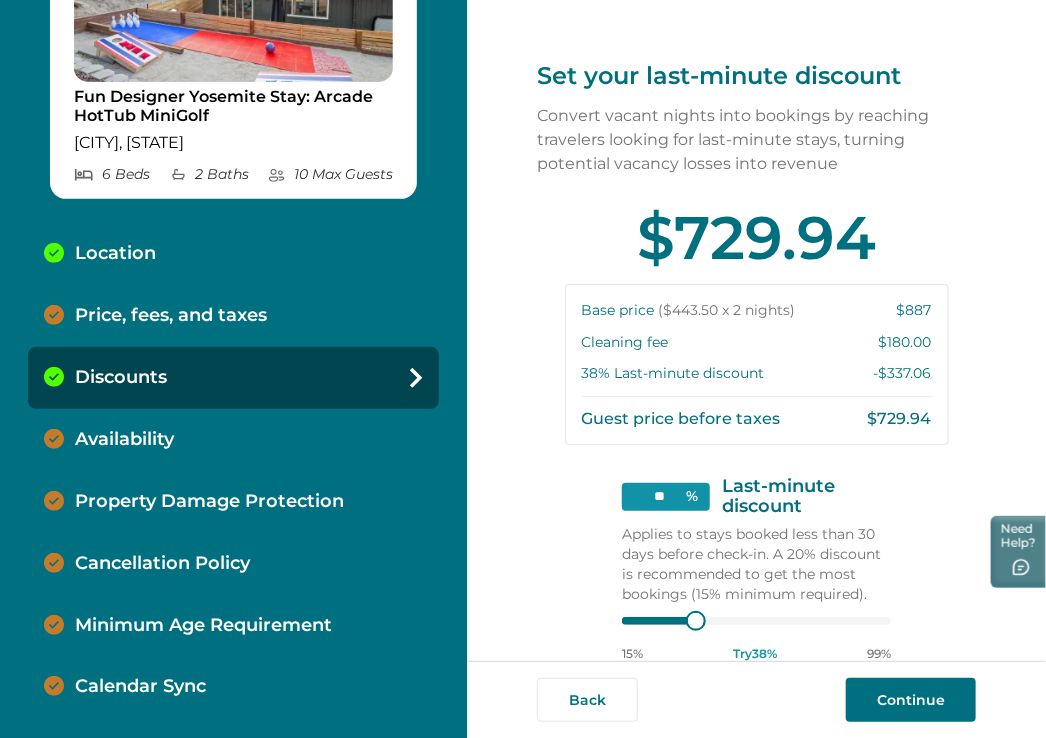 click on "Availability" at bounding box center (233, 440) 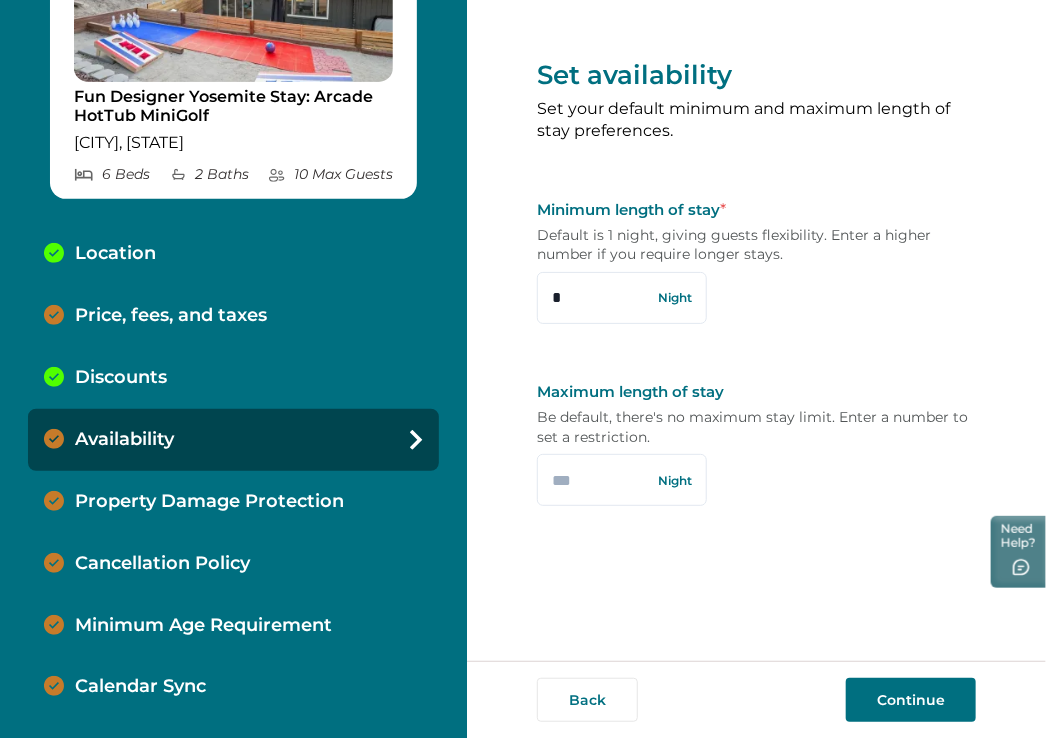 click on "Discounts" at bounding box center (233, 378) 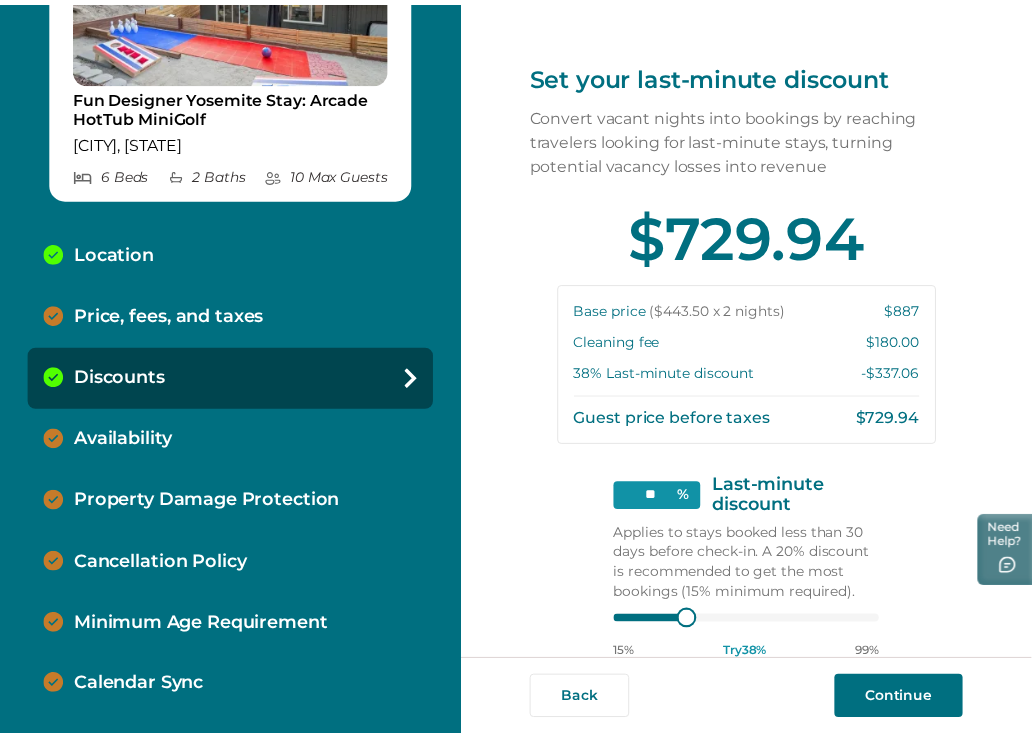 scroll, scrollTop: 0, scrollLeft: 0, axis: both 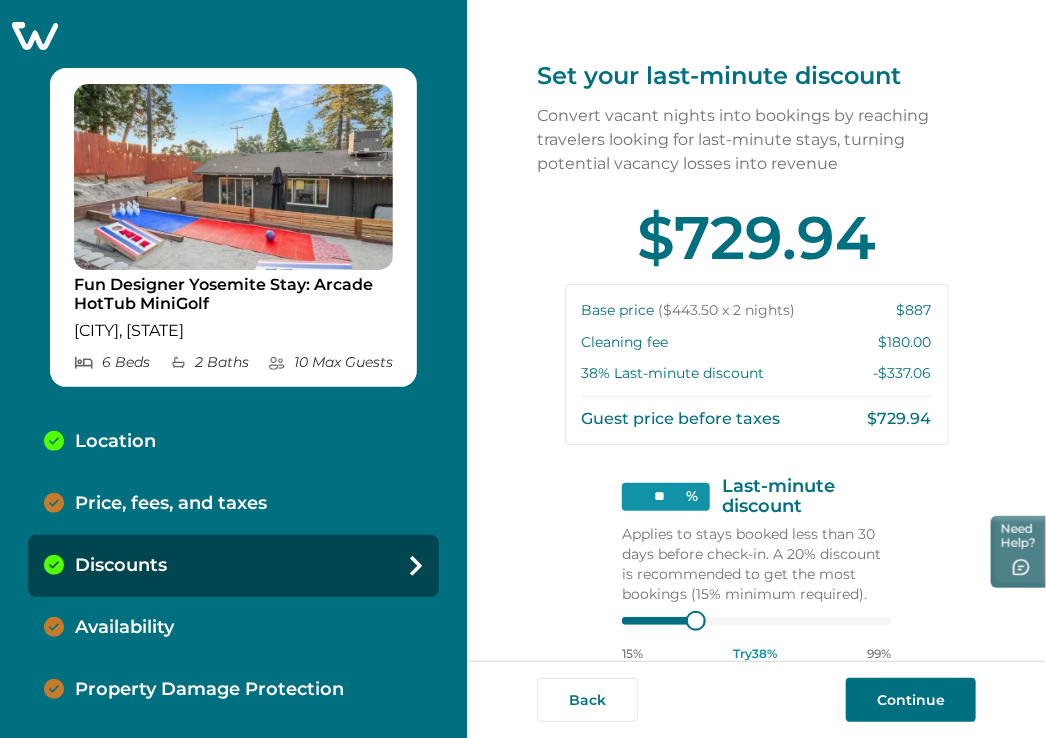 click 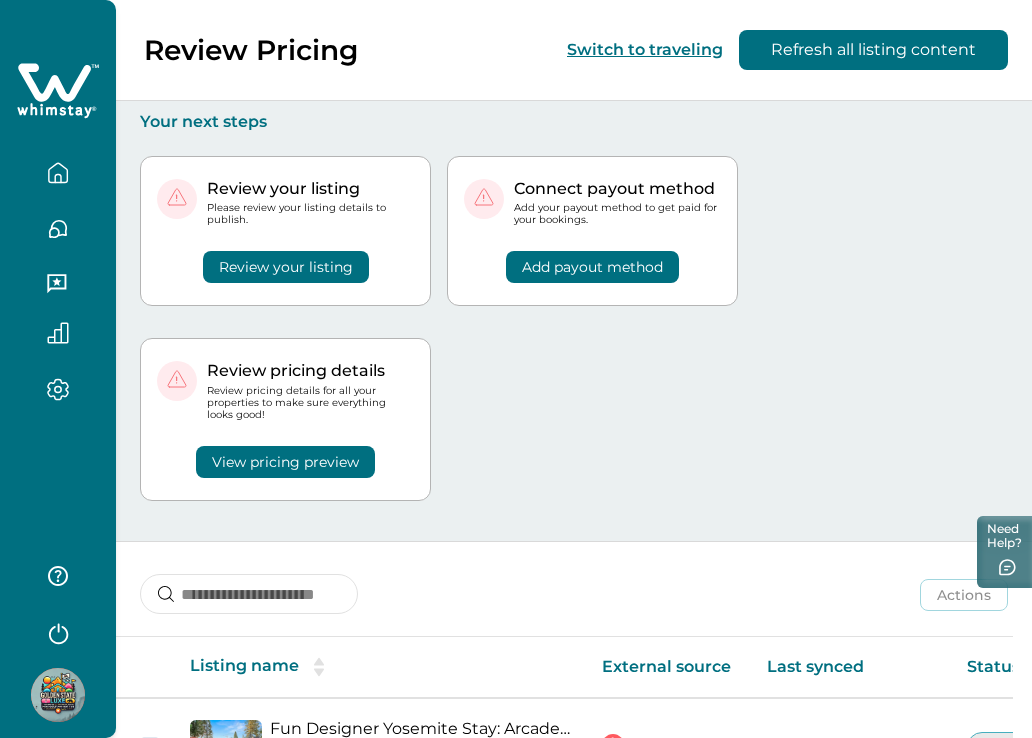 scroll, scrollTop: 144, scrollLeft: 0, axis: vertical 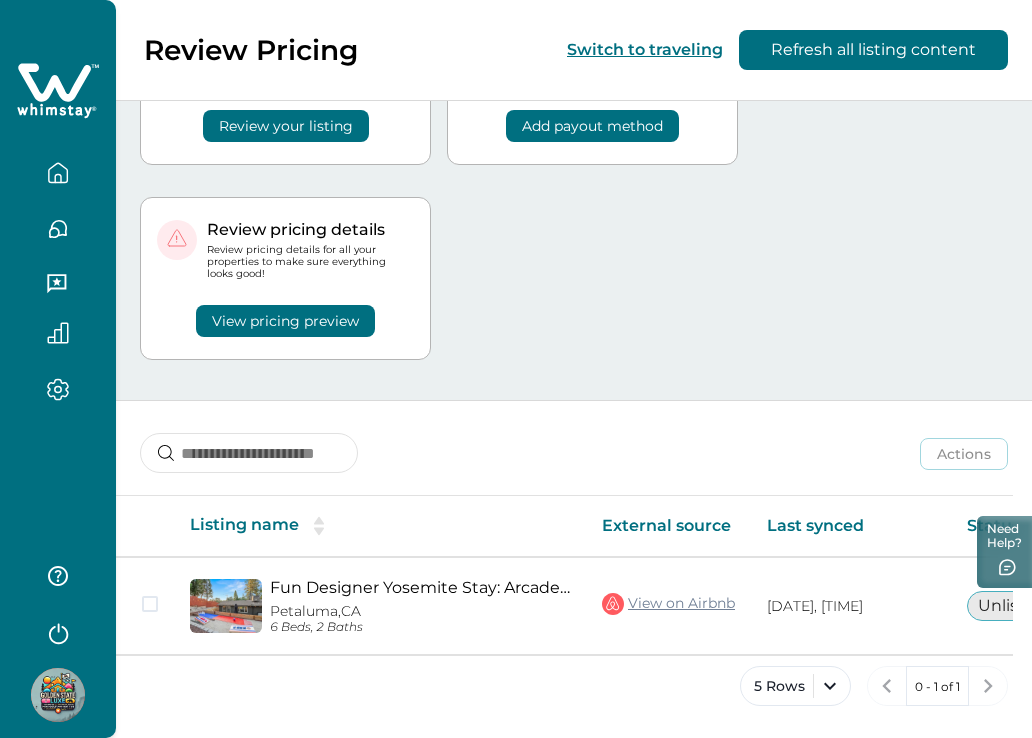click 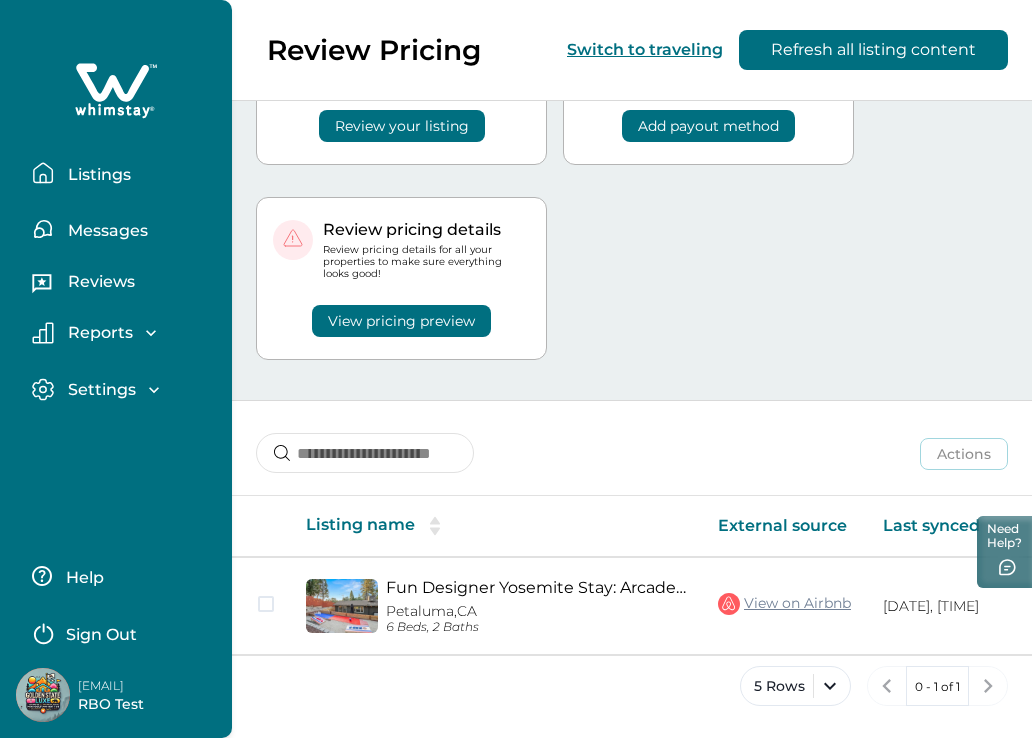 click on "Sign Out" at bounding box center [101, 635] 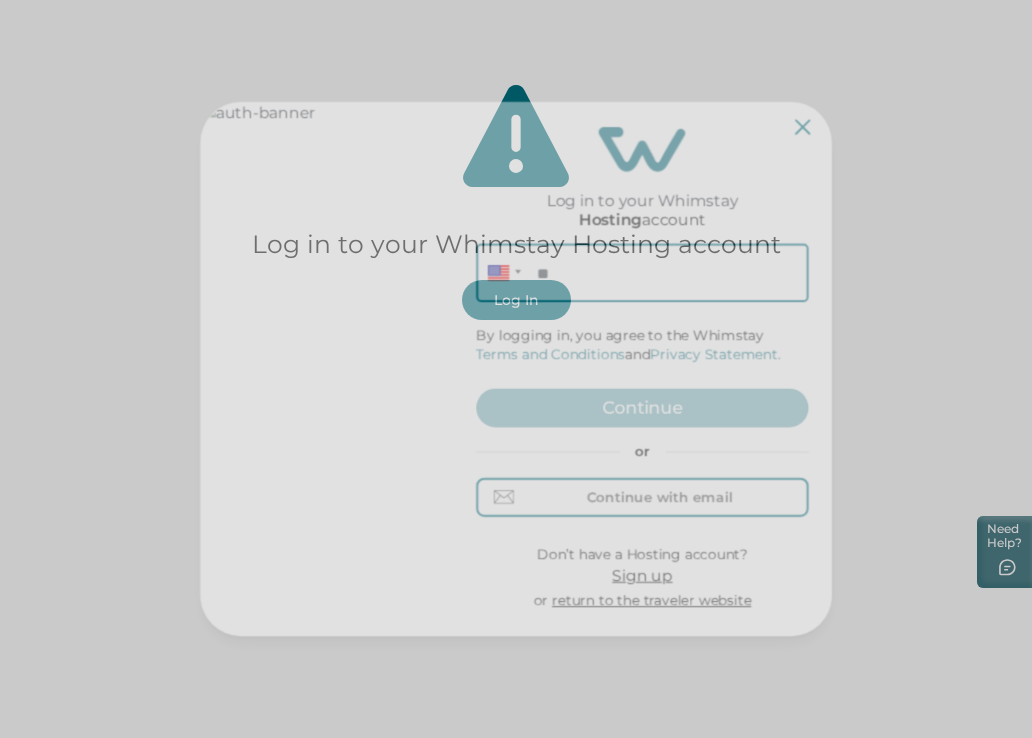 scroll, scrollTop: 0, scrollLeft: 0, axis: both 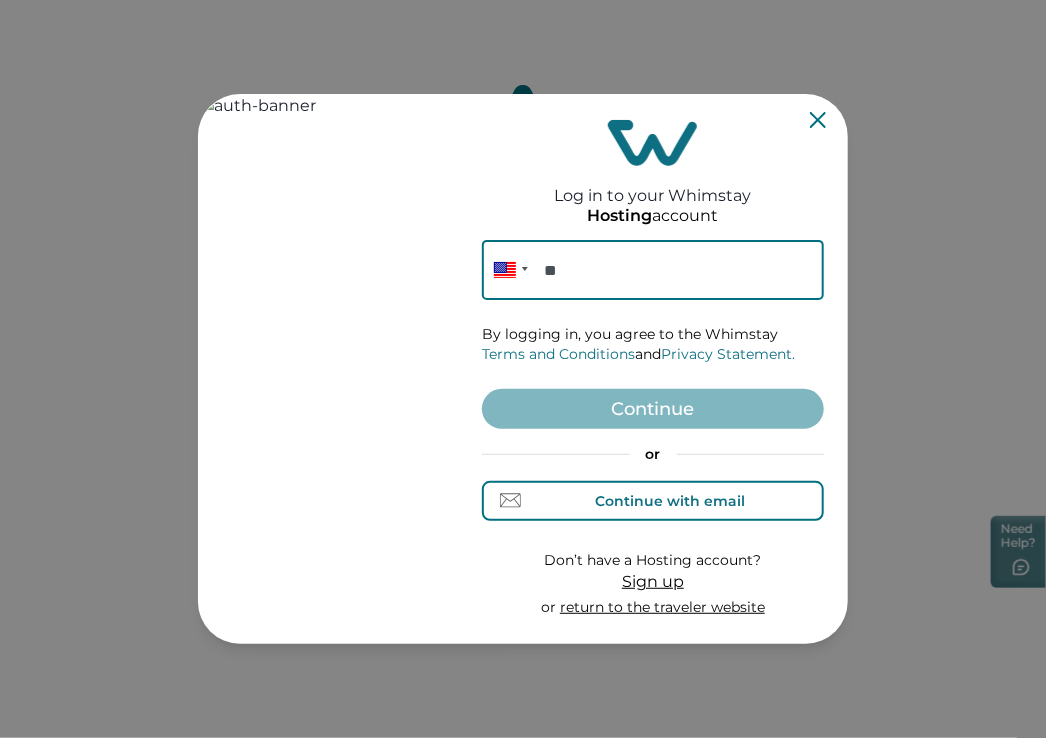 click on "Continue with email" at bounding box center (671, 501) 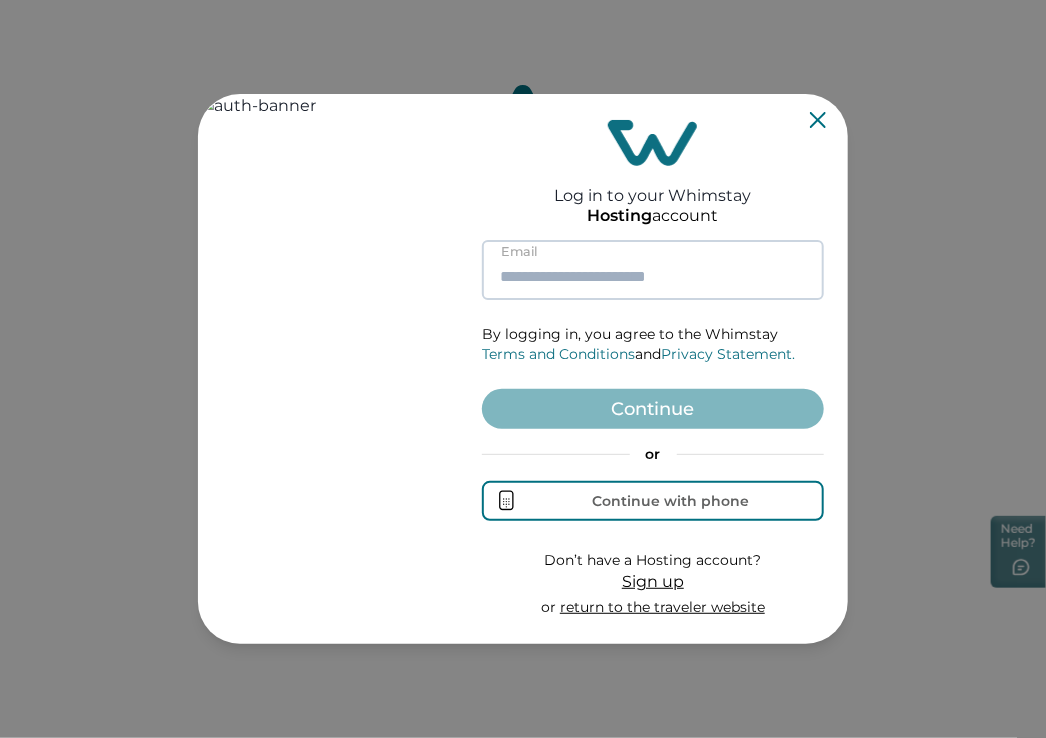 click at bounding box center (653, 270) 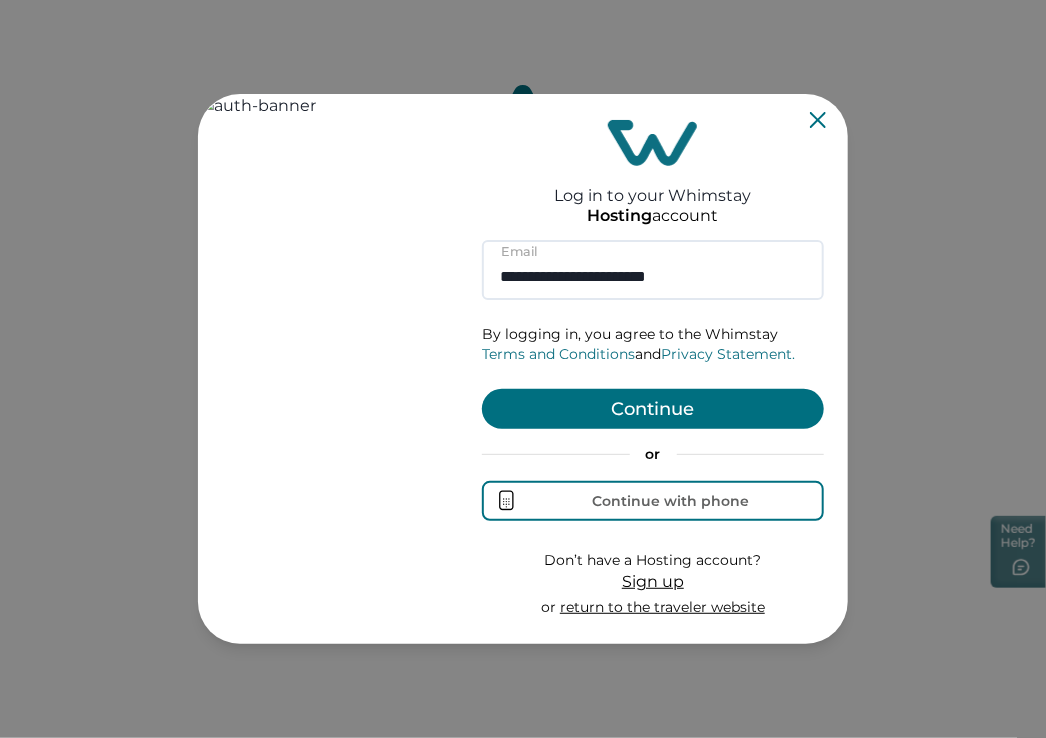 type on "**********" 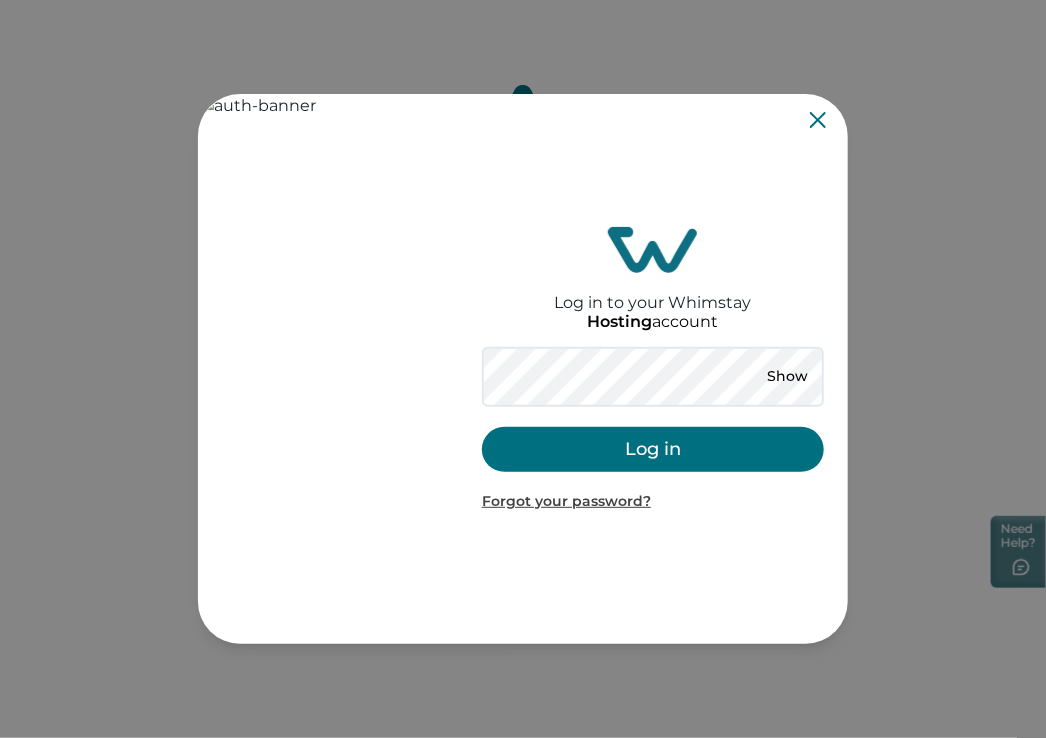 click on "Log in" at bounding box center [653, 449] 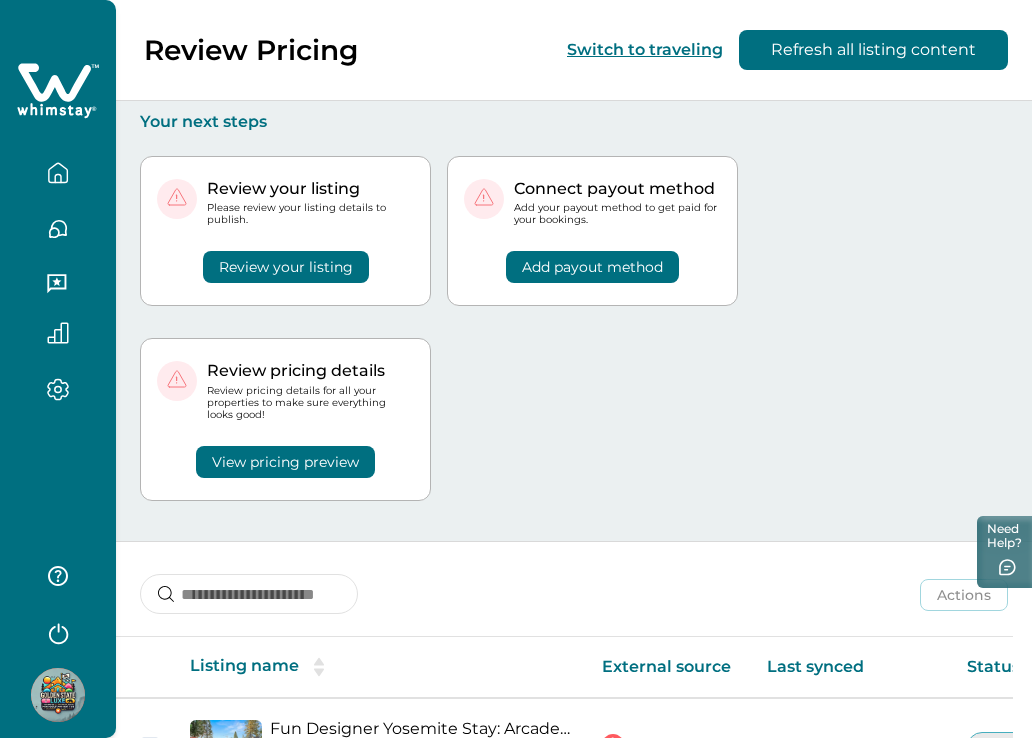 scroll, scrollTop: 144, scrollLeft: 0, axis: vertical 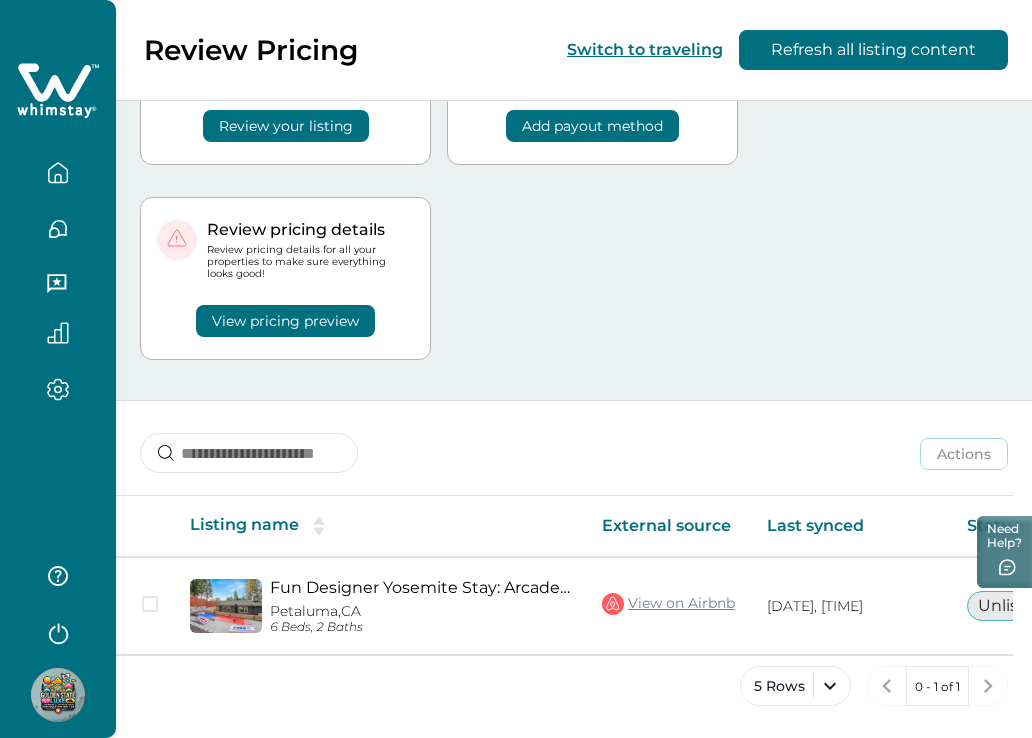 click 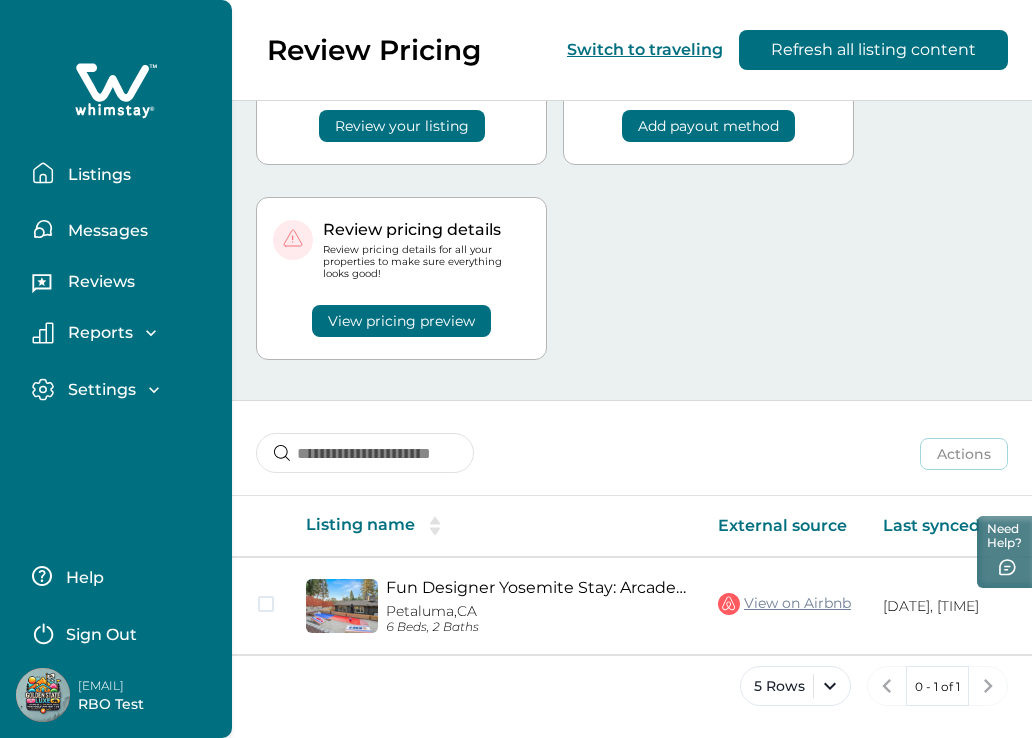click on "Sign Out" at bounding box center [120, 632] 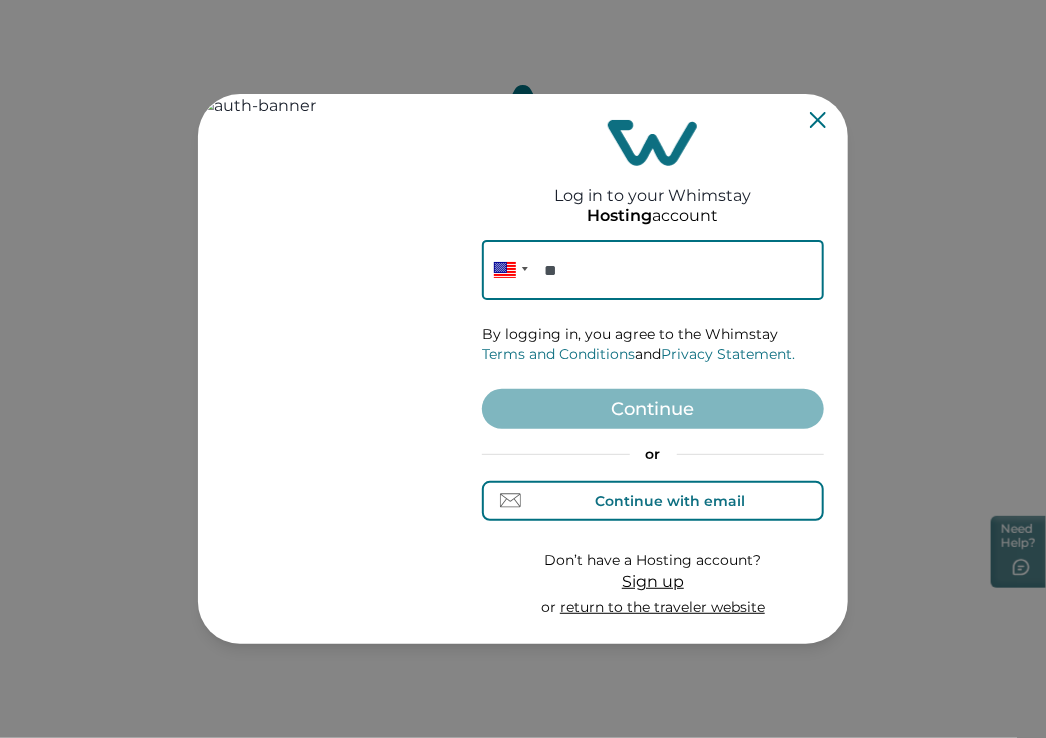 click on "Continue with email" at bounding box center (671, 501) 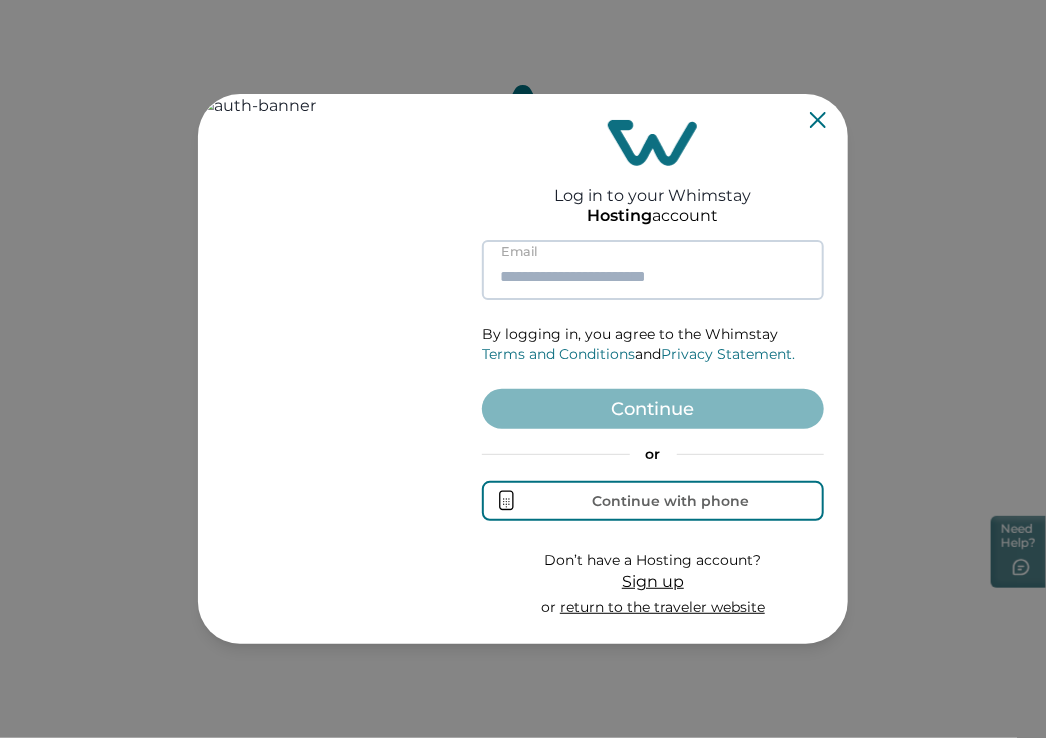 click at bounding box center (653, 270) 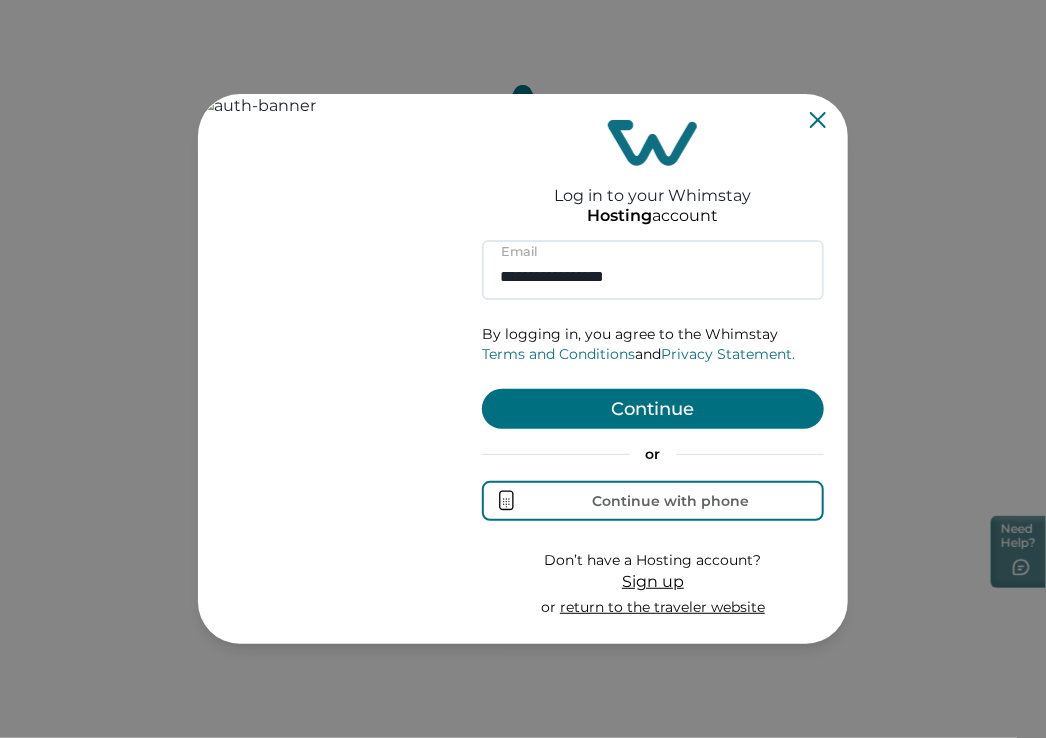 type on "**********" 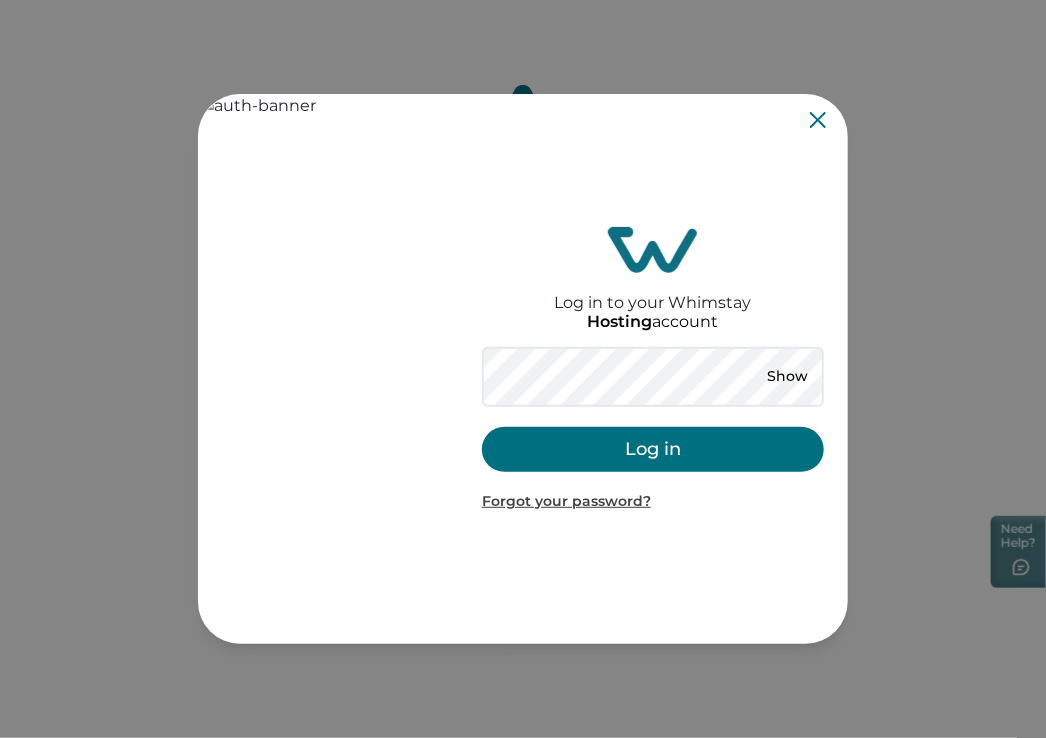 click on "Log in" at bounding box center [653, 449] 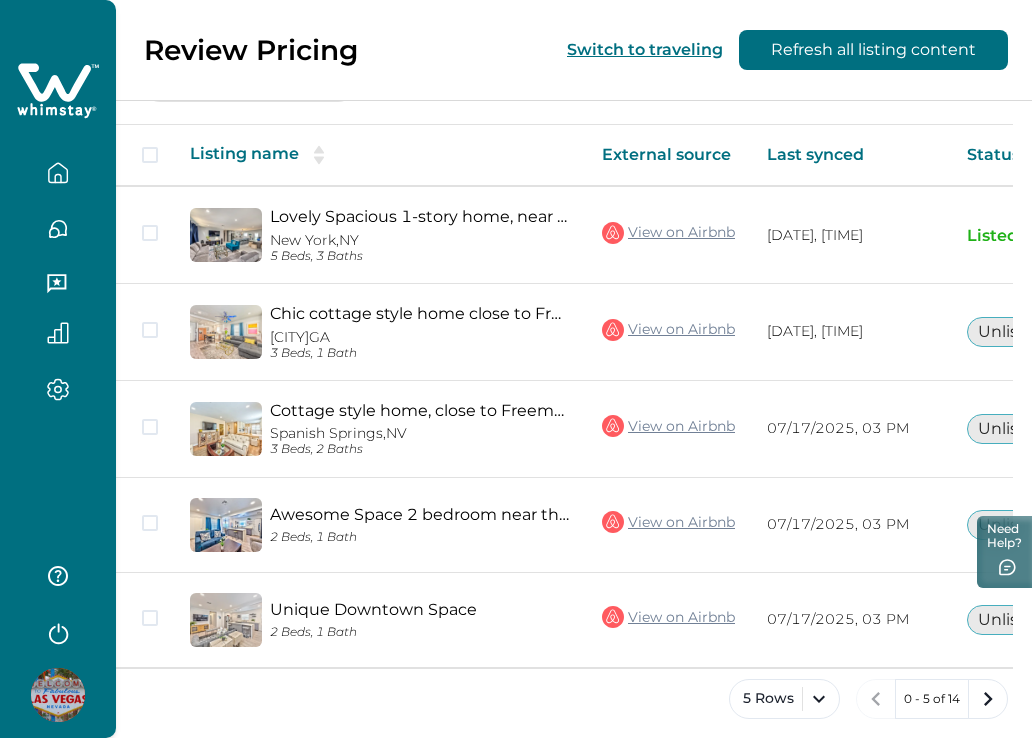 scroll, scrollTop: 526, scrollLeft: 0, axis: vertical 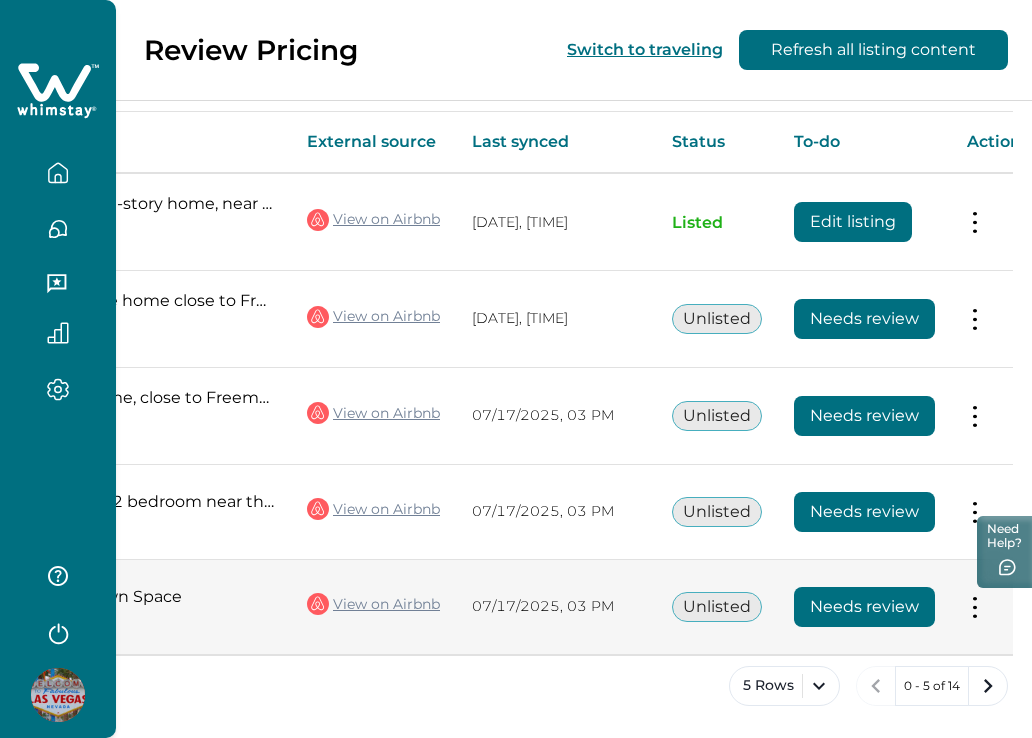 click on "Needs review" at bounding box center (864, 607) 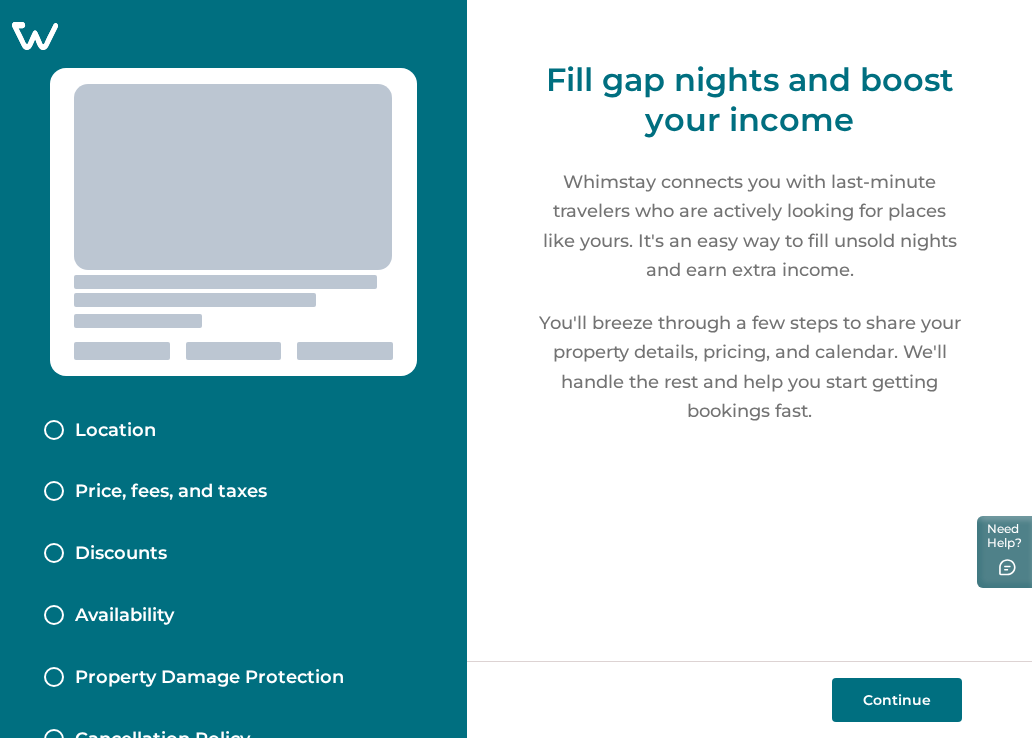 scroll, scrollTop: 0, scrollLeft: 0, axis: both 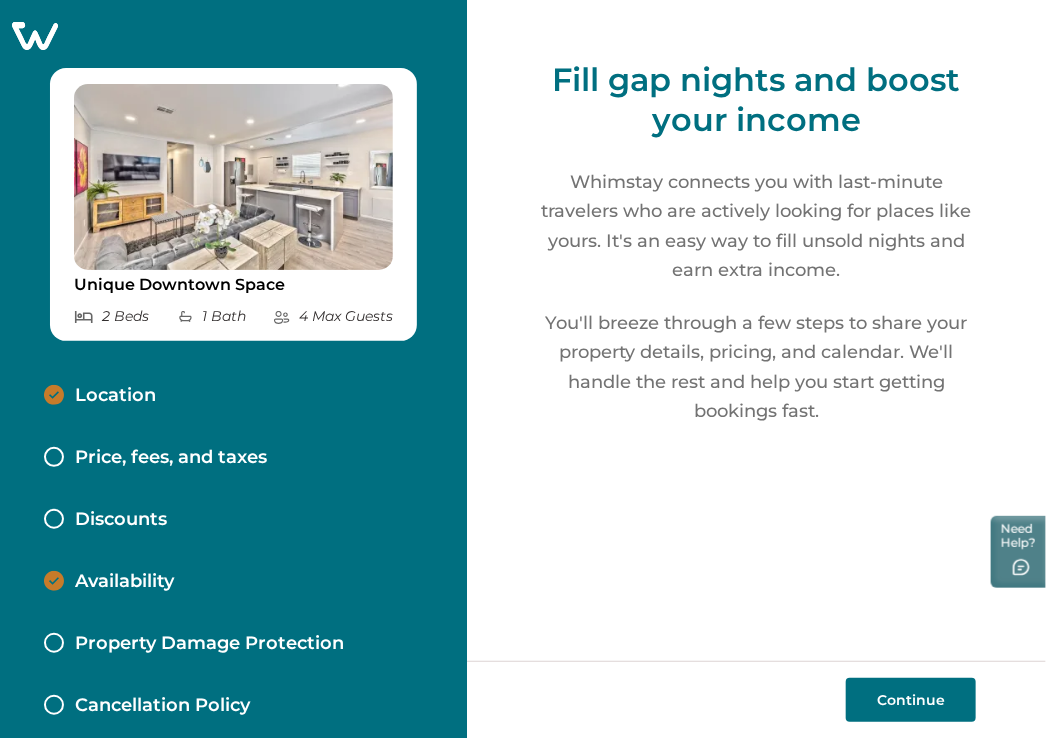 click on "Location" at bounding box center [233, 396] 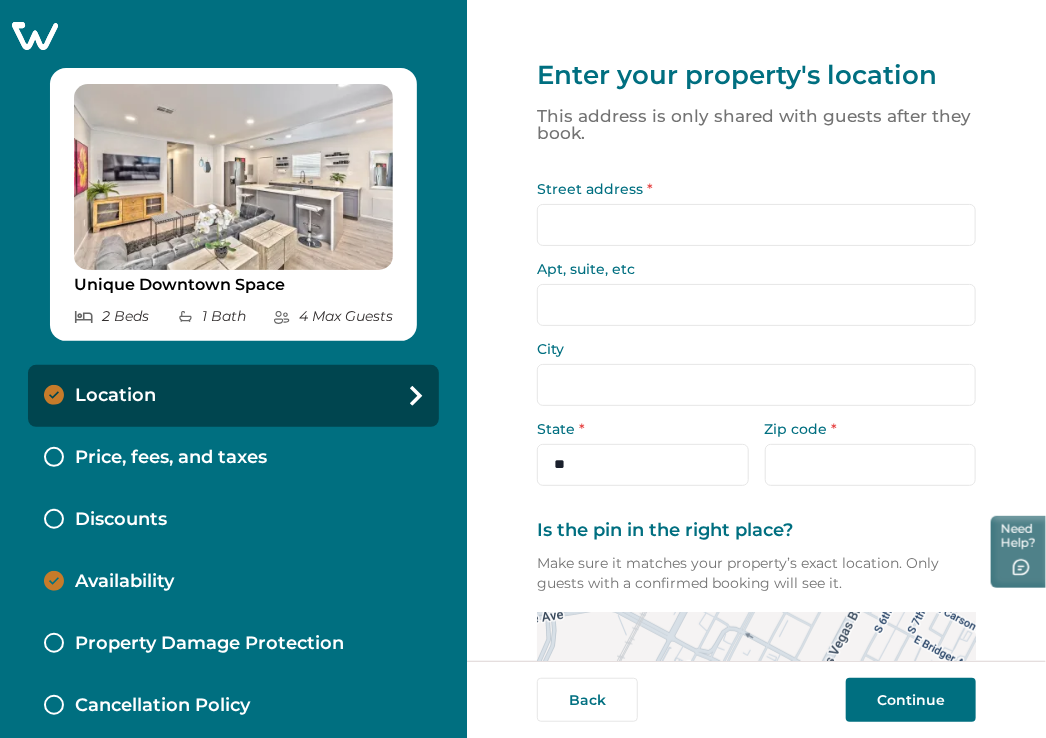 click on "Price, fees, and taxes" at bounding box center (171, 458) 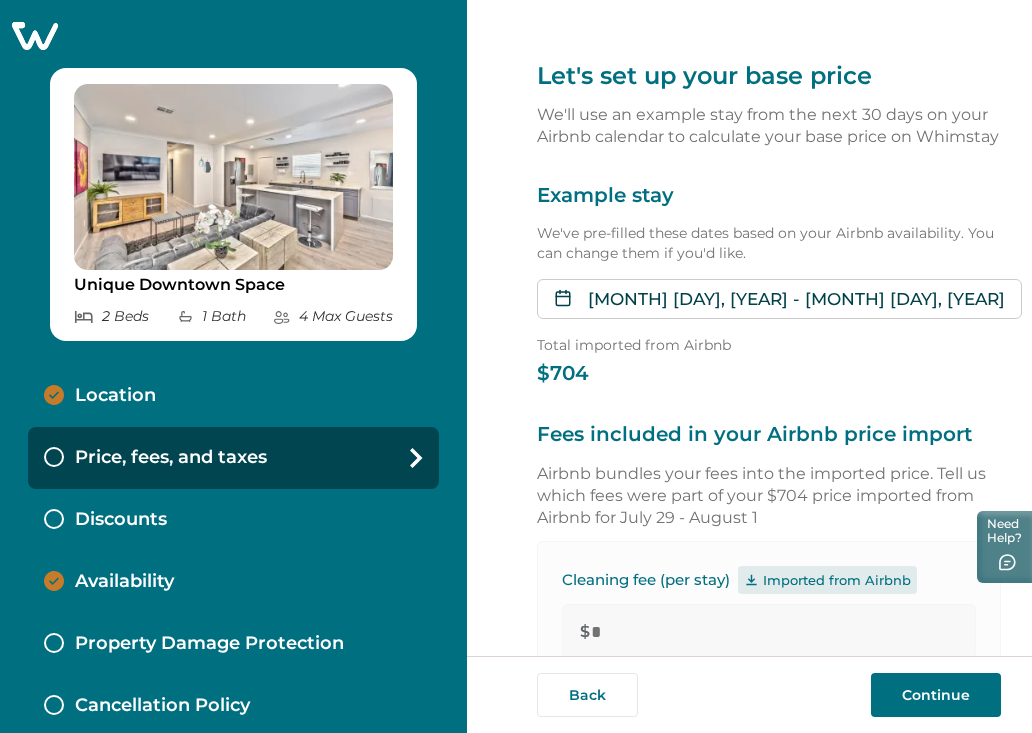 click on "Discounts" at bounding box center (233, 520) 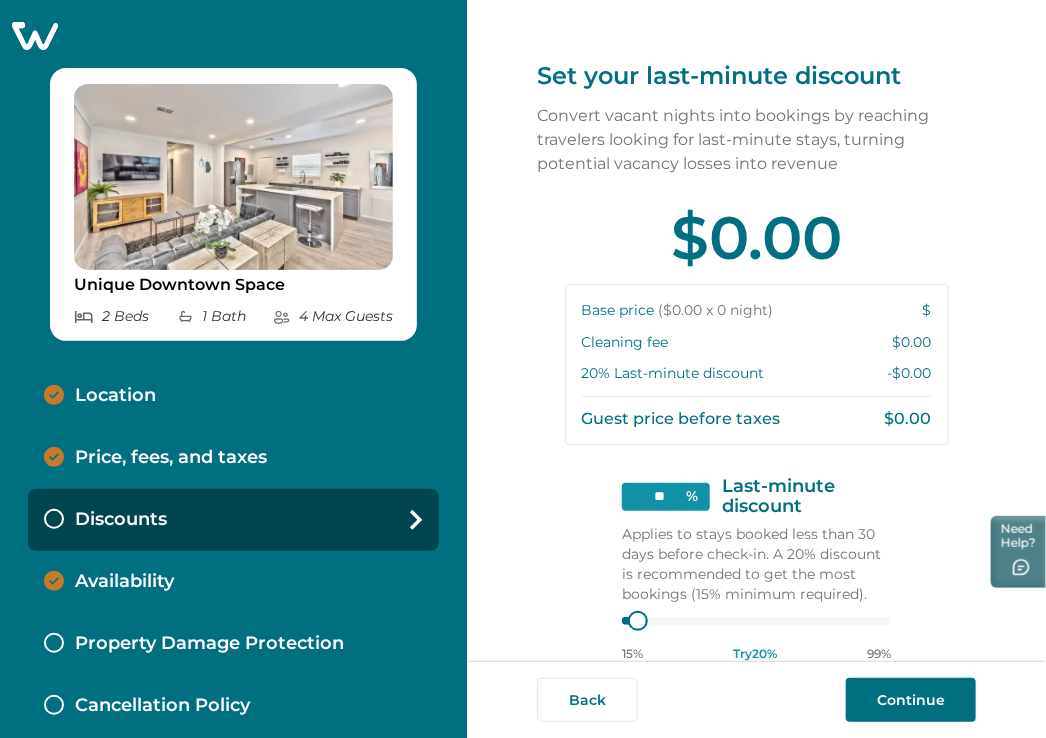click on "Availability" at bounding box center [233, 582] 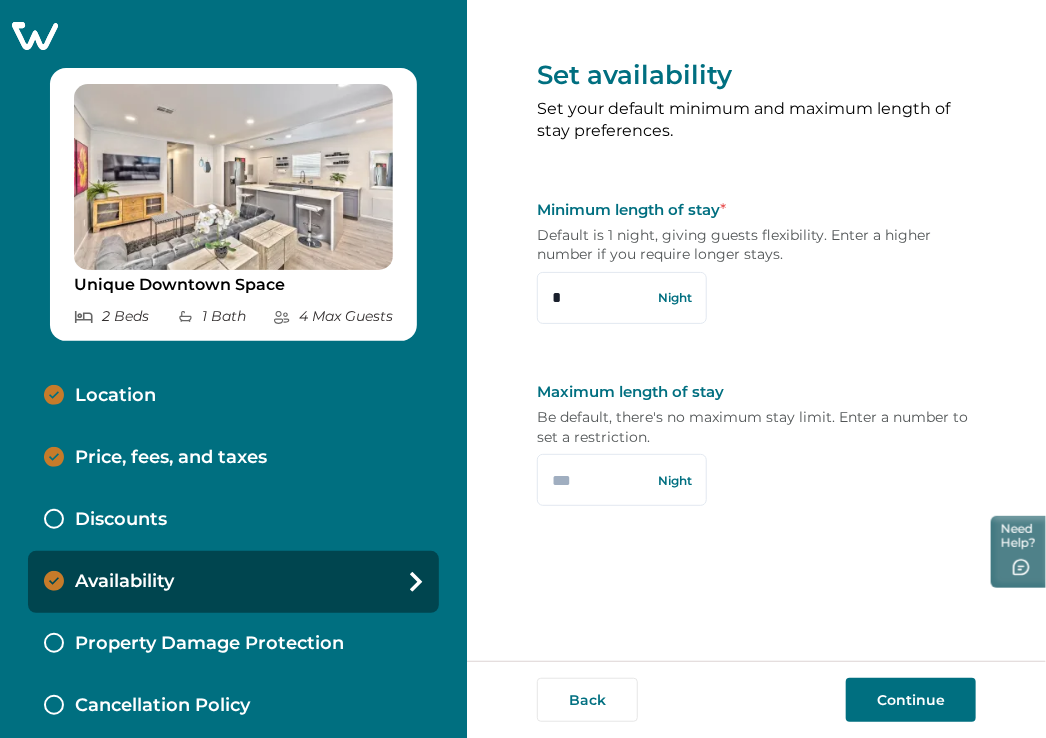 click on "Discounts" at bounding box center (233, 520) 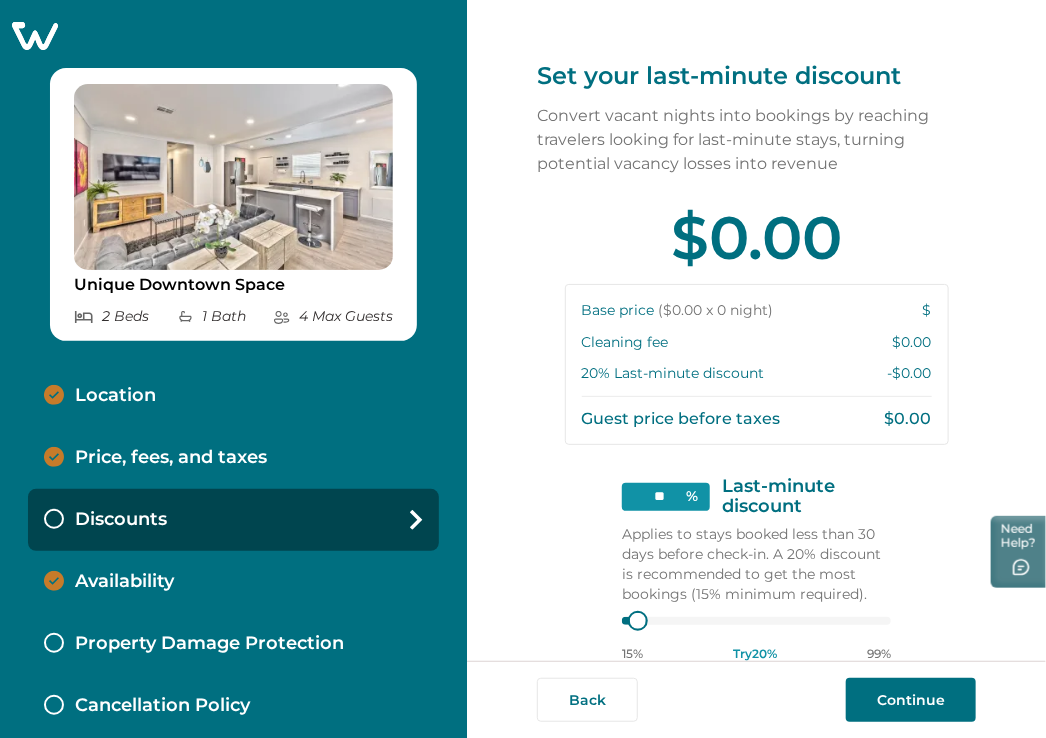 click on "Price, fees, and taxes" at bounding box center [171, 458] 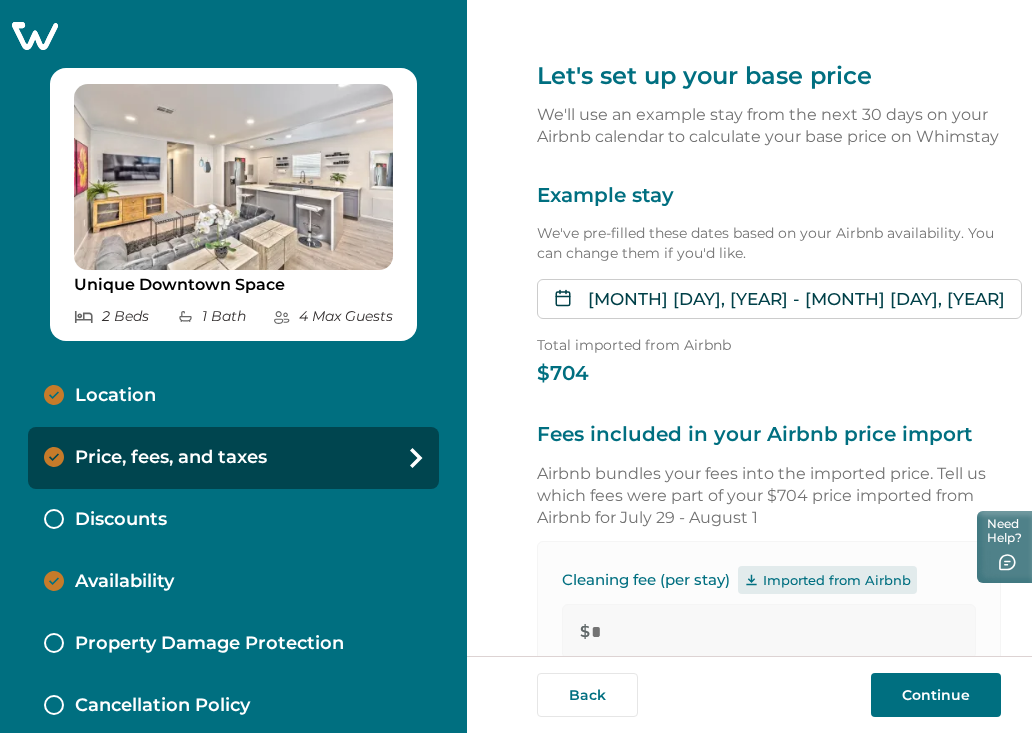 click on "Unique Downtown Space   2   Bed s   1   Bath   4   Max Guest s Location Price, fees, and taxes Discounts Availability Property Damage Protection Cancellation Policy Minimum Age Requirement Calendar Sync" at bounding box center (233, 366) 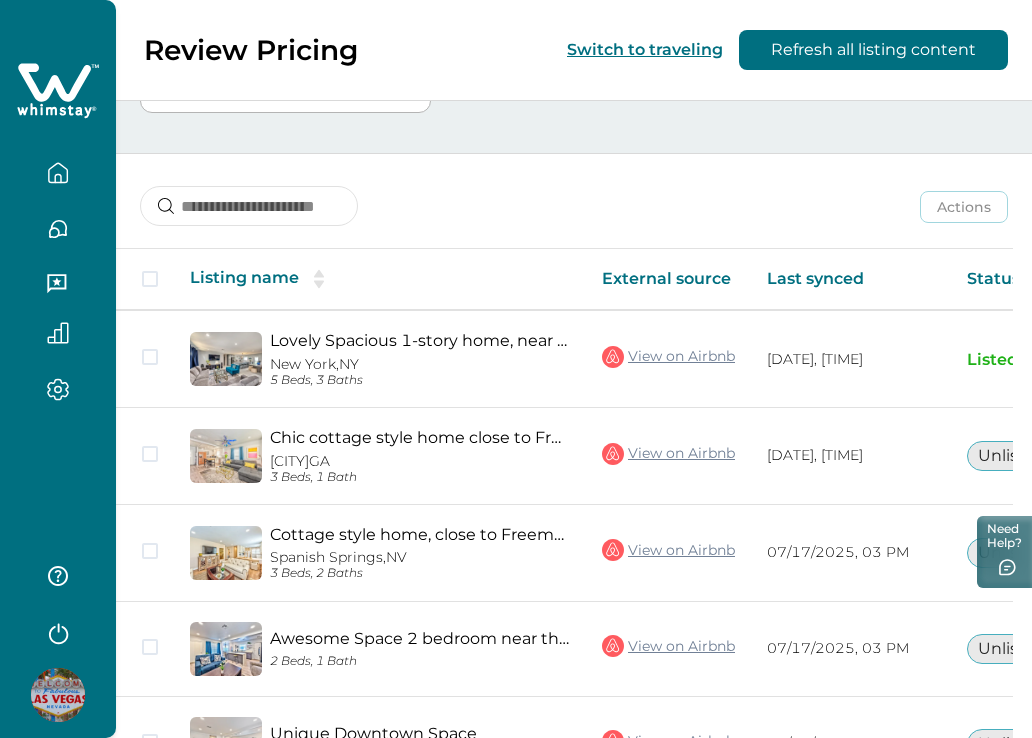 scroll, scrollTop: 526, scrollLeft: 0, axis: vertical 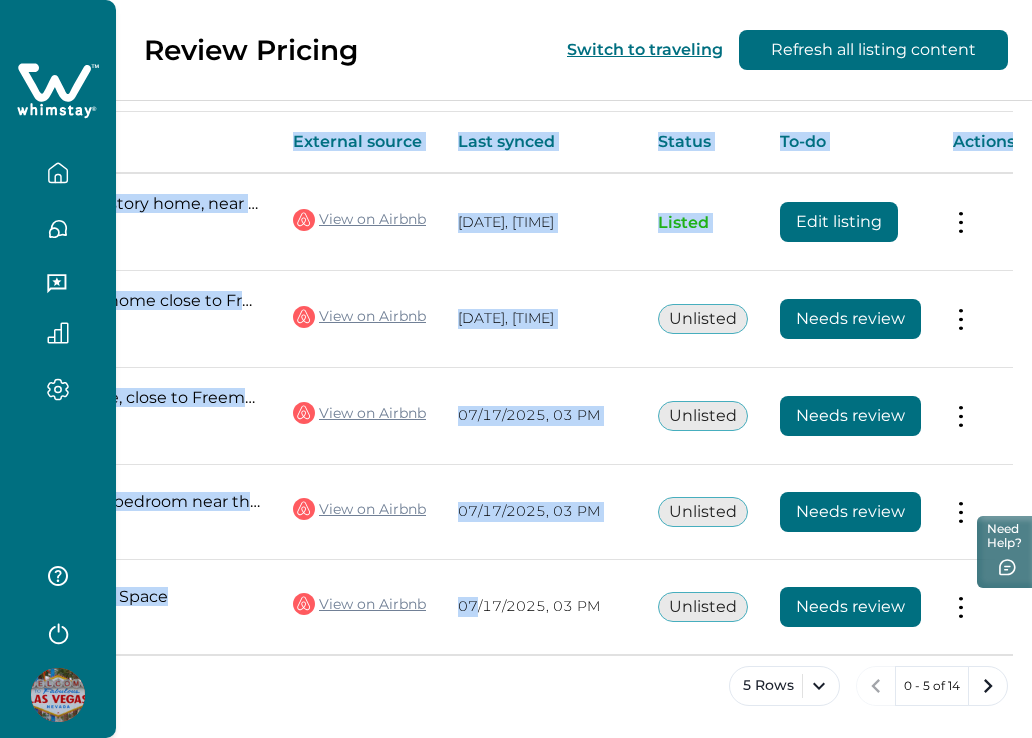 drag, startPoint x: 785, startPoint y: 648, endPoint x: 1034, endPoint y: 593, distance: 255.00197 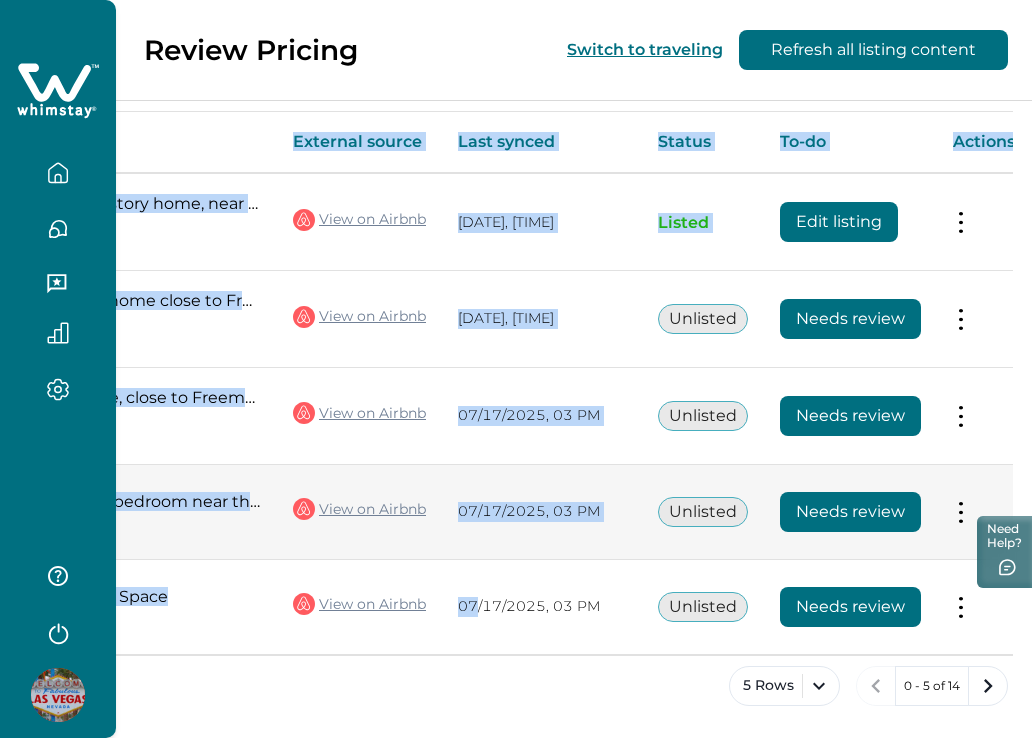click on "Needs review" at bounding box center (850, 512) 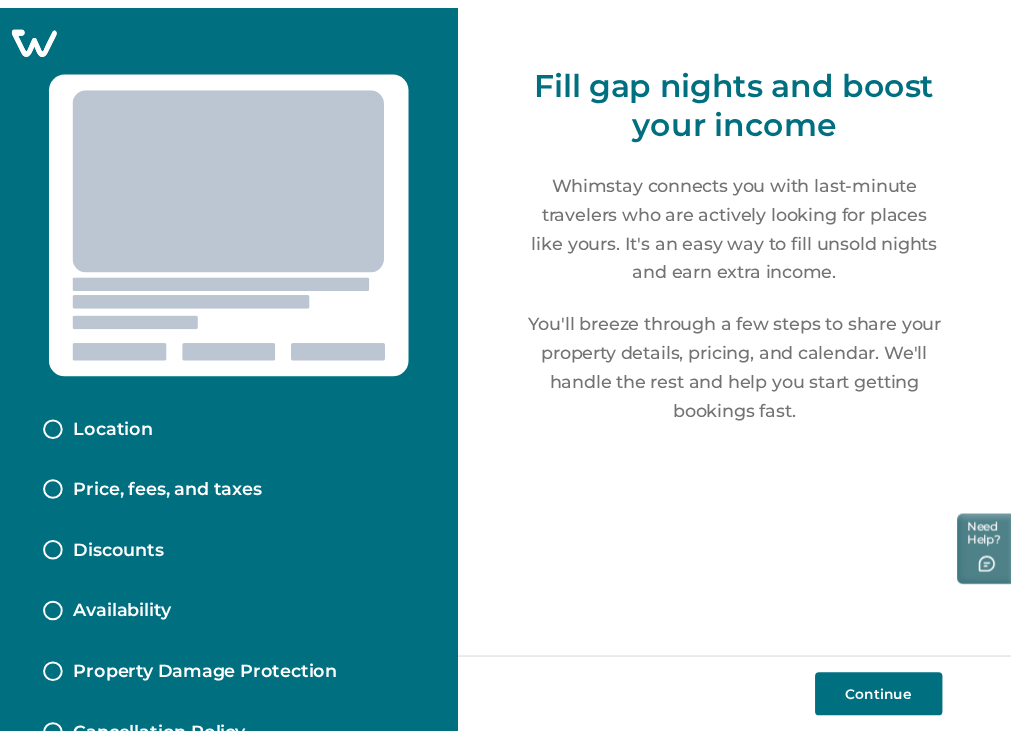 scroll, scrollTop: 0, scrollLeft: 0, axis: both 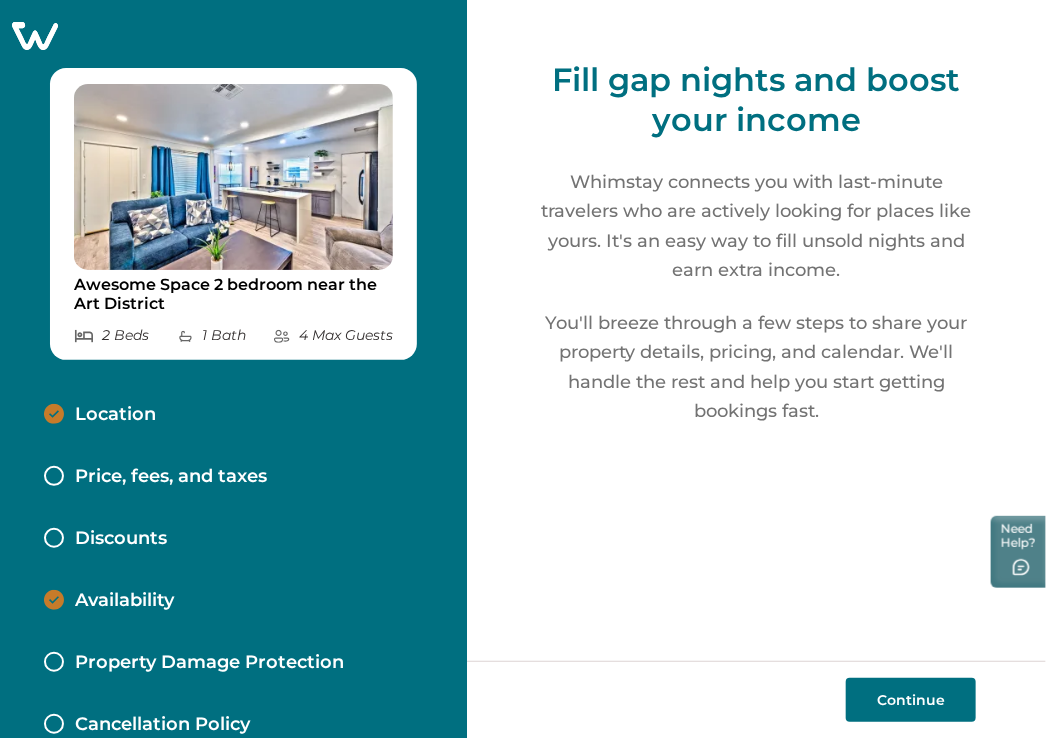 click on "Location" at bounding box center (233, 415) 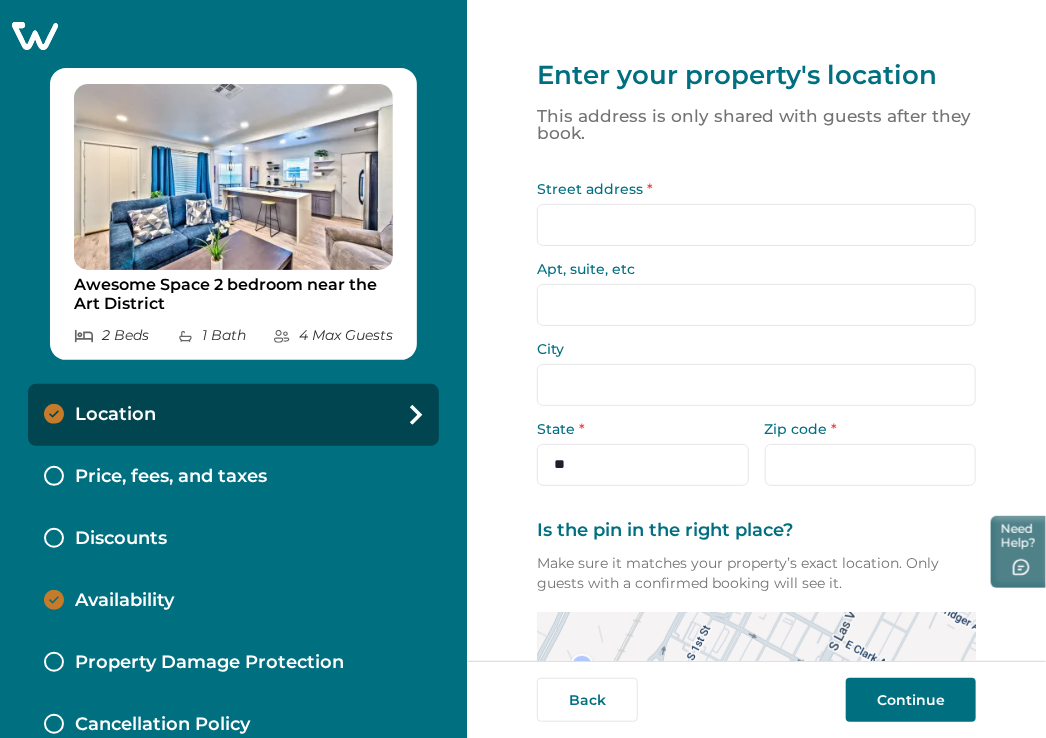 click on "Price, fees, and taxes" at bounding box center [171, 477] 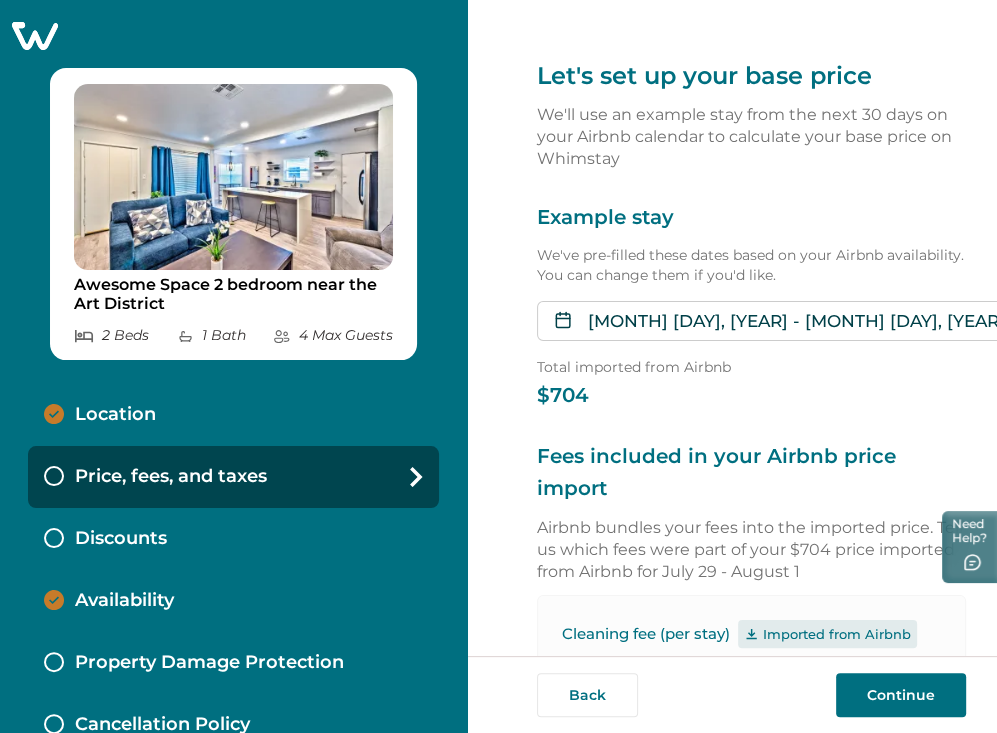 click on "Discounts" at bounding box center [233, 539] 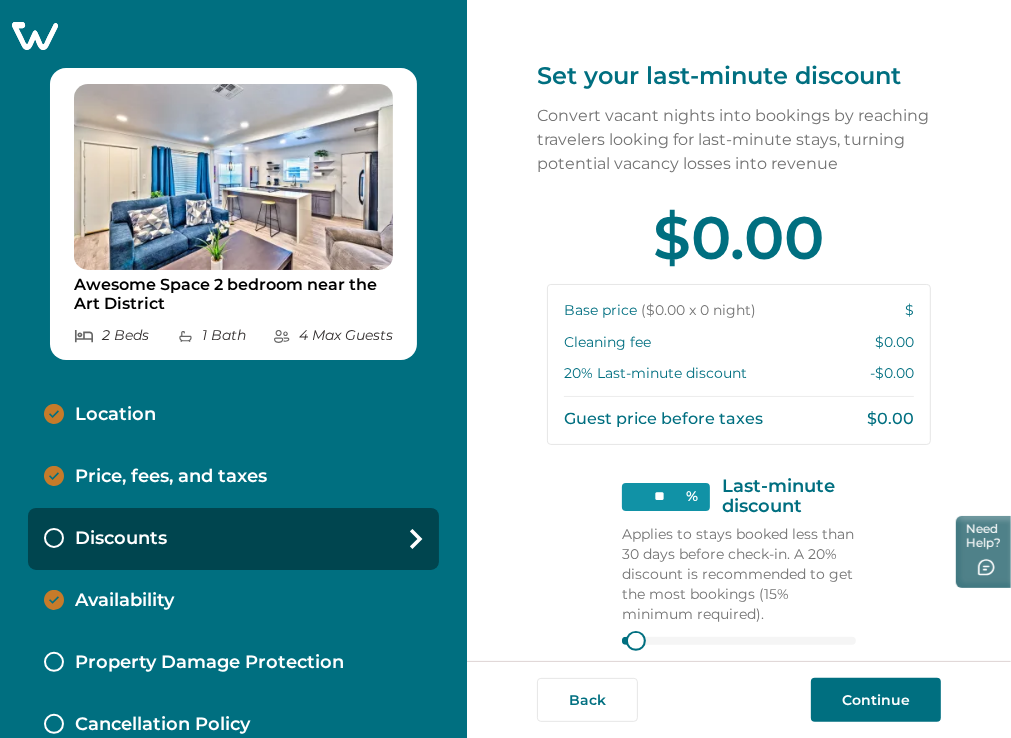 click on "Price, fees, and taxes" at bounding box center (171, 477) 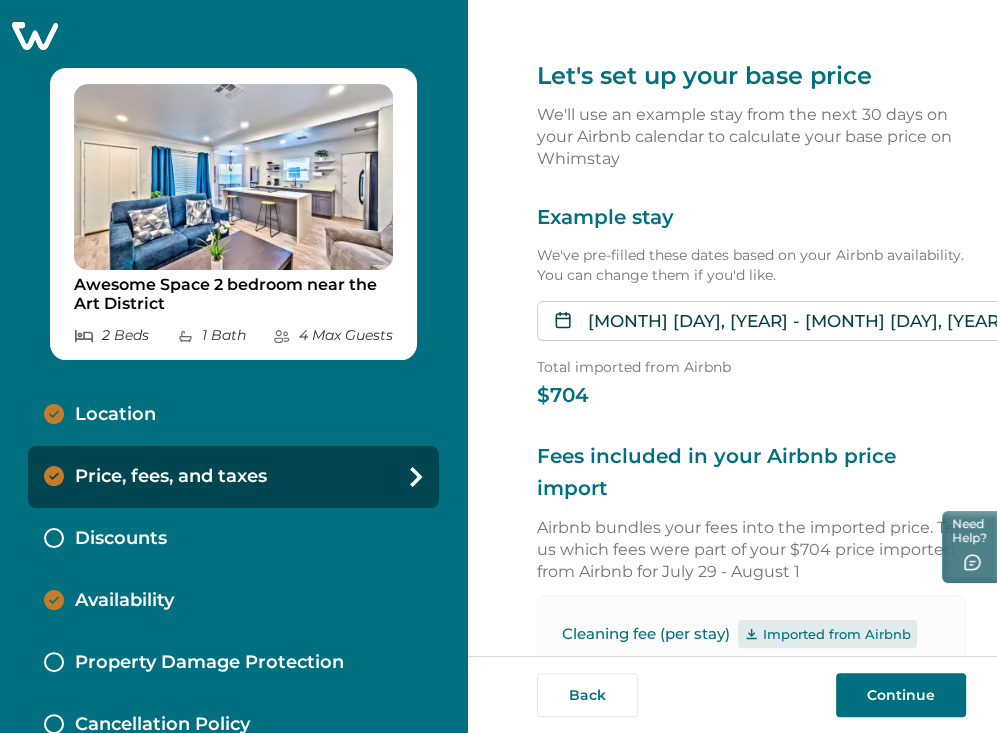 click on "Discounts" at bounding box center (233, 539) 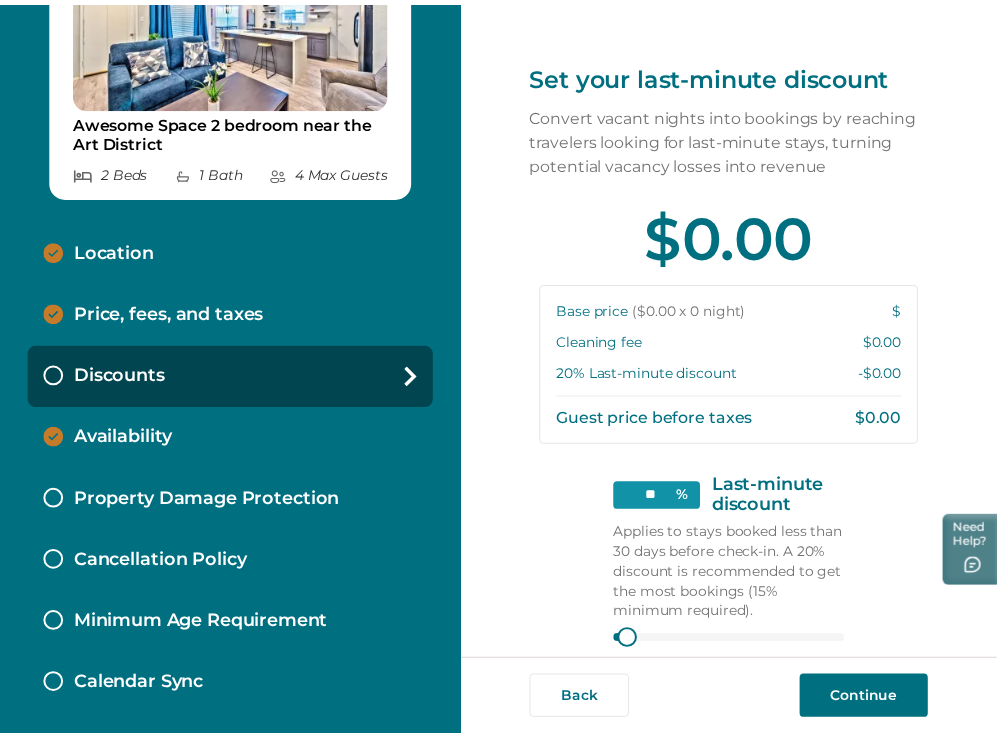 scroll, scrollTop: 0, scrollLeft: 0, axis: both 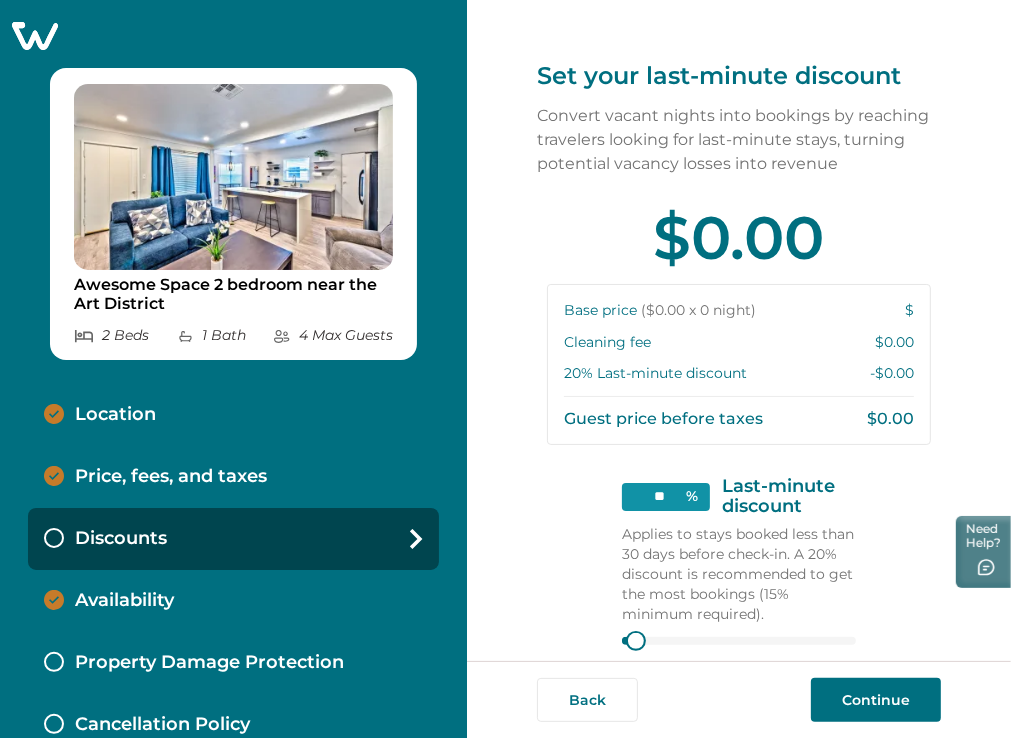 click 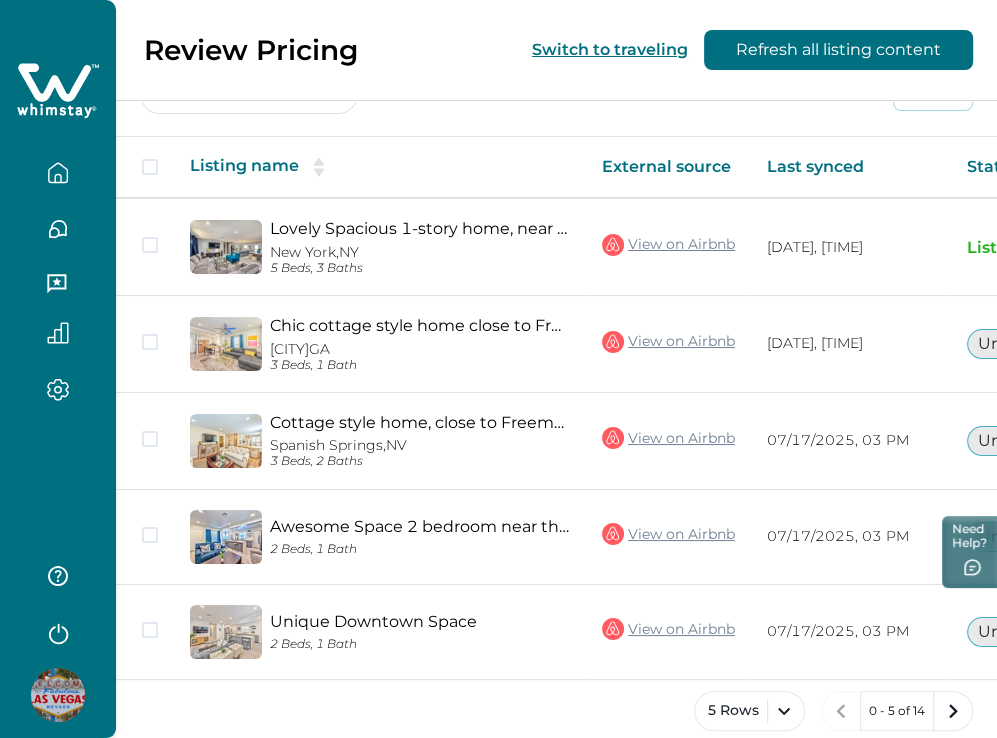 scroll, scrollTop: 500, scrollLeft: 0, axis: vertical 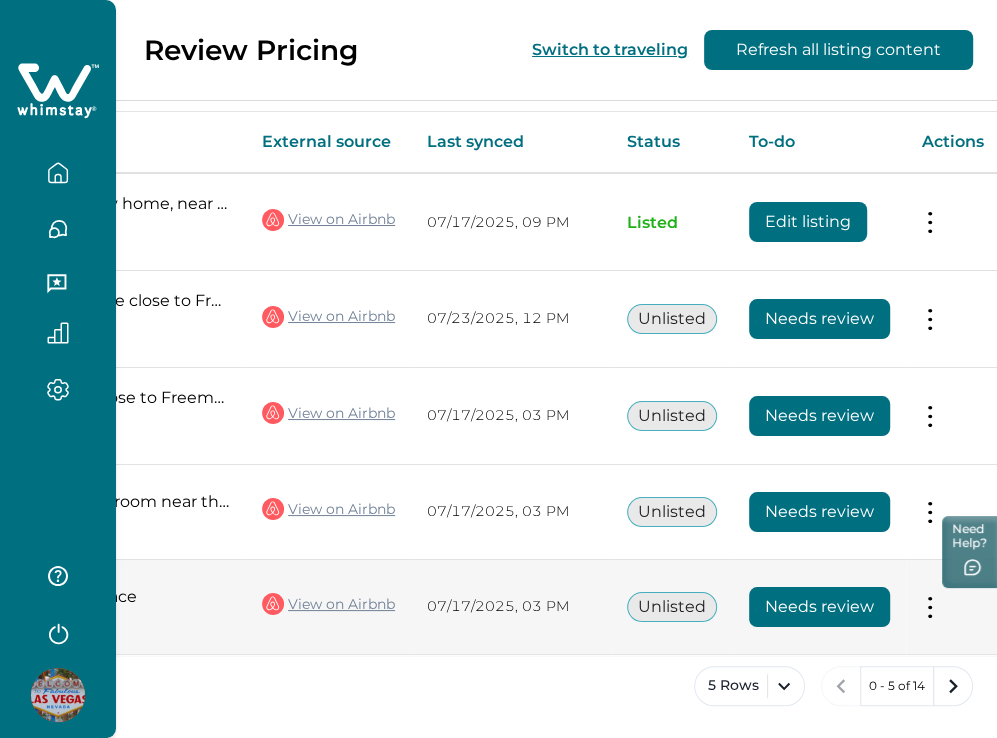click on "Needs review" at bounding box center (819, 607) 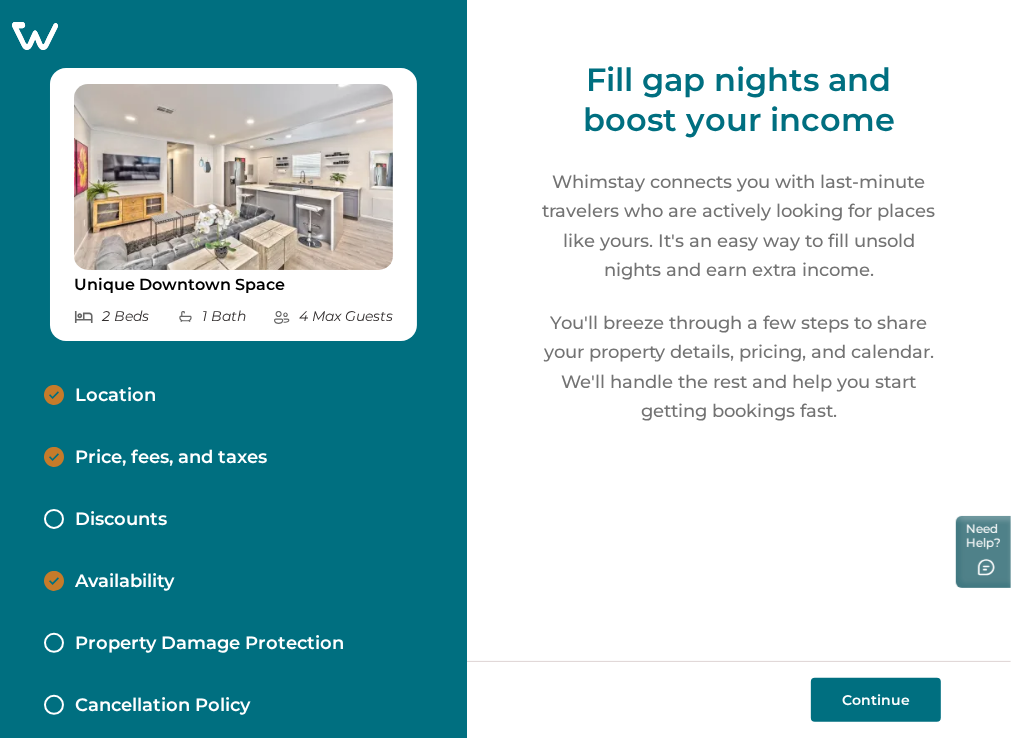 click 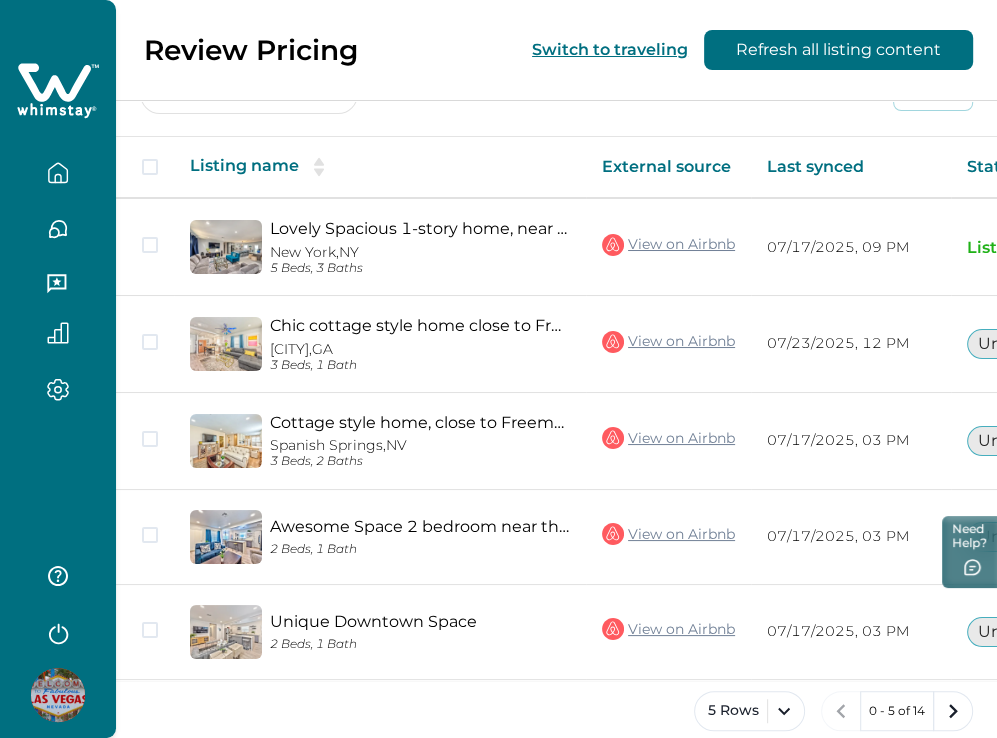 scroll, scrollTop: 526, scrollLeft: 0, axis: vertical 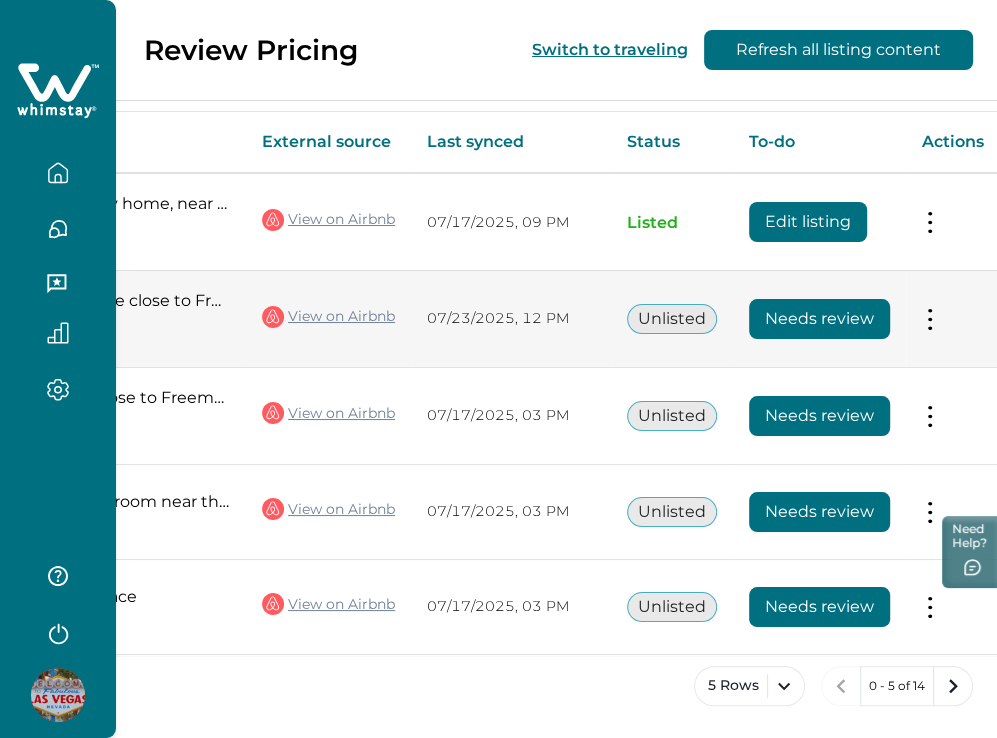 click on "Needs review" at bounding box center (819, 319) 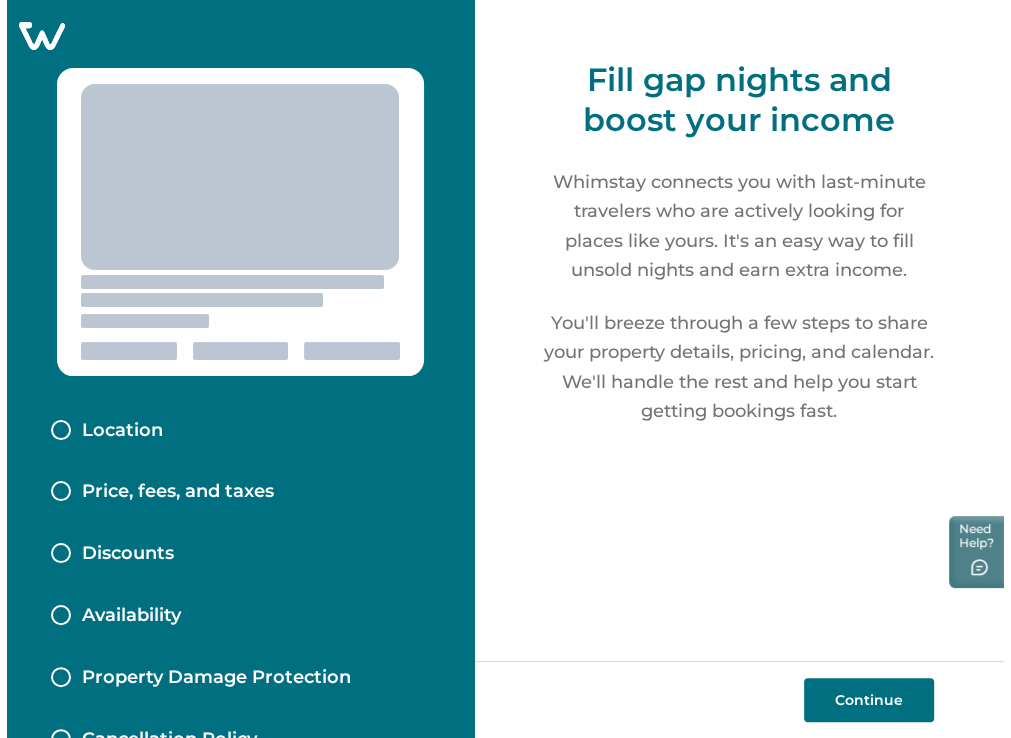 scroll, scrollTop: 0, scrollLeft: 0, axis: both 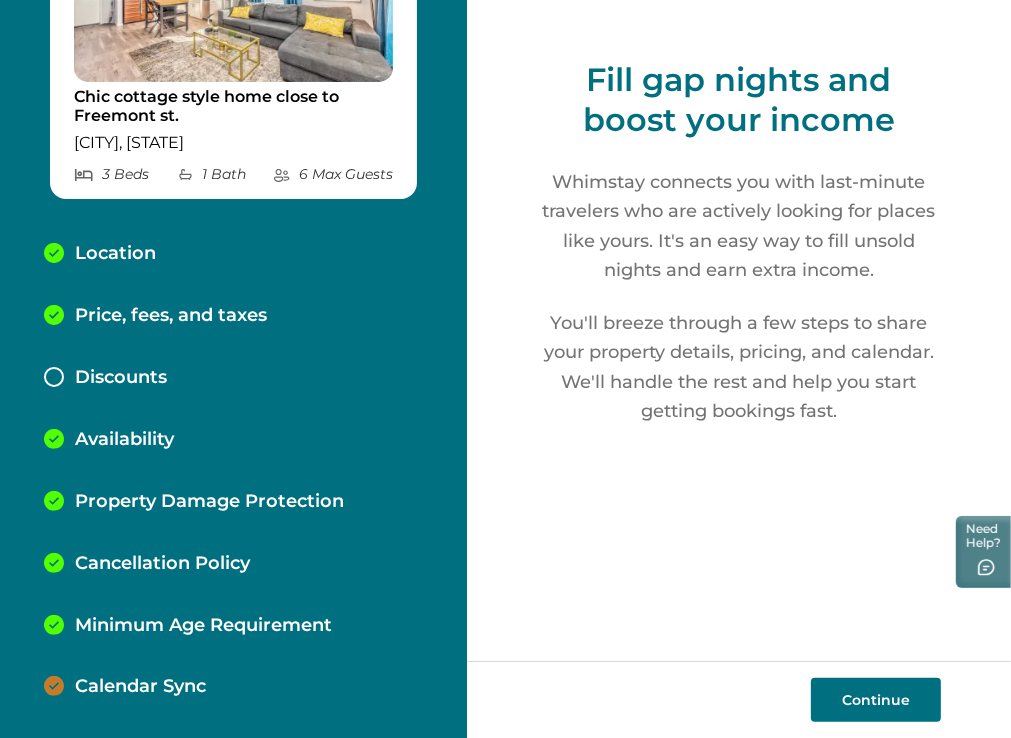 click on "Price, fees, and taxes" at bounding box center [171, 316] 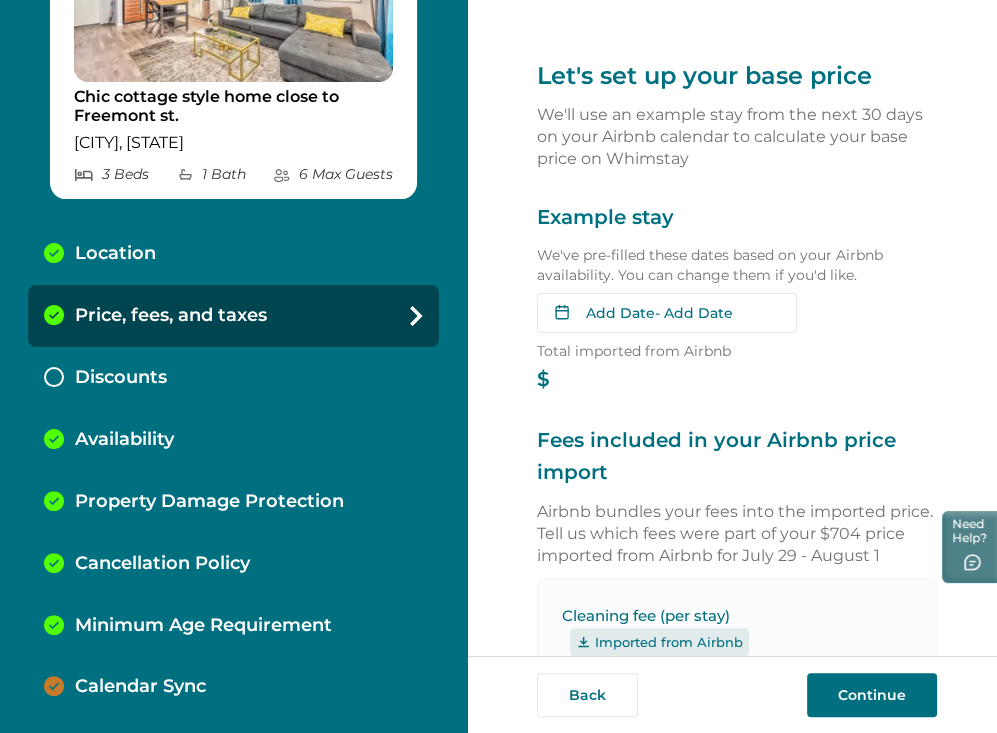 click on "Discounts" at bounding box center (233, 378) 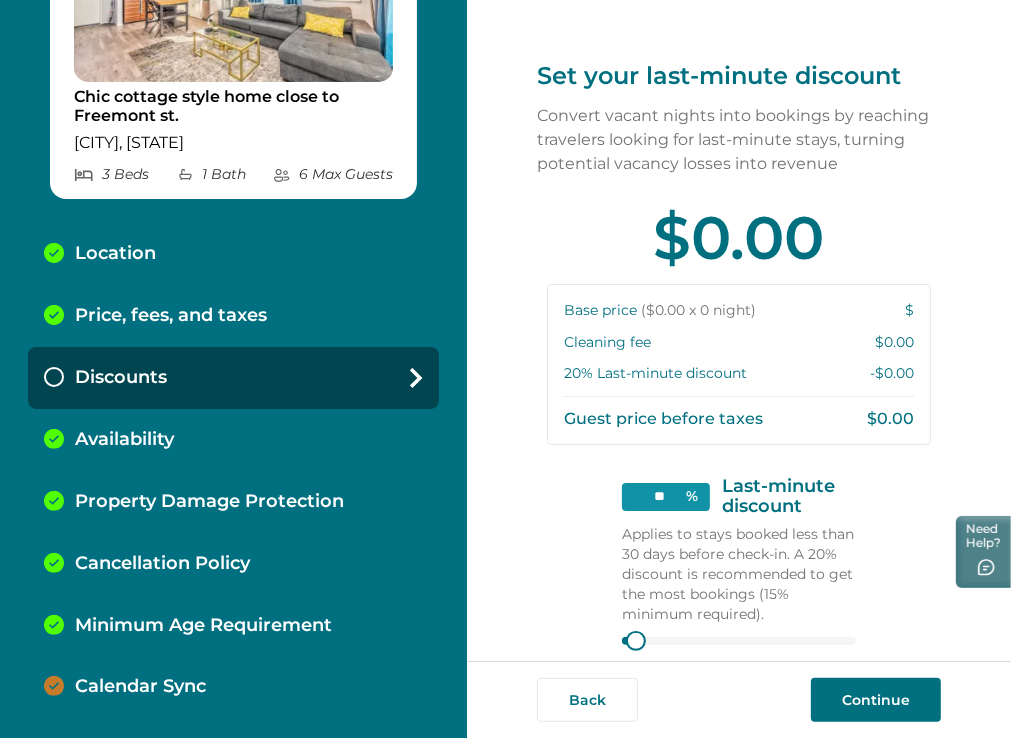 click on "Availability" at bounding box center (233, 440) 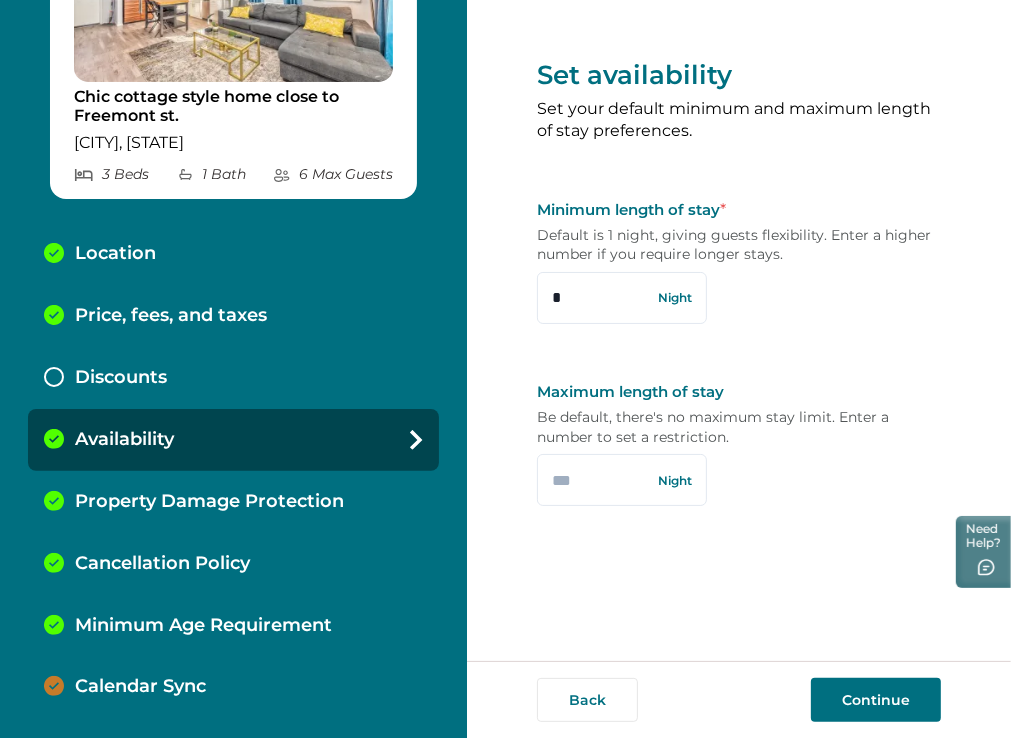 click on "Discounts" at bounding box center (233, 378) 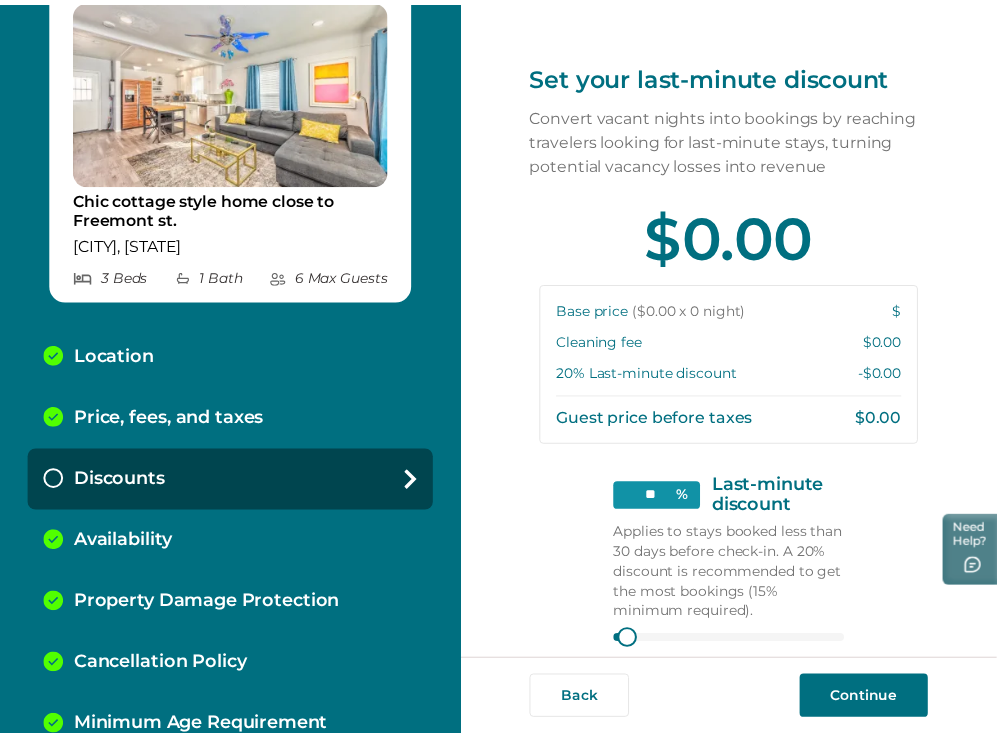 scroll, scrollTop: 0, scrollLeft: 0, axis: both 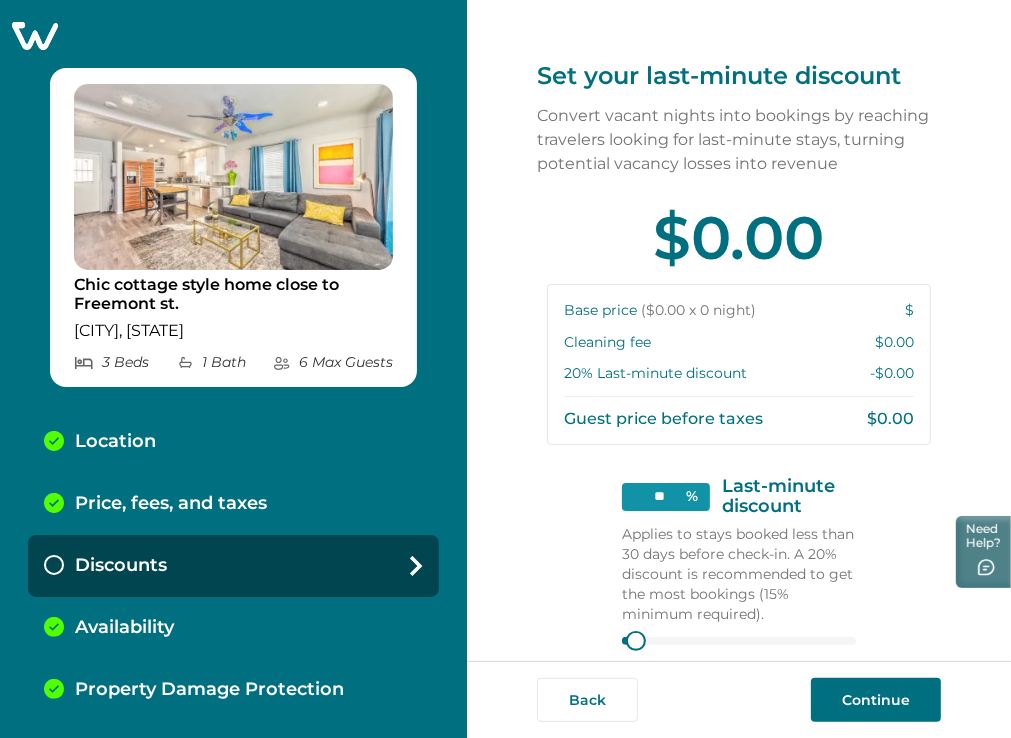 click 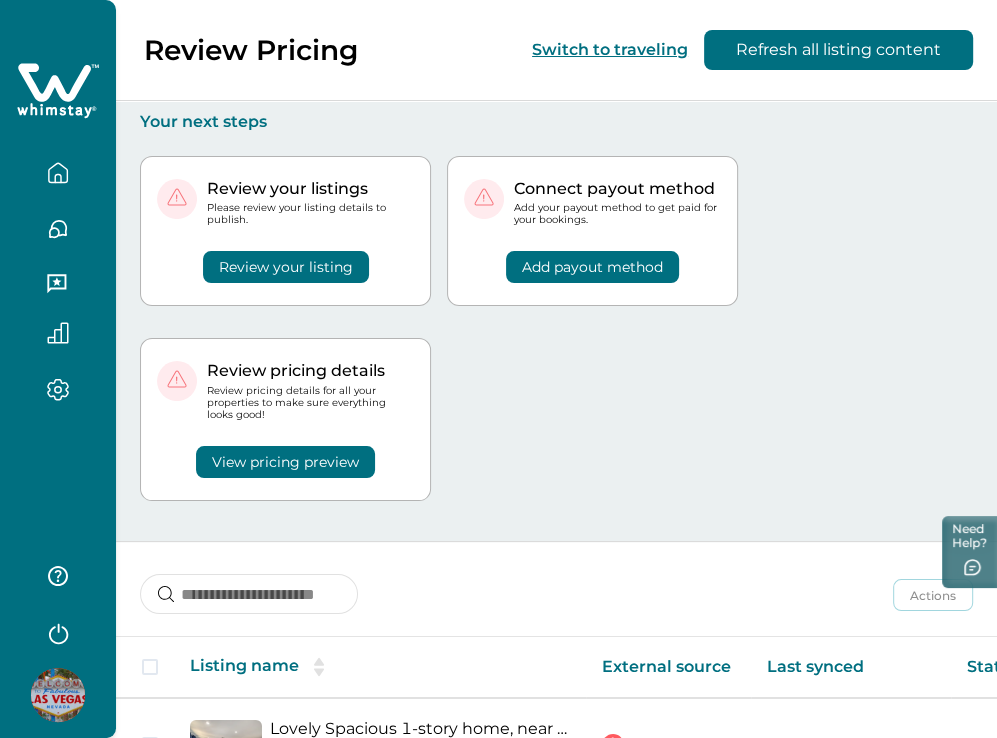 click 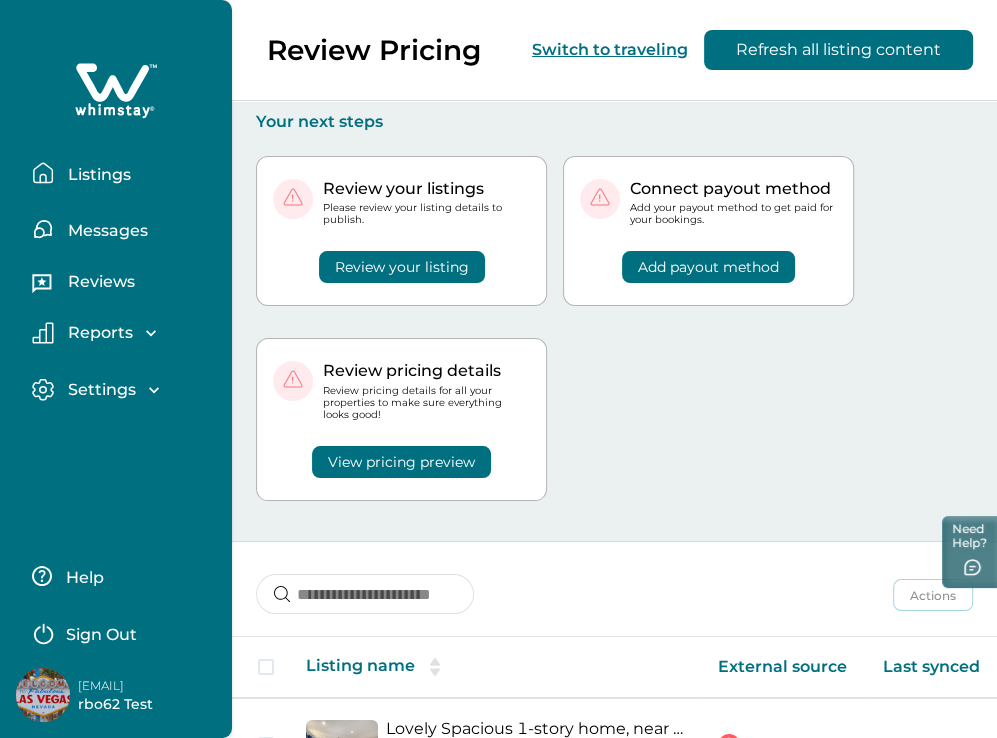 click on "Sign Out" at bounding box center (101, 635) 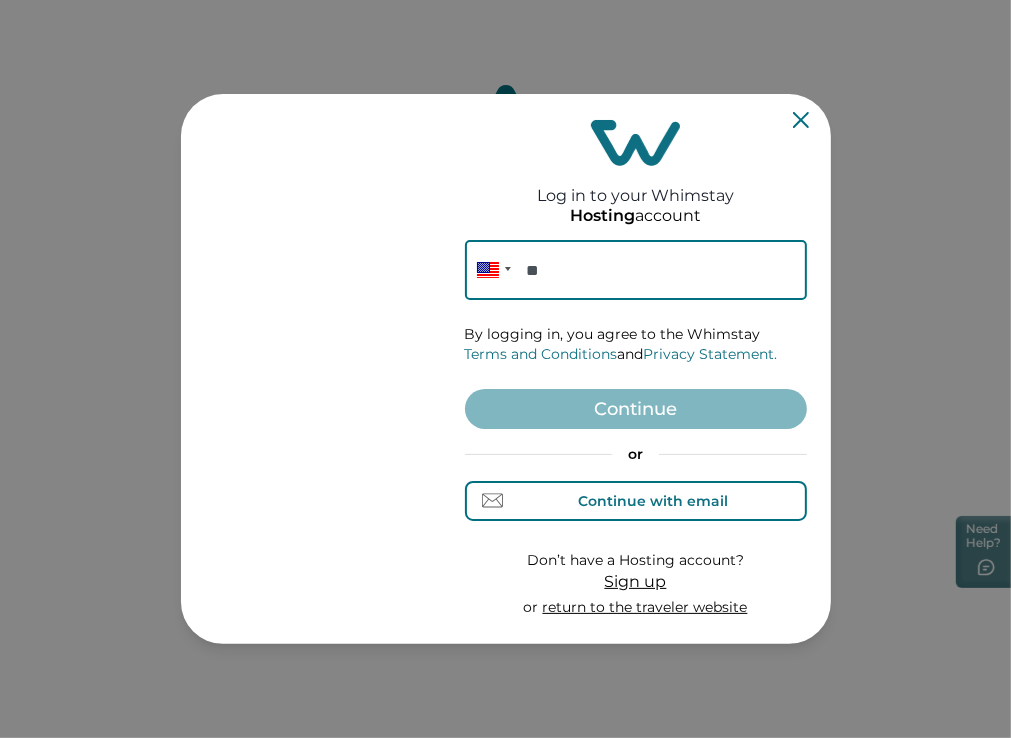 click on "Continue with email" at bounding box center (653, 501) 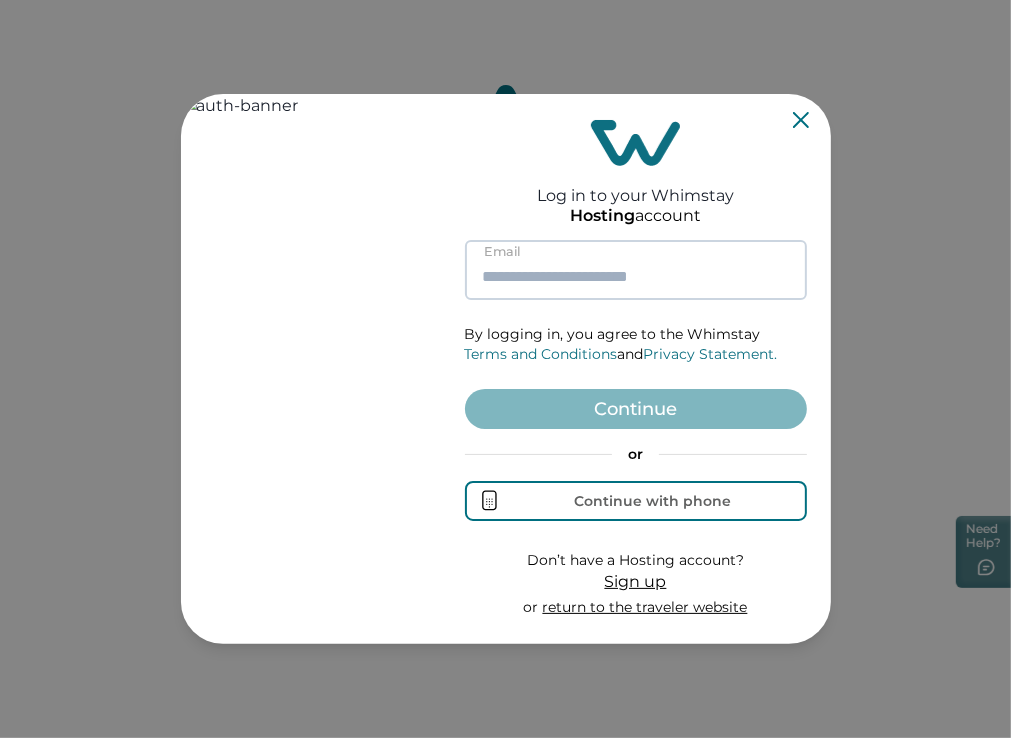 click at bounding box center [636, 270] 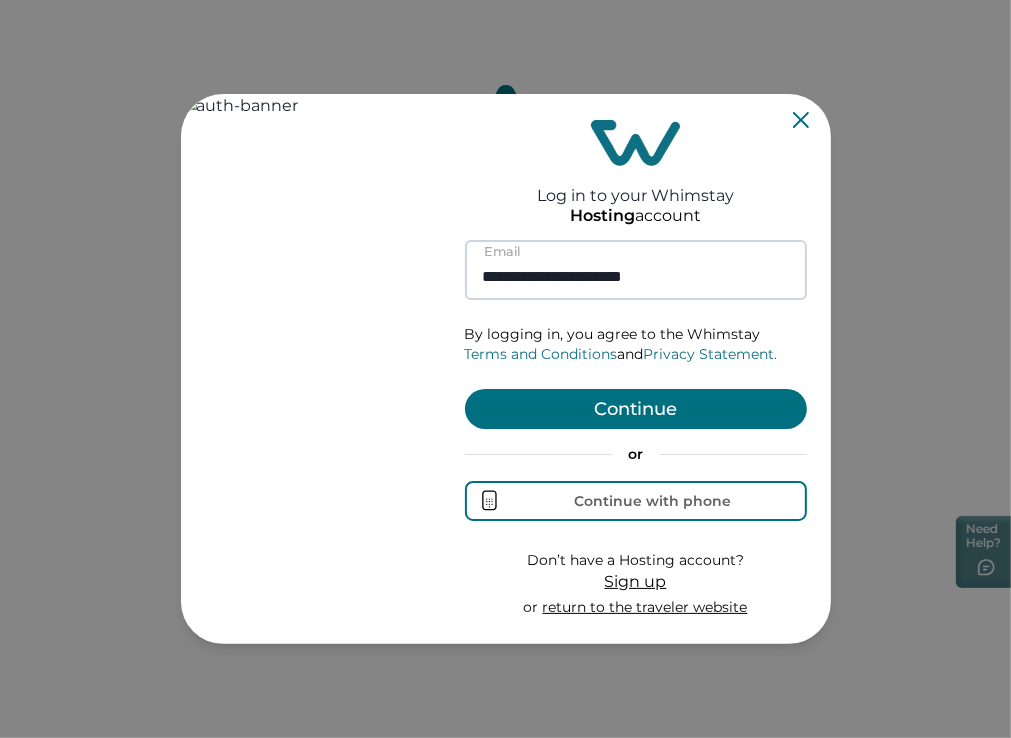 click on "**********" at bounding box center (636, 270) 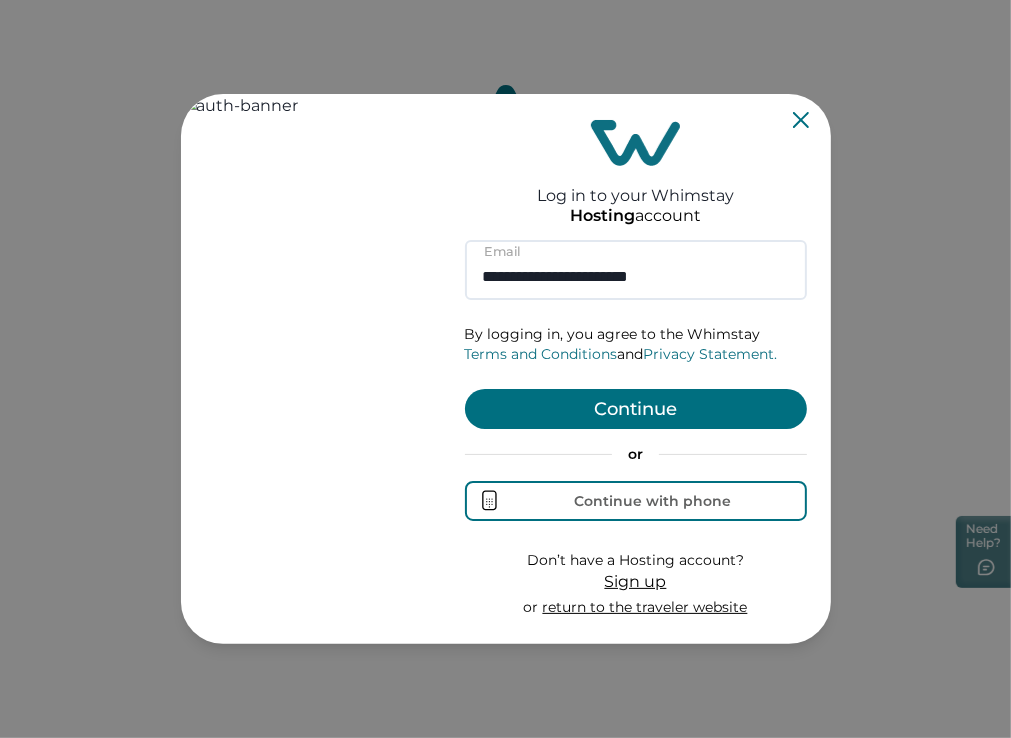 type on "**********" 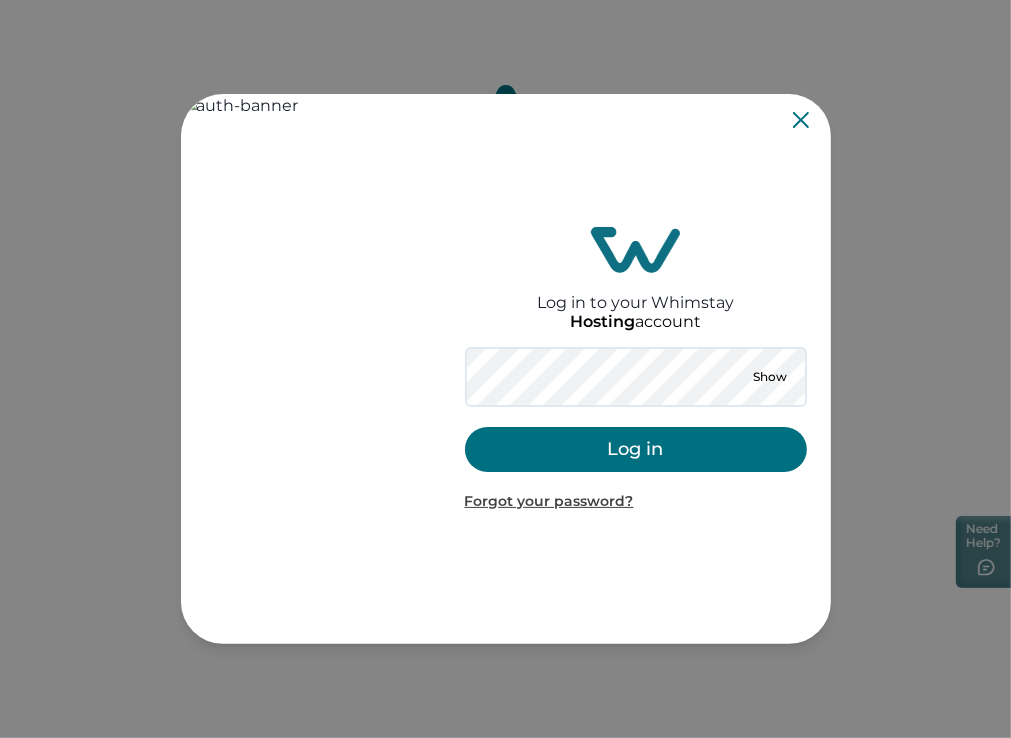 click on "Log in" at bounding box center [636, 449] 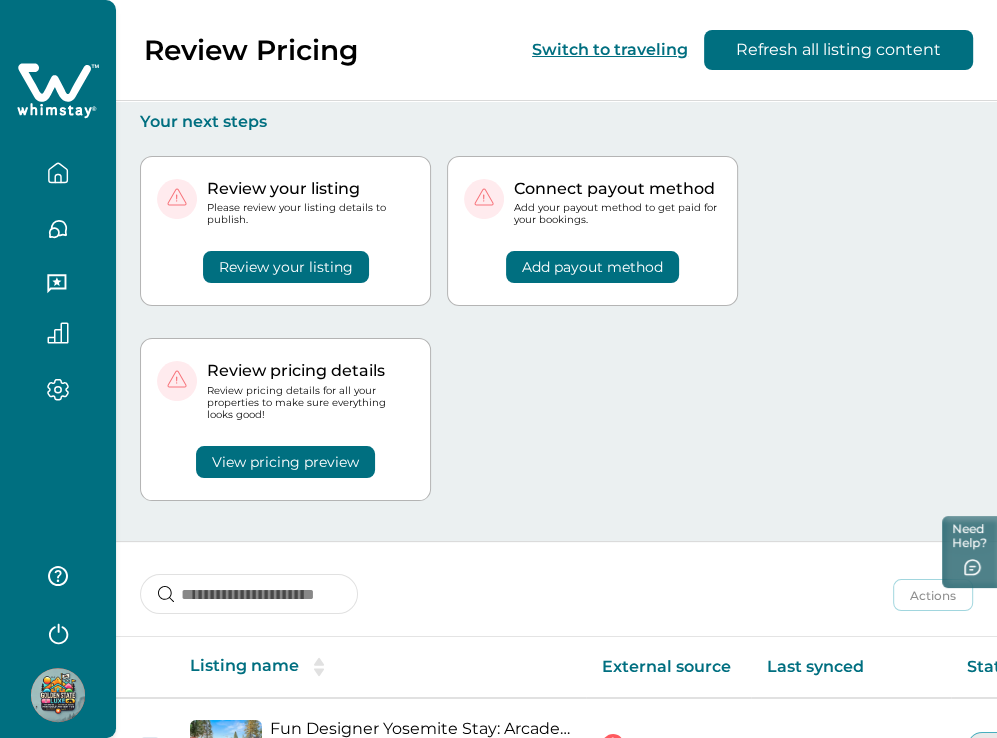 scroll, scrollTop: 144, scrollLeft: 0, axis: vertical 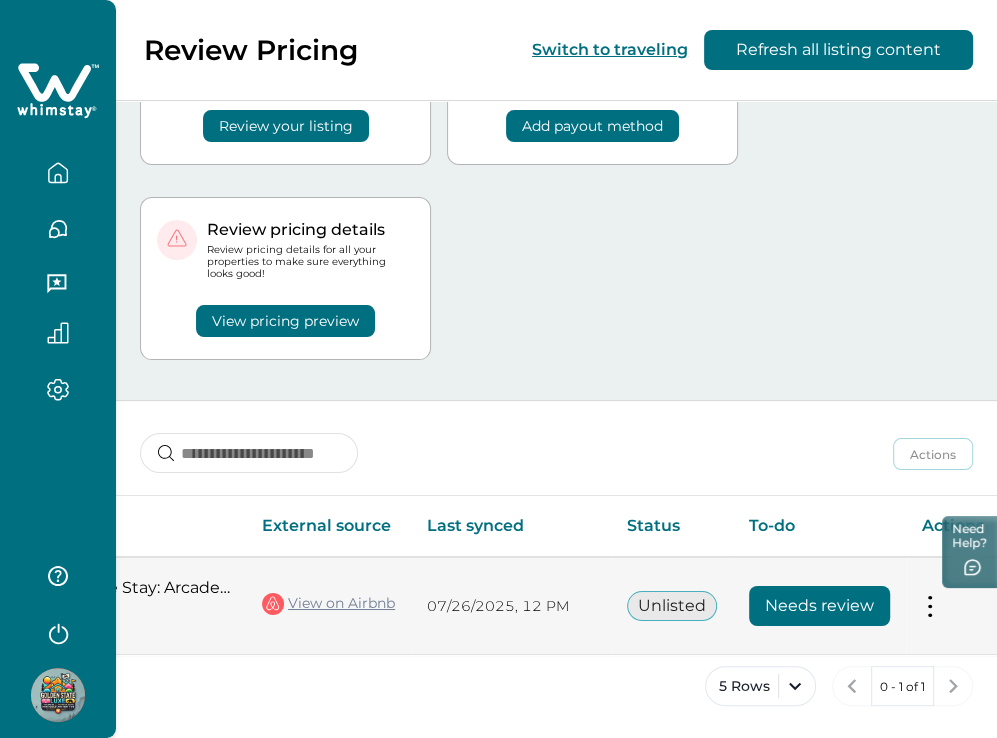 click on "Needs review" at bounding box center (819, 606) 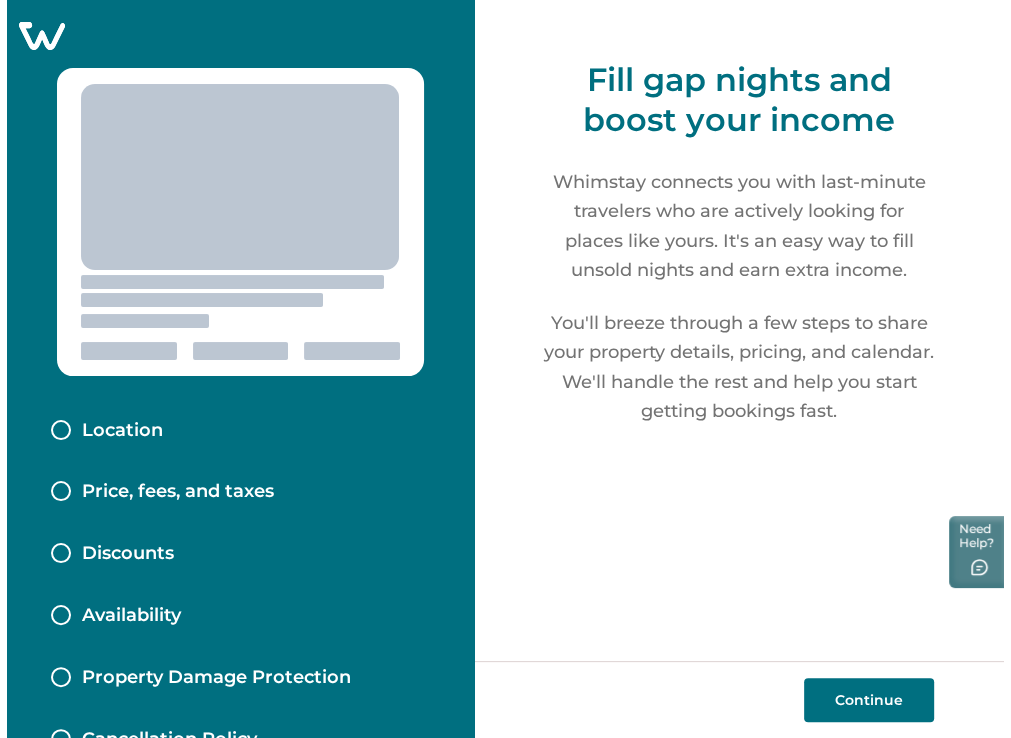scroll, scrollTop: 0, scrollLeft: 0, axis: both 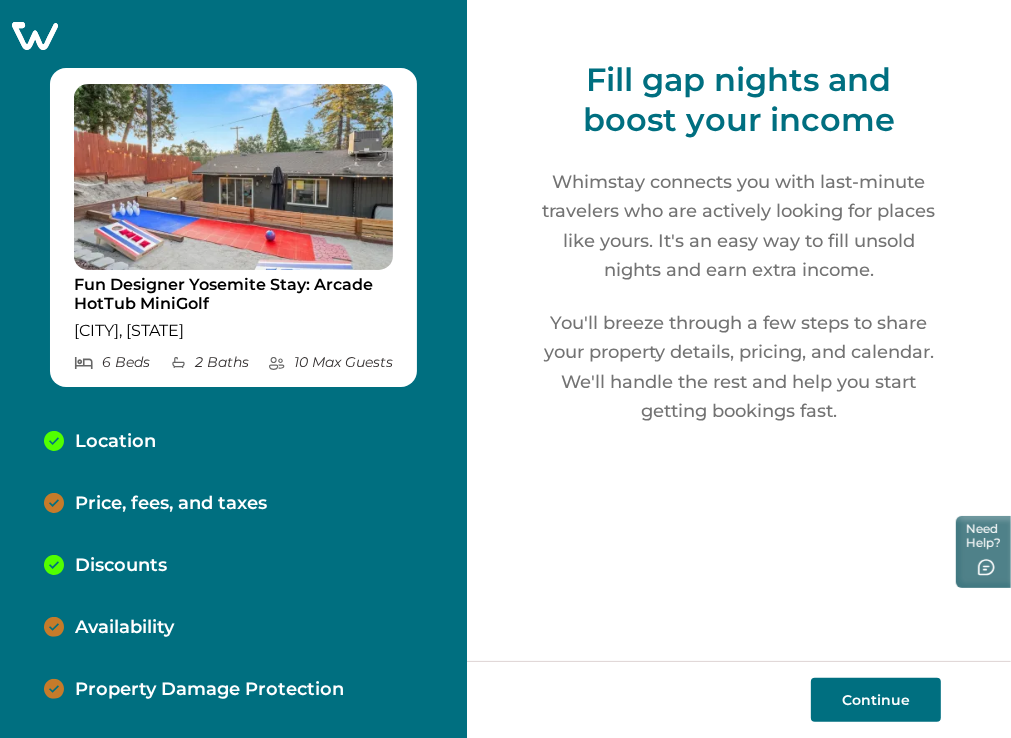 click on "Discounts" at bounding box center [121, 566] 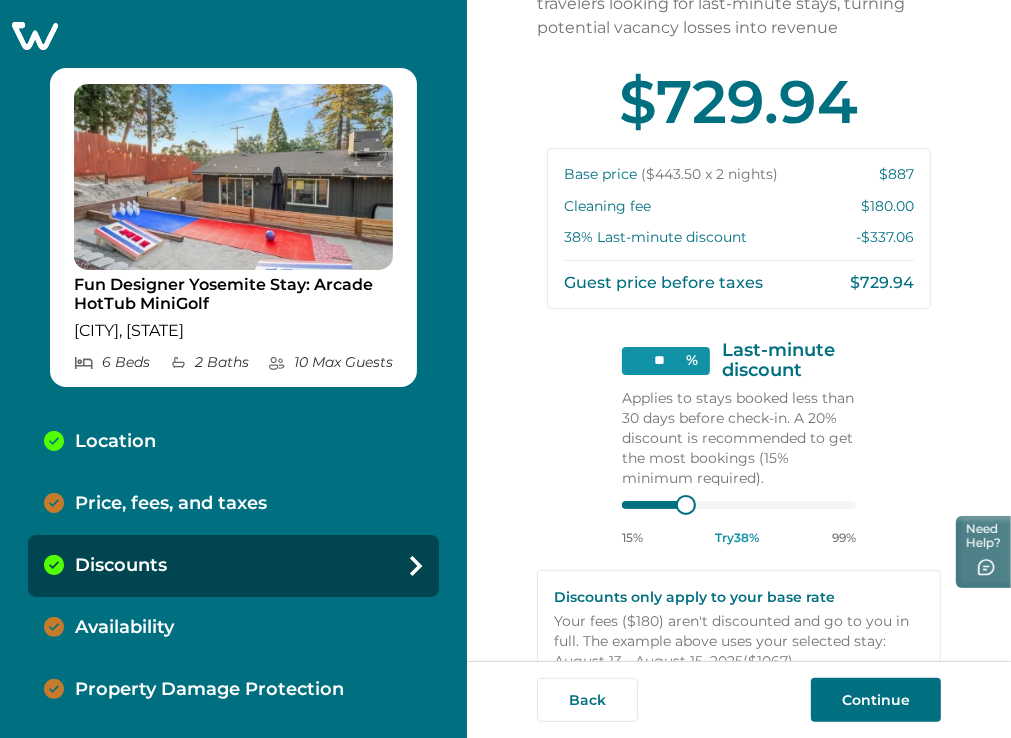 scroll, scrollTop: 135, scrollLeft: 0, axis: vertical 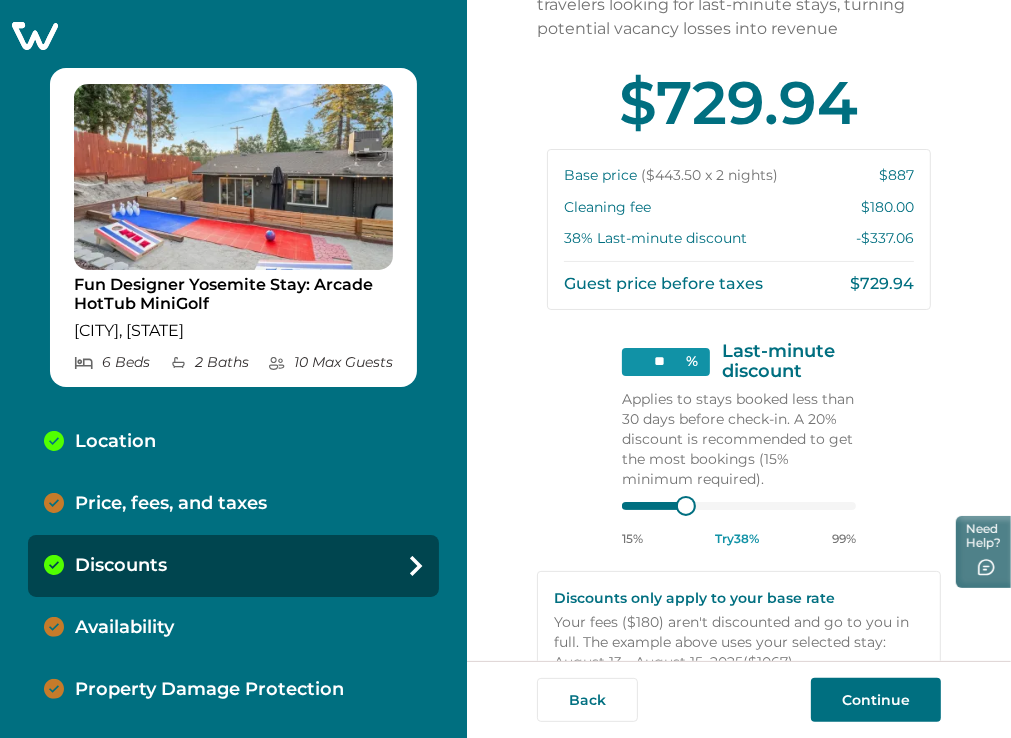 click on "**" at bounding box center [666, 362] 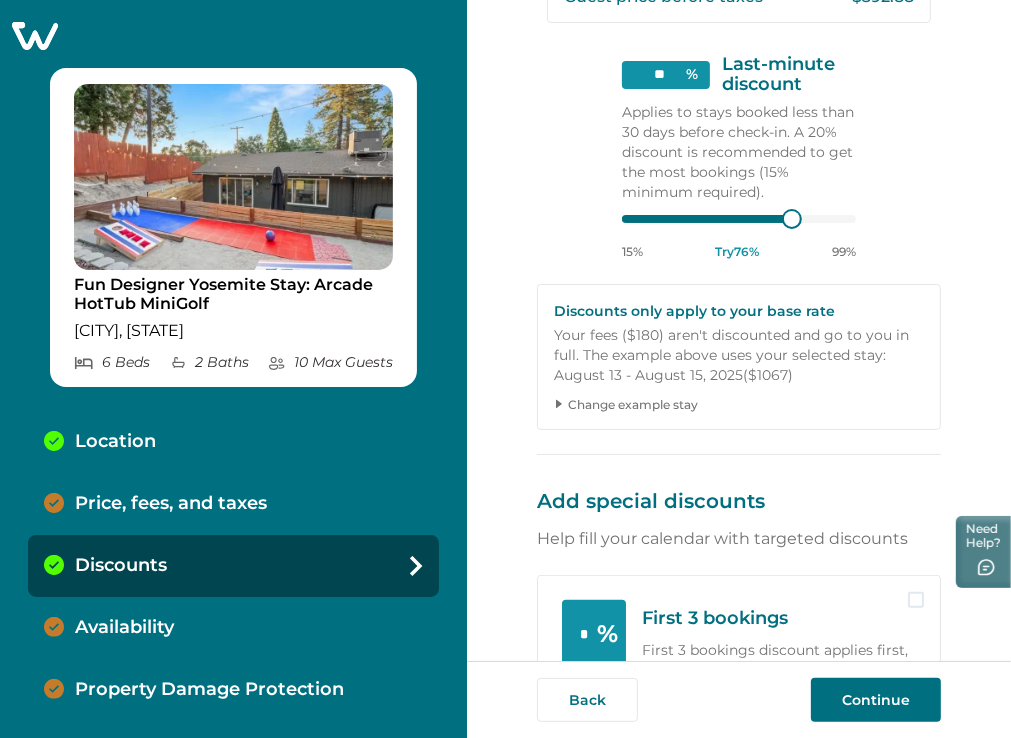 scroll, scrollTop: 423, scrollLeft: 0, axis: vertical 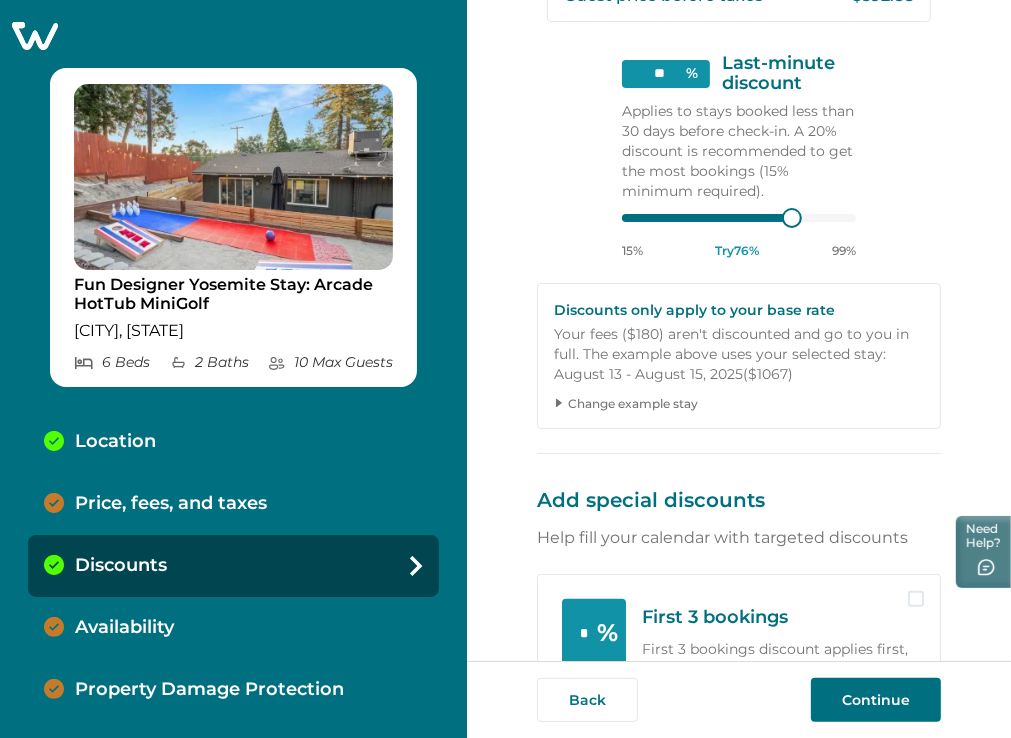 type on "**" 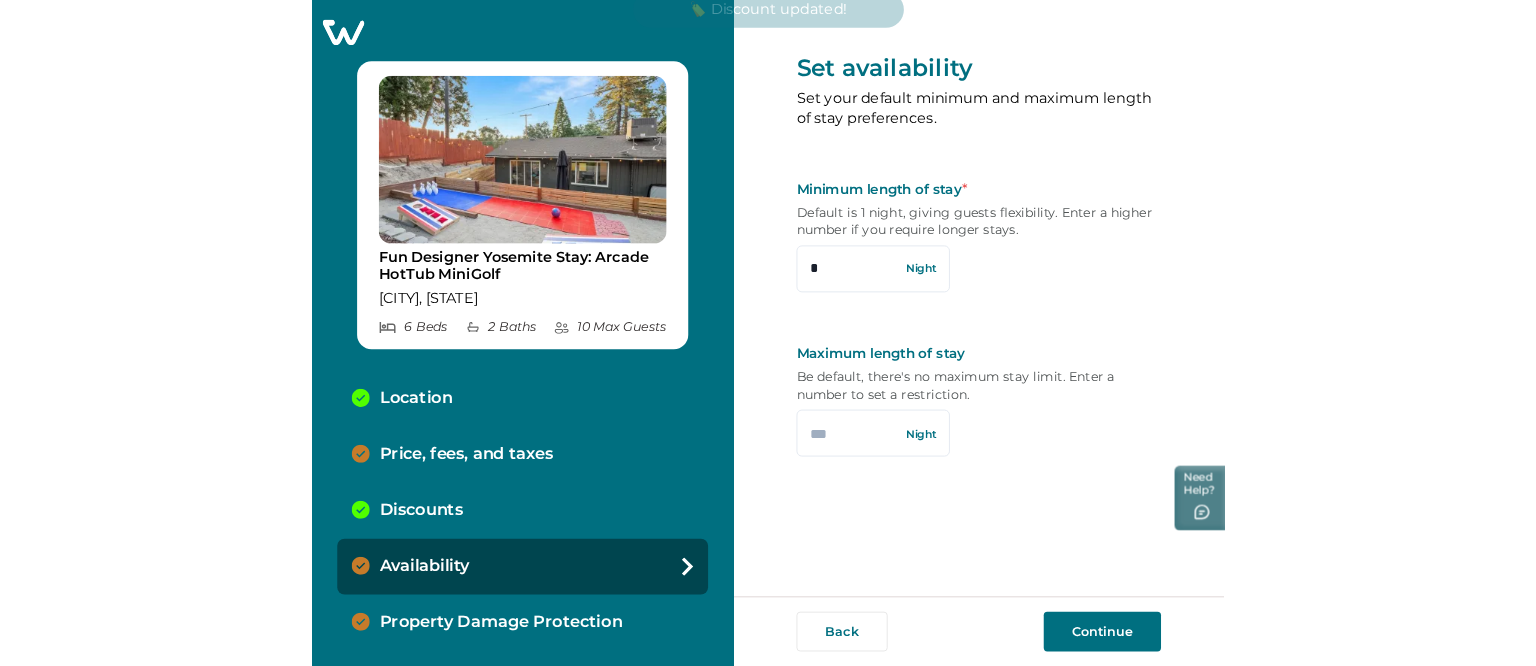 scroll, scrollTop: 0, scrollLeft: 0, axis: both 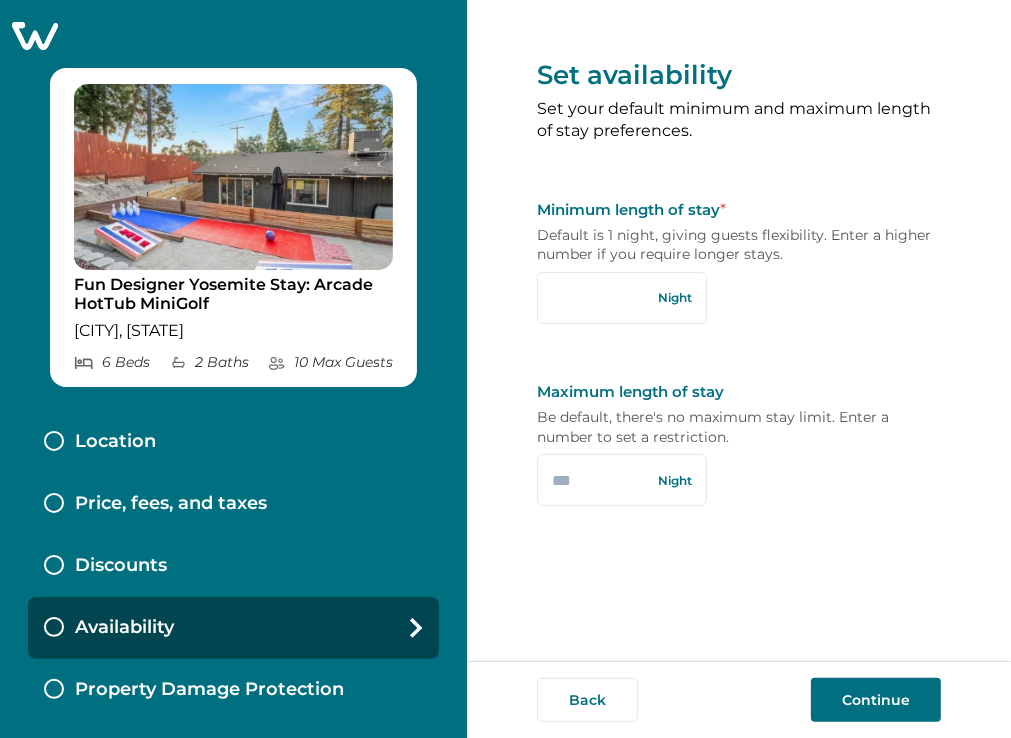 type on "*" 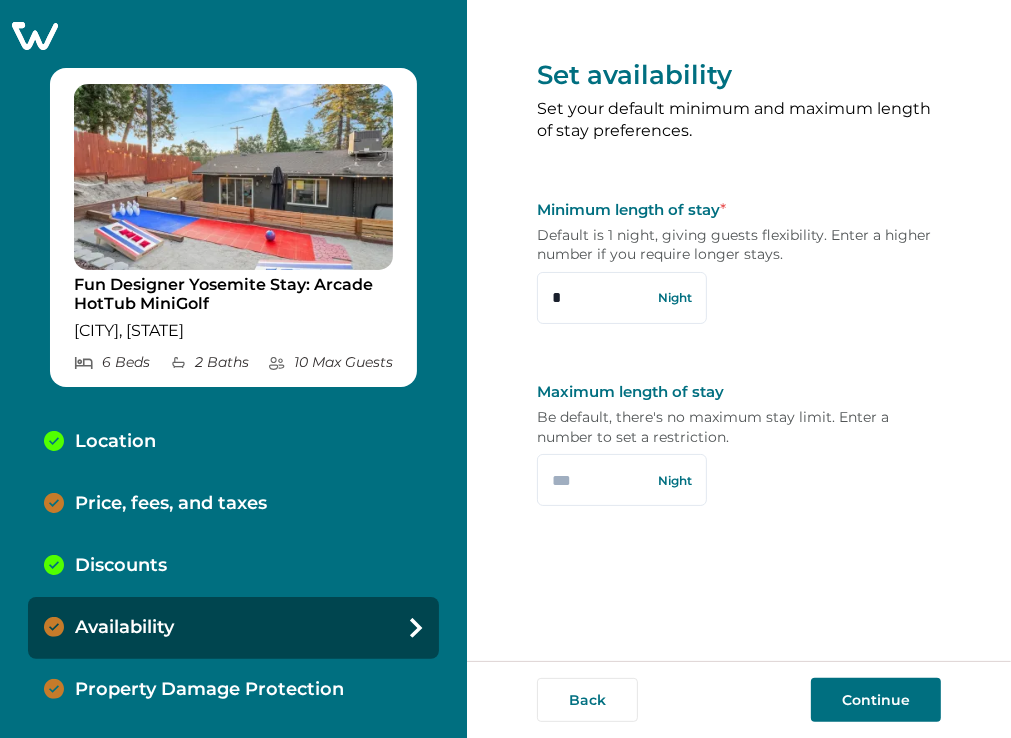 click on "Discounts" at bounding box center [233, 566] 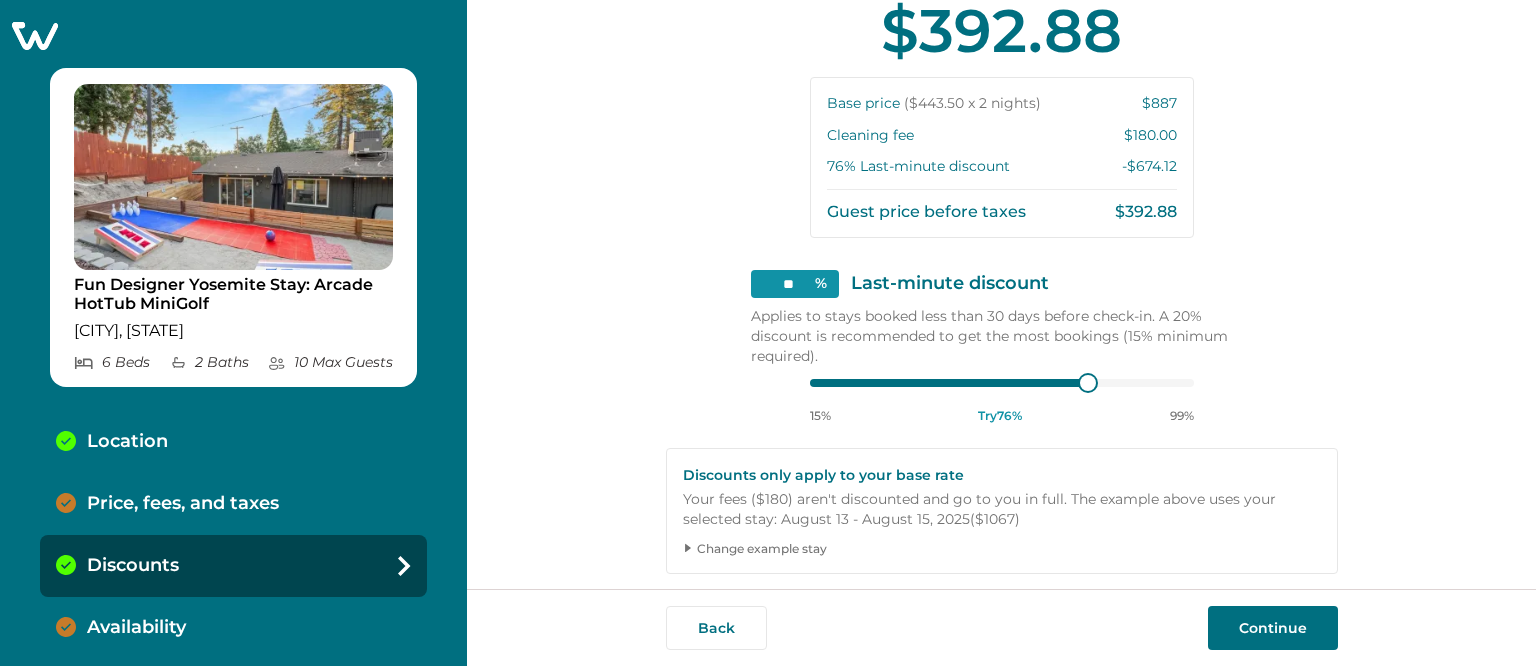 scroll, scrollTop: 48, scrollLeft: 0, axis: vertical 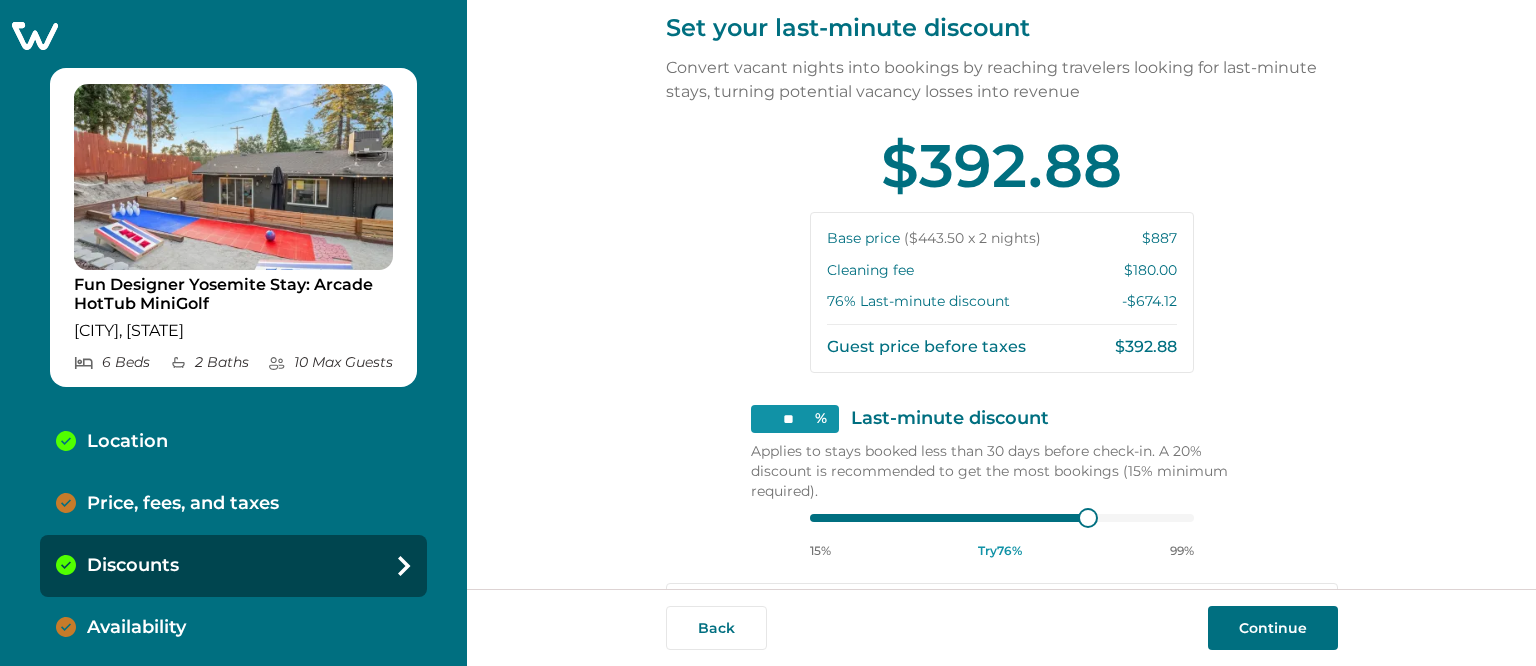 click on "Price, fees, and taxes" at bounding box center (183, 504) 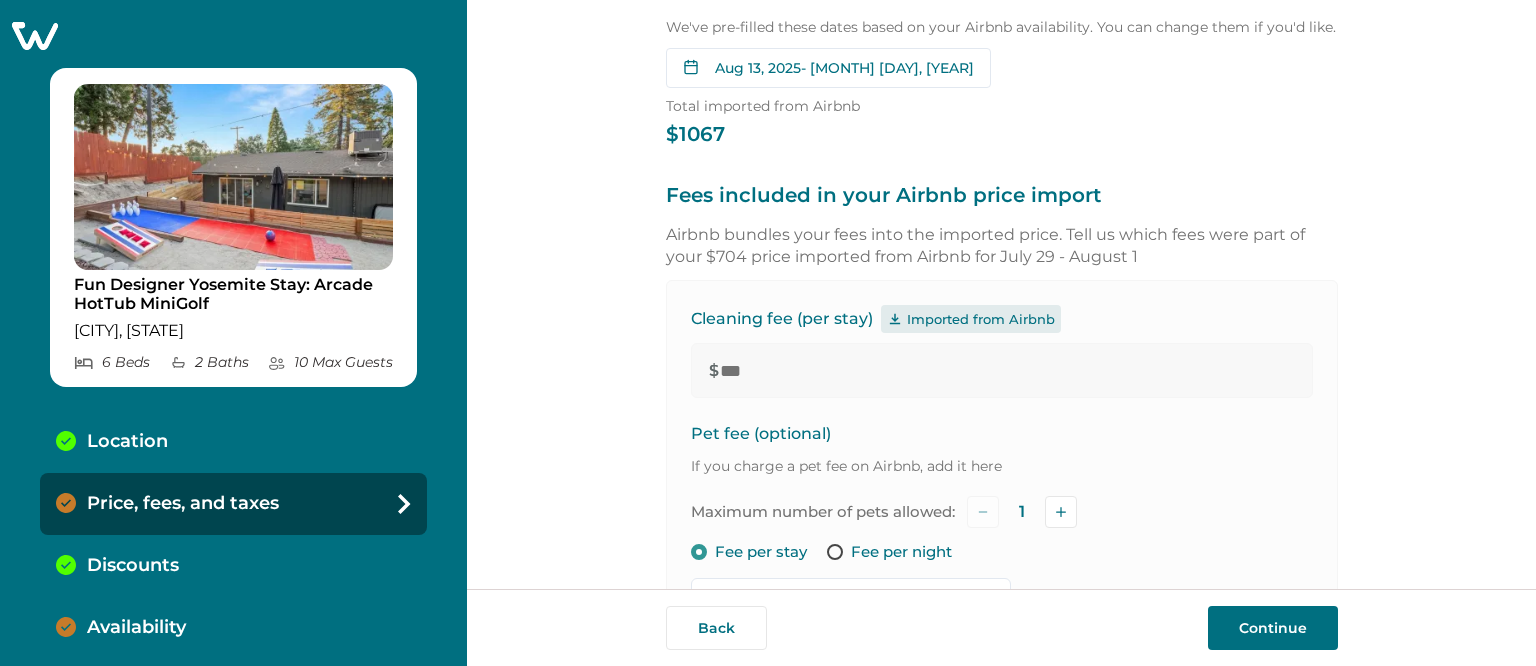 scroll, scrollTop: 2, scrollLeft: 0, axis: vertical 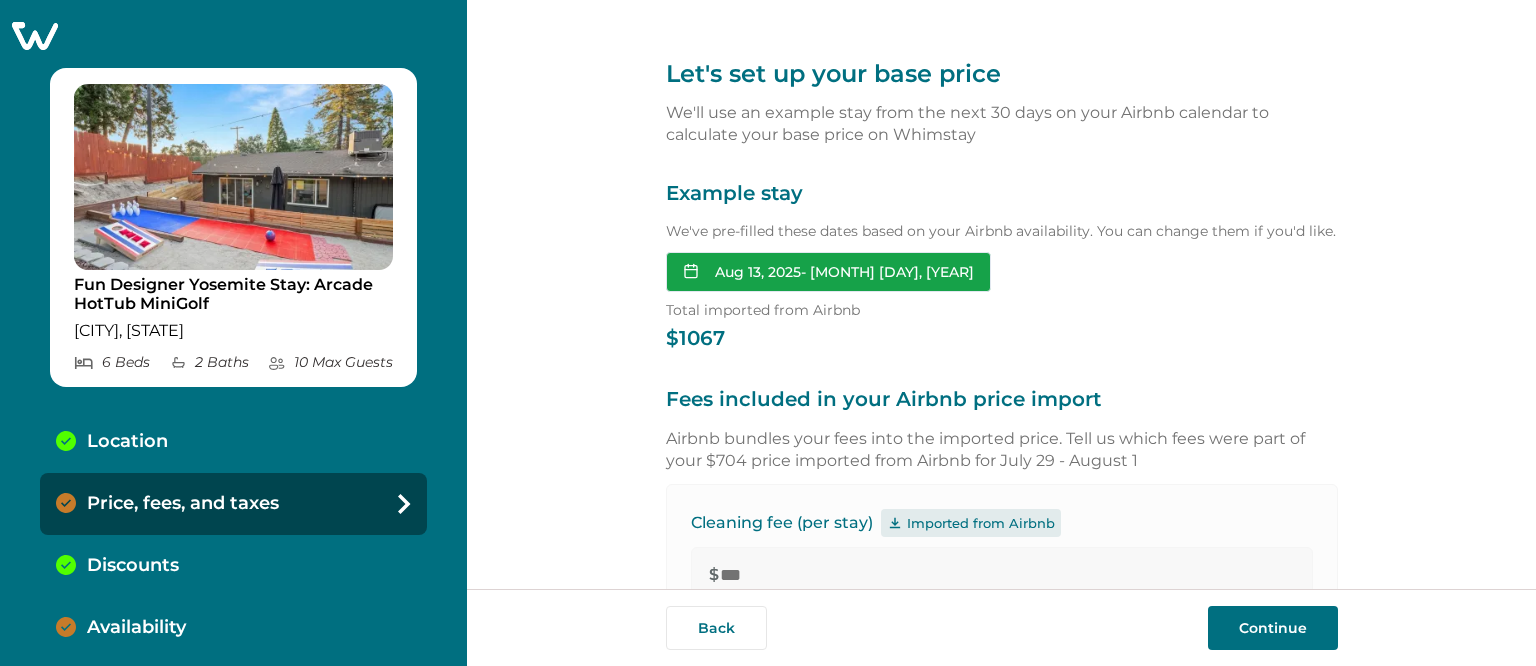 click on "Aug 13, 2025  -   Aug 15, 2025" at bounding box center (828, 272) 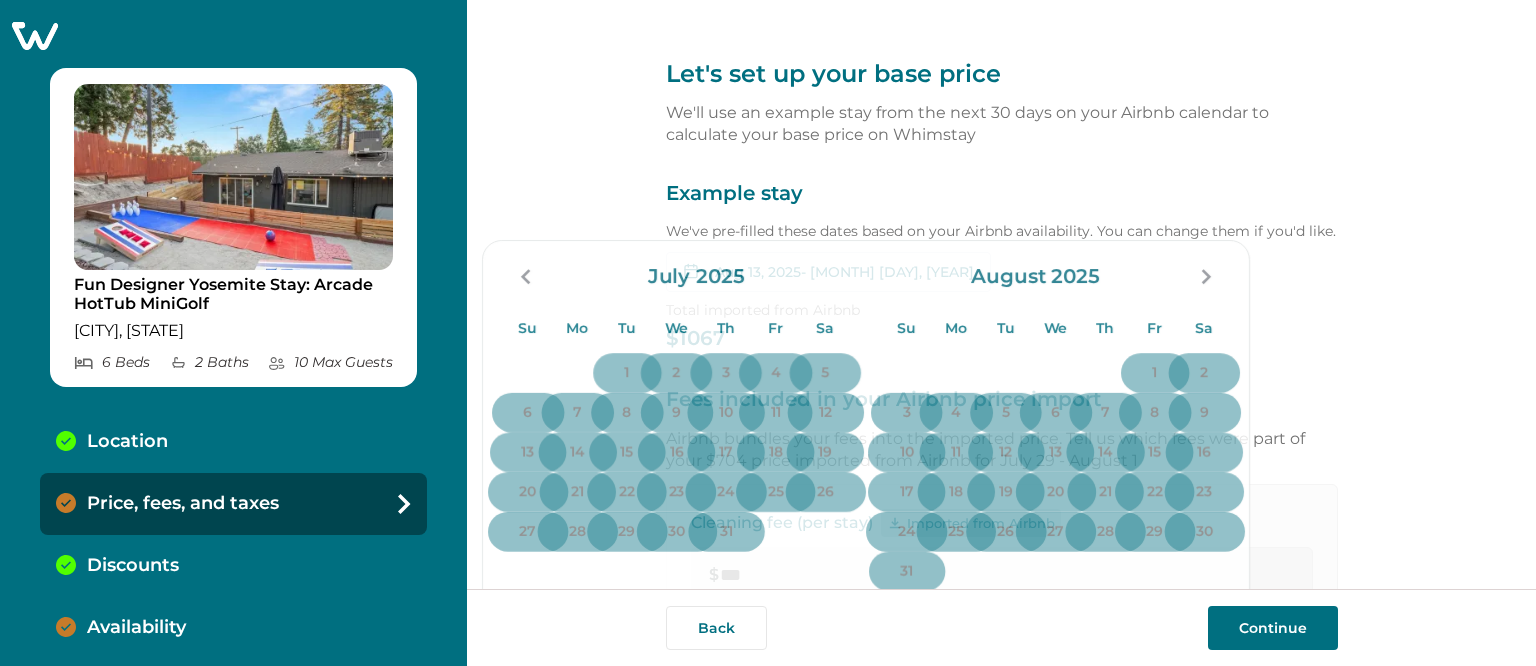click on "Example stay We've pre-filled these dates based on your Airbnb availability. You can change them if you'd like. Aug 13, 2025  -   Aug 15, 2025 Su Mo Tu We Th Fr Sa Su Mo Tu We Th Fr Sa July 2025 Su Mo Tu We Th Fr Sa 1 2 3 4 5 6 7 8 9 10 11 12 13 14 15 16 17 18 19 20 21 22 23 24 25 26 27 28 29 30 31 August 2025 Su Mo Tu We Th Fr Sa 1 2 3 4 5 6 7 8 9 10 11 12 13 14 15 16 17 18 19 20 21 22 23 24 25 26 27 28 29 30 31 Clear dates Minimum nights vary Total imported from Airbnb $ 1067" at bounding box center [1002, 265] 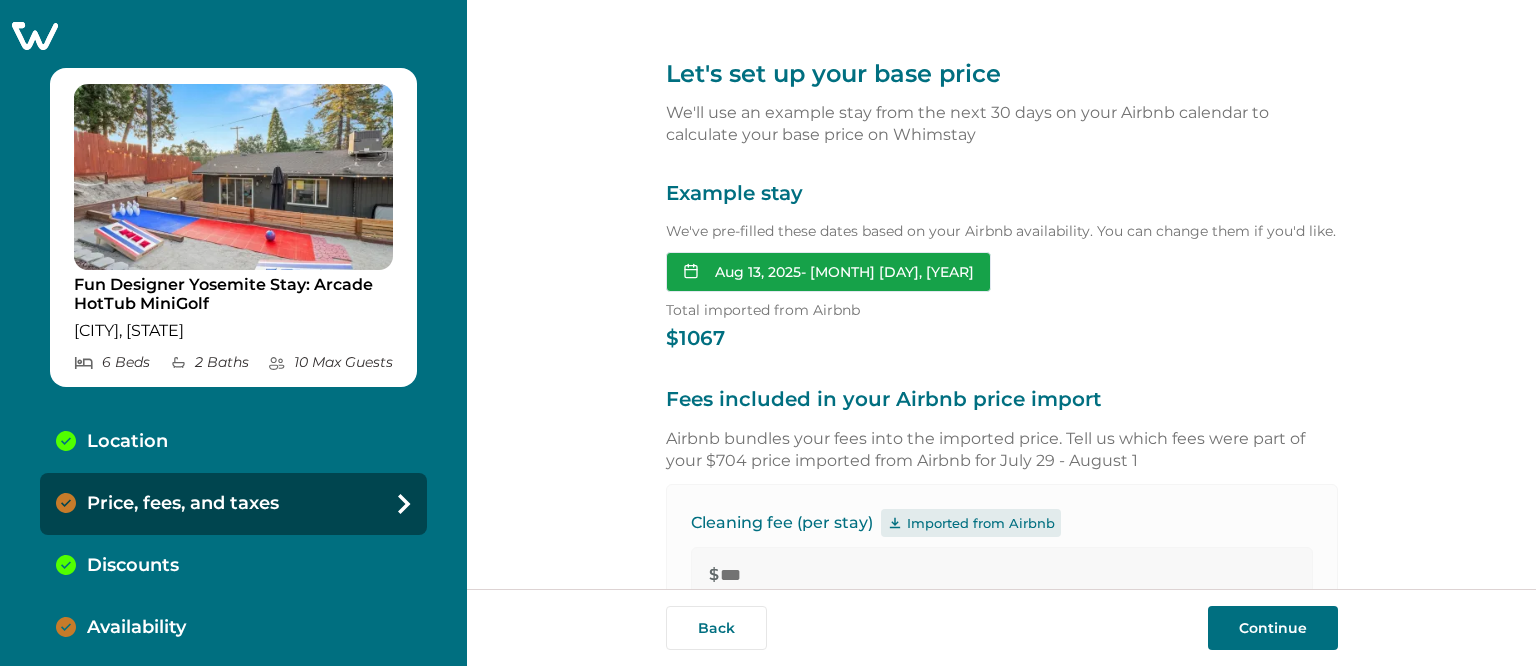 click on "Aug 13, 2025  -   Aug 15, 2025" at bounding box center [828, 272] 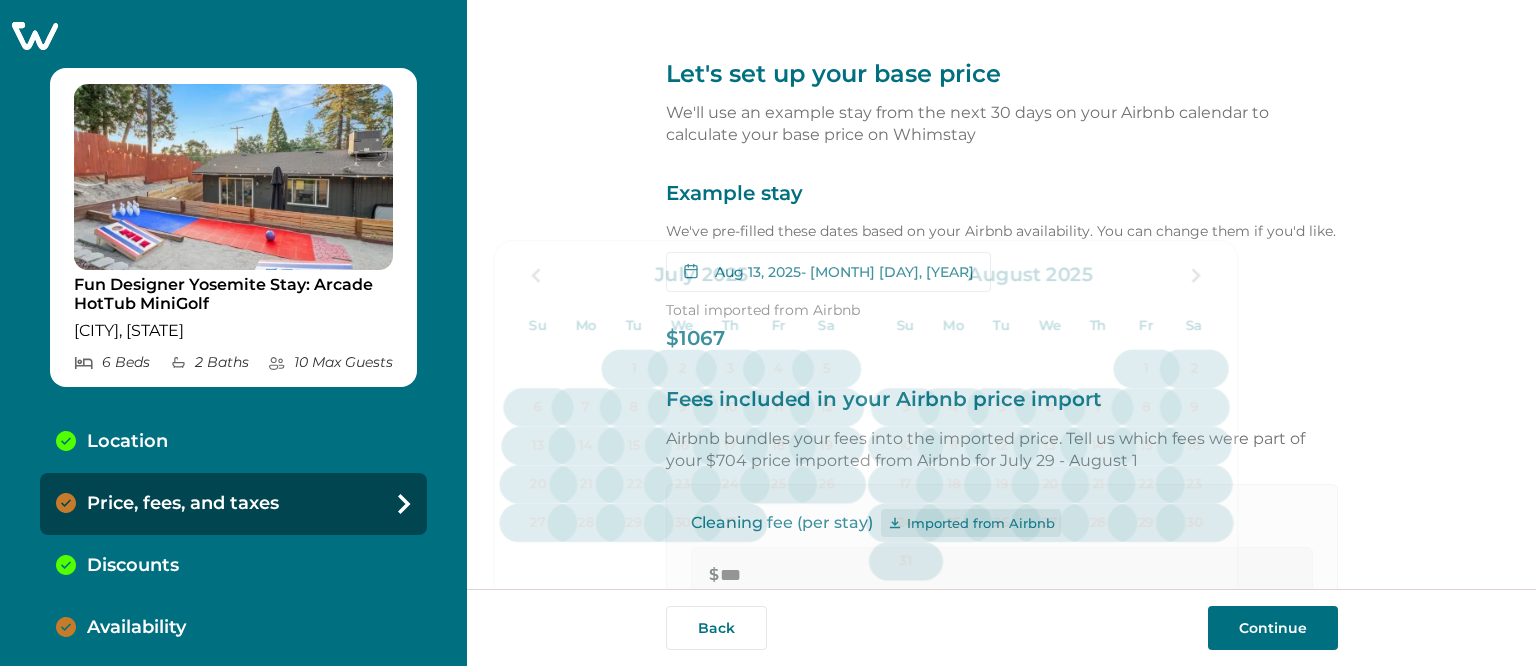 click on "Let's set up your base price We'll use an example stay from the next 30 days on your Airbnb calendar to calculate your base price on Whimstay Example stay We've pre-filled these dates based on your Airbnb availability. You can change them if you'd like. Aug 13, 2025  -   Aug 15, 2025 Su Mo Tu We Th Fr Sa Su Mo Tu We Th Fr Sa July 2025 Su Mo Tu We Th Fr Sa 1 2 3 4 5 6 7 8 9 10 11 12 13 14 15 16 17 18 19 20 21 22 23 24 25 26 27 28 29 30 31 August 2025 Su Mo Tu We Th Fr Sa 1 2 3 4 5 6 7 8 9 10 11 12 13 14 15 16 17 18 19 20 21 22 23 24 25 26 27 28 29 30 31 Clear dates Minimum nights vary Total imported from Airbnb $ 1067 Fees included in your Airbnb price import Airbnb bundles your fees into the imported price. Tell us which fees were part of your $704 price imported from Airbnb for July 29 - August 1 Cleaning fee (per stay) Imported from Airbnb $ *** Pet fee (optional) If you charge a pet fee on Airbnb, add it here Maximum number of pets allowed: 1 Fee per stay Fee per night $ * per stay $ 1067 Cleaning fee 180" at bounding box center (1001, 294) 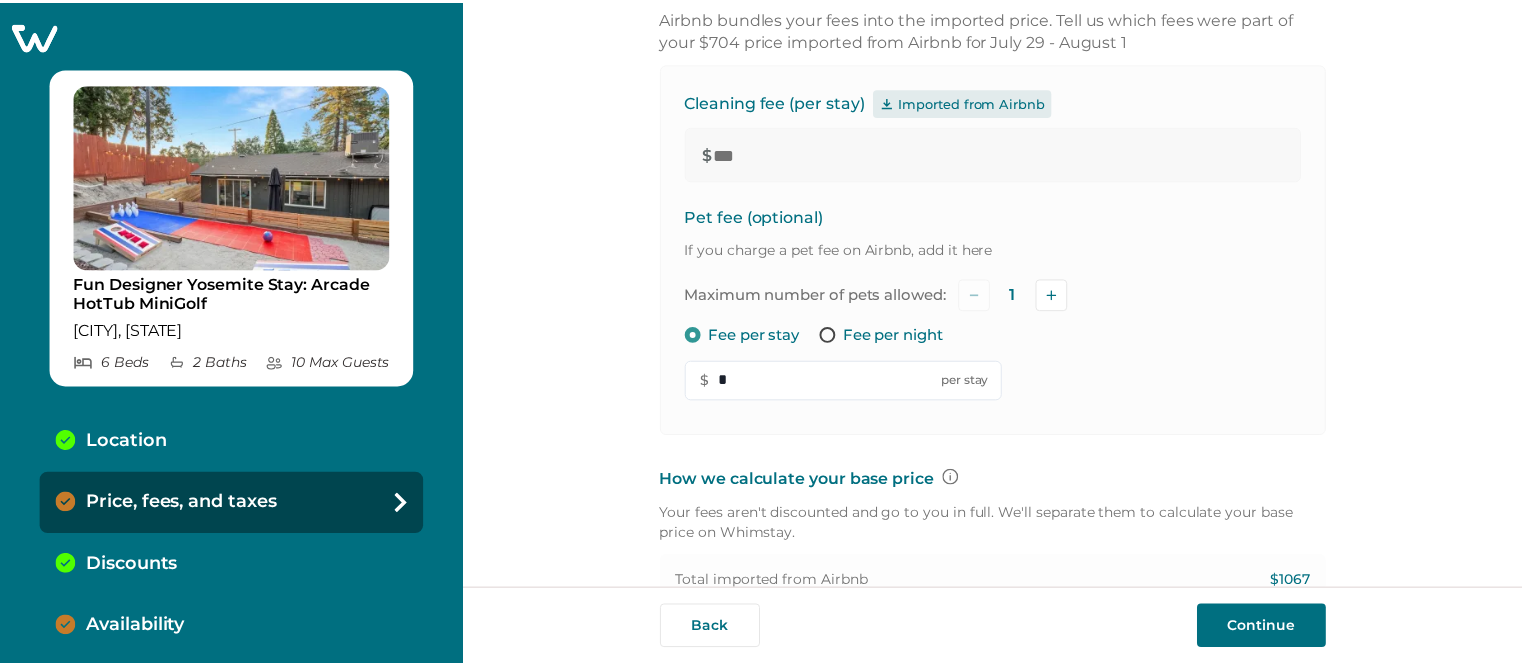scroll, scrollTop: 431, scrollLeft: 0, axis: vertical 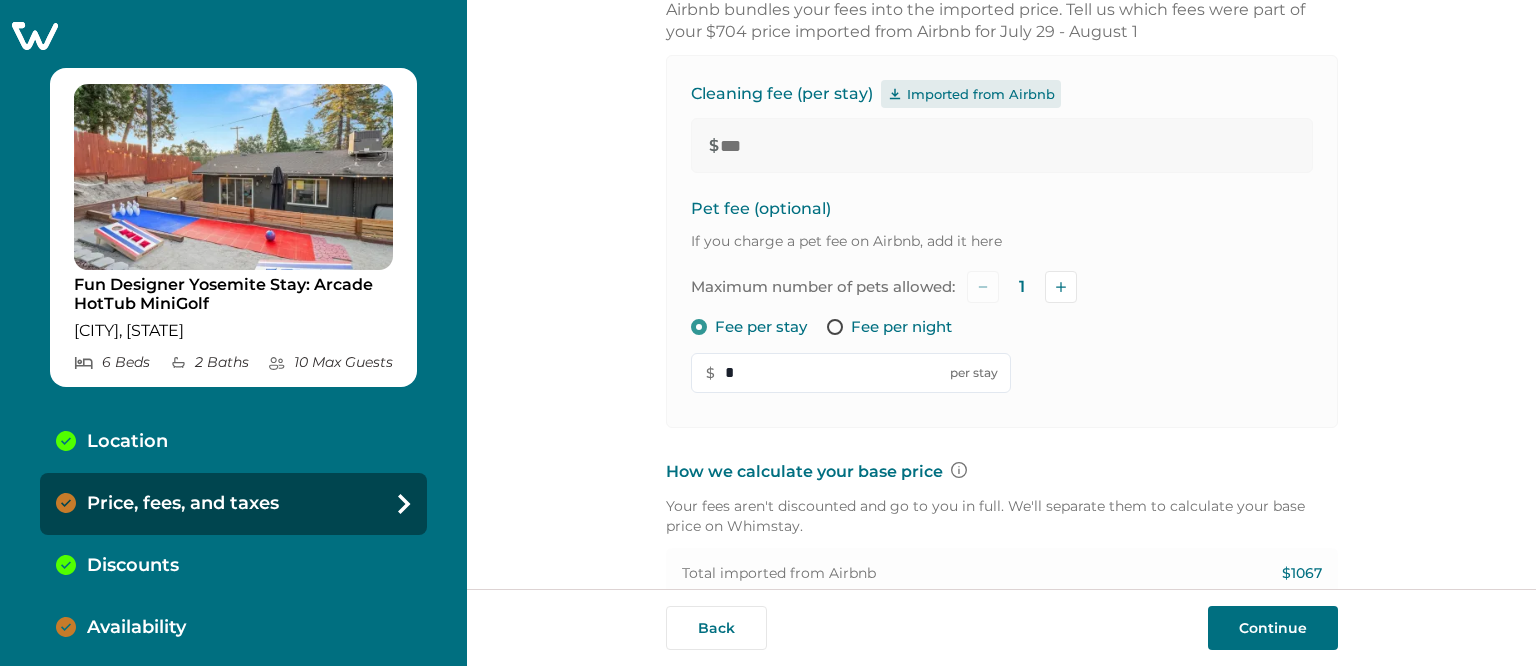 click 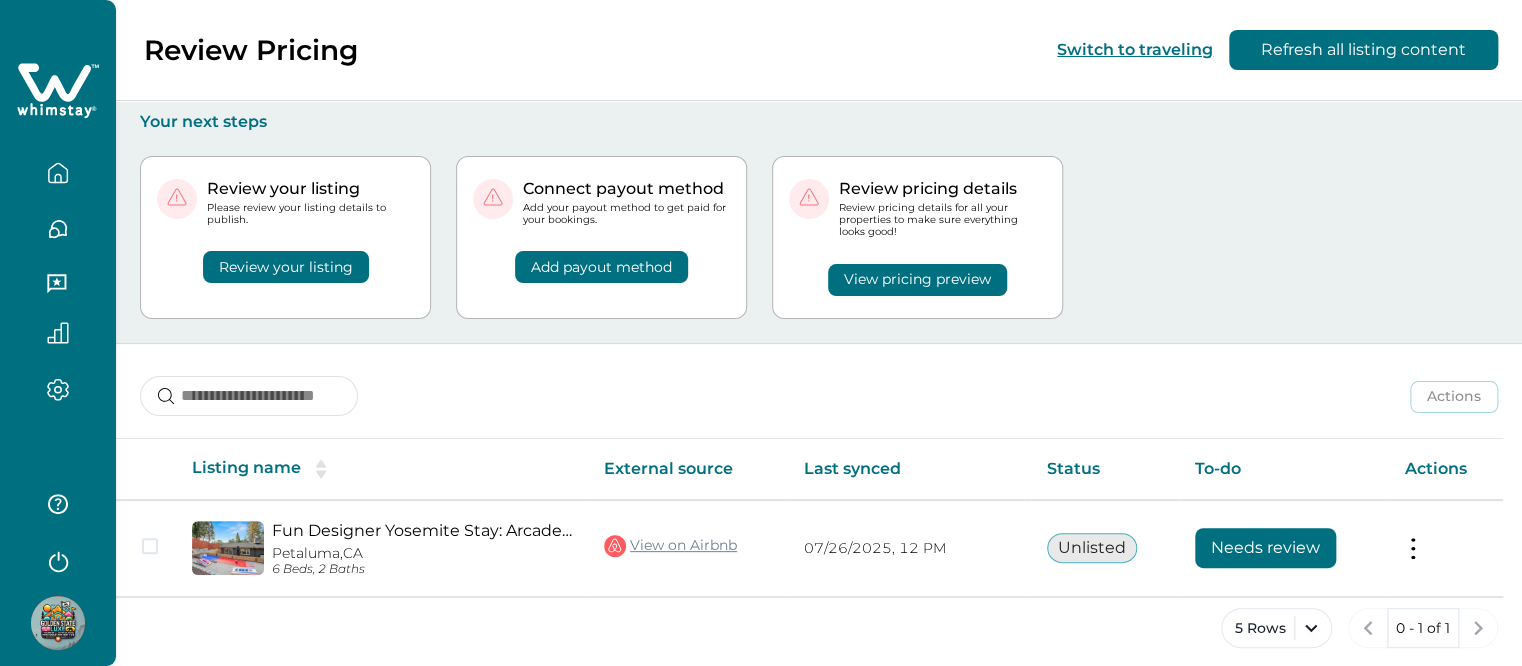 click 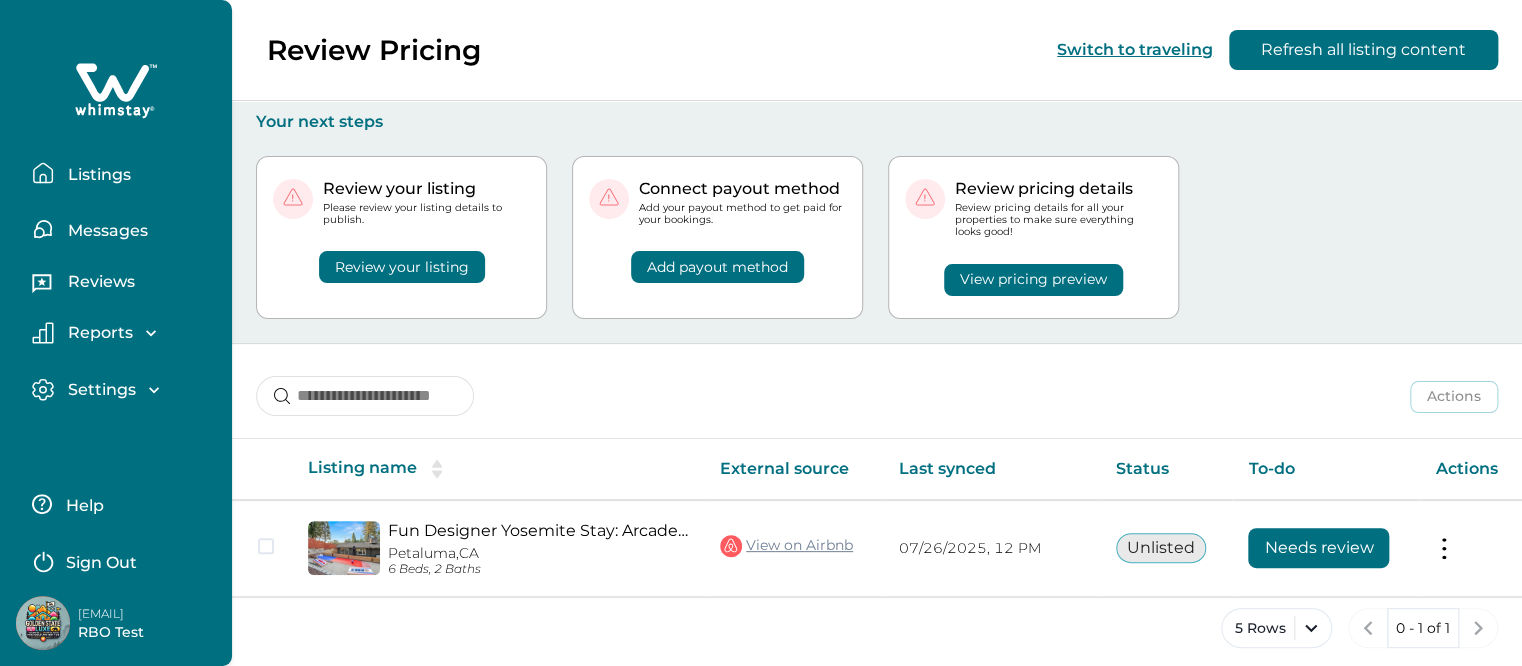 click on "Sign Out" at bounding box center (101, 563) 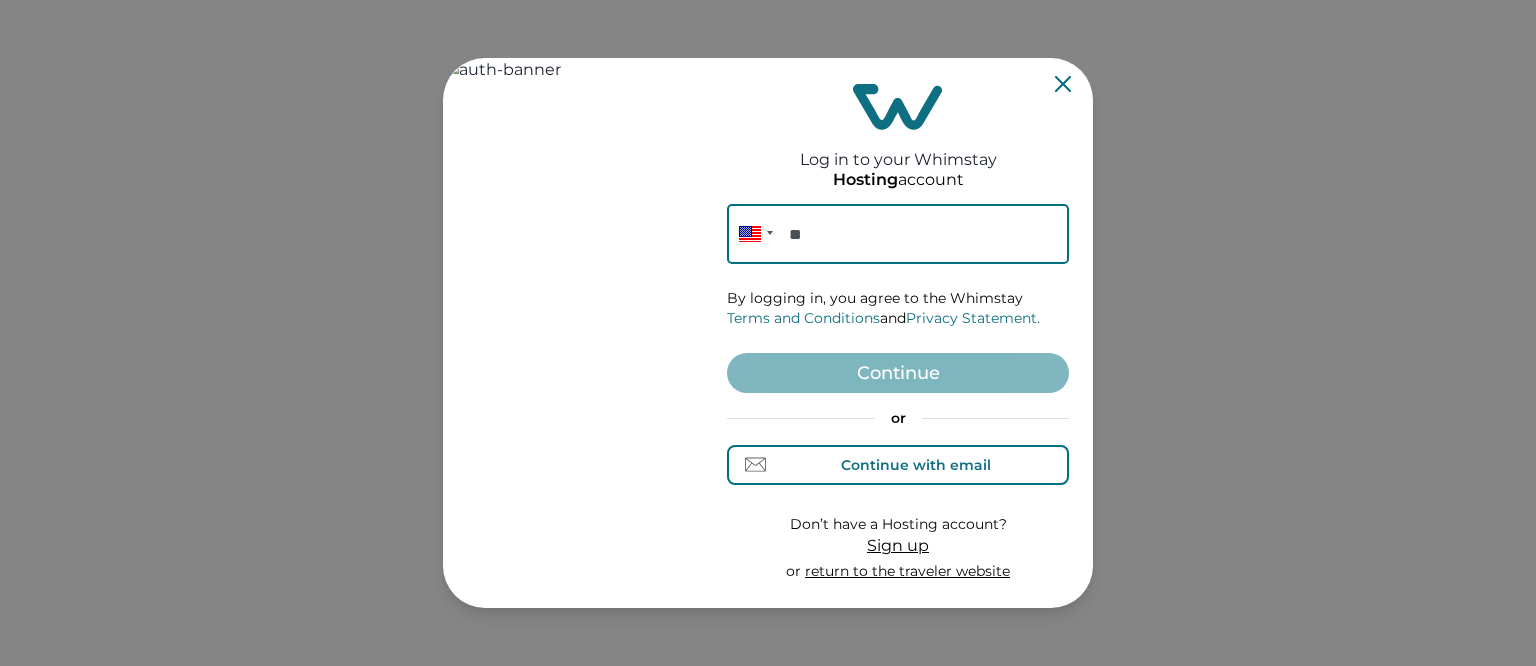 click on "Continue with email" at bounding box center (916, 465) 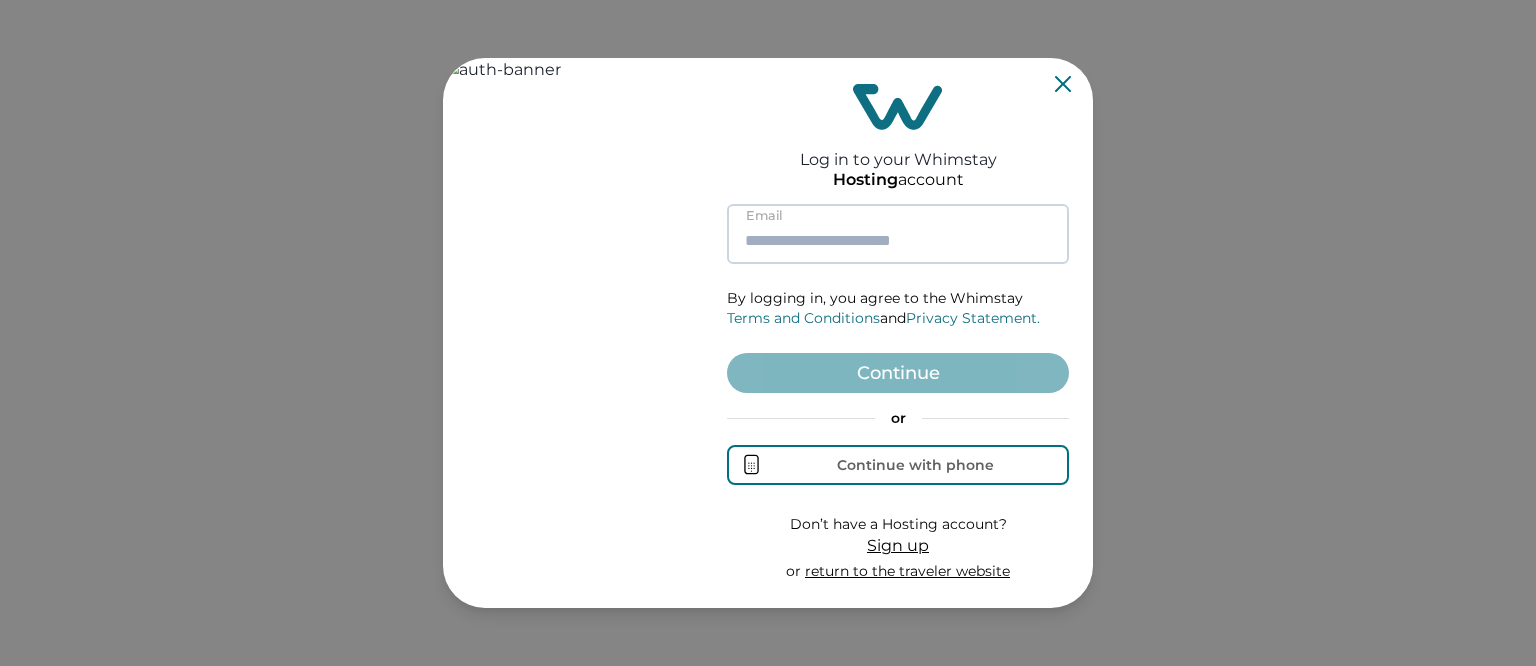 click at bounding box center (898, 234) 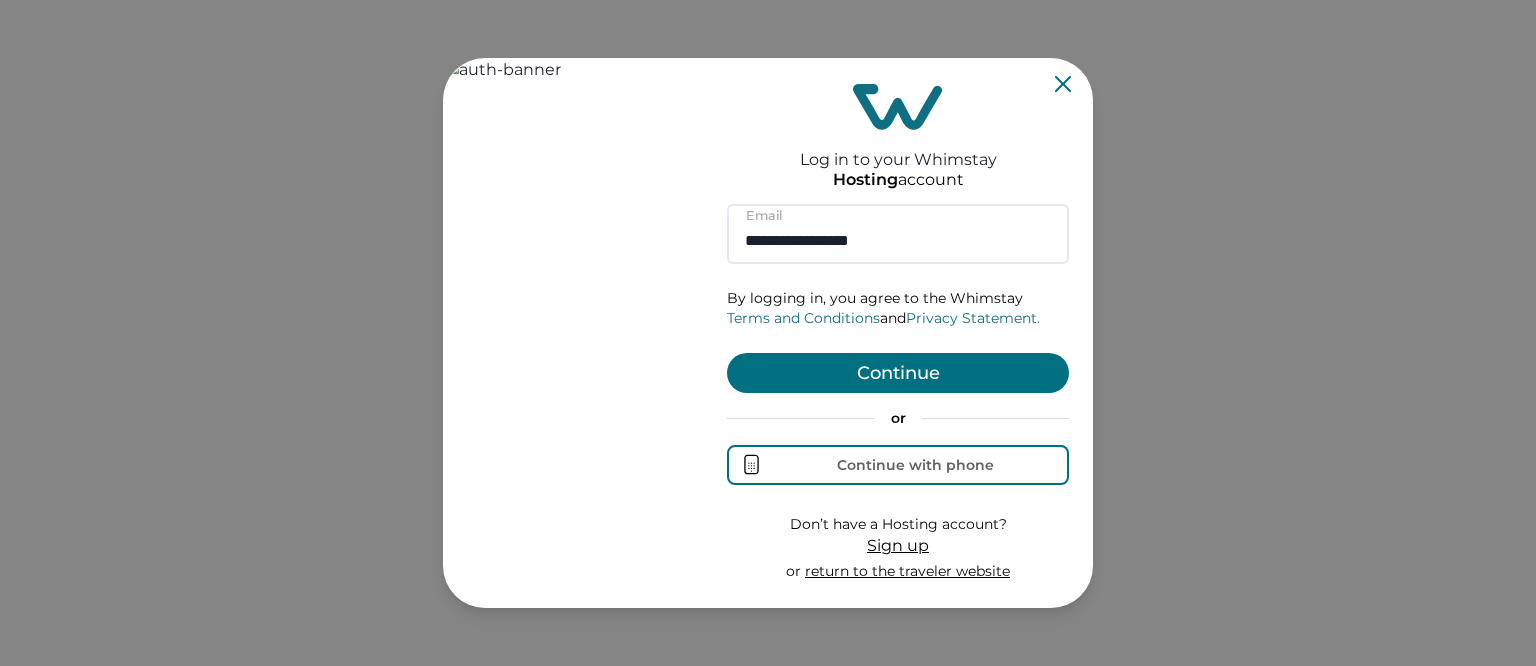 type on "**********" 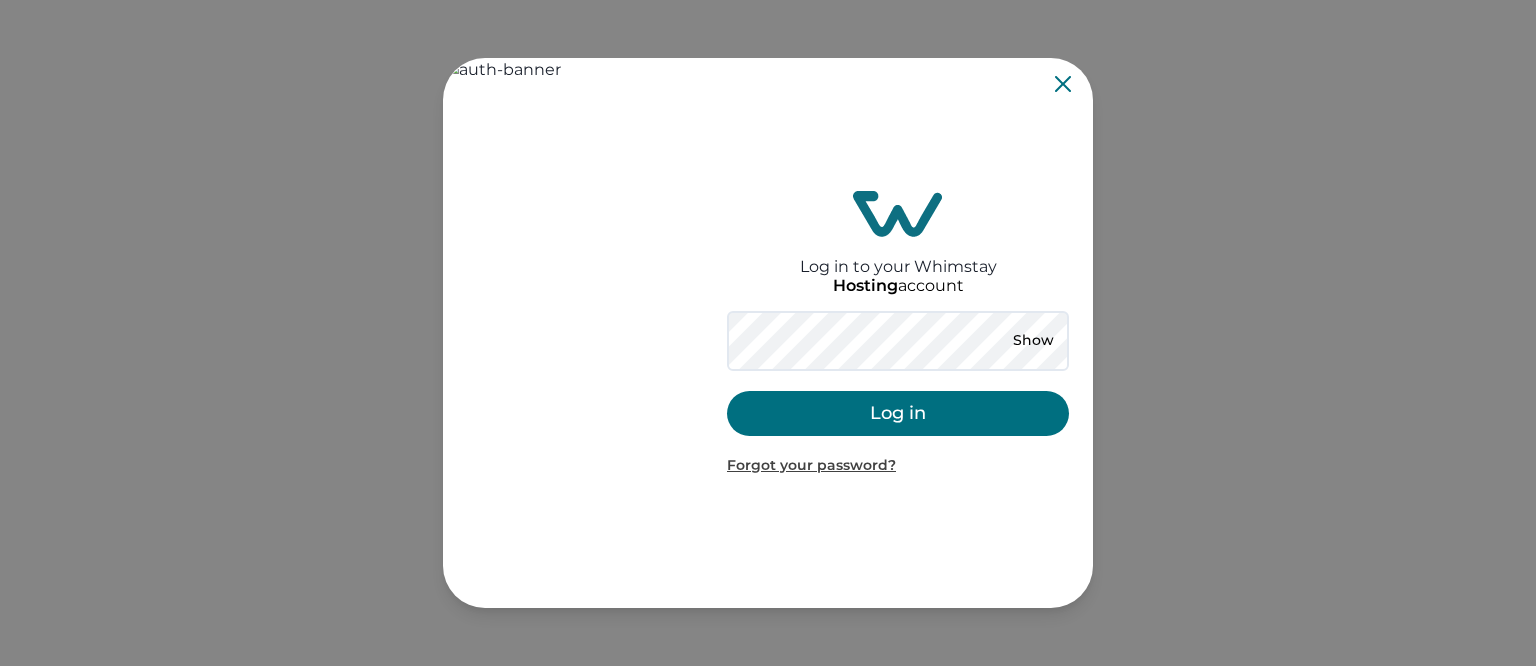 click on "Log in" at bounding box center [898, 413] 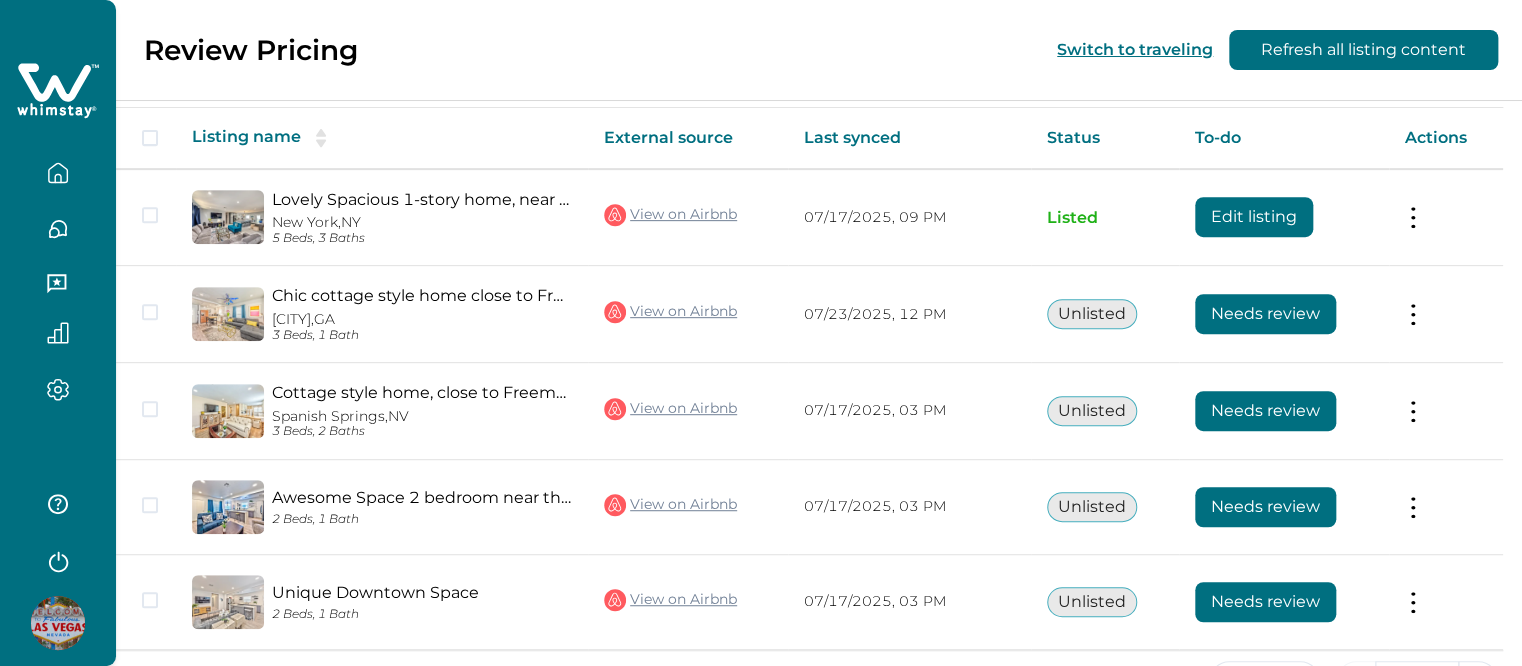 scroll, scrollTop: 332, scrollLeft: 0, axis: vertical 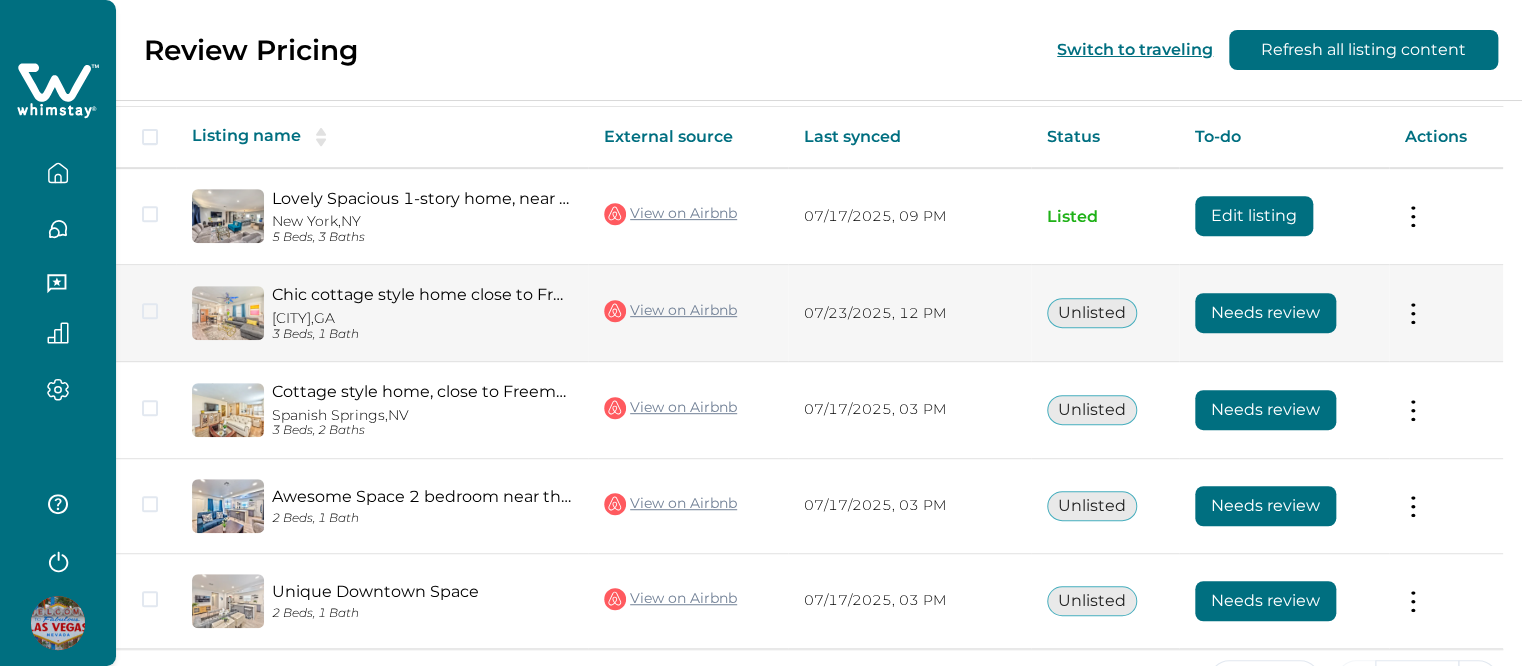 click on "Needs review" at bounding box center (1265, 313) 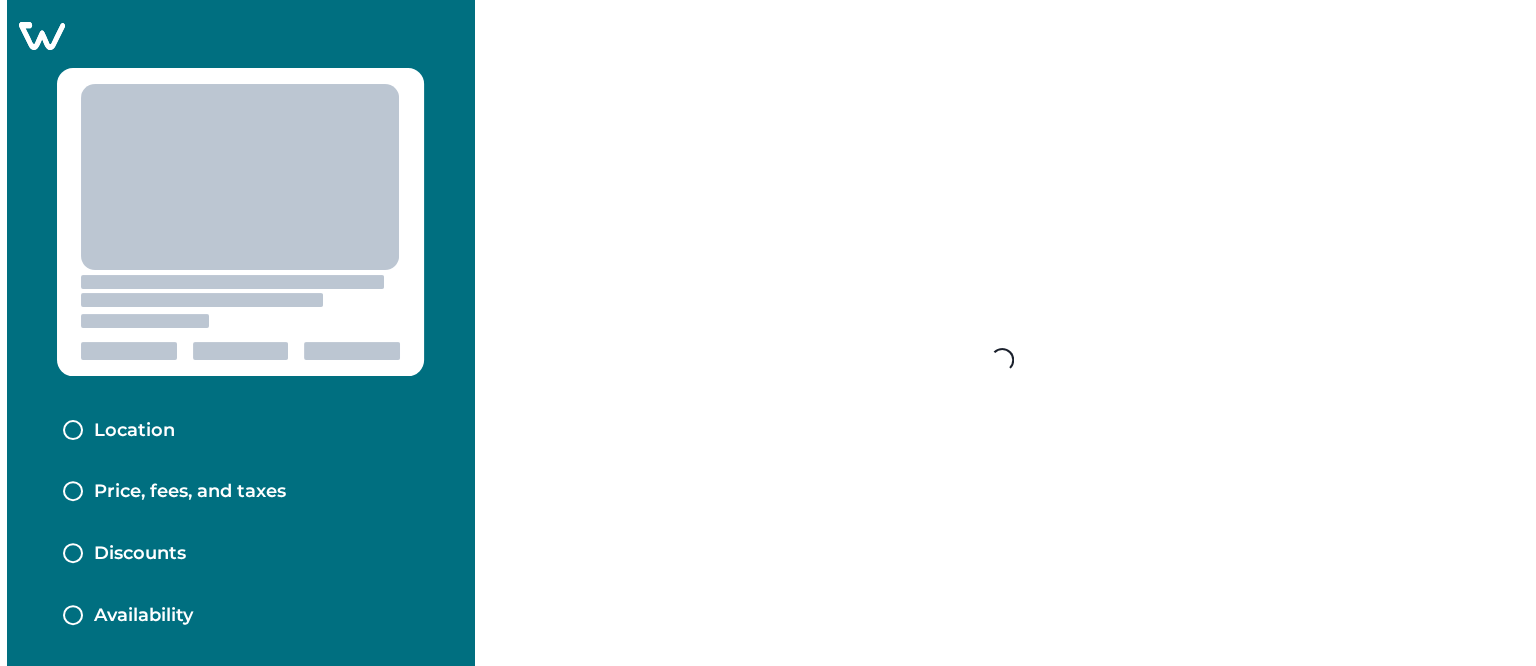 scroll, scrollTop: 0, scrollLeft: 0, axis: both 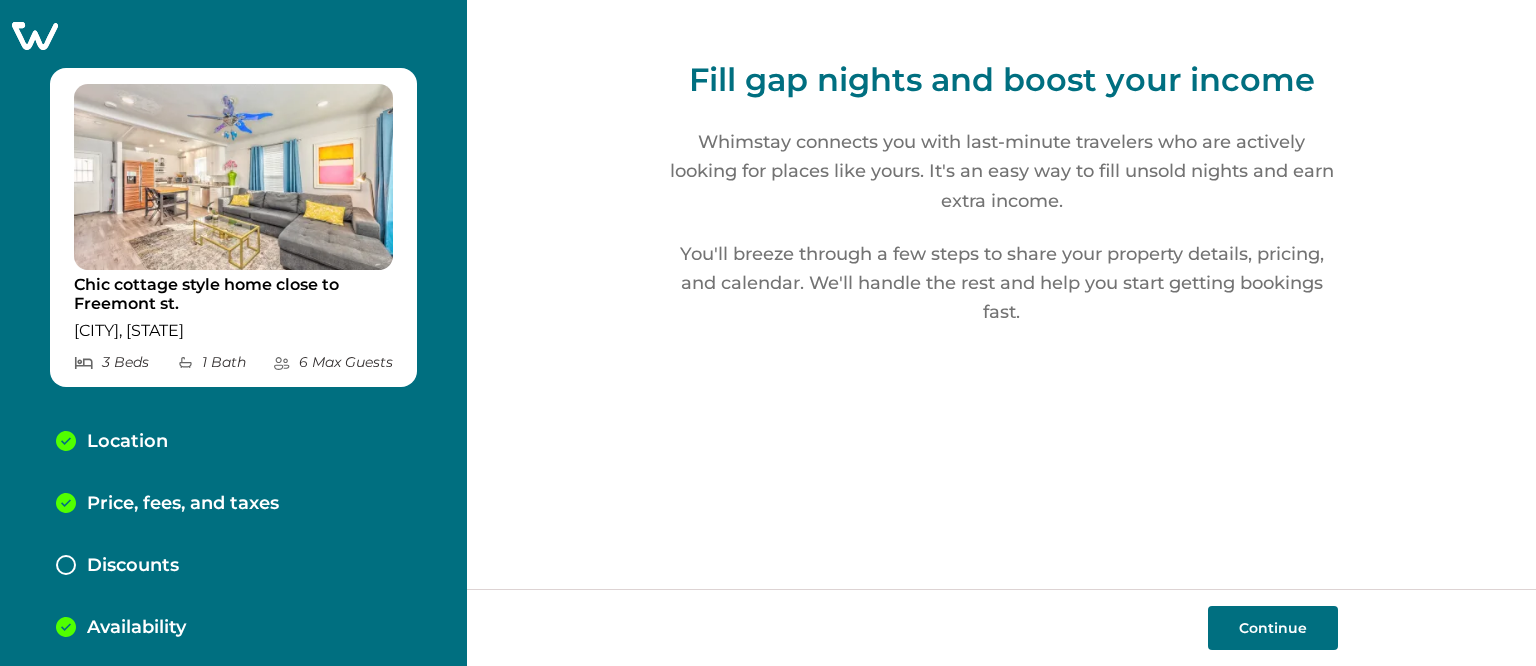 click 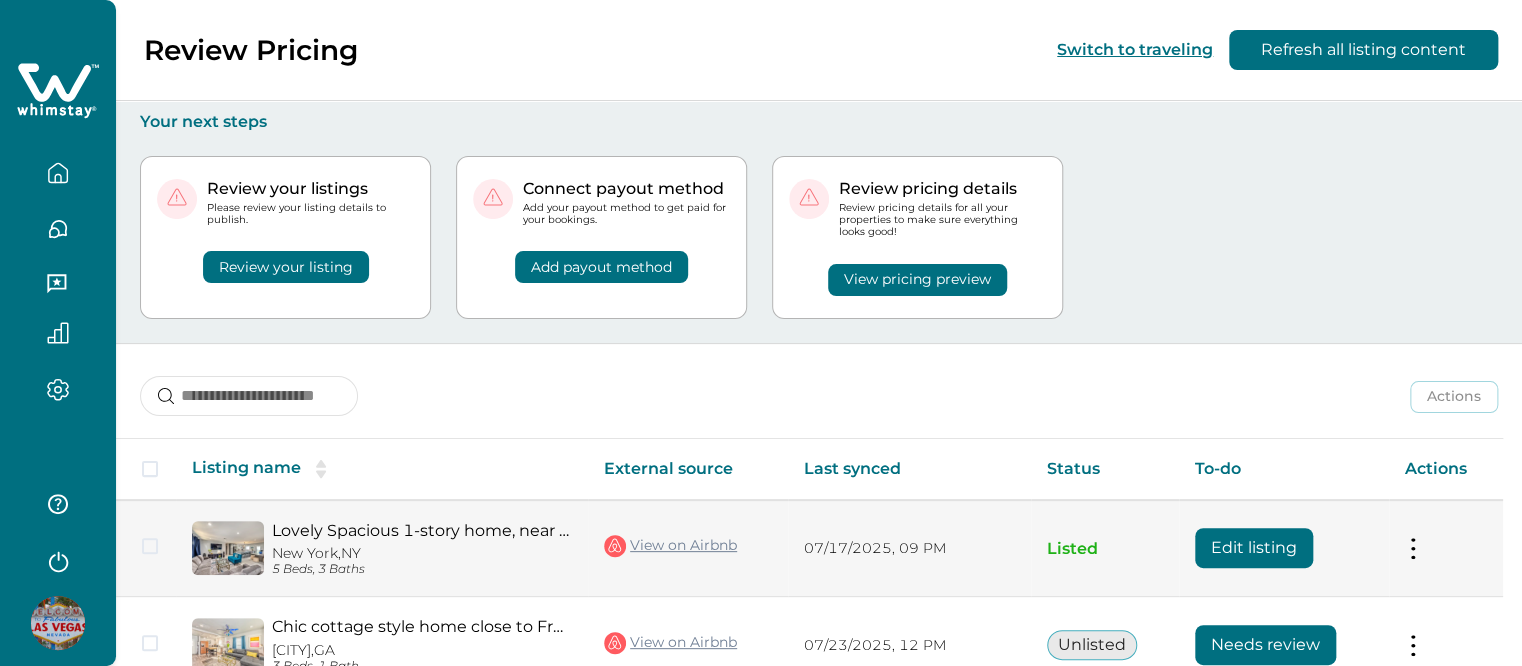 click on "Edit listing" at bounding box center [1254, 548] 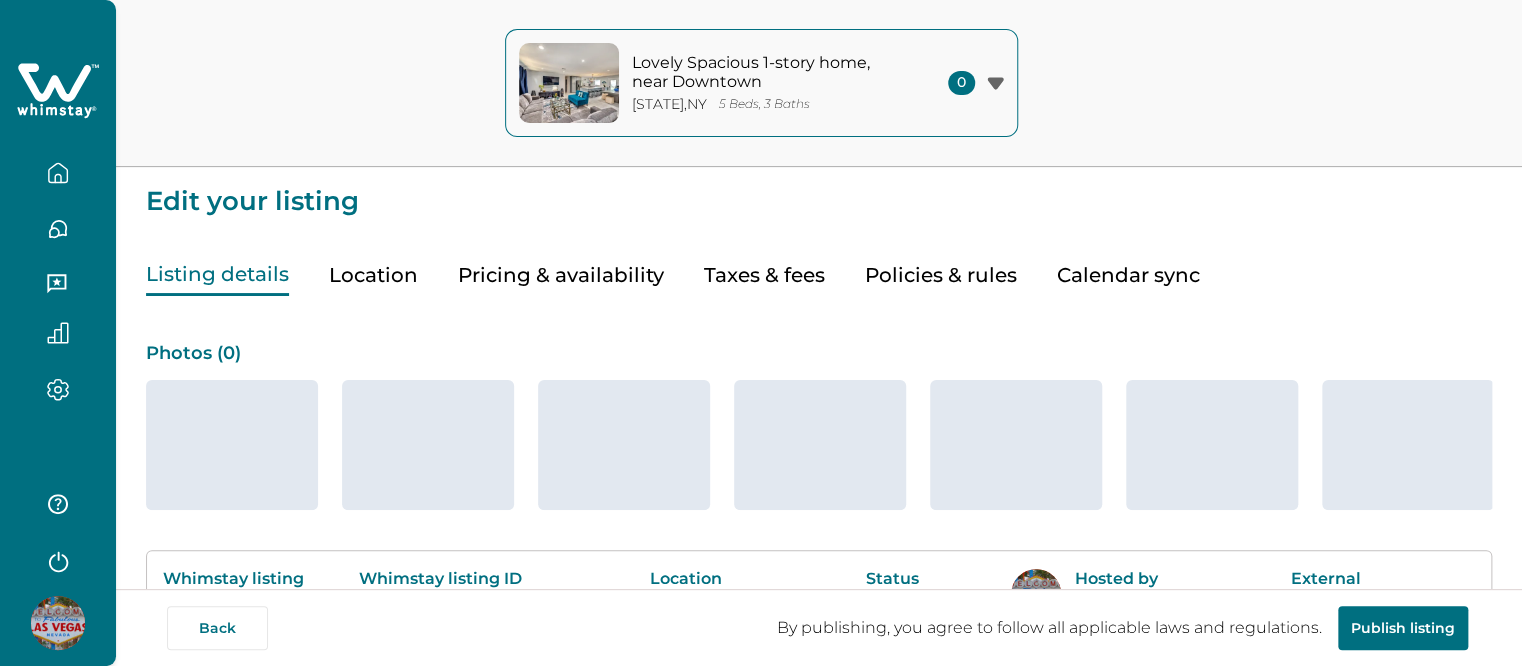 type on "**" 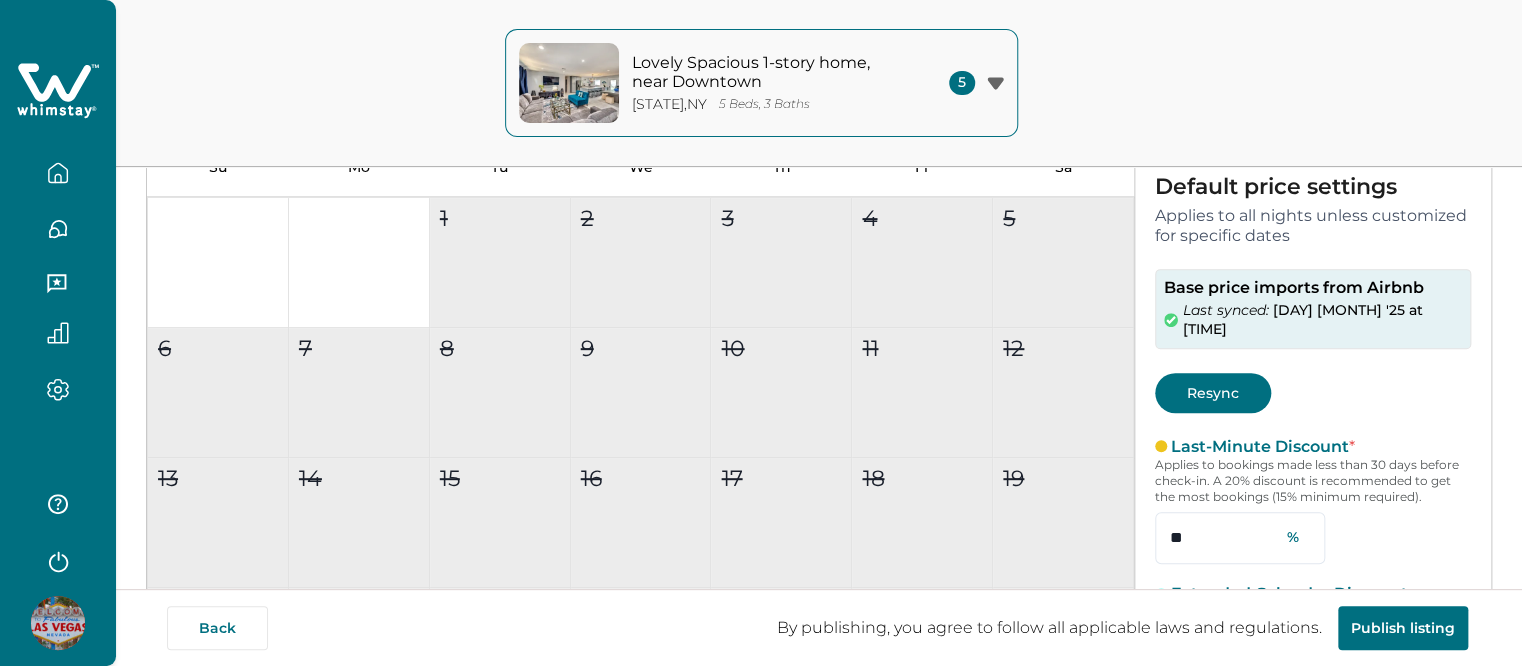 scroll, scrollTop: 271, scrollLeft: 0, axis: vertical 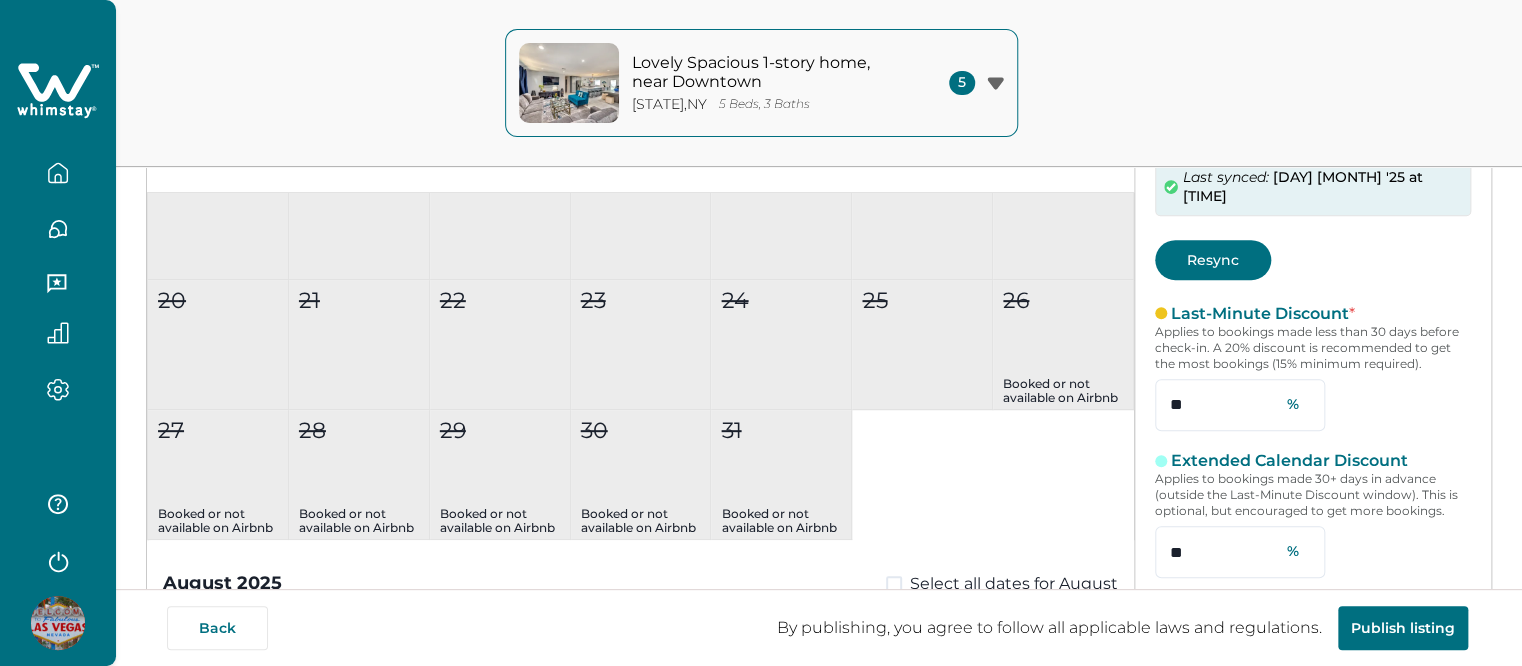 click on "Last-Minute Discount" at bounding box center [1258, 314] 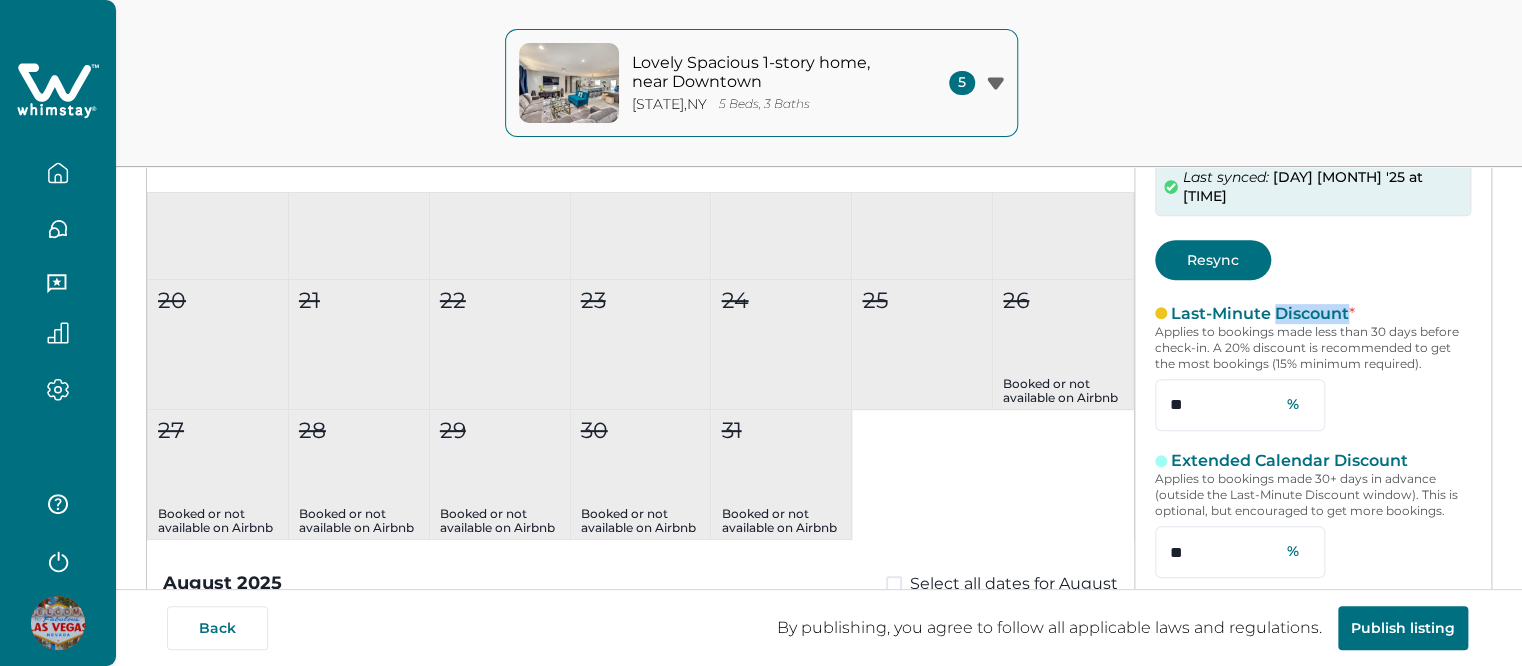 click on "Last-Minute Discount" at bounding box center [1258, 314] 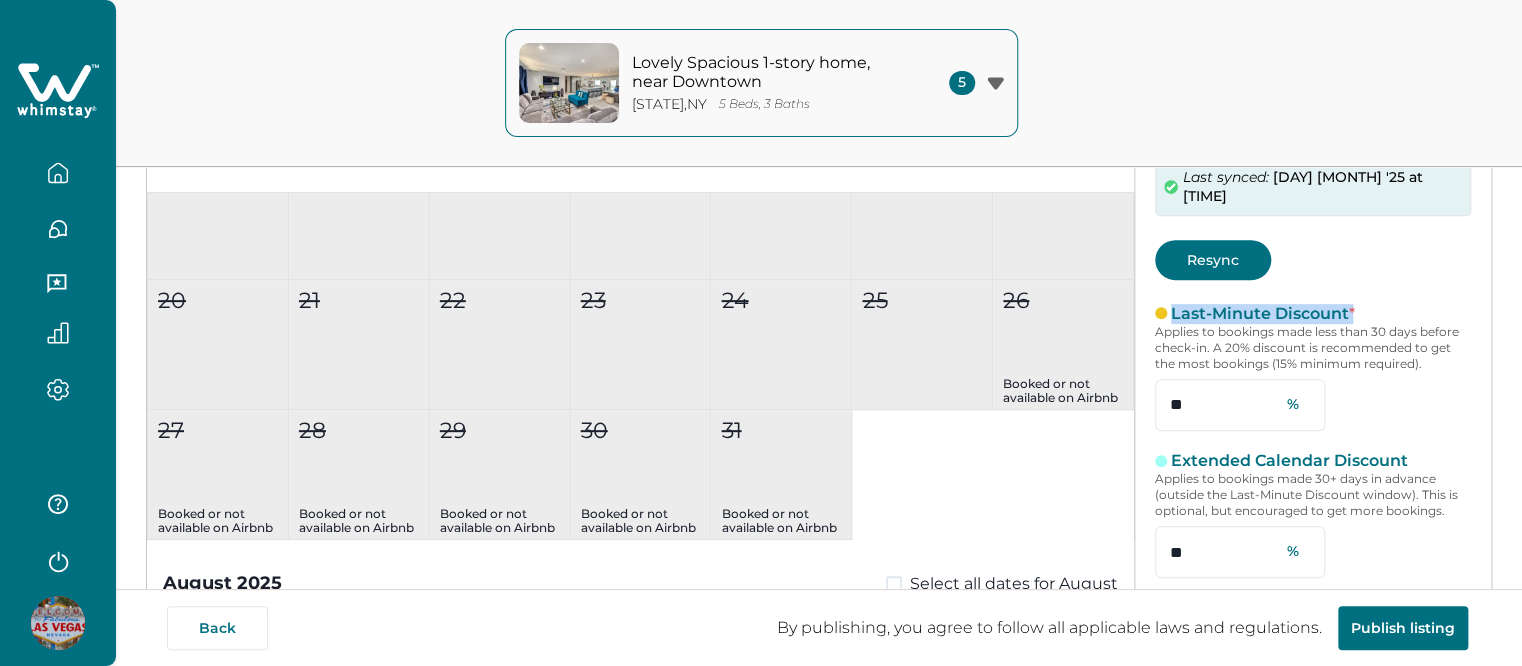 click on "Last-Minute Discount" at bounding box center [1258, 314] 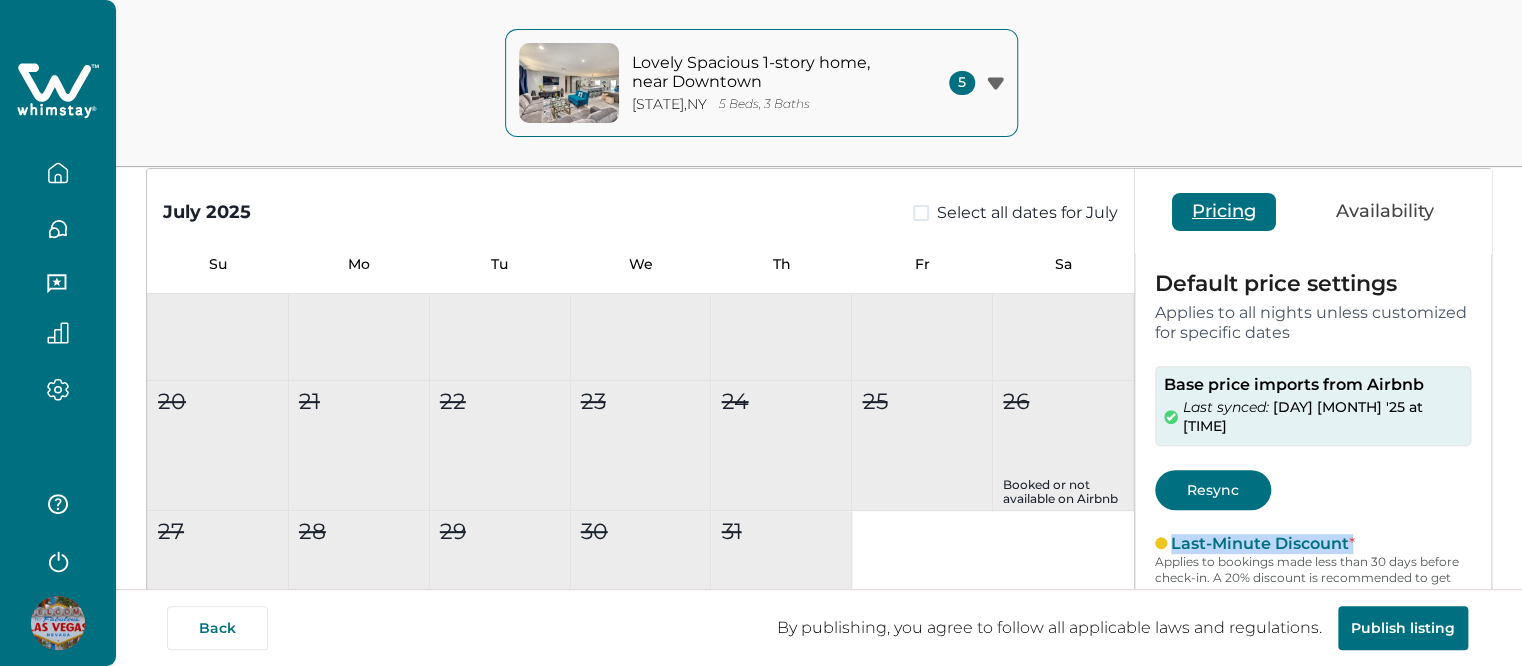 scroll, scrollTop: 71, scrollLeft: 0, axis: vertical 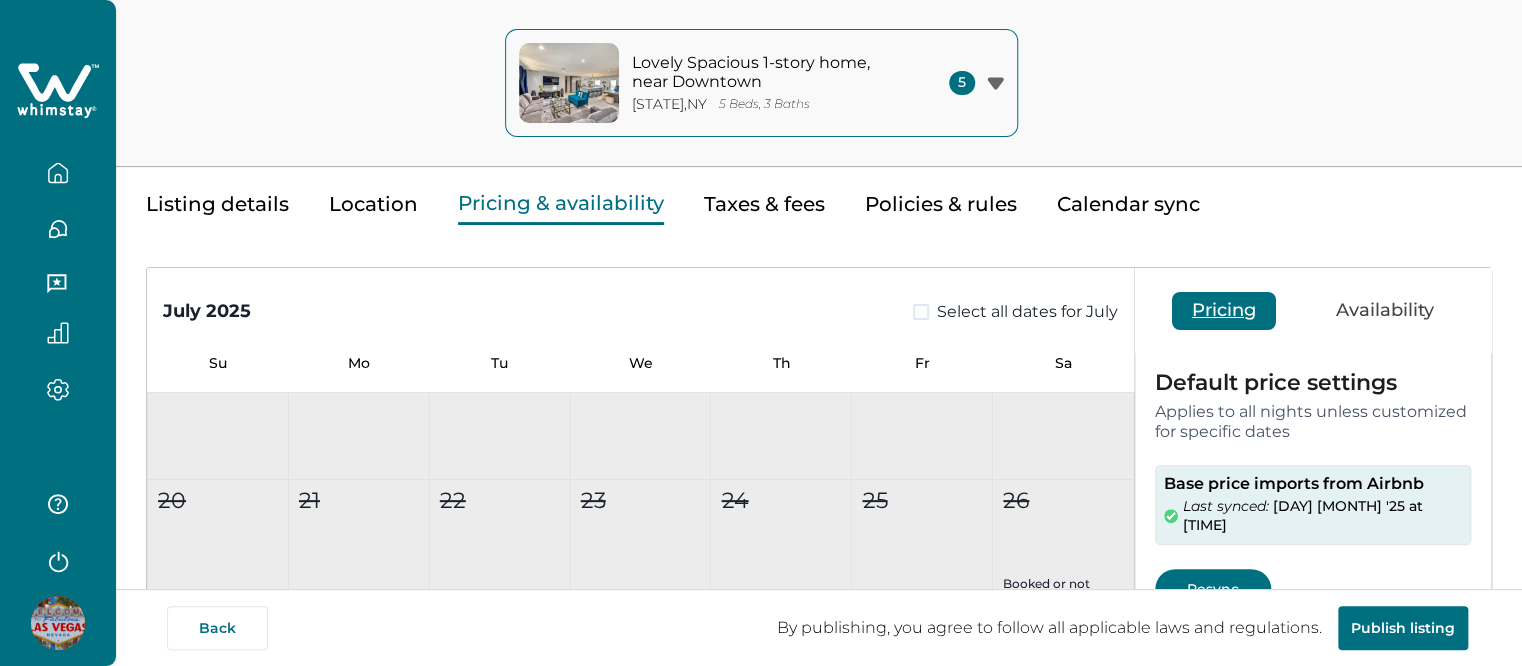 click on "Availability" at bounding box center [1385, 311] 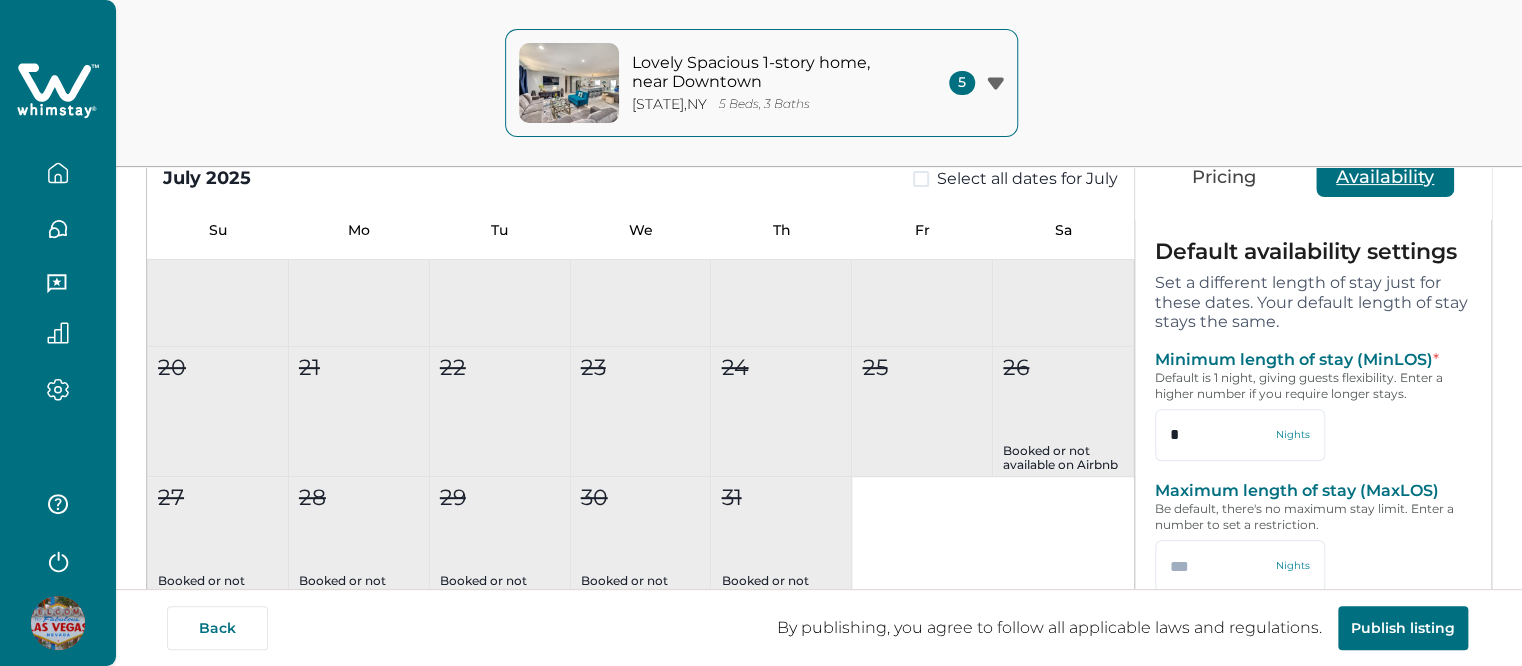 scroll, scrollTop: 171, scrollLeft: 0, axis: vertical 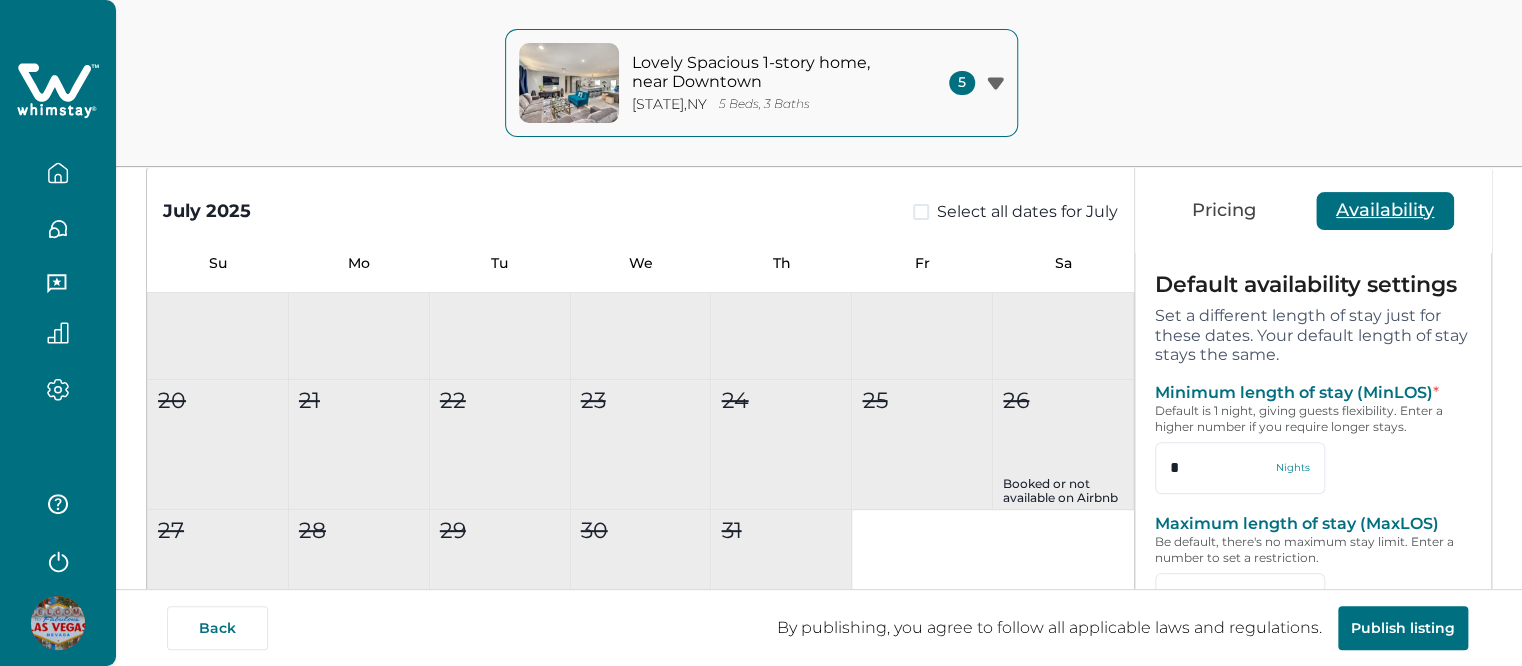 type 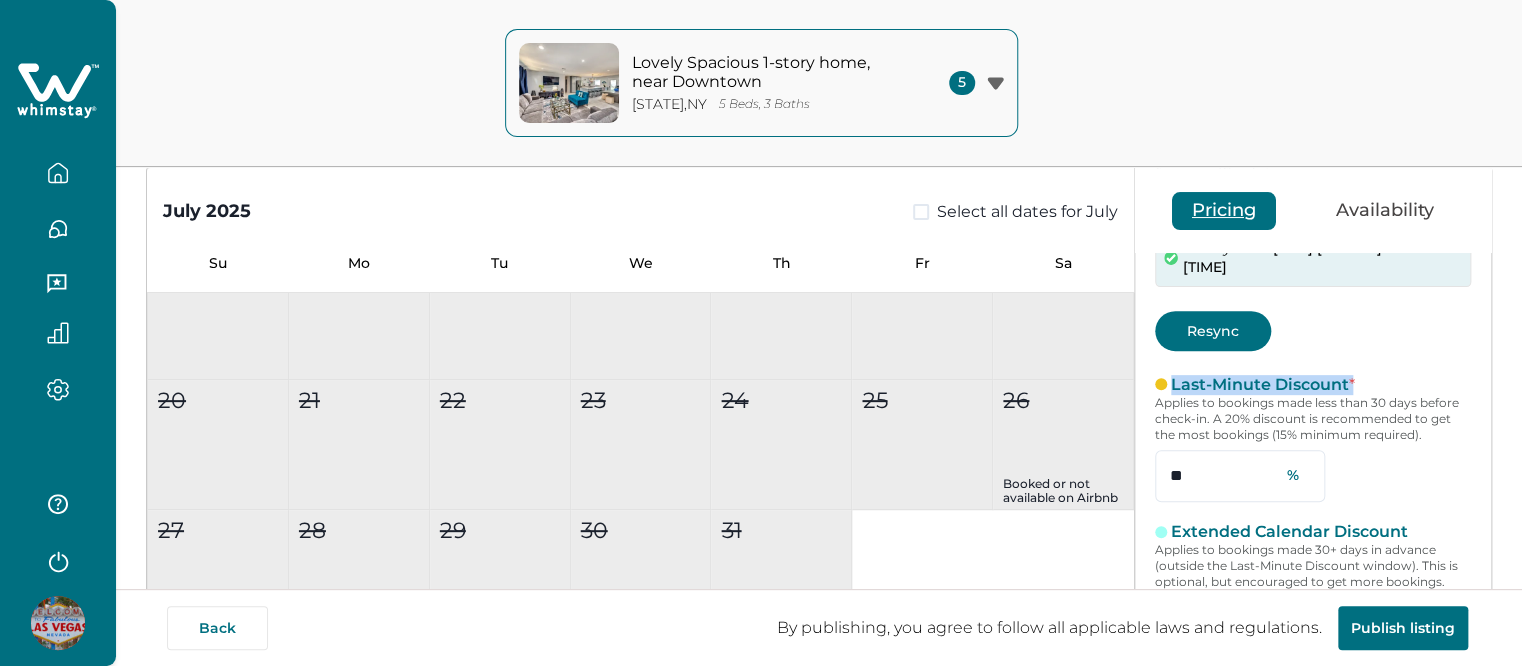scroll, scrollTop: 159, scrollLeft: 0, axis: vertical 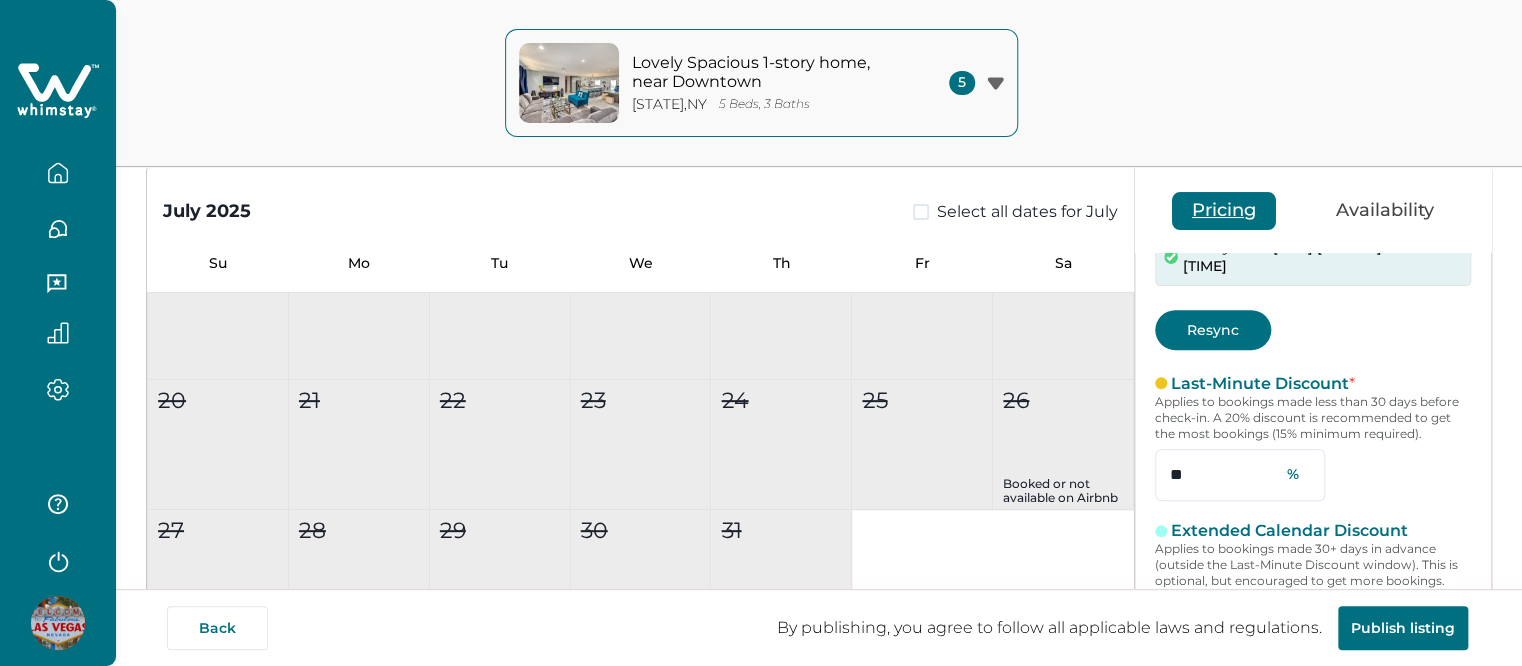 click on "Last-Minute Discount * Applies to bookings made less than 30 days before check-in. A 20% discount is recommended to get the most bookings (15% minimum required). ** %" at bounding box center [1313, 437] 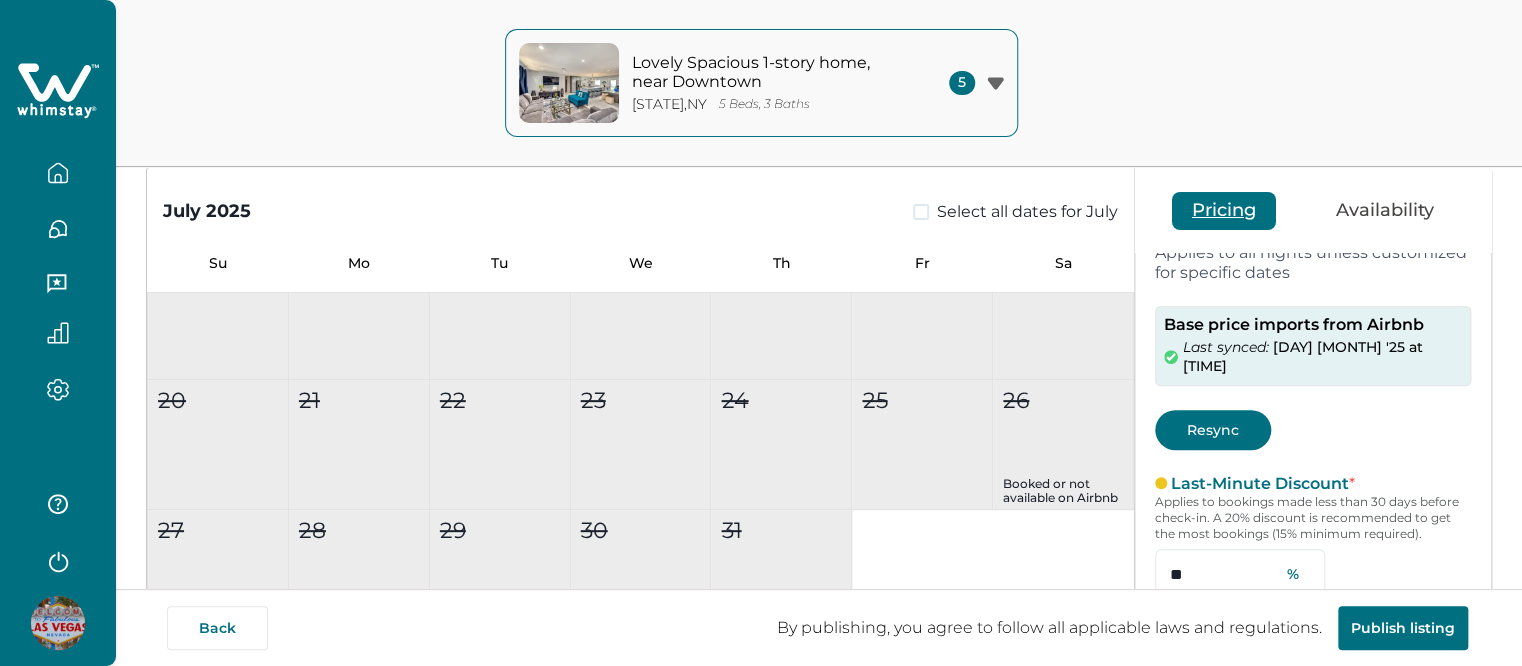 scroll, scrollTop: 159, scrollLeft: 0, axis: vertical 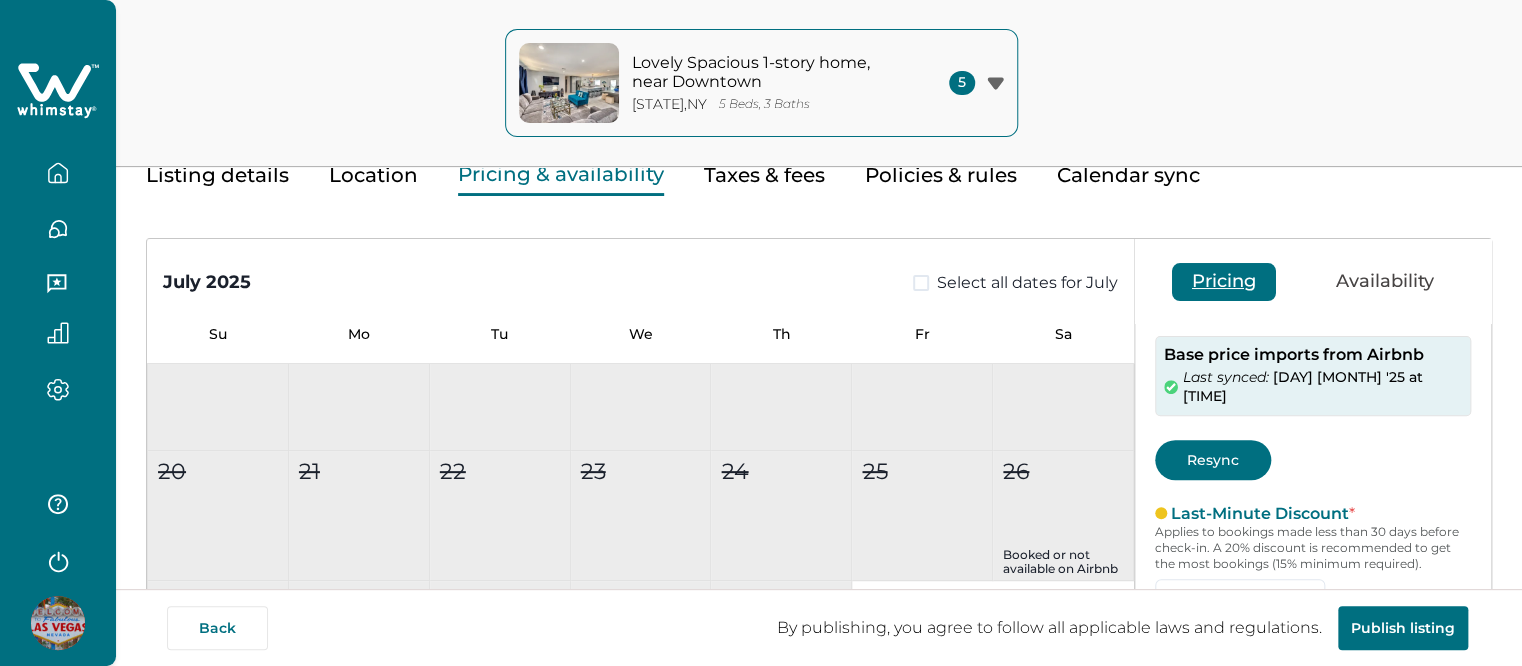 click on "Last synced:   09 May '25 at 6:35 PM" at bounding box center [1322, 387] 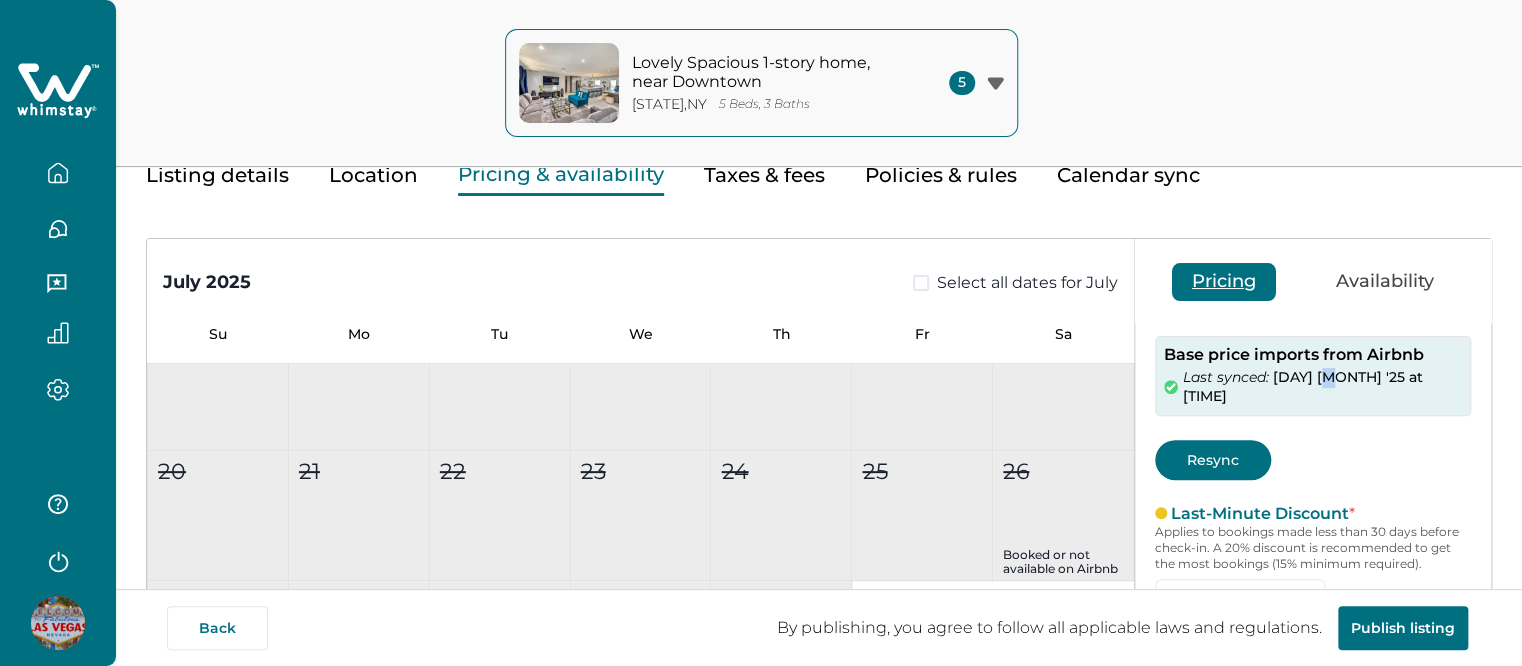click on "Last synced:   09 May '25 at 6:35 PM" at bounding box center [1322, 387] 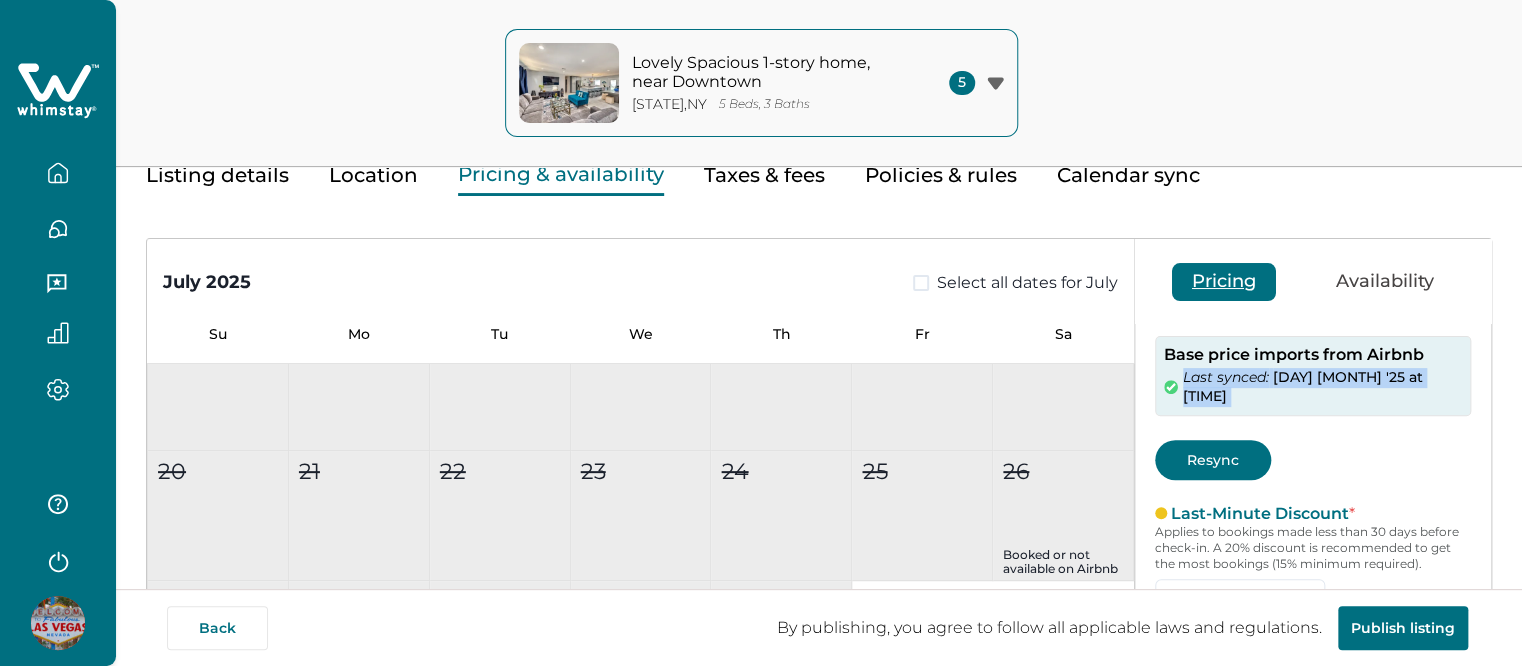 click on "Last synced:   09 May '25 at 6:35 PM" at bounding box center [1322, 387] 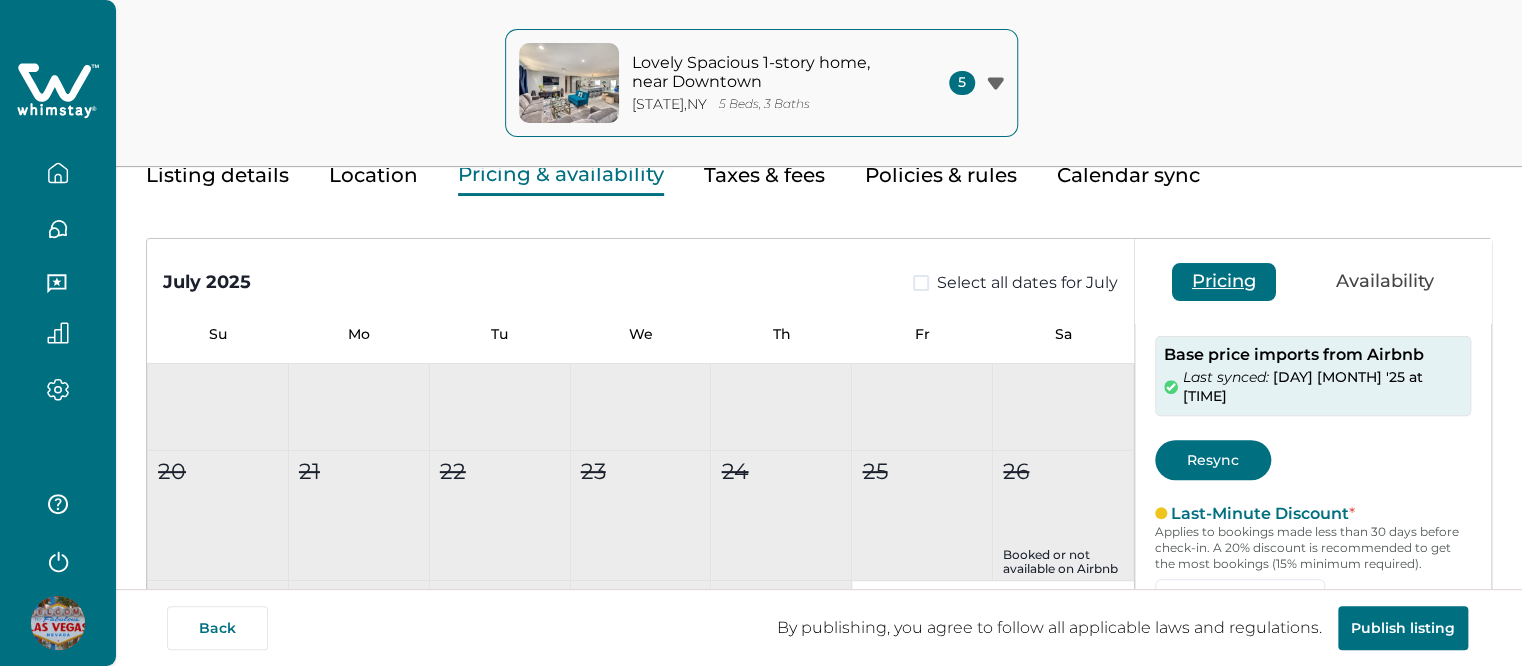 click on "Base price imports from Airbnb" at bounding box center (1313, 355) 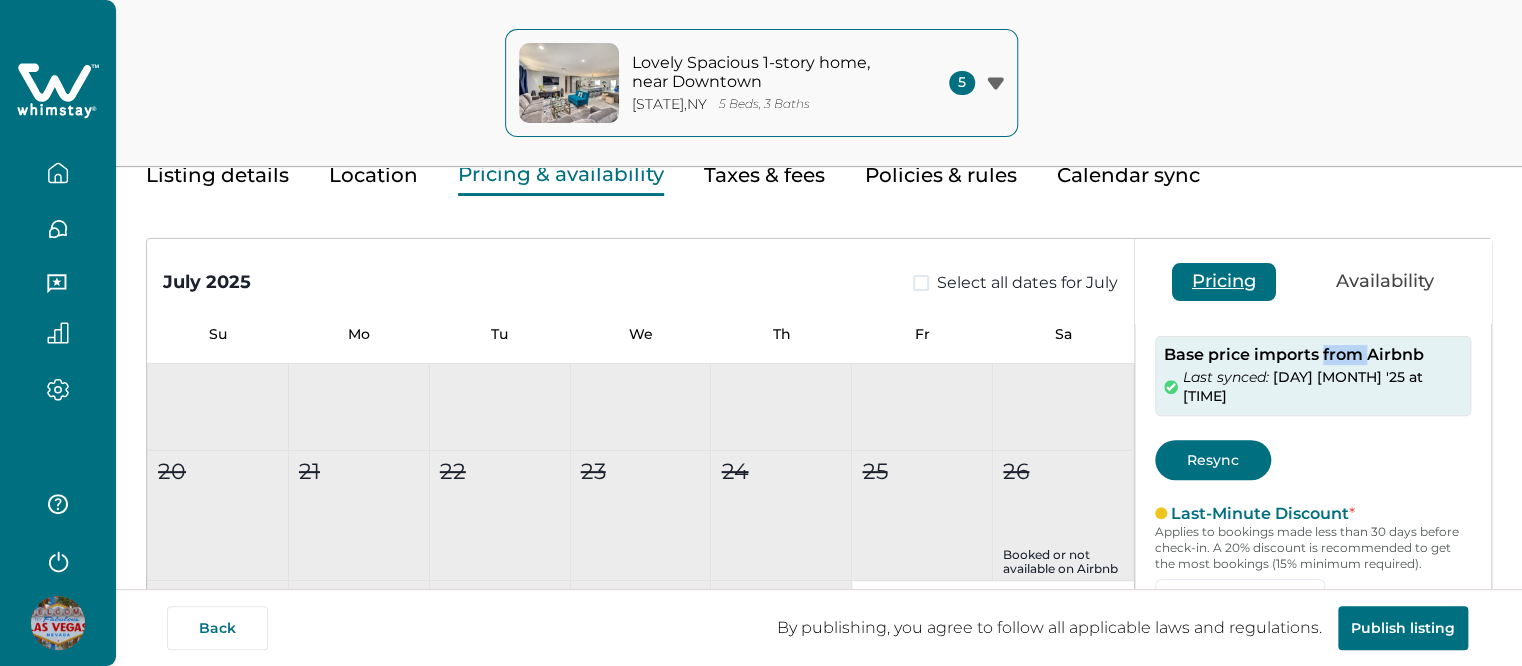 click on "Base price imports from Airbnb" at bounding box center [1313, 355] 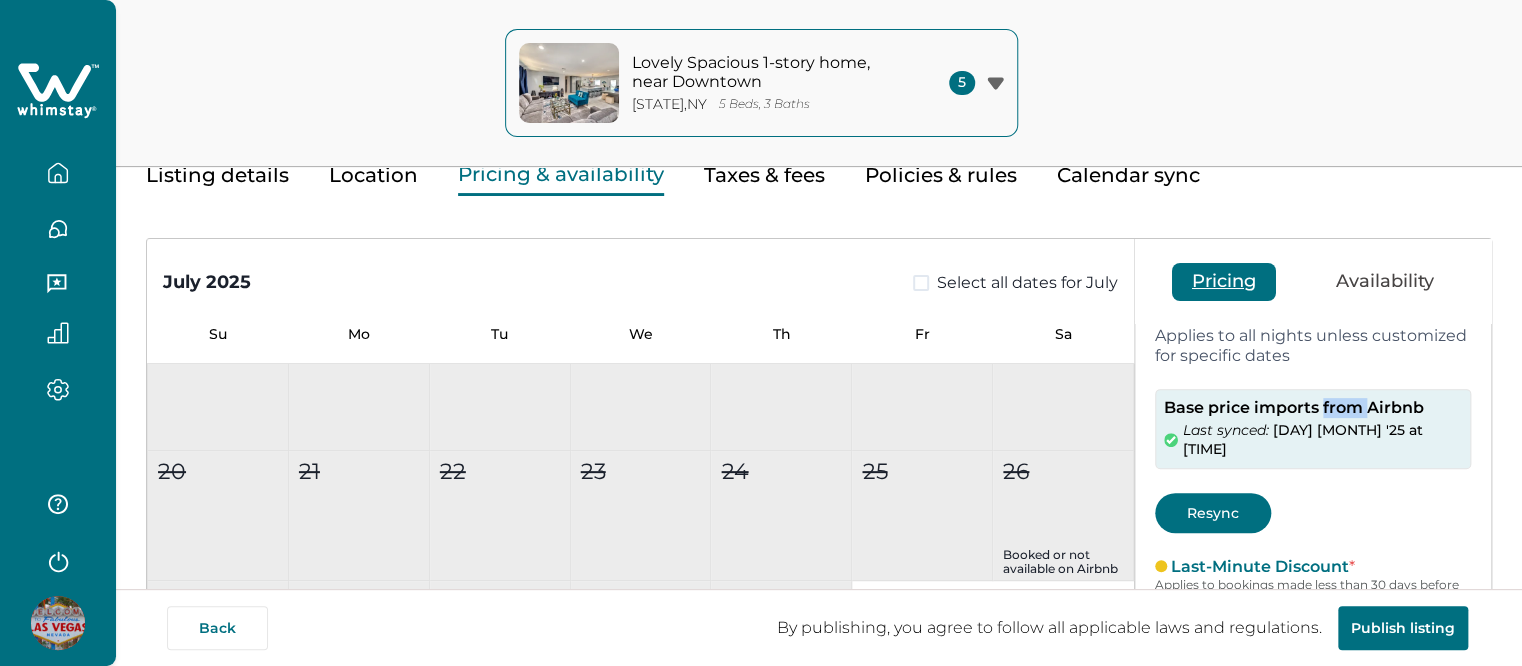 scroll, scrollTop: 0, scrollLeft: 0, axis: both 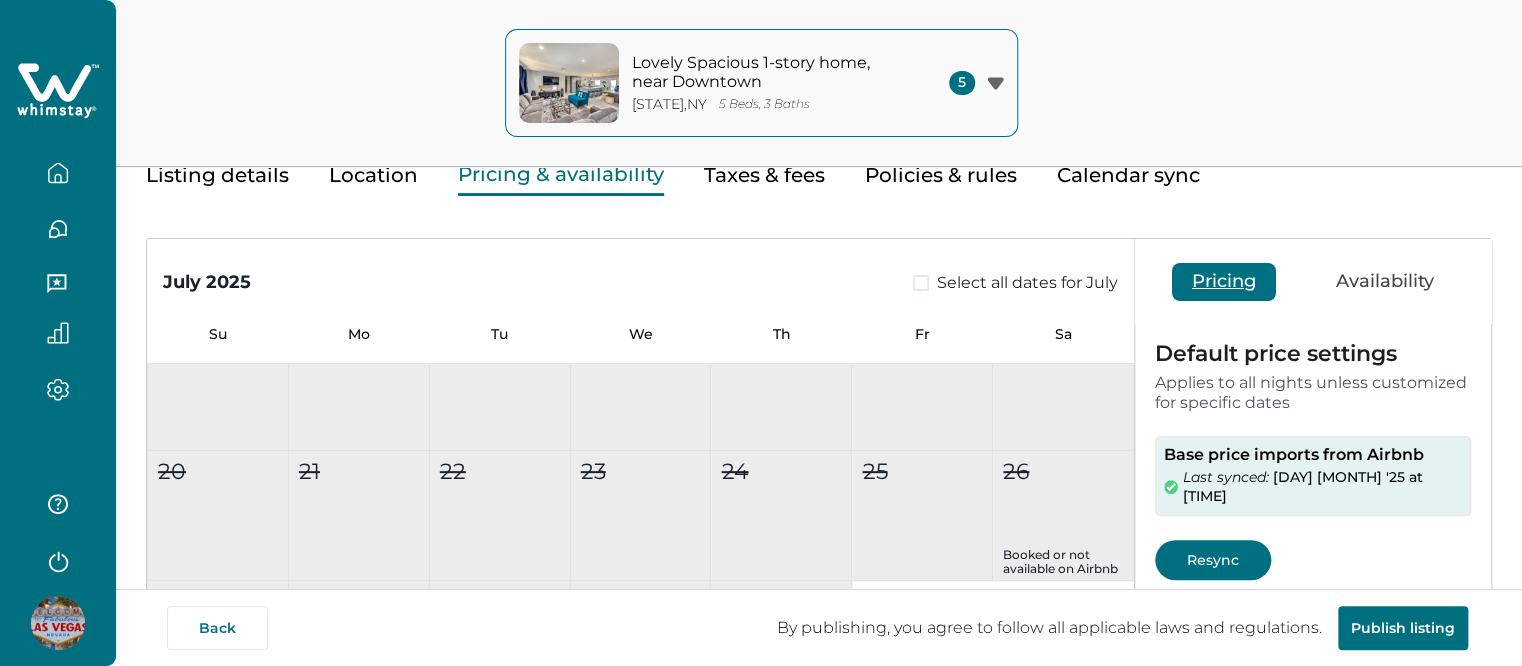 click on "Applies to all nights unless customized for specific dates" at bounding box center [1313, 392] 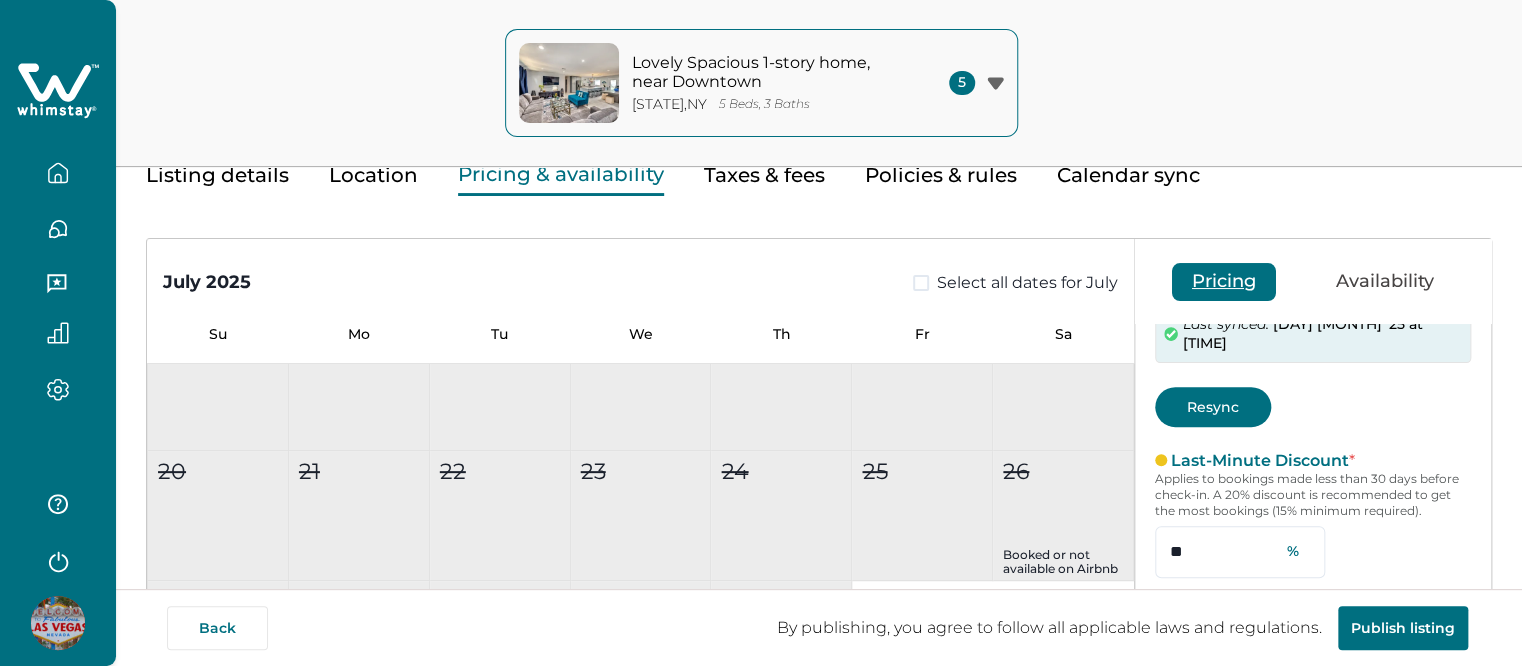 scroll, scrollTop: 159, scrollLeft: 0, axis: vertical 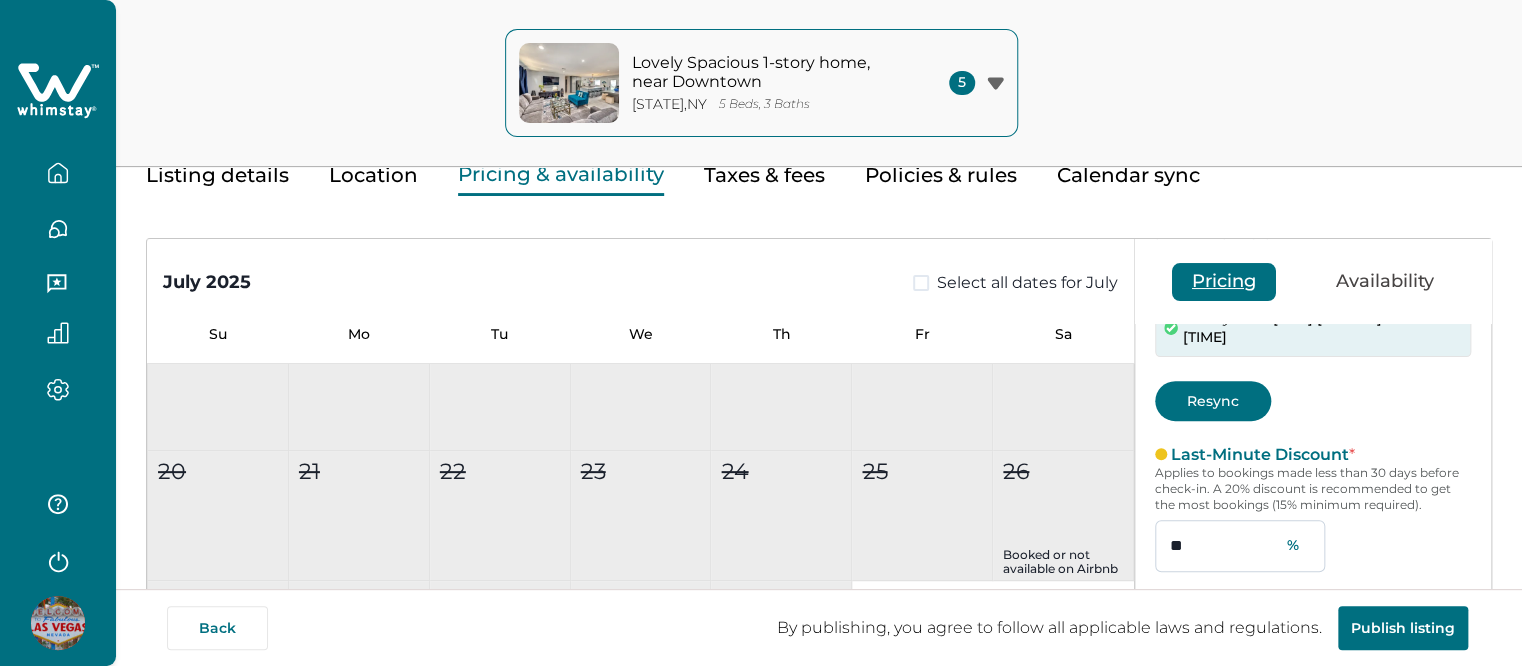 click on "**" at bounding box center [1240, 546] 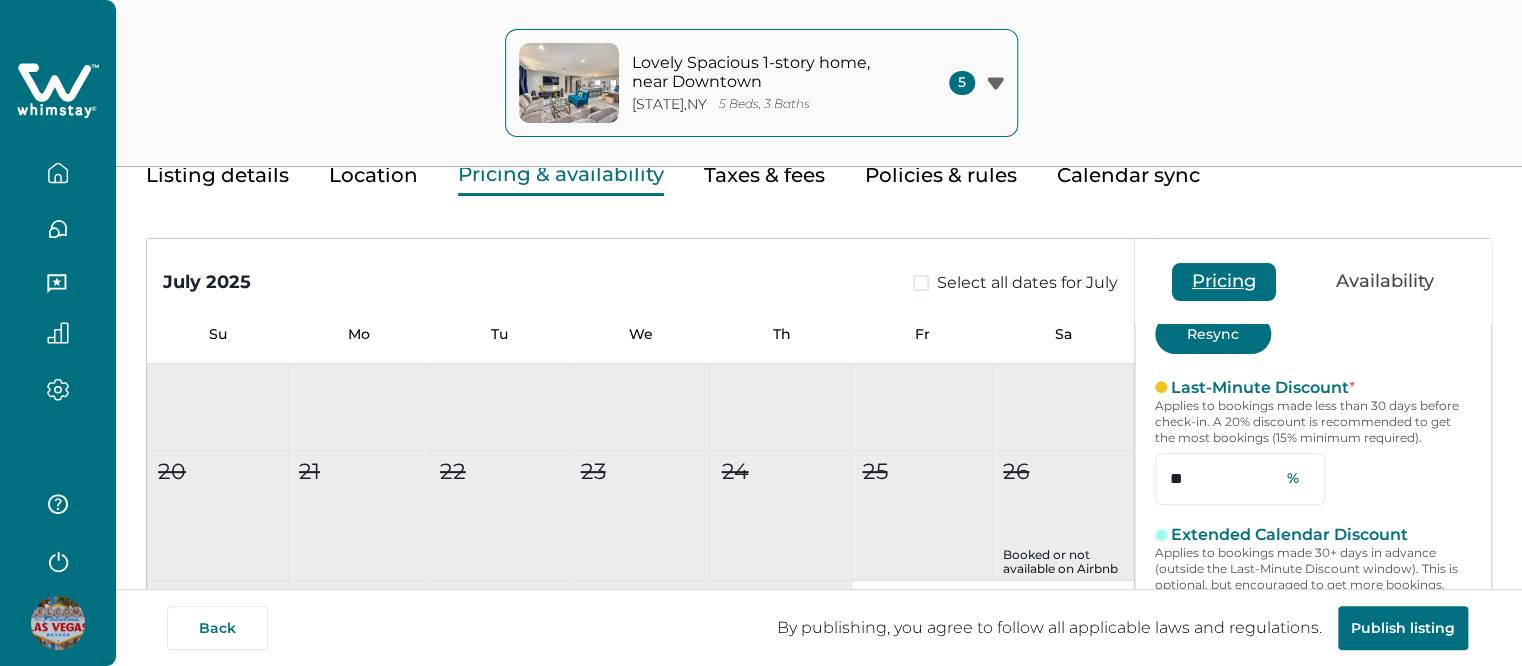 scroll, scrollTop: 243, scrollLeft: 0, axis: vertical 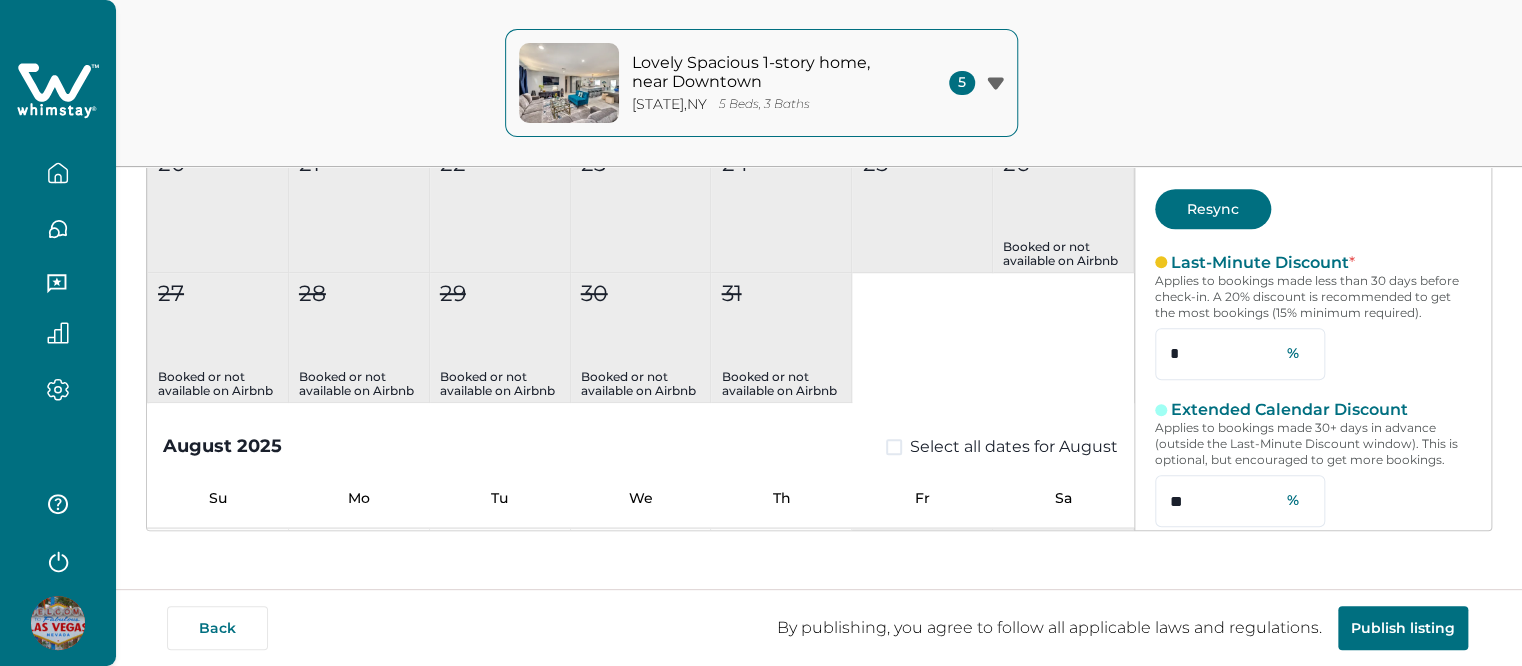 type on "**" 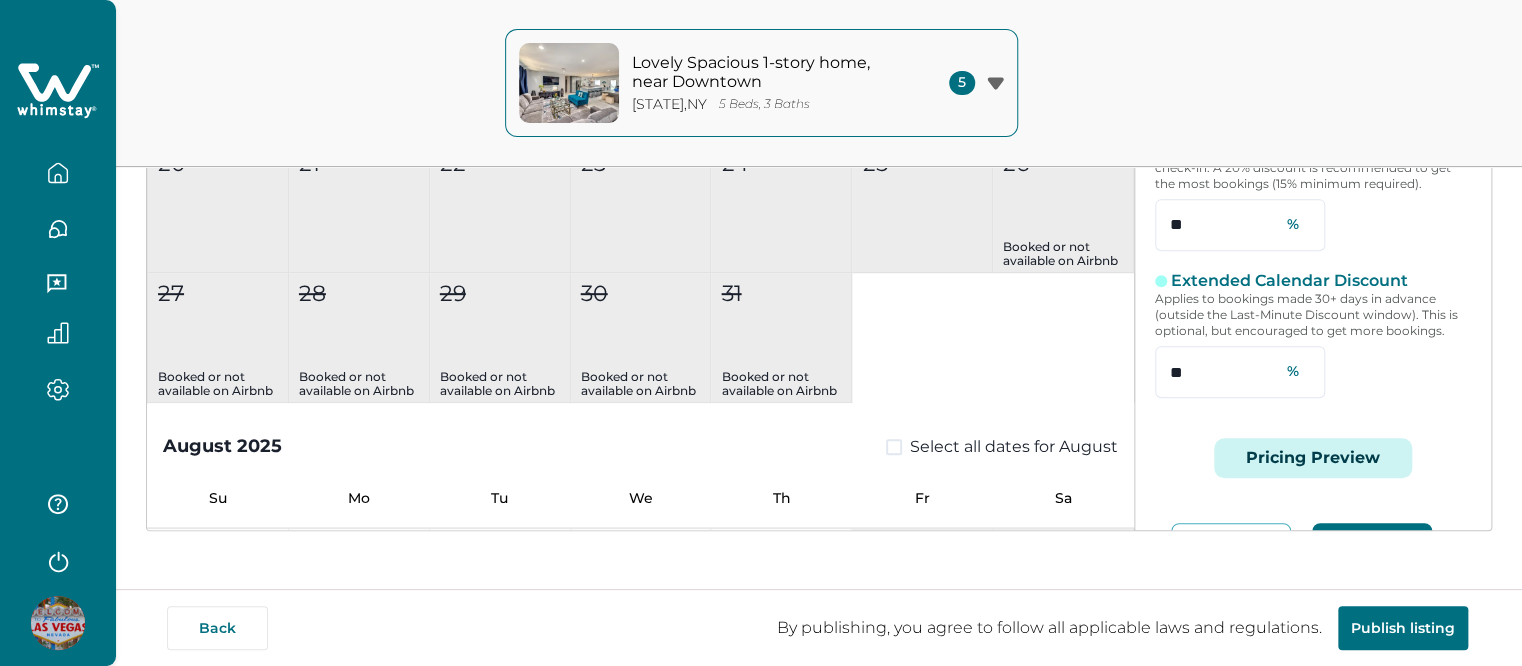 scroll, scrollTop: 243, scrollLeft: 0, axis: vertical 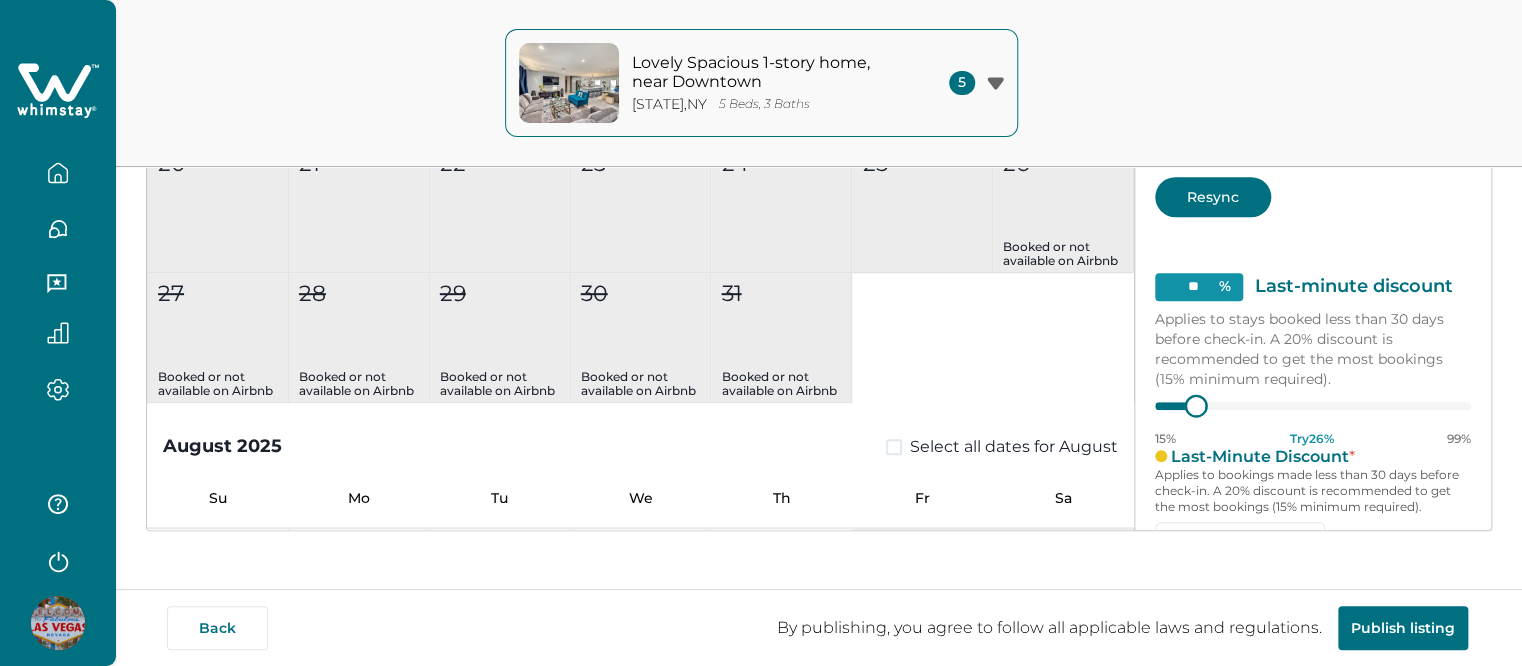 click at bounding box center (1196, 405) 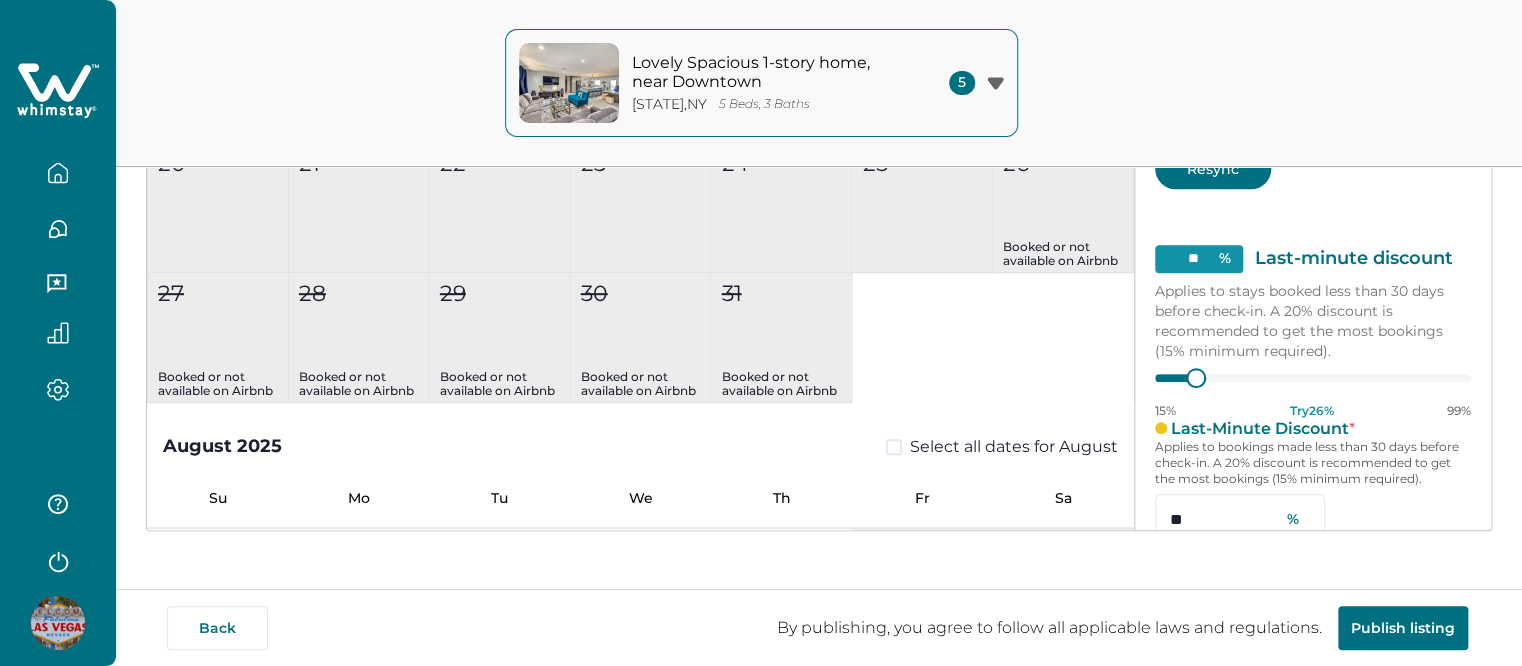 scroll, scrollTop: 84, scrollLeft: 0, axis: vertical 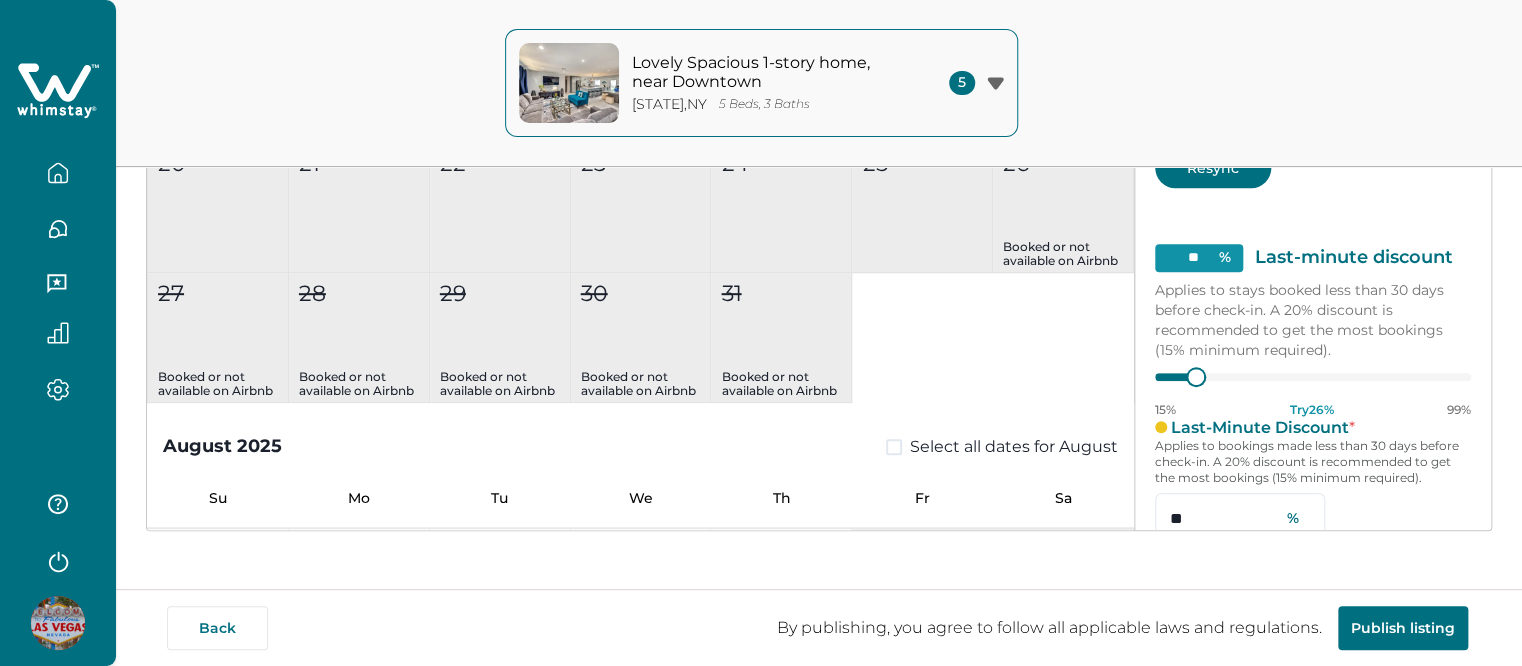 click on "**" at bounding box center (1199, 258) 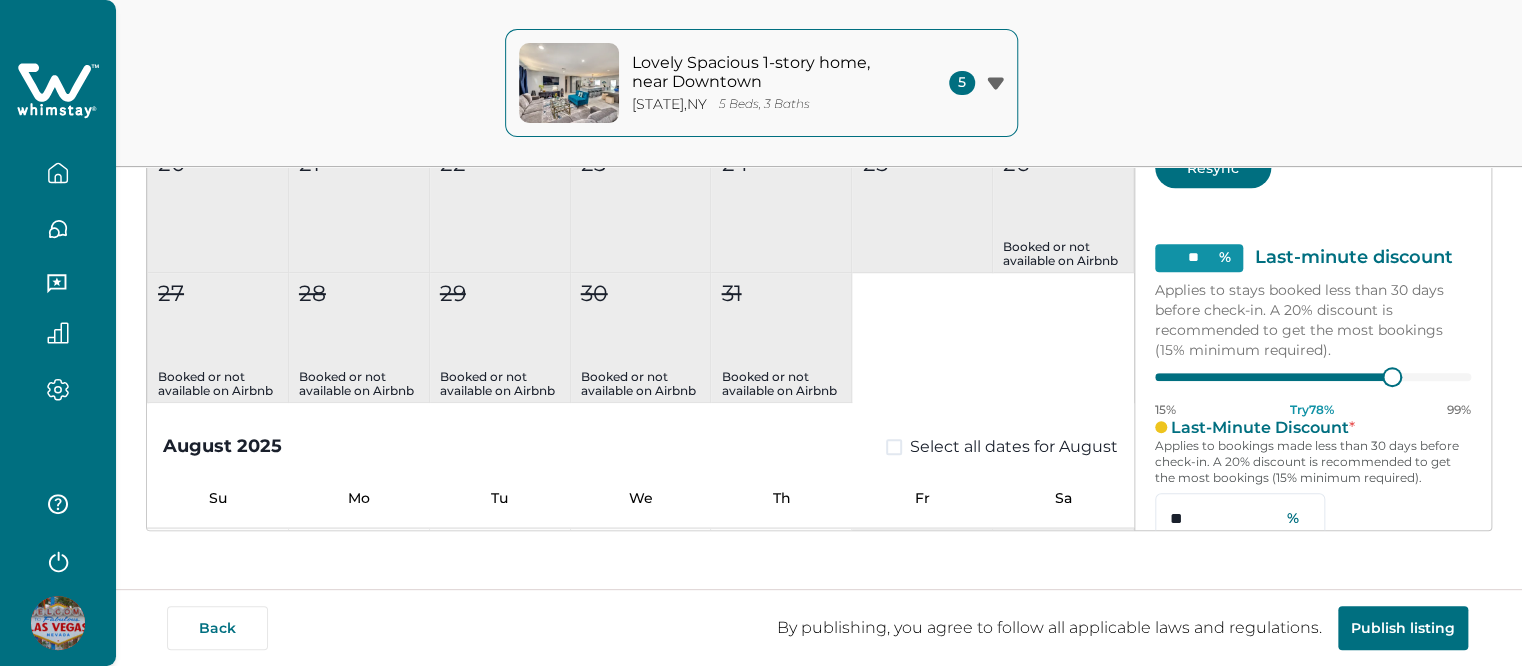 type on "*" 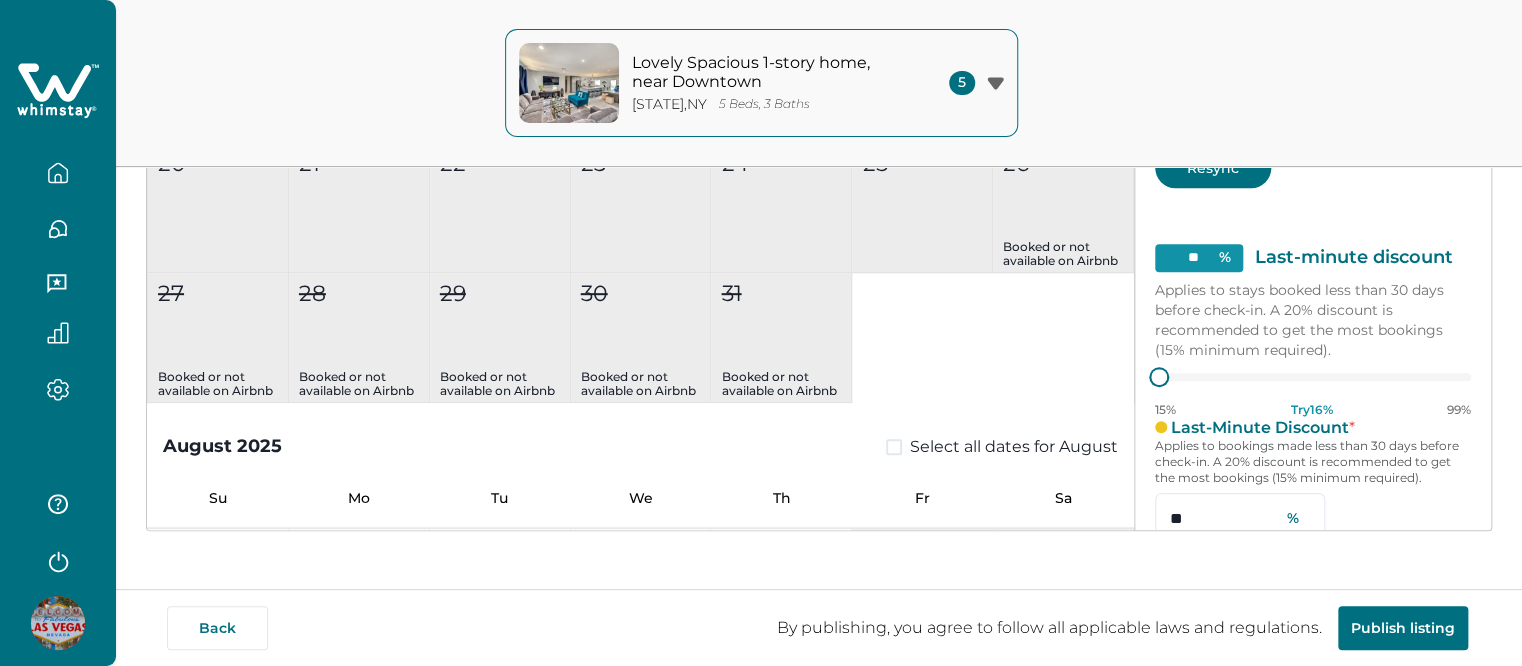 type on "*" 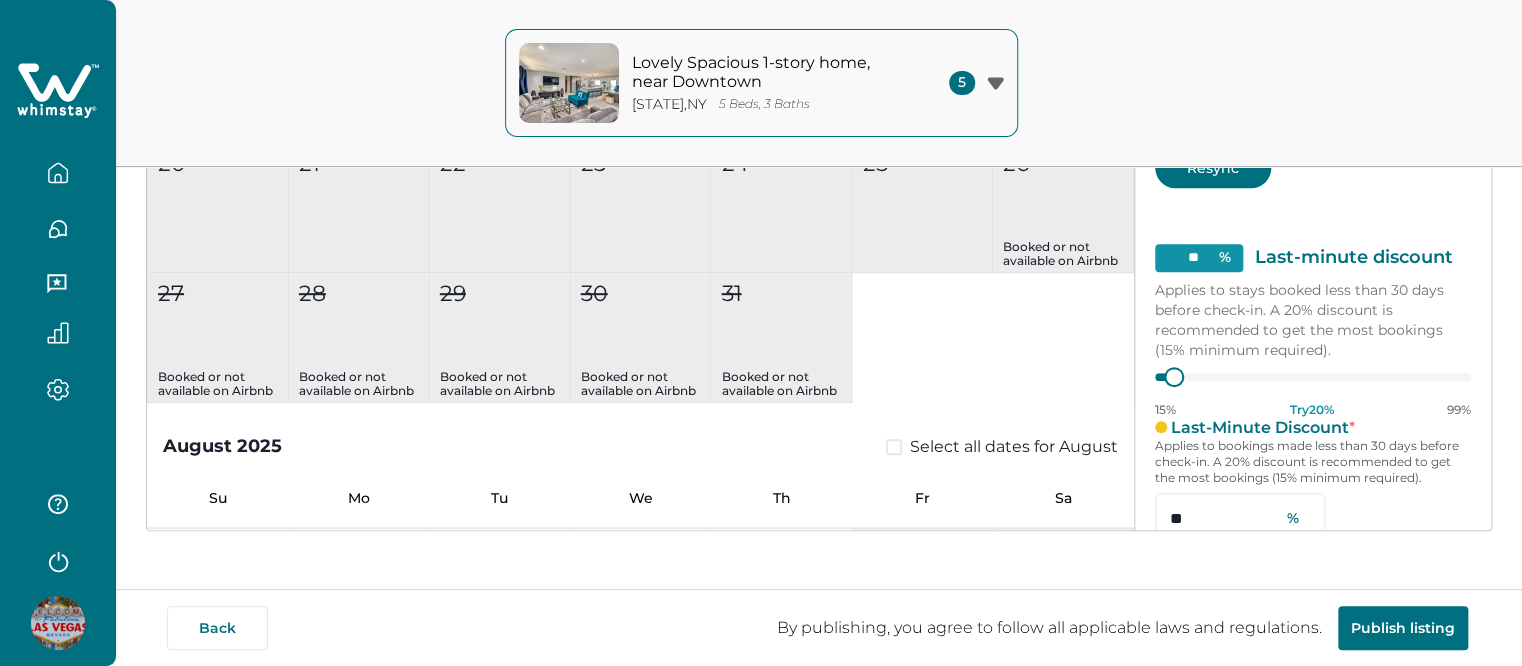 type on "*" 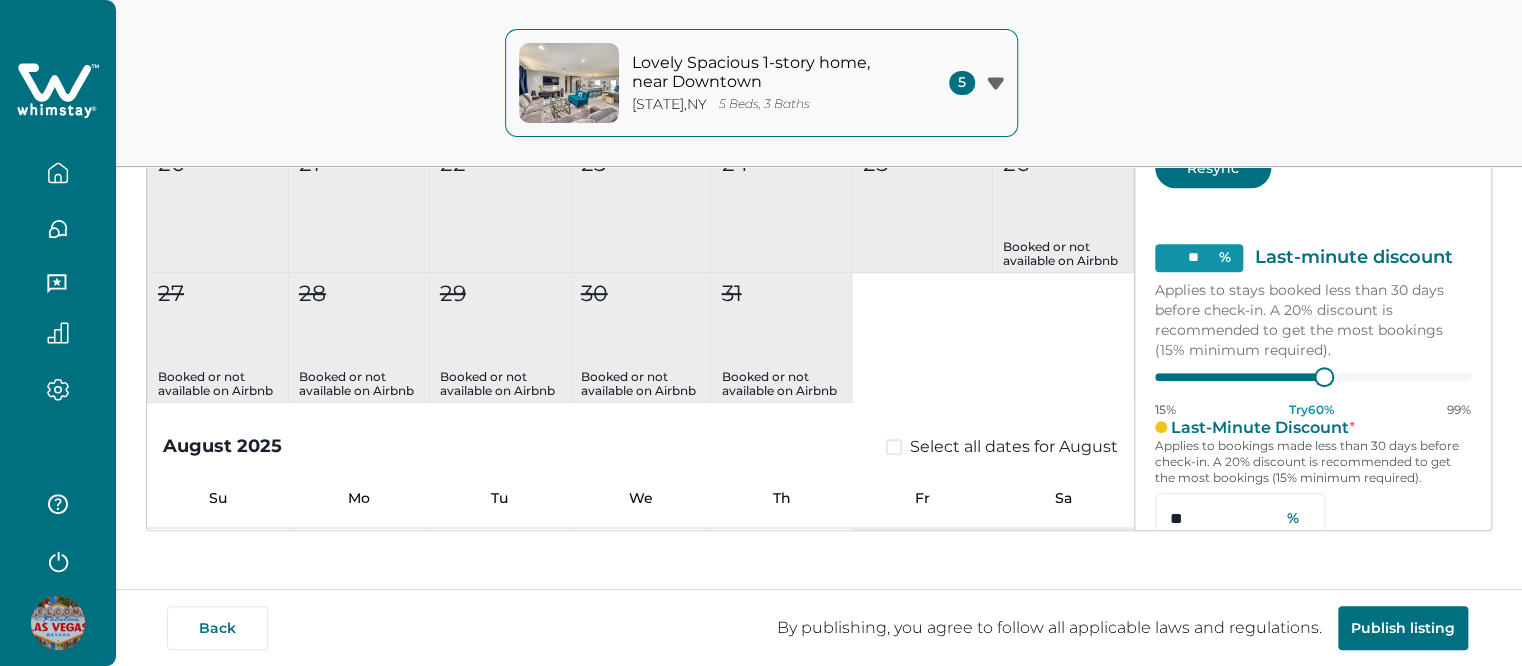 type on "*" 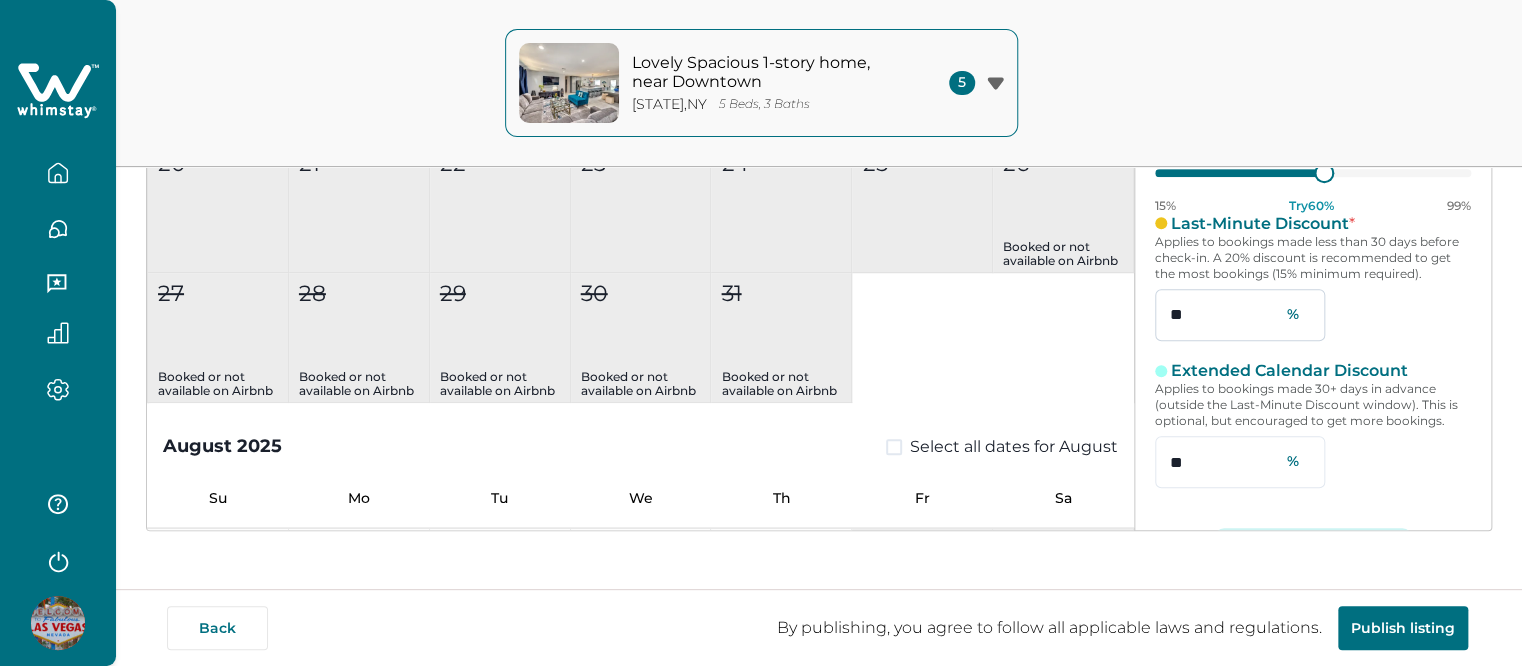 scroll, scrollTop: 287, scrollLeft: 0, axis: vertical 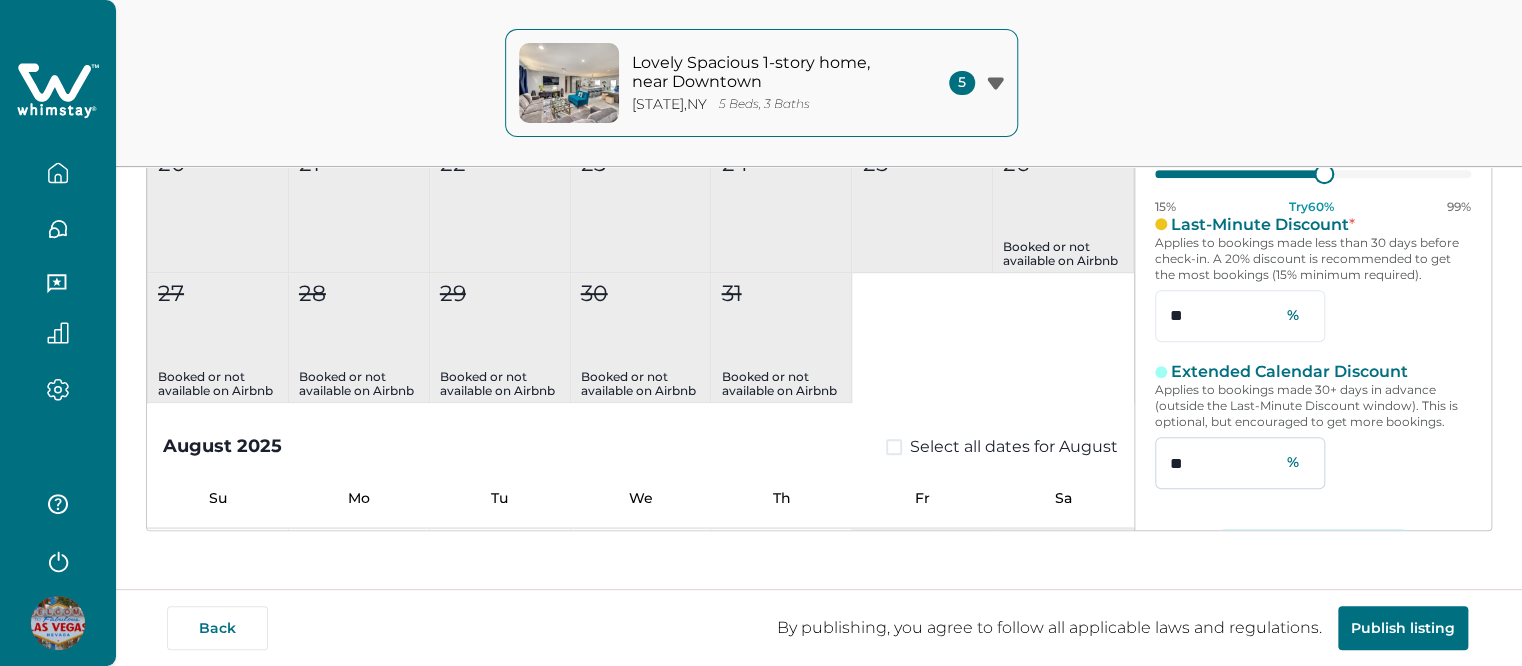 click on "**" at bounding box center (1240, 463) 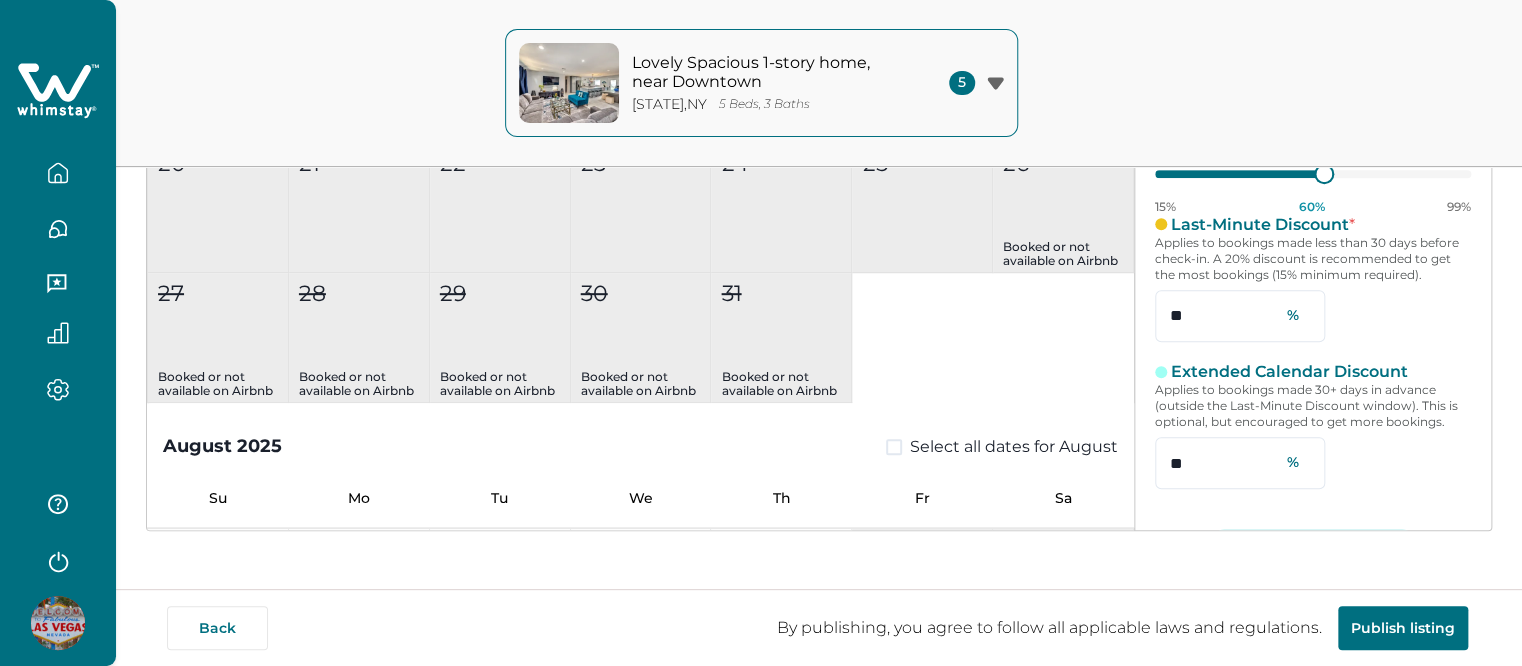 type on "**" 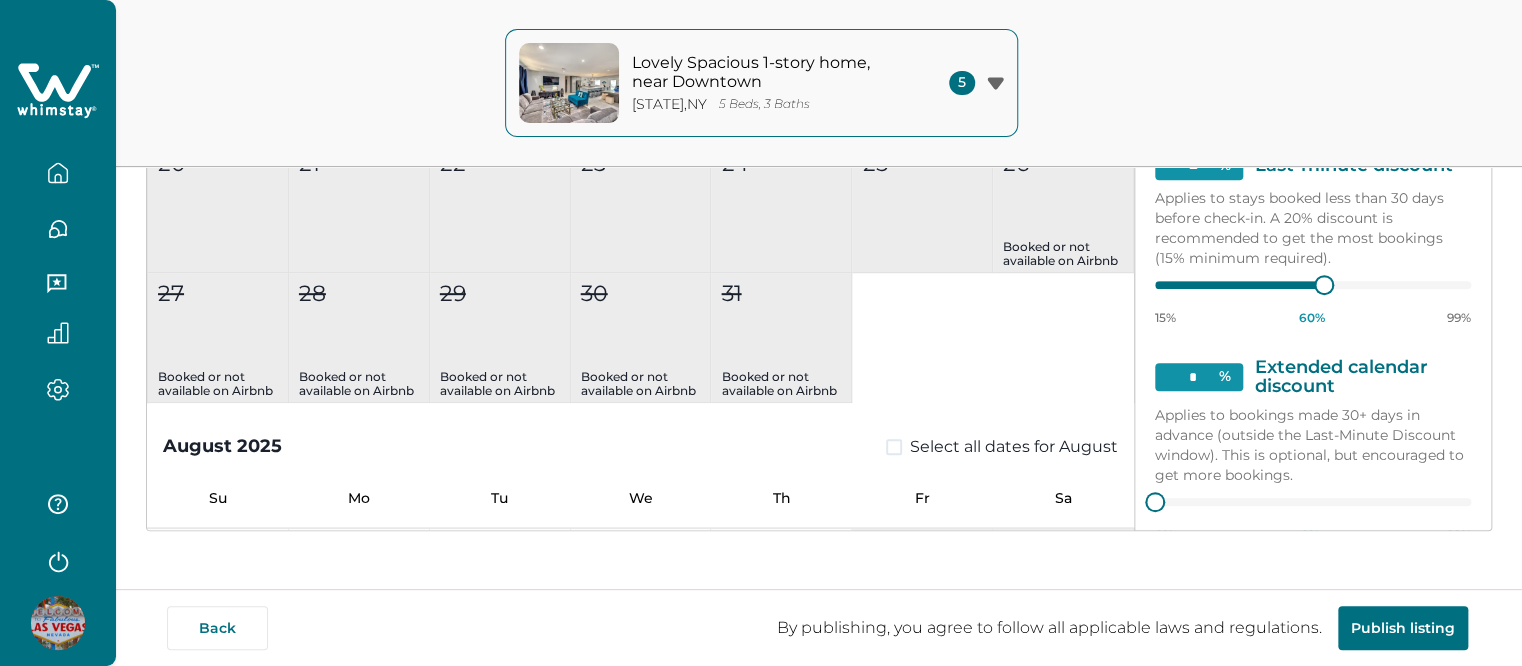 scroll, scrollTop: 168, scrollLeft: 0, axis: vertical 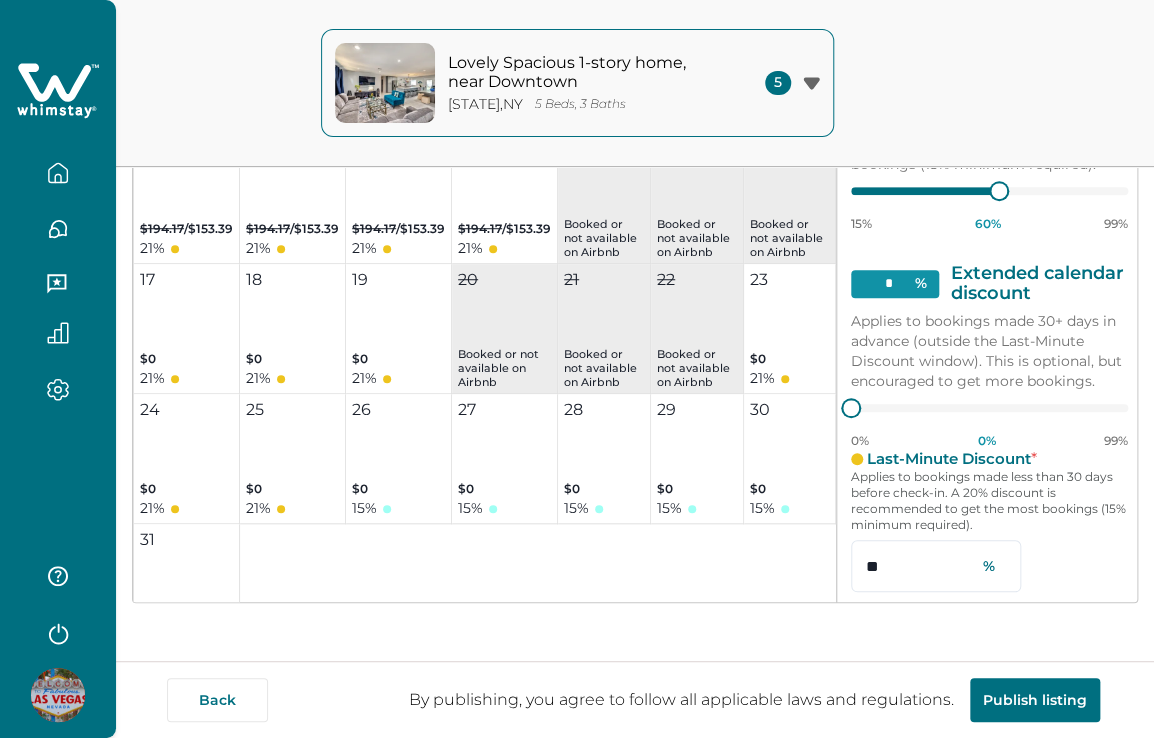click on "1 Booked or not available on Airbnb 2 Booked or not available on Airbnb 3 Booked or not available on Airbnb 4 Booked or not available on Airbnb 5 Booked or not available on Airbnb 6 Booked or not available on Airbnb 7 $206  /  $162.74 21 % 8 Booked or not available on Airbnb 9 Booked or not available on Airbnb 10 $194.17  /  $153.39 21 % 11 $194.17  /  $153.39 21 % 12 $194.17  /  $153.39 21 % 13 $194.17  /  $153.39 21 % 14 Booked or not available on Airbnb 15 Booked or not available on Airbnb 16 Booked or not available on Airbnb 17 $0 21 % 18 $0 21 % 19 $0 21 % 20 Booked or not available on Airbnb 21 Booked or not available on Airbnb 22 Booked or not available on Airbnb 23 $0 21 % 24 $0 21 % 25 $0 21 % 26 $0 15 % 27 $0 15 % 28 $0 15 % 29 $0 15 % 30 $0 15 % 31 $0 15 %" at bounding box center [484, 263] 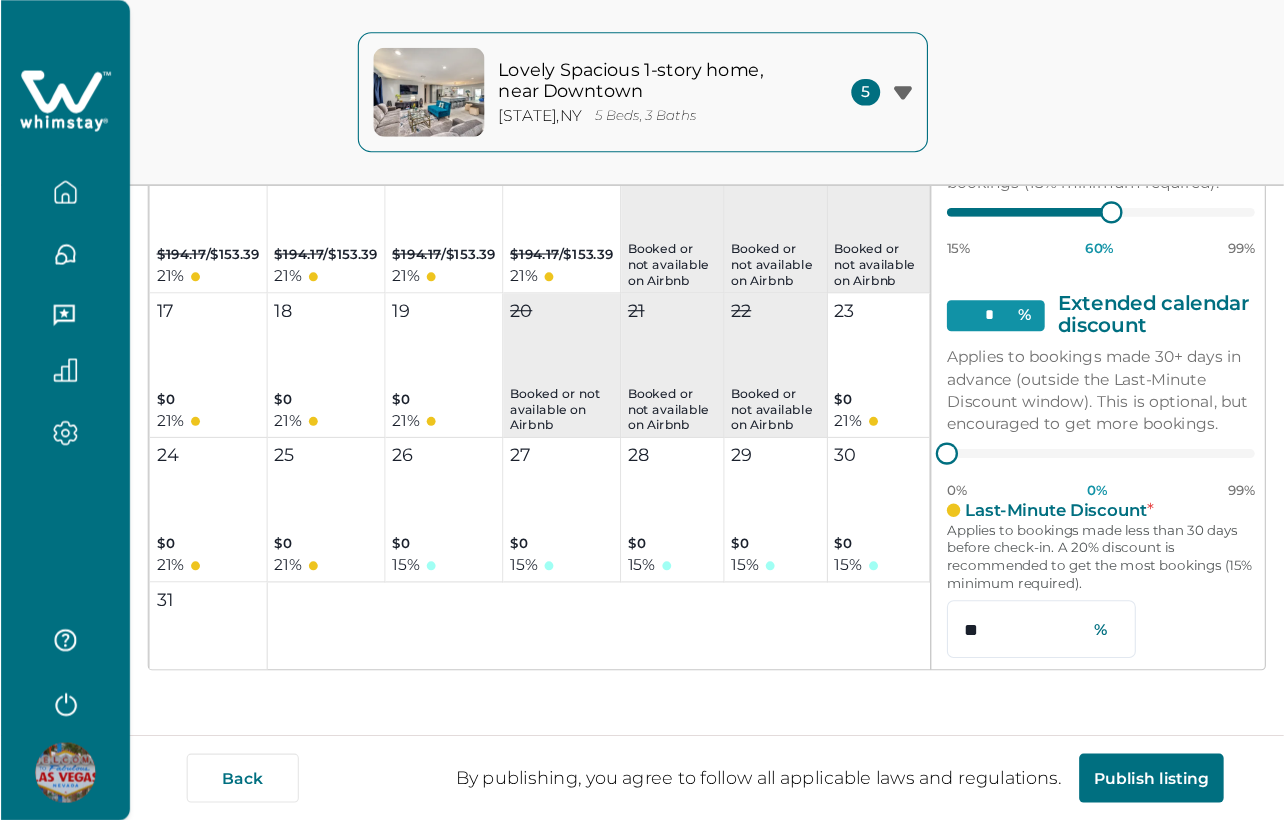 scroll, scrollTop: 393, scrollLeft: 0, axis: vertical 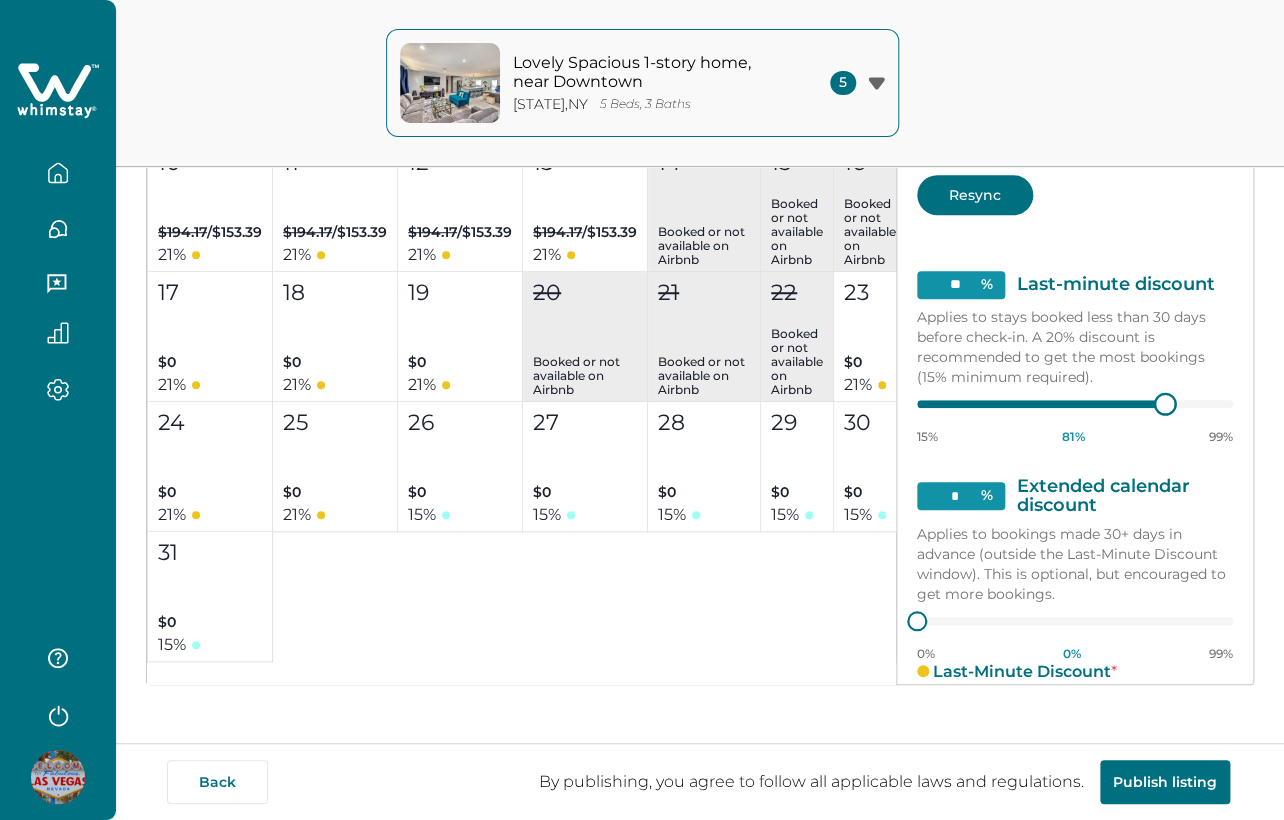 type on "**" 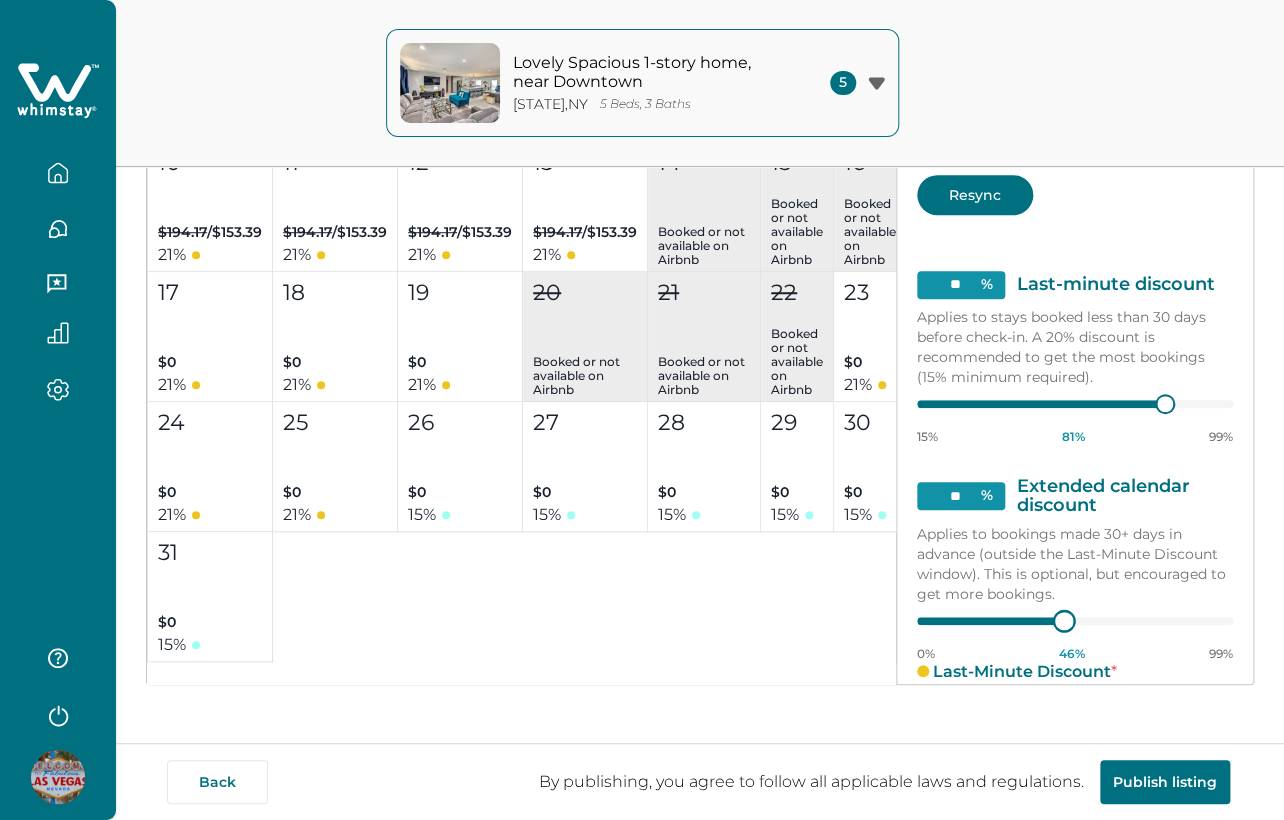 click at bounding box center [1165, 404] 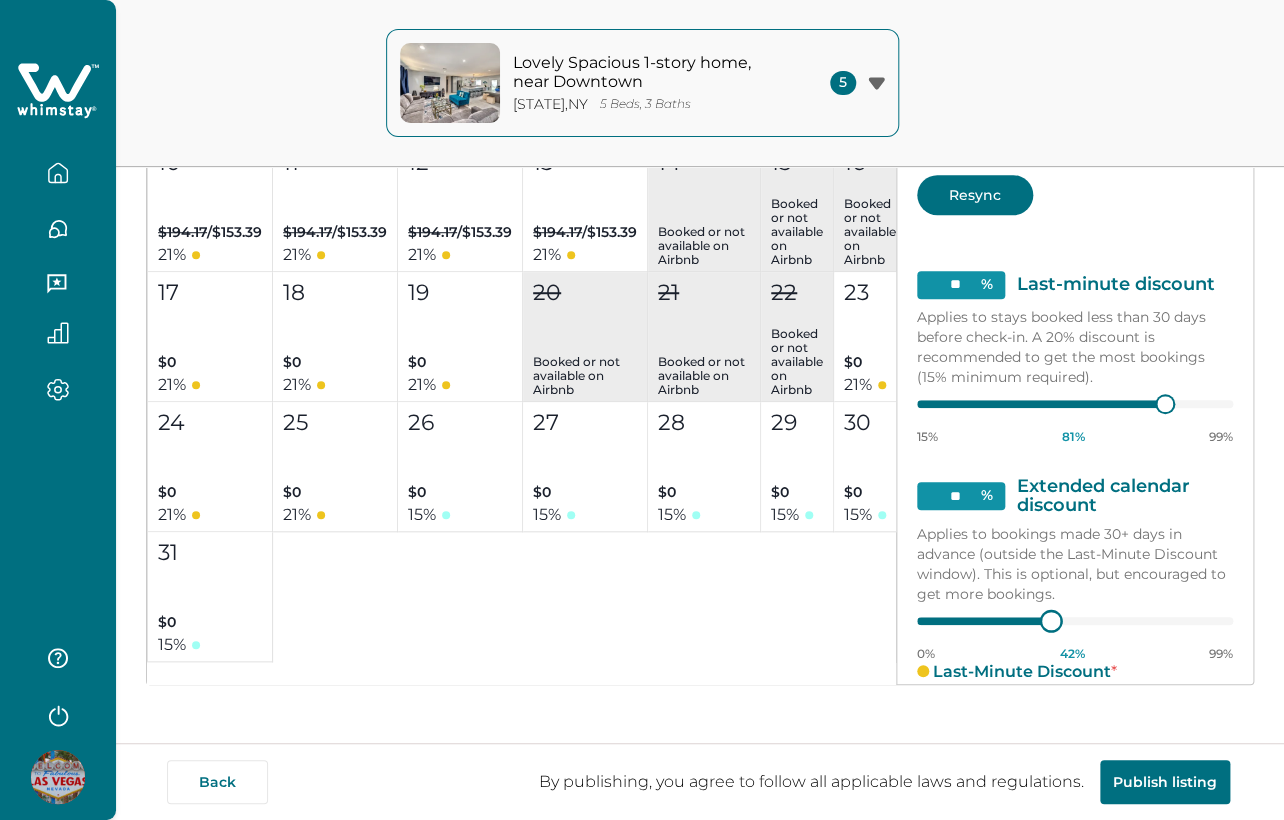 type on "**" 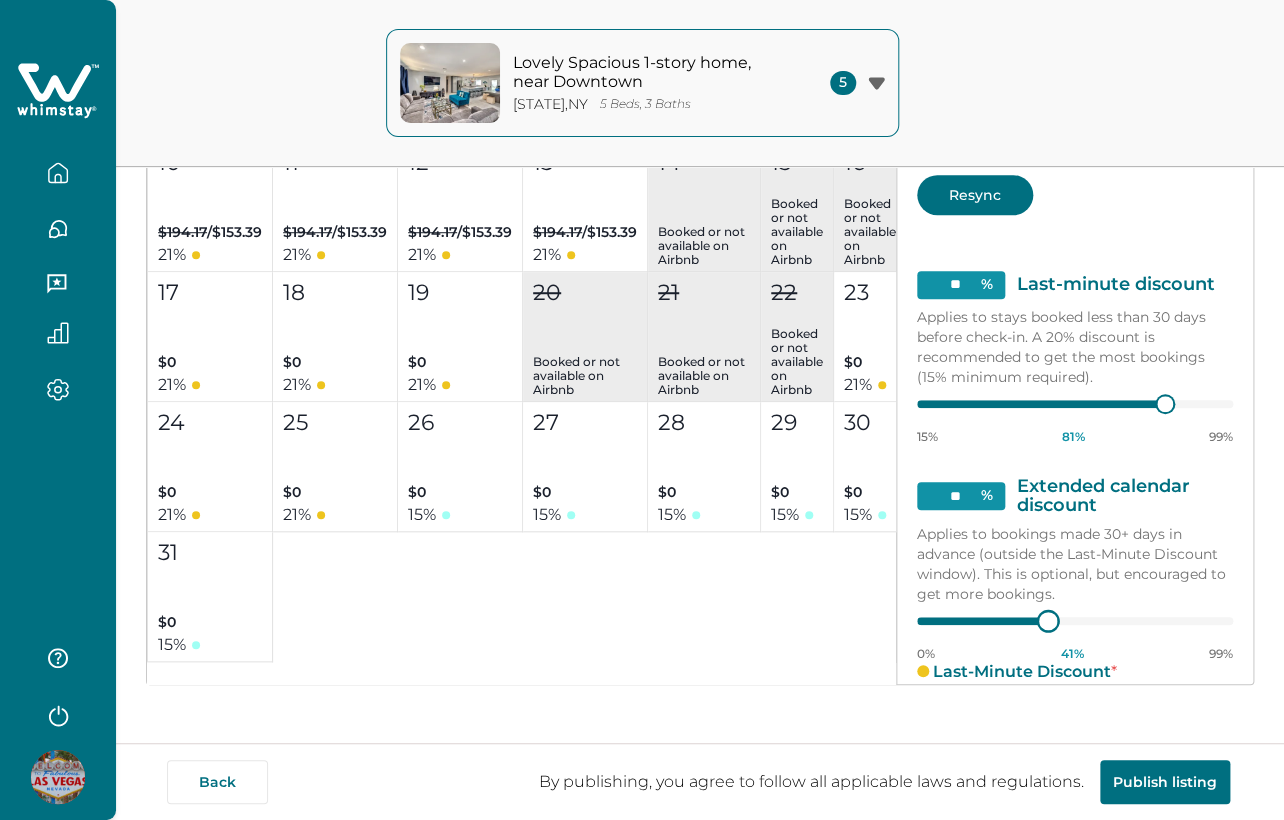 click on "** % Extended calendar discount Applies to bookings made 30+ days in advance (outside the Last-Minute Discount window). This is optional, but encouraged to get more bookings. 0% 41 % 99%" at bounding box center [1075, 569] 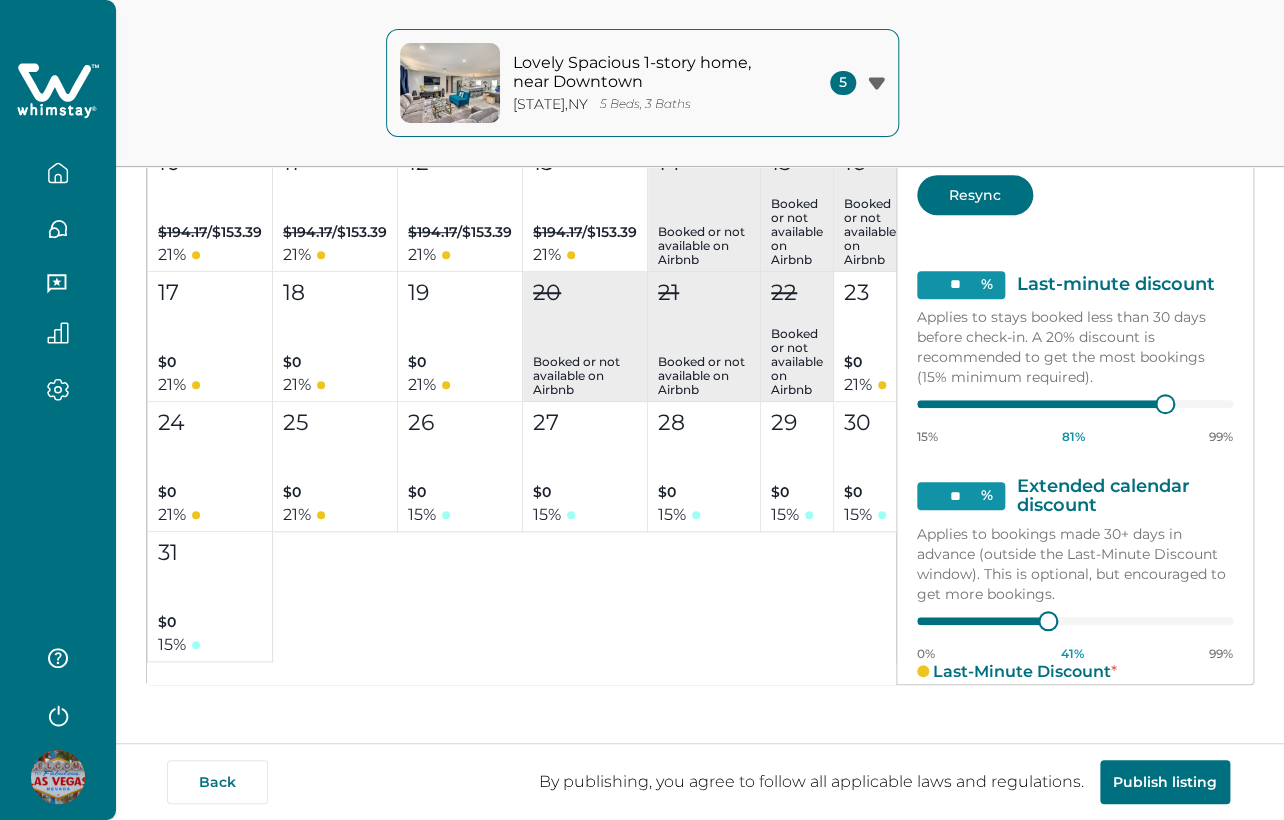 drag, startPoint x: 1150, startPoint y: 392, endPoint x: 1056, endPoint y: 390, distance: 94.02127 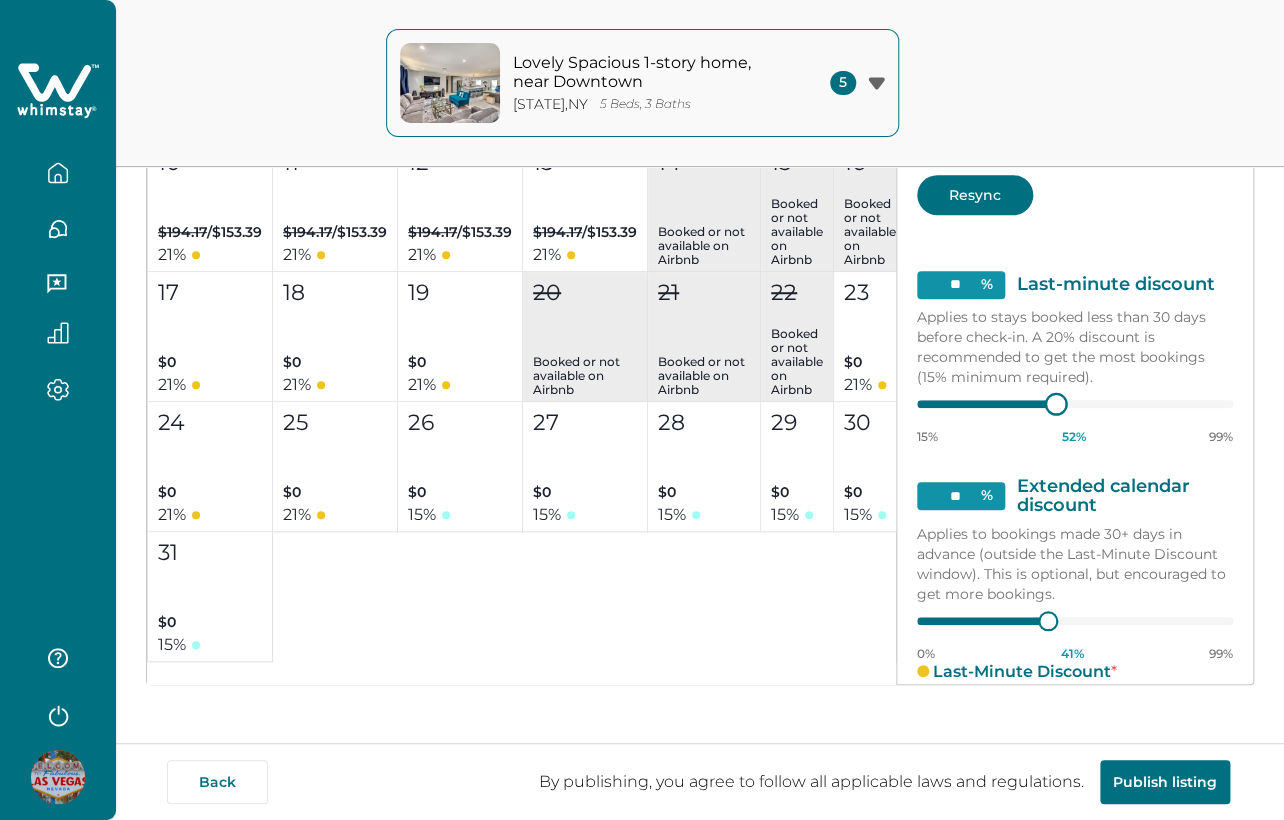 click on "** % Last-minute discount Applies to stays booked less than 30 days before check-in. A 20% discount is recommended to get the most bookings (15% minimum required). 15% 52 % 99%" at bounding box center (1075, 358) 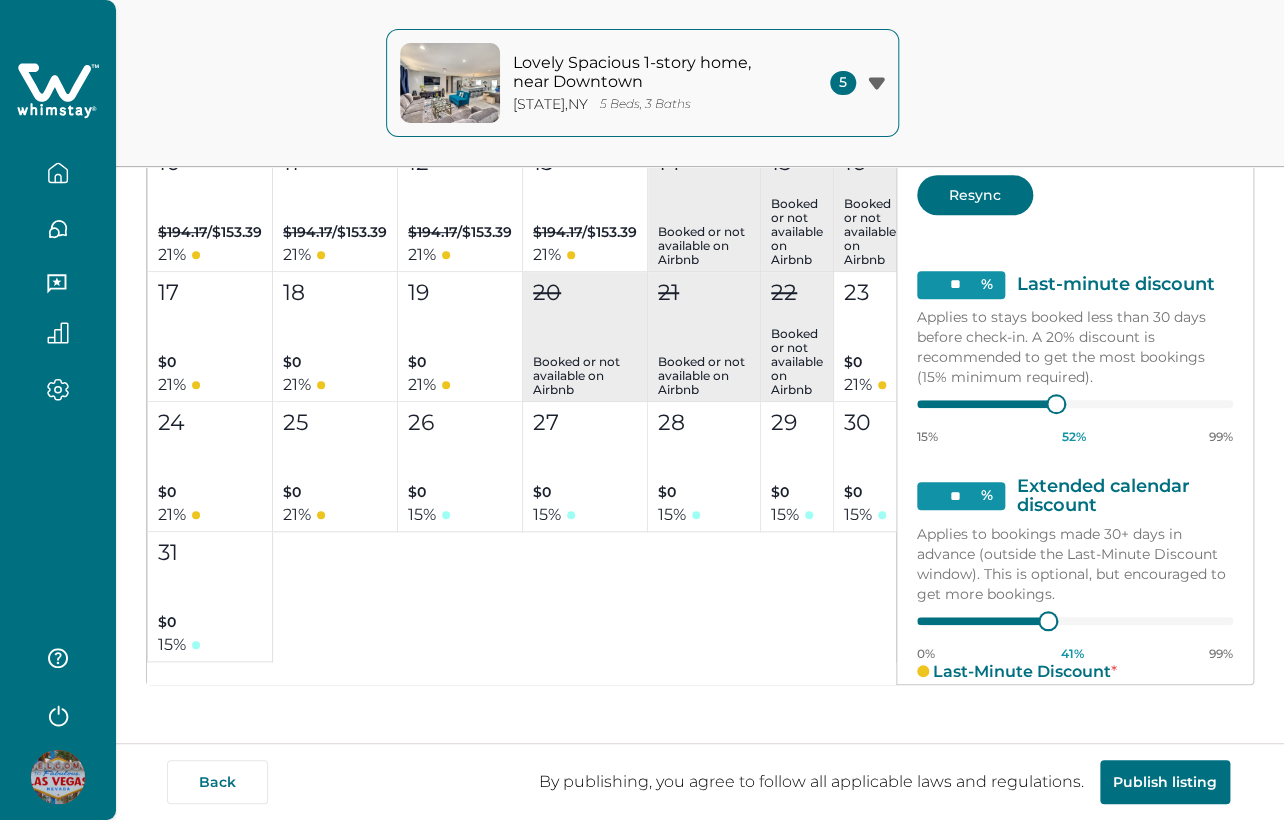 click on "**" at bounding box center [961, 285] 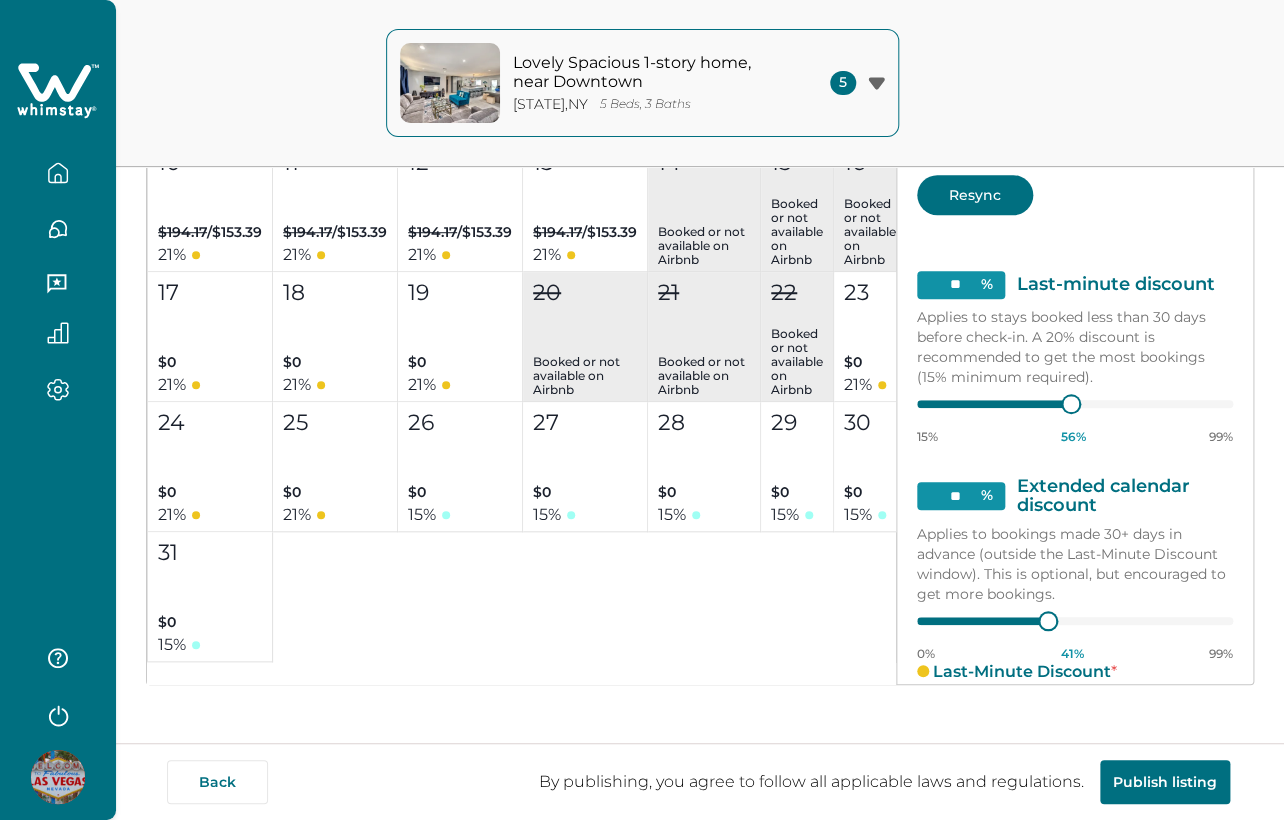 type on "*" 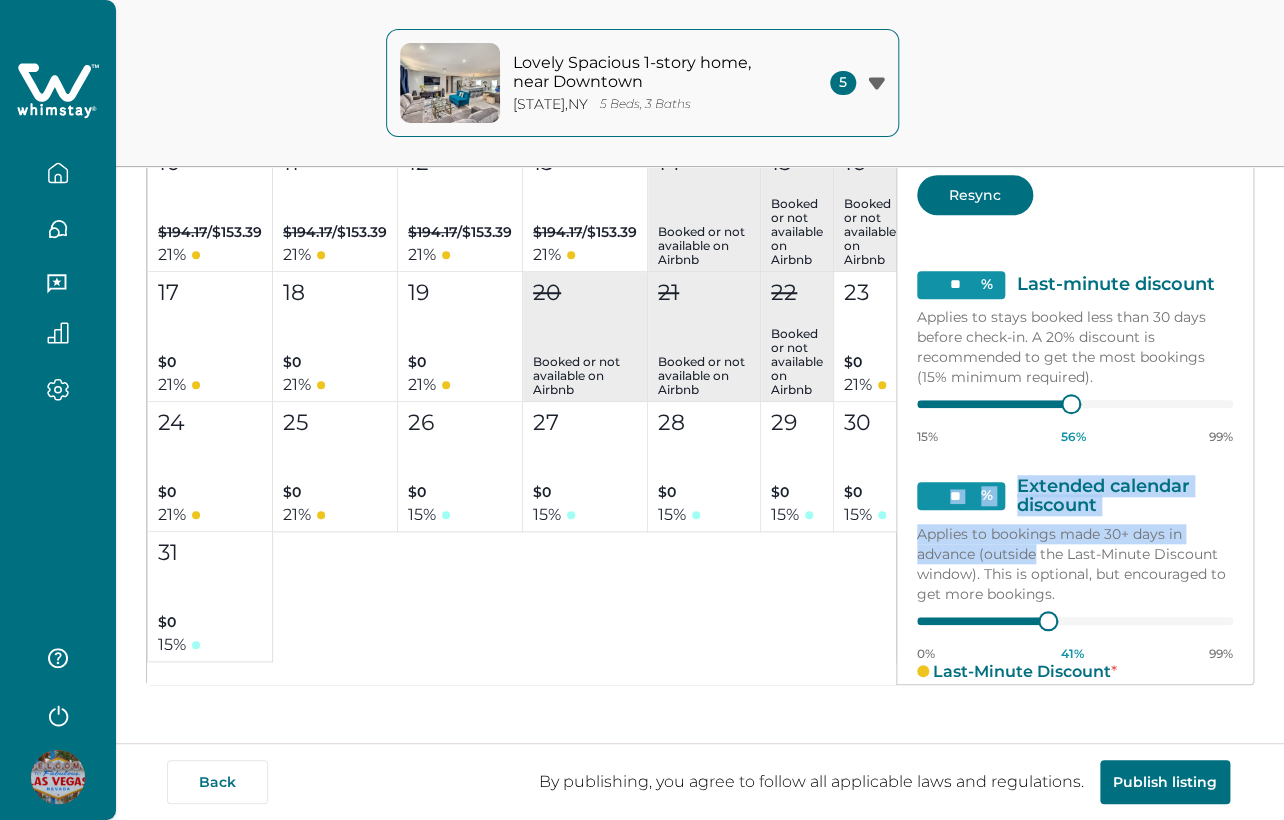 drag, startPoint x: 1035, startPoint y: 528, endPoint x: 962, endPoint y: 460, distance: 99.764725 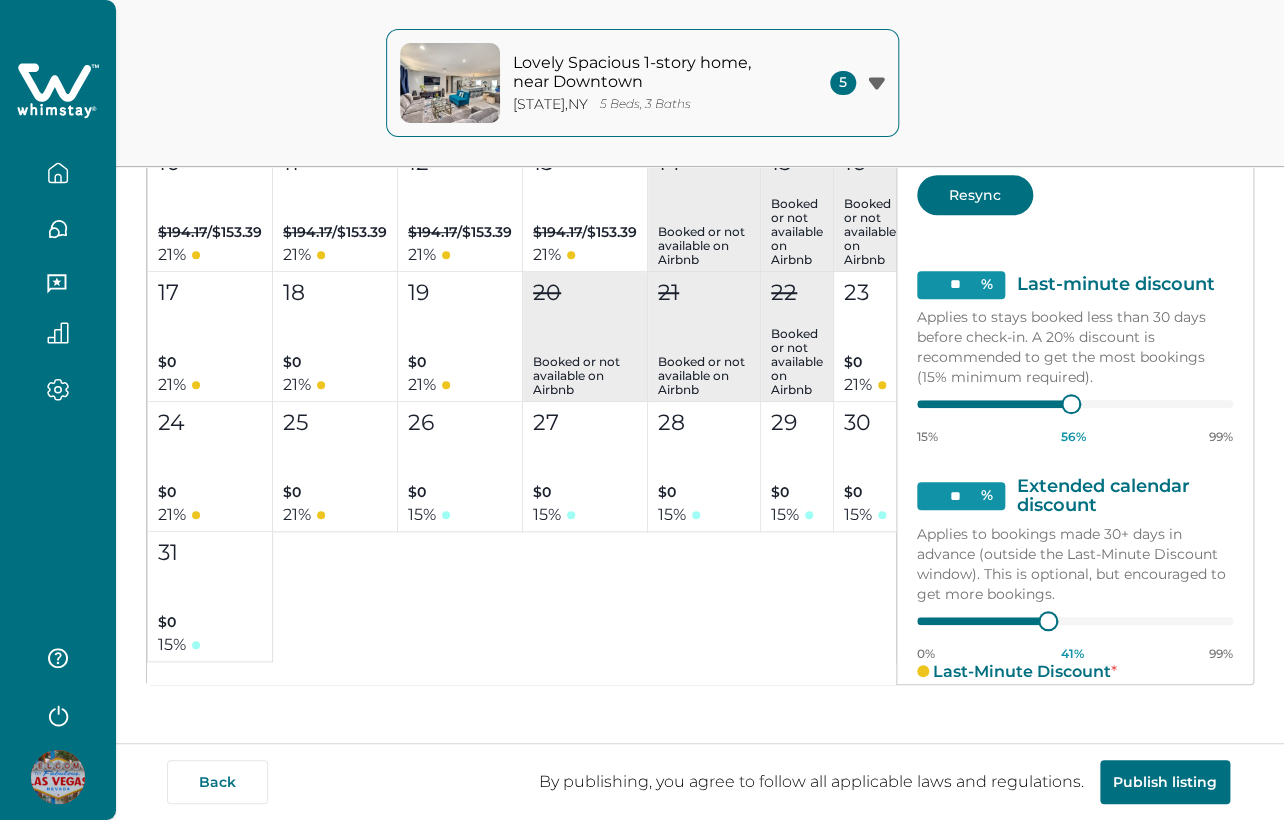 click on "**" at bounding box center (961, 496) 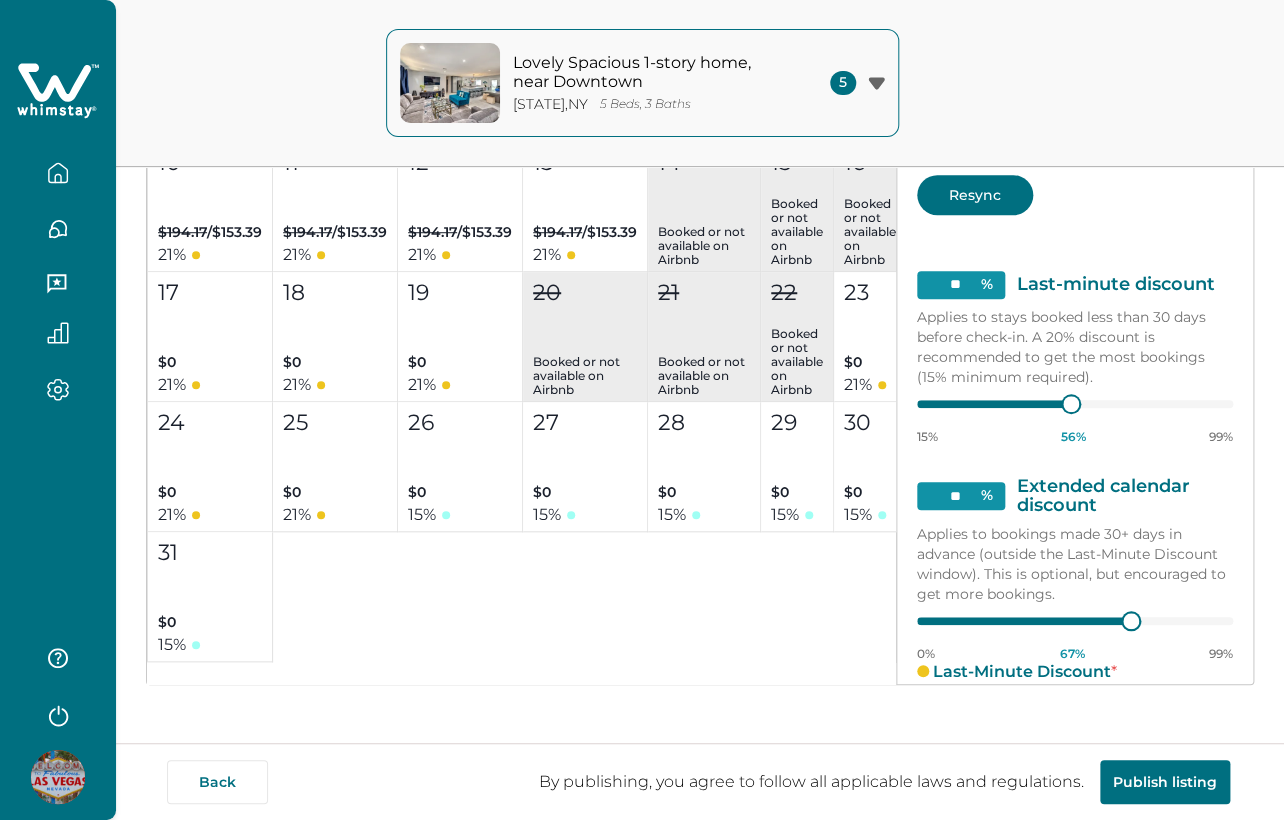 click on "** % Extended calendar discount Applies to bookings made 30+ days in advance (outside the Last-Minute Discount window). This is optional, but encouraged to get more bookings. 0% 67 % 99%" at bounding box center [1075, 569] 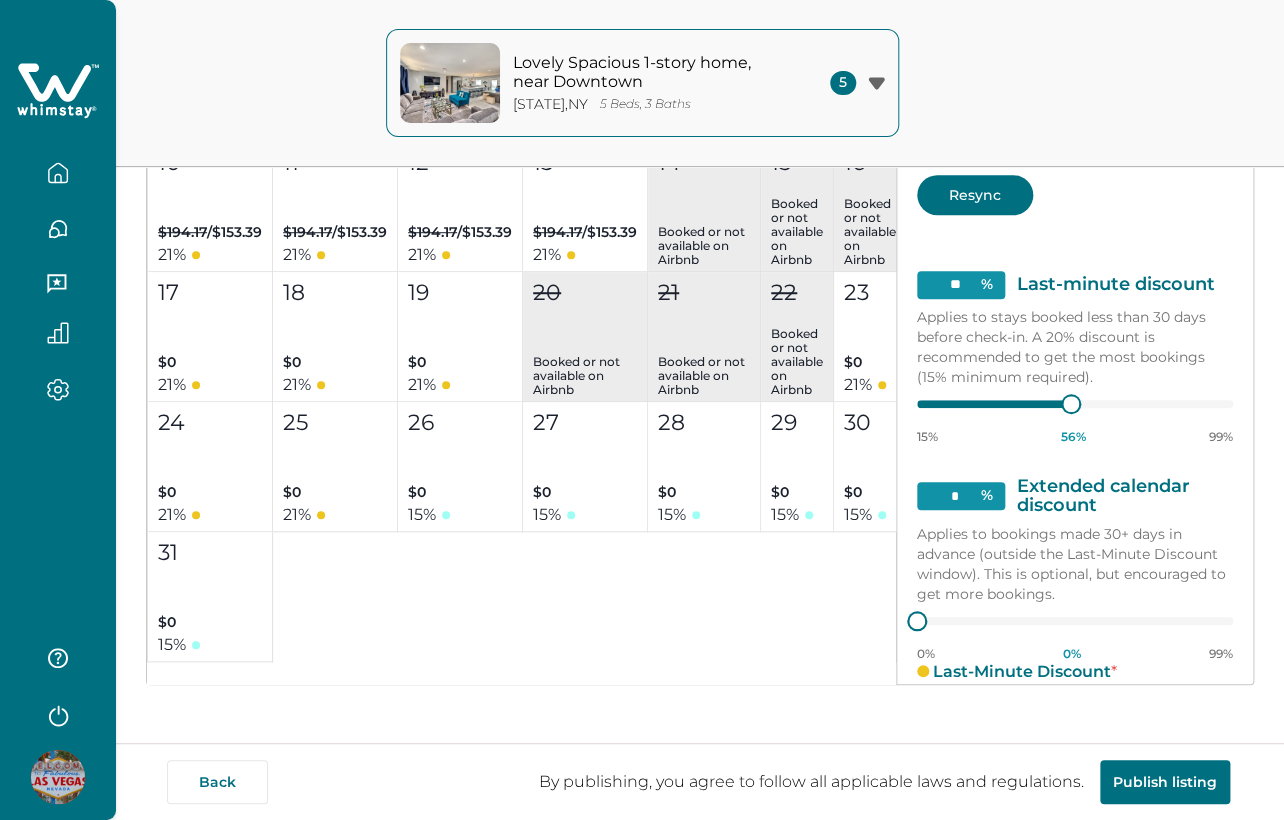 click on "Applies to bookings made 30+ days in advance (outside the Last-Minute Discount window). This is optional, but encouraged to get more bookings." at bounding box center [1075, 564] 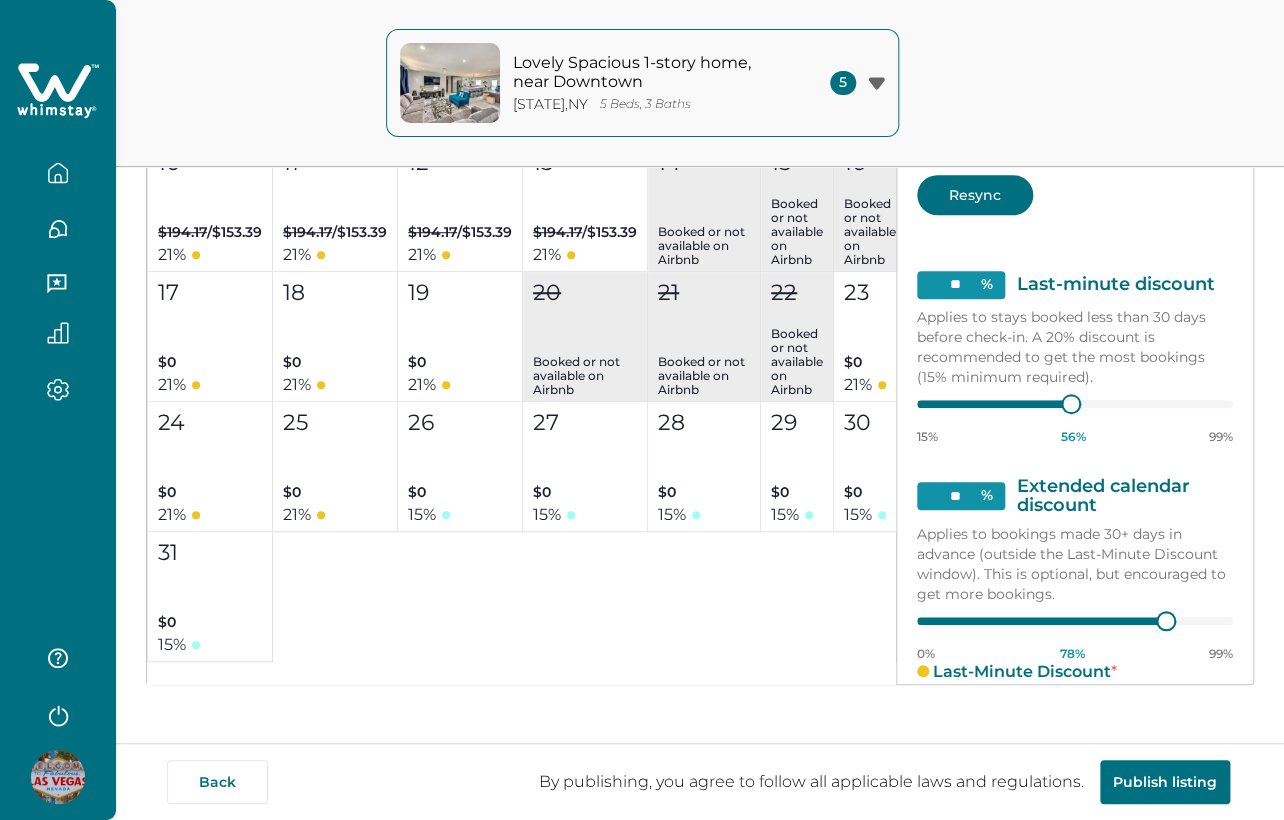type on "**" 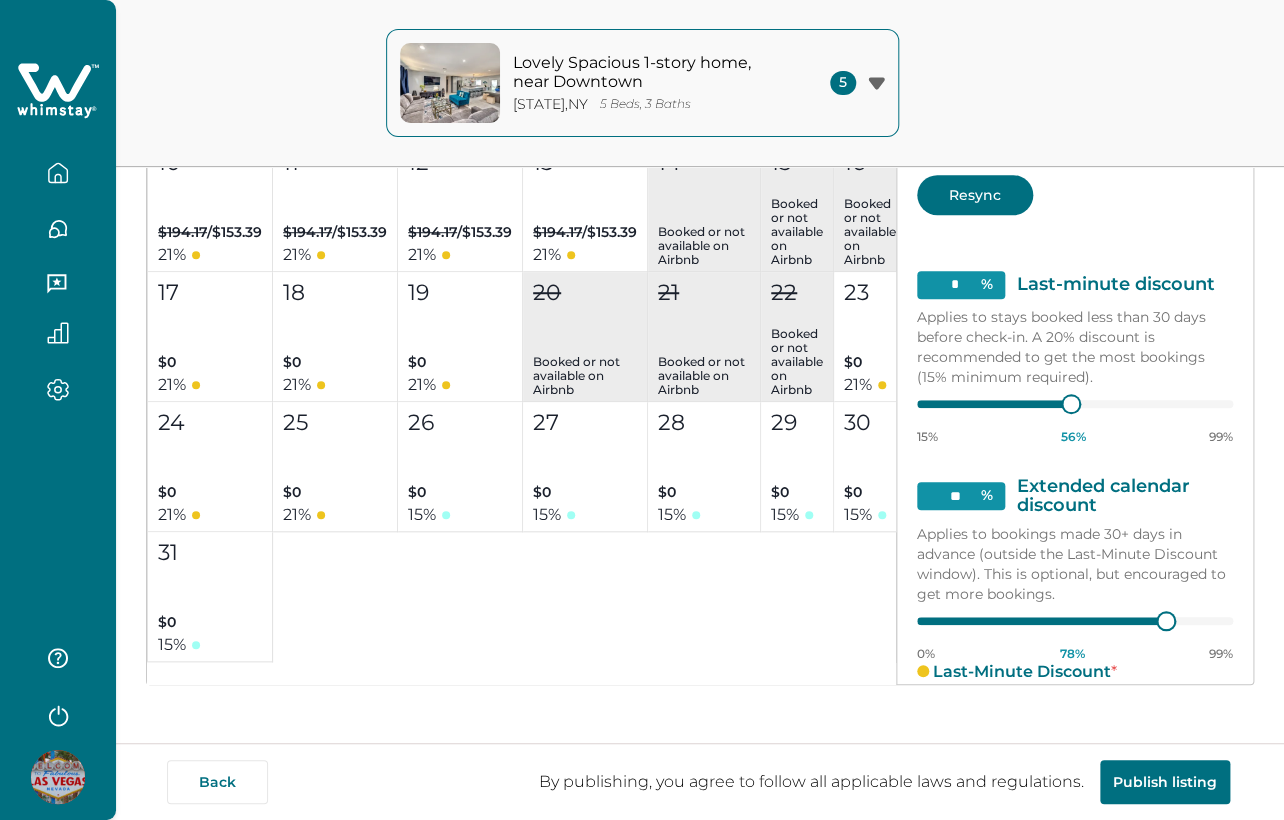 type on "**" 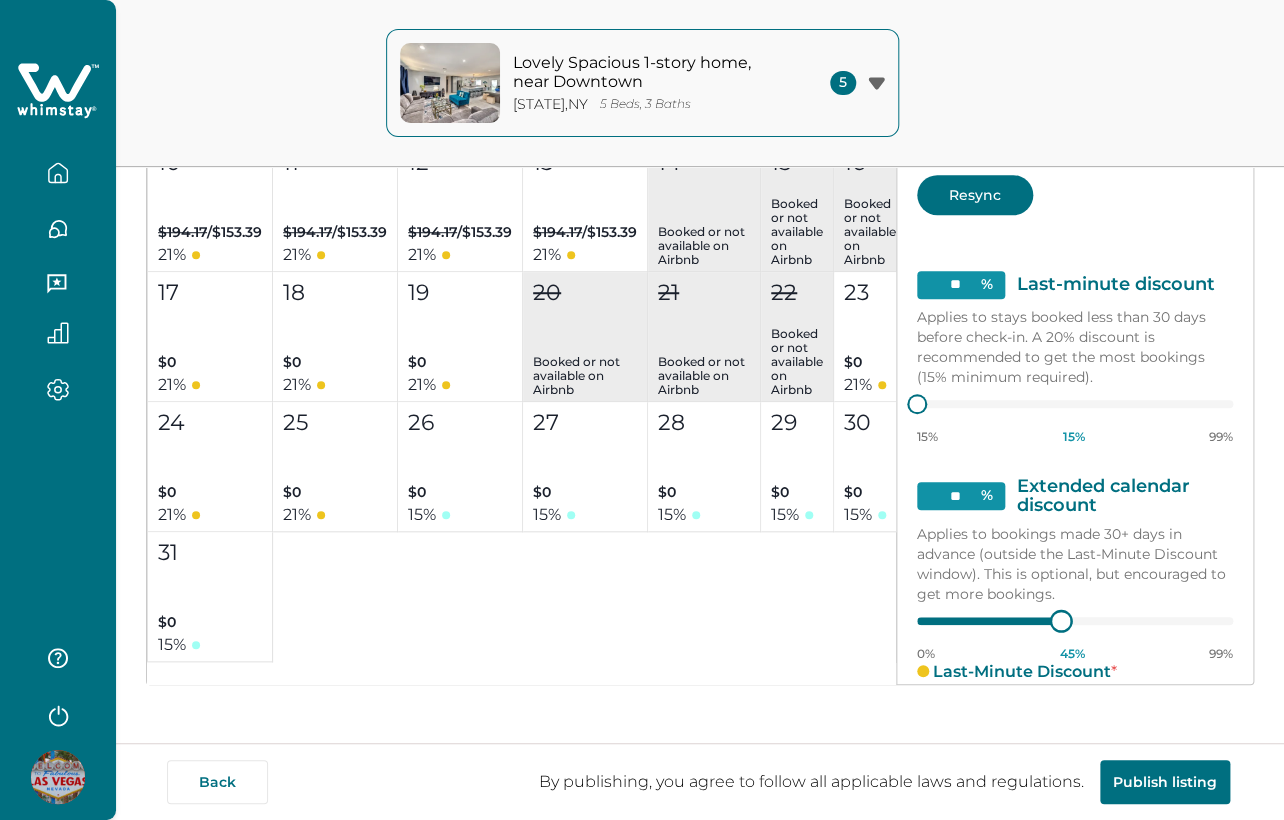 type on "**" 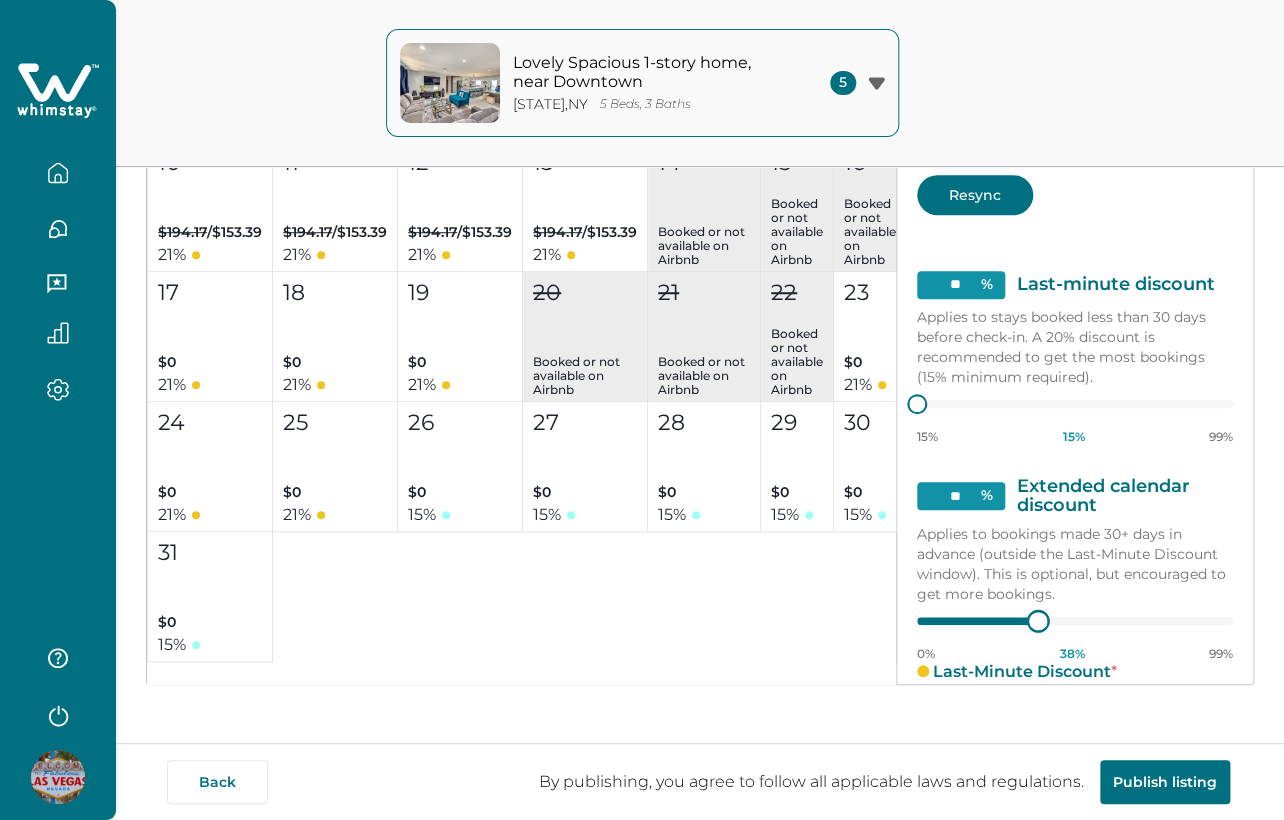 click on "** % Extended calendar discount Applies to bookings made 30+ days in advance (outside the Last-Minute Discount window). This is optional, but encouraged to get more bookings. 0% 38 % 99%" at bounding box center (1075, 569) 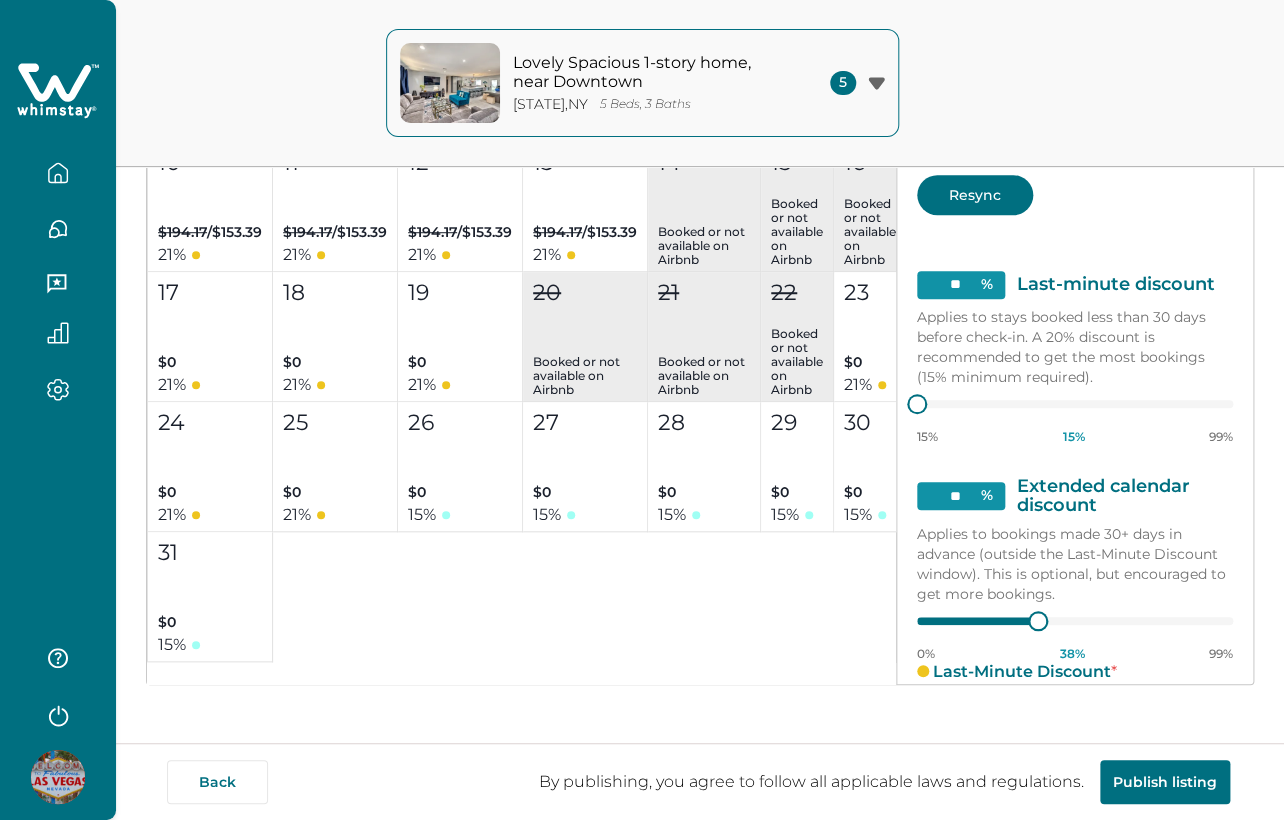 type on "**" 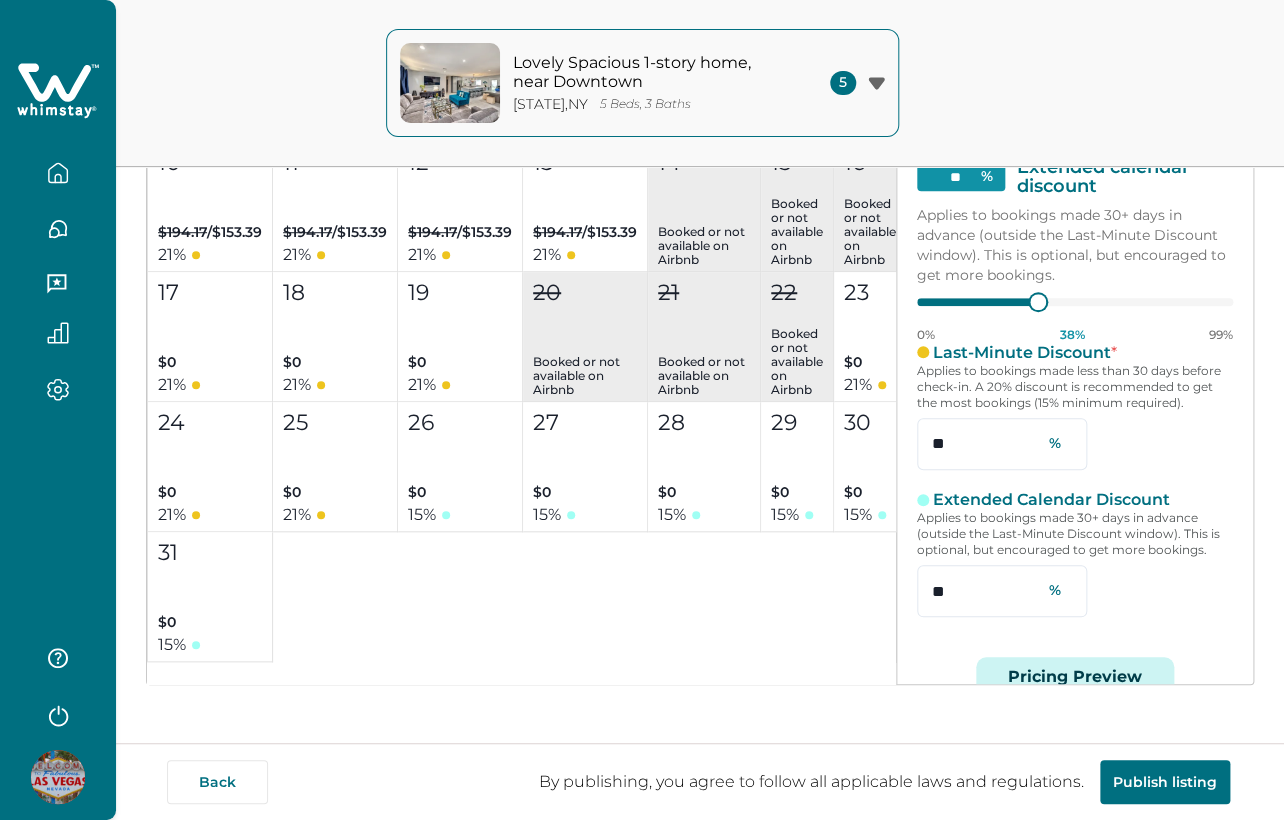 scroll, scrollTop: 376, scrollLeft: 0, axis: vertical 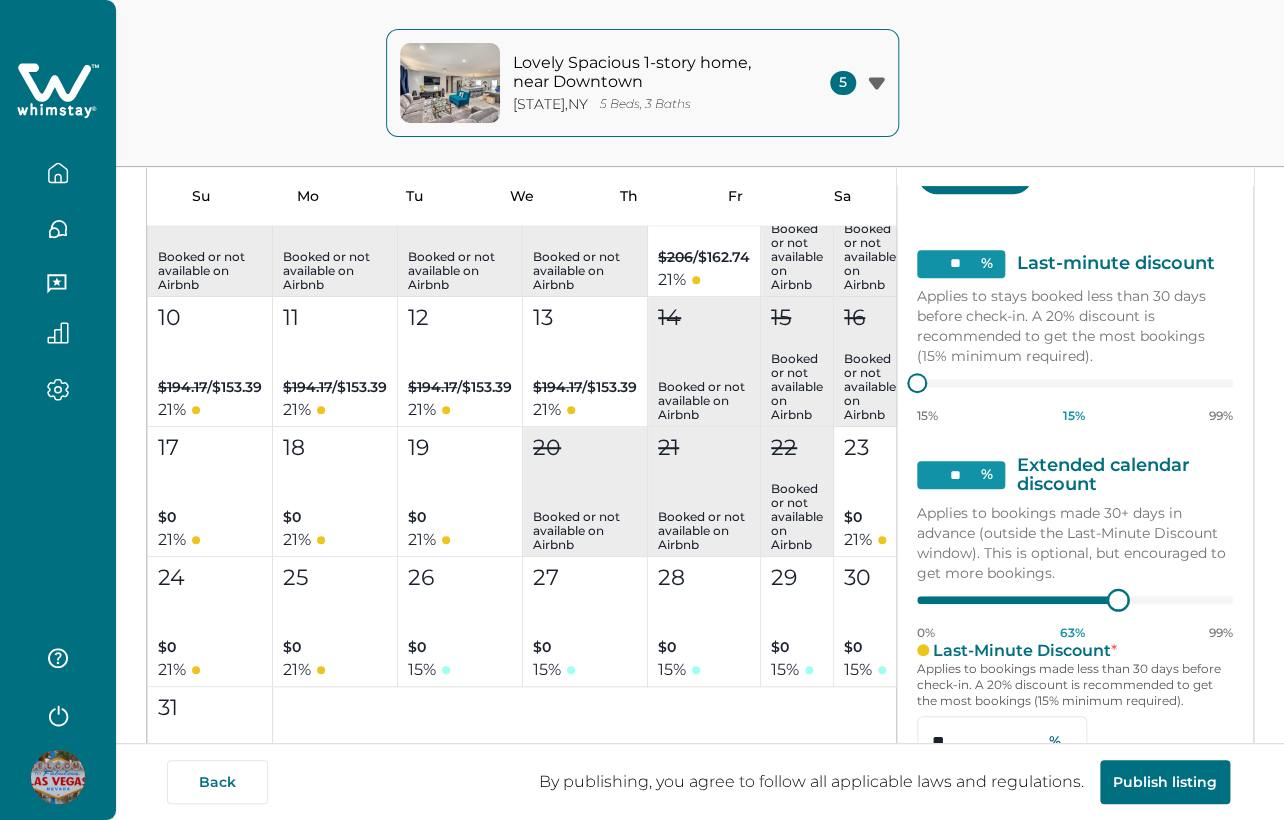 click on "** % Extended calendar discount Applies to bookings made 30+ days in advance (outside the Last-Minute Discount window). This is optional, but encouraged to get more bookings. 0% 63 % 99%" at bounding box center (1075, 548) 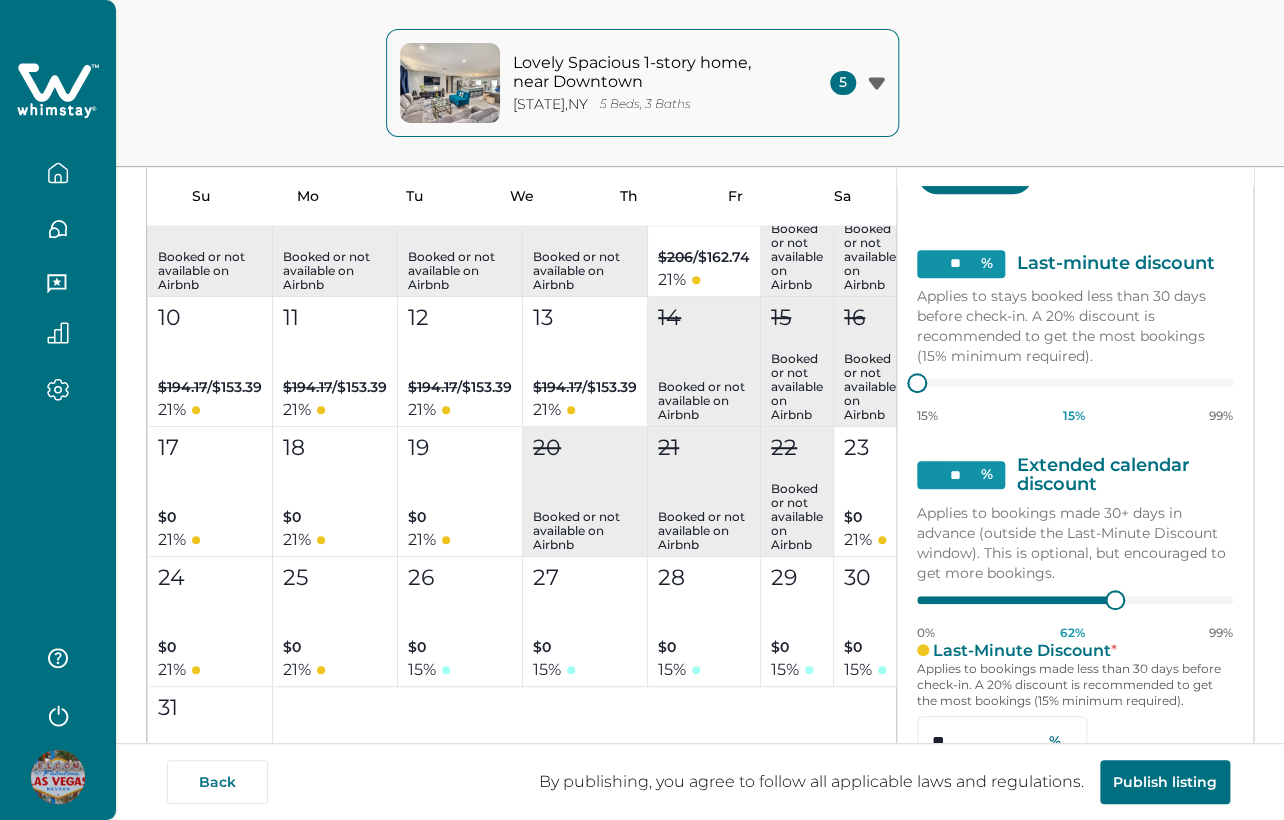 click on "**" at bounding box center [961, 475] 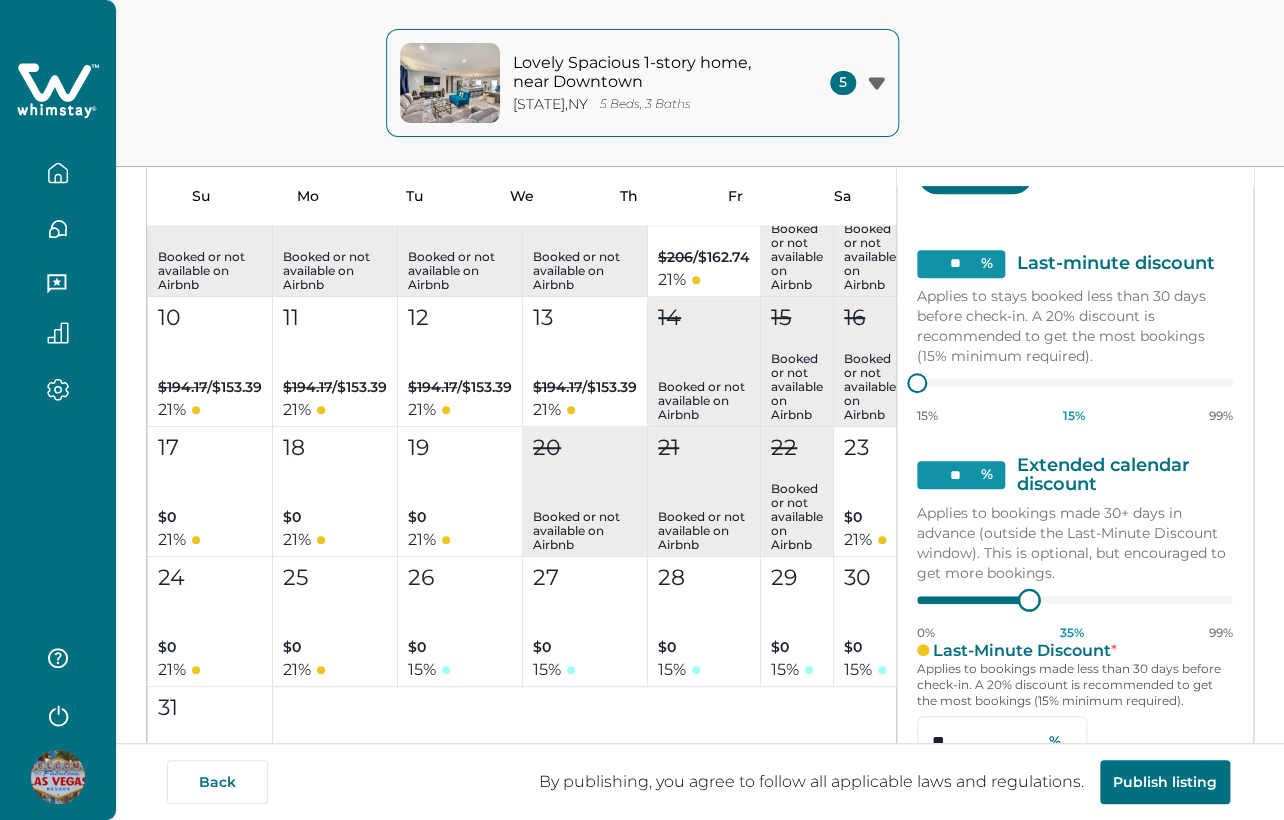 click at bounding box center [1075, 600] 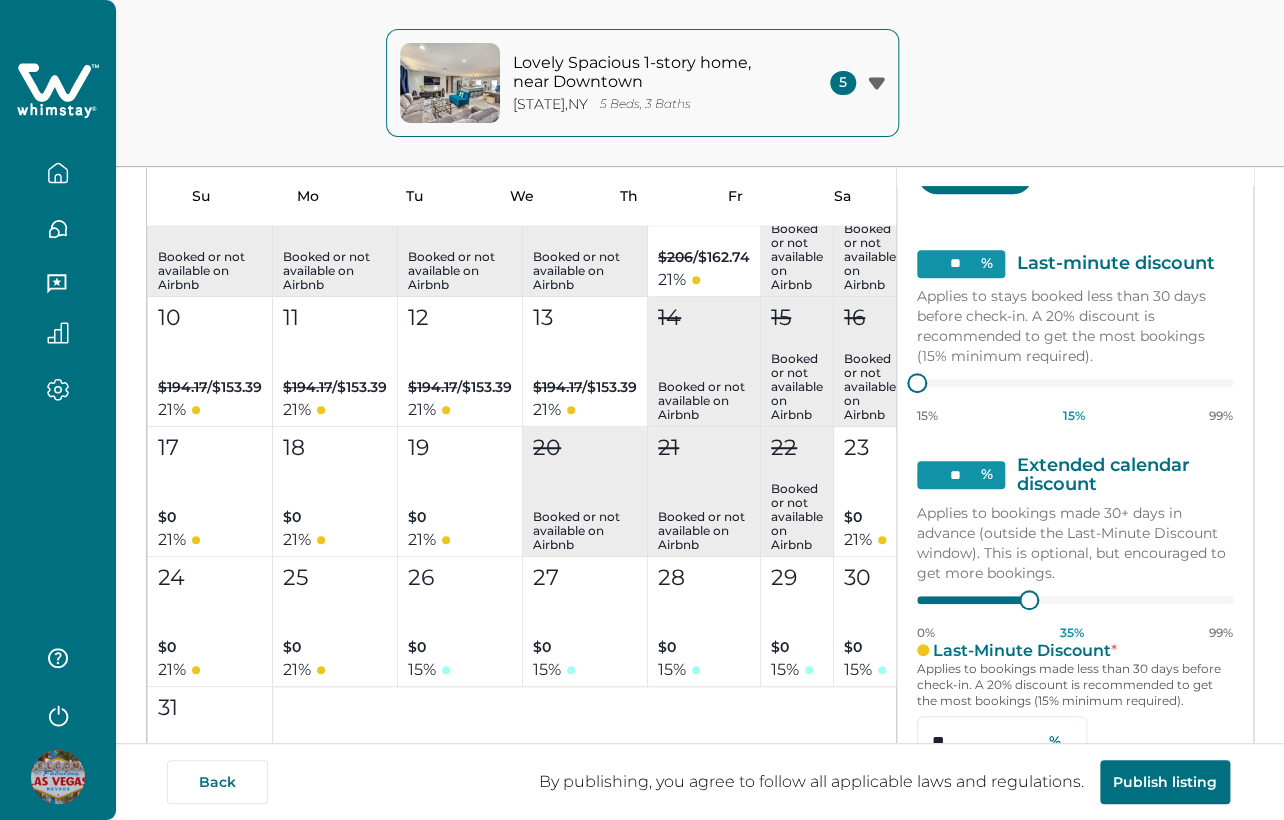click on "**" at bounding box center (961, 475) 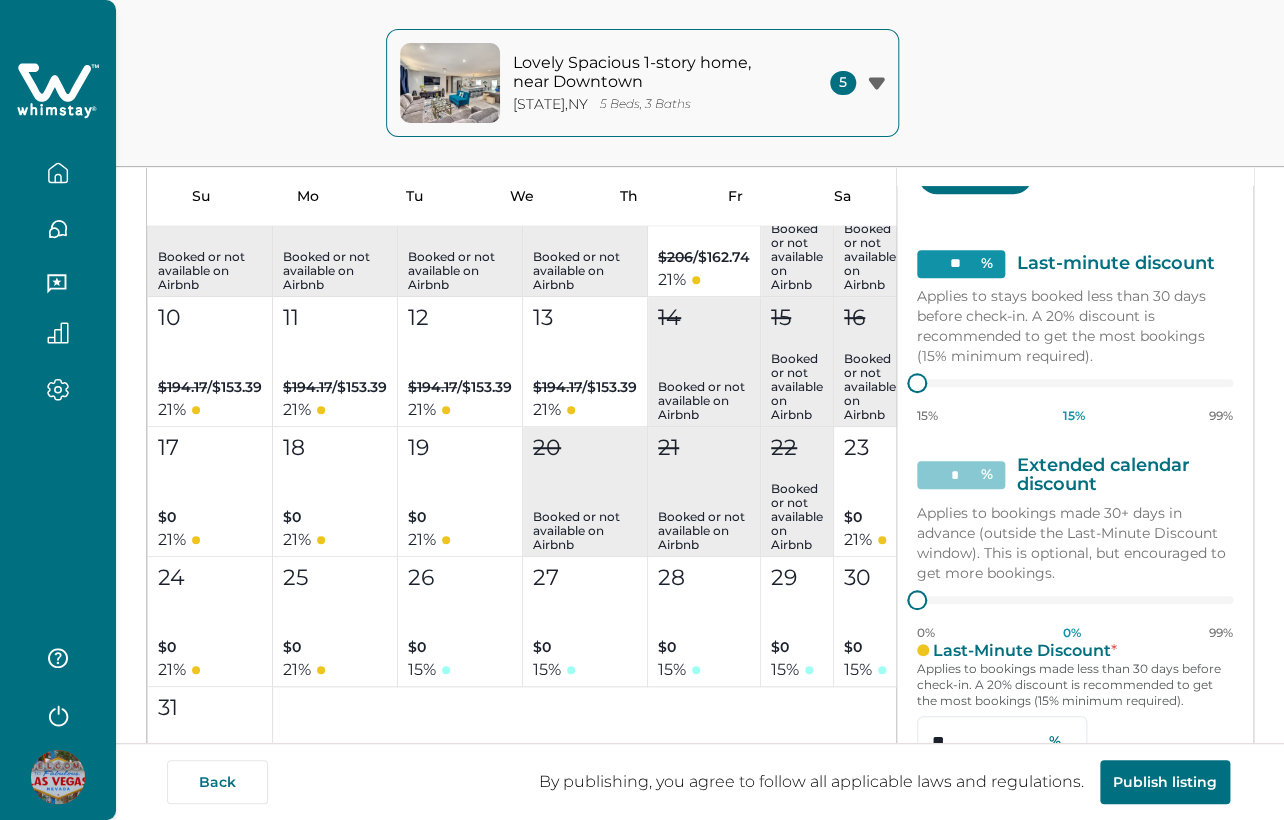 type on "*" 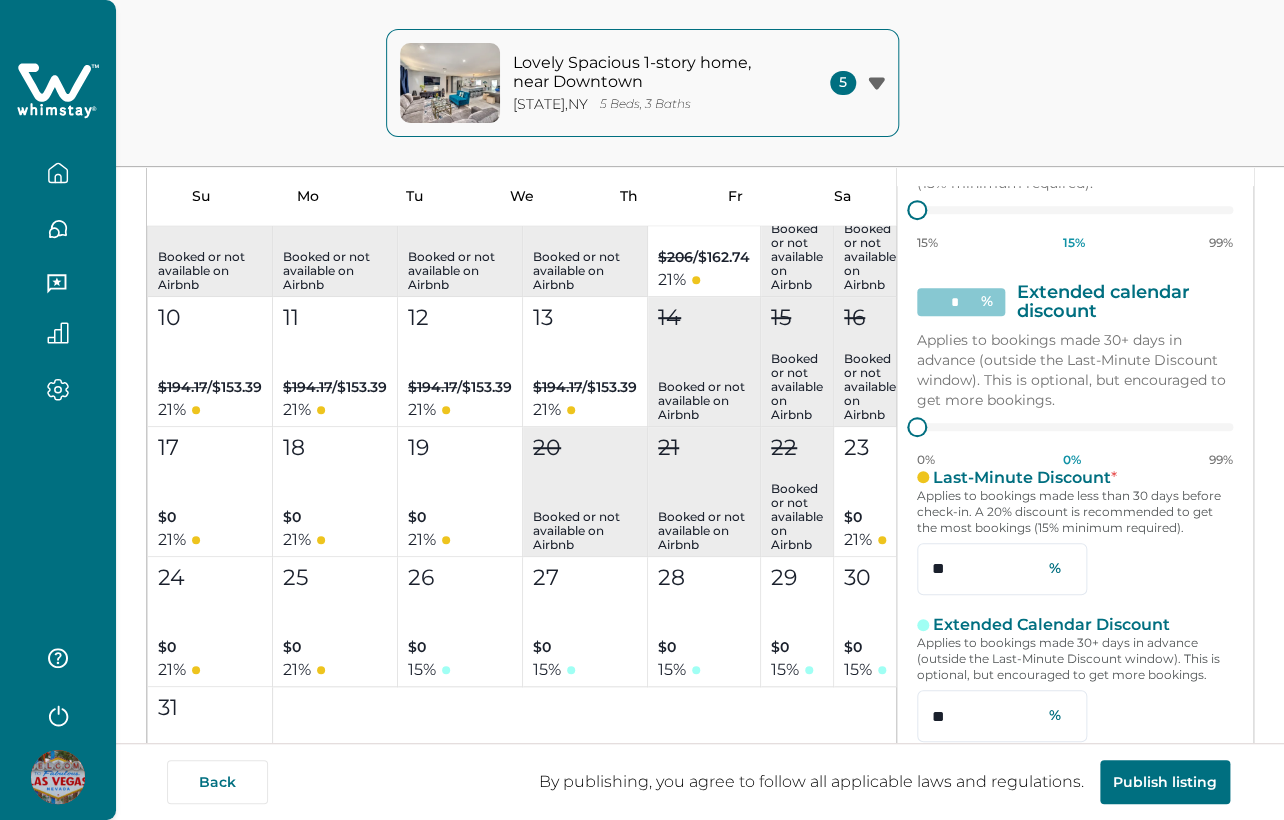 scroll, scrollTop: 420, scrollLeft: 0, axis: vertical 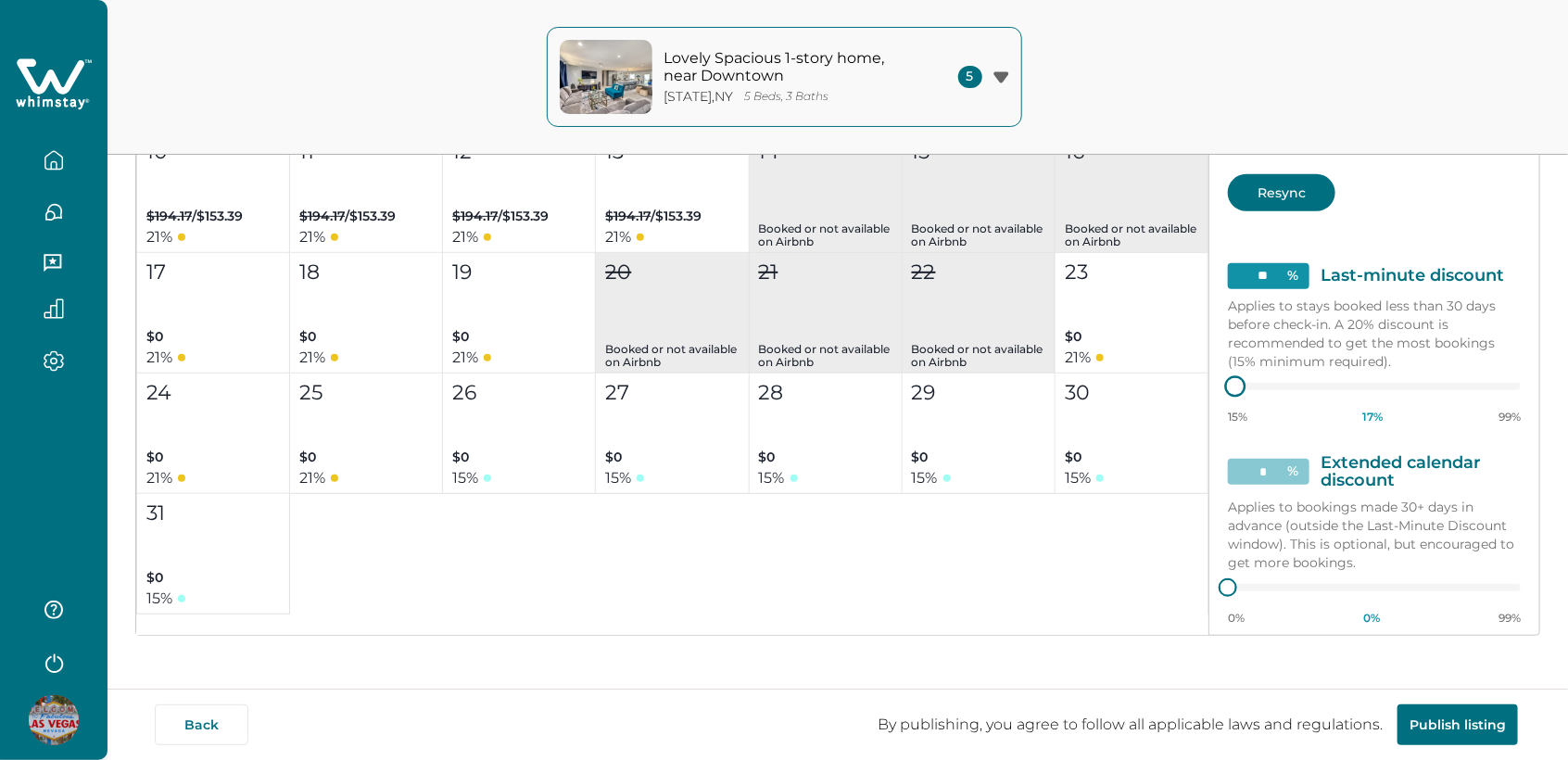 type on "**" 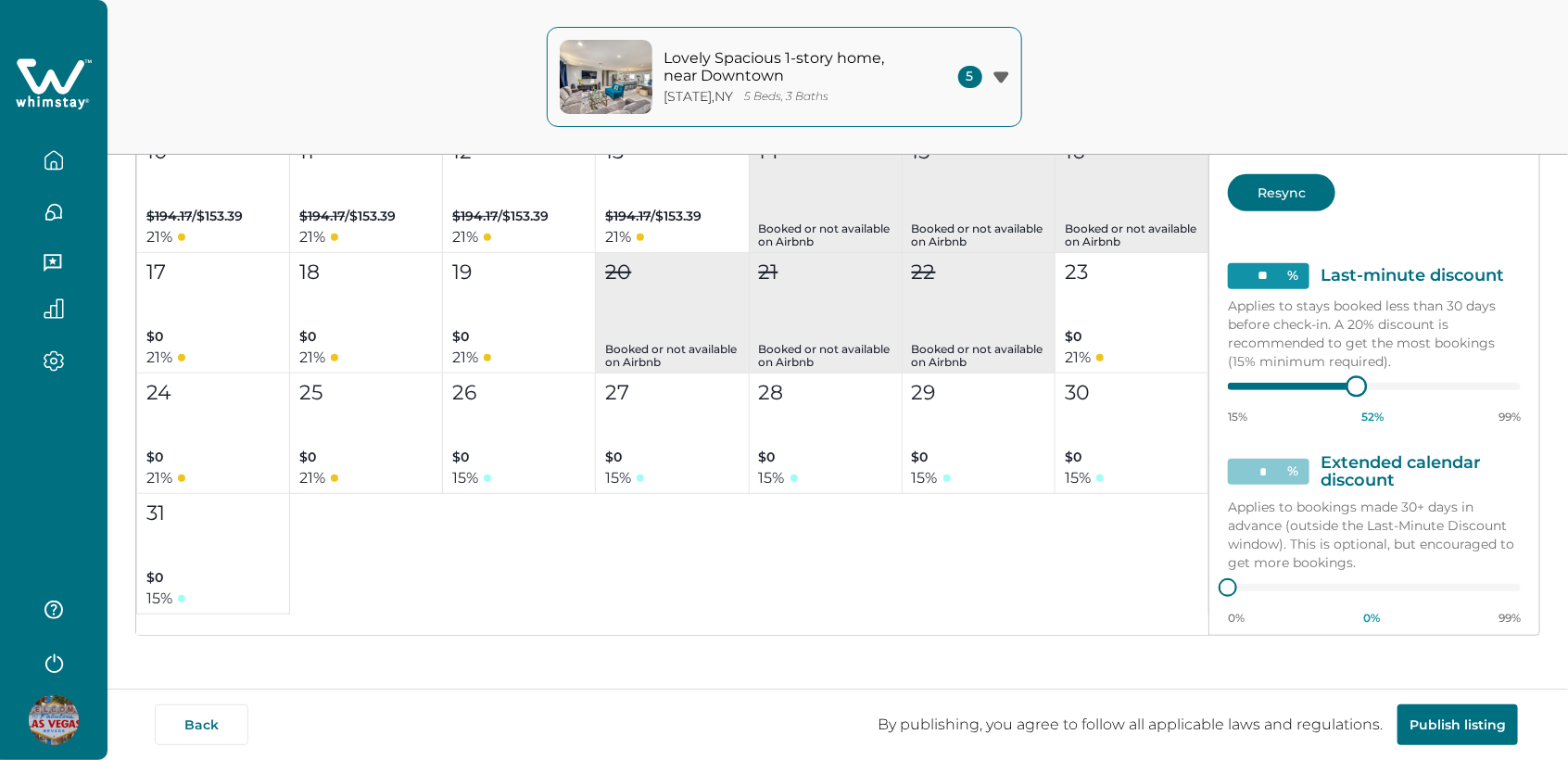 click at bounding box center (1374, 386) 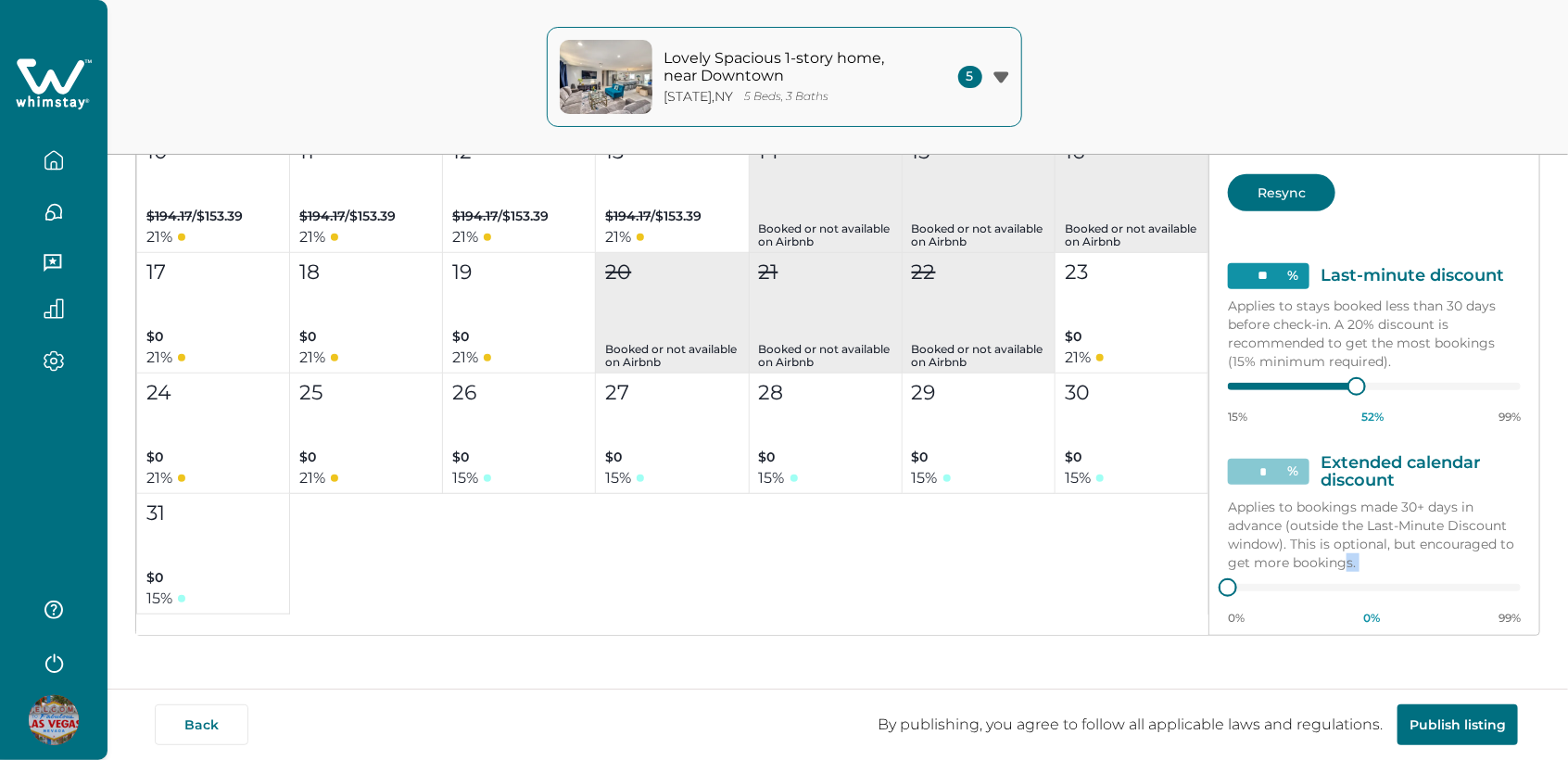drag, startPoint x: 1237, startPoint y: 577, endPoint x: 1364, endPoint y: 534, distance: 134.08206 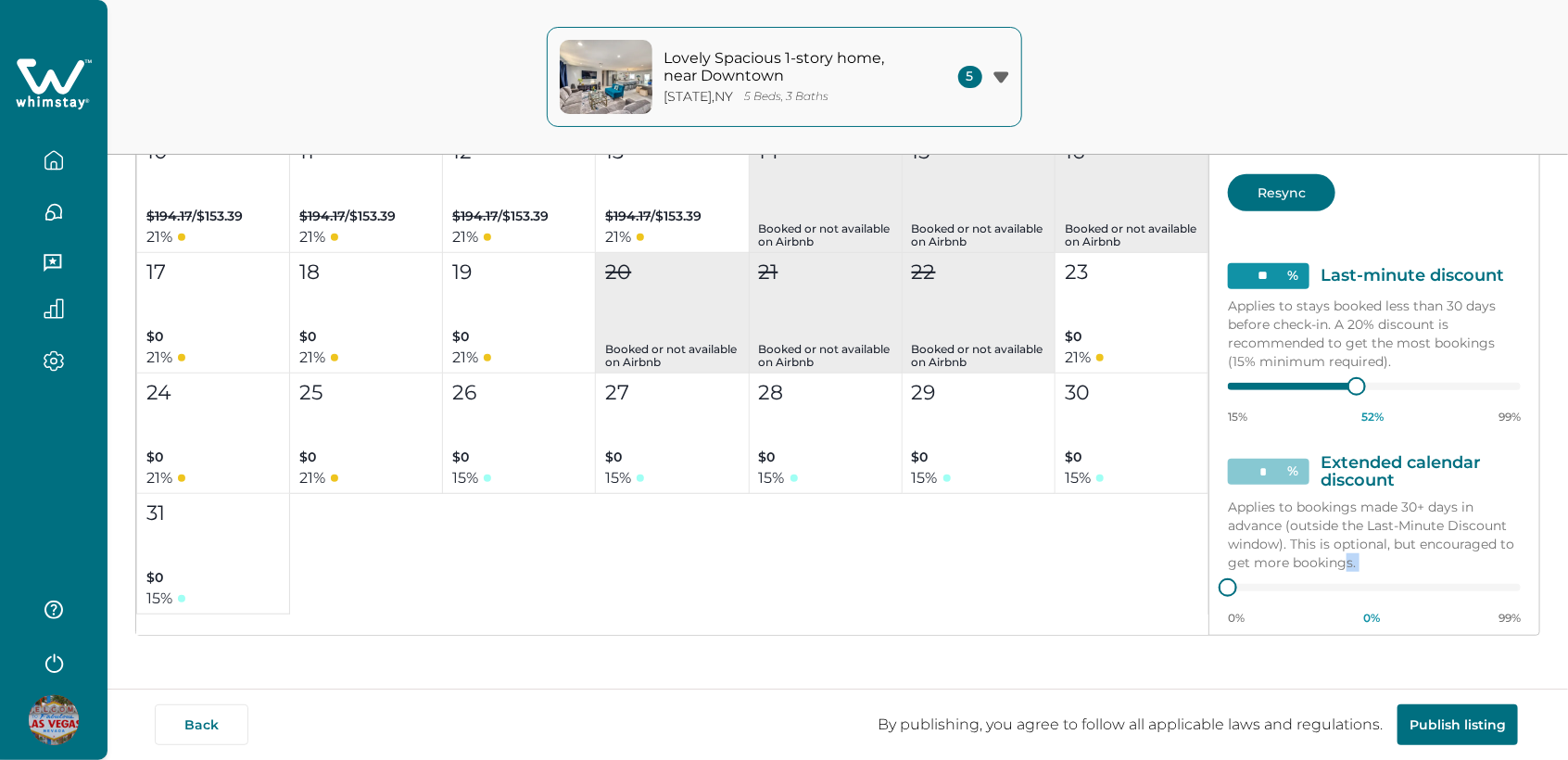 click on "* % Extended calendar discount Applies to bookings made 30+ days in advance (outside the Last-Minute Discount window). This is optional, but encouraged to get more bookings. 0% 0 % 99%" at bounding box center (1374, 539) 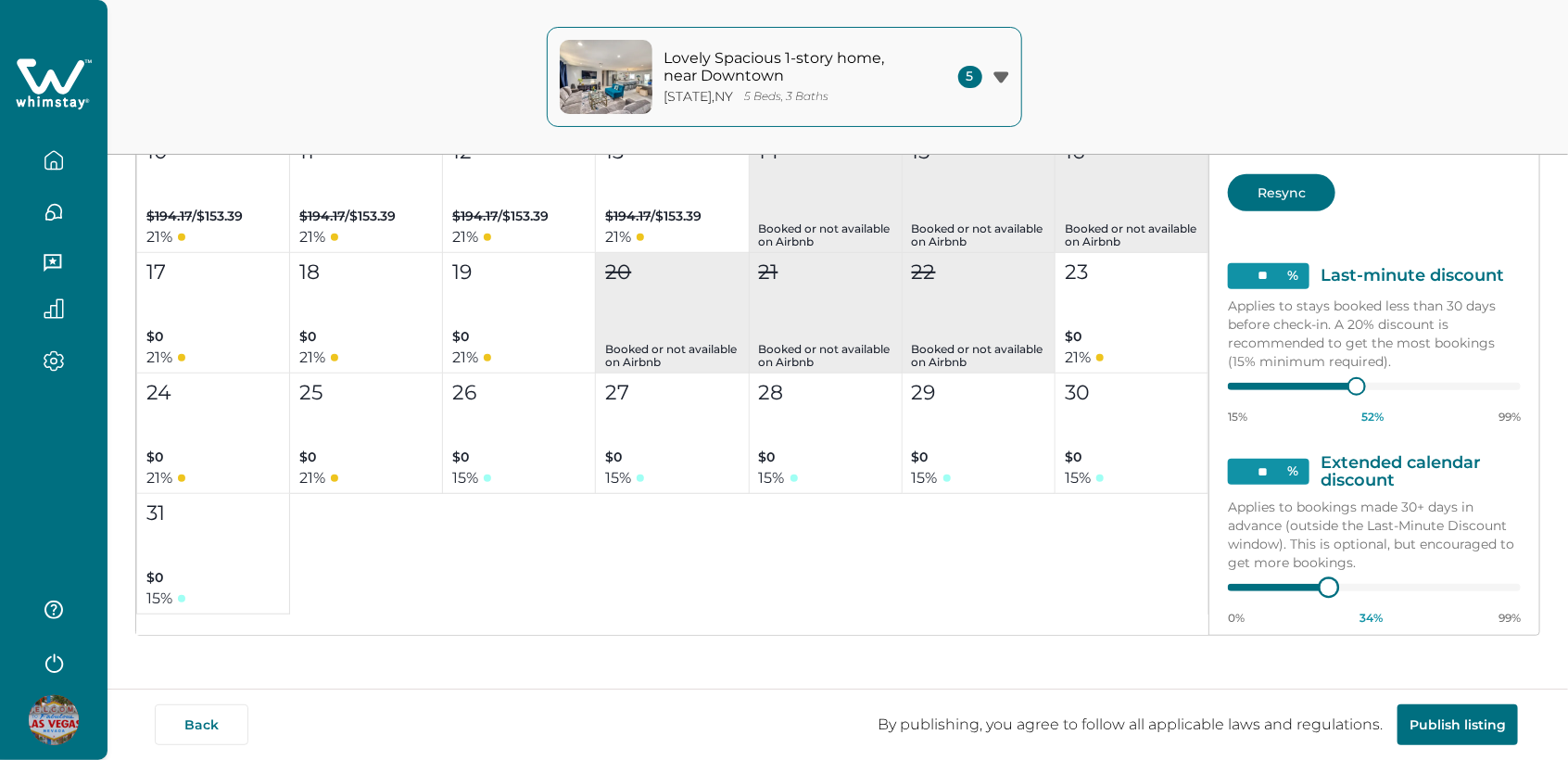 type on "**" 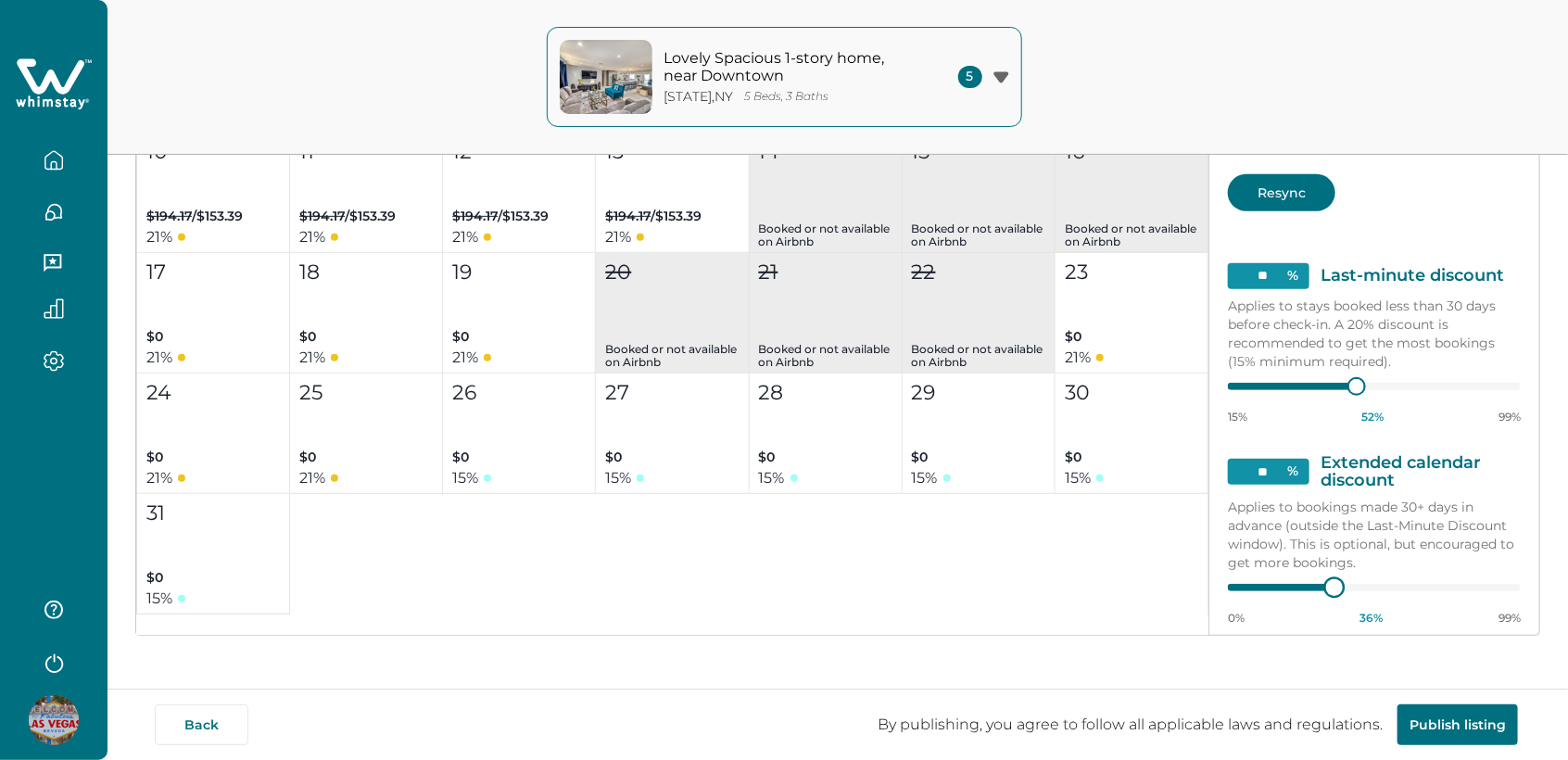 click at bounding box center (1357, 386) 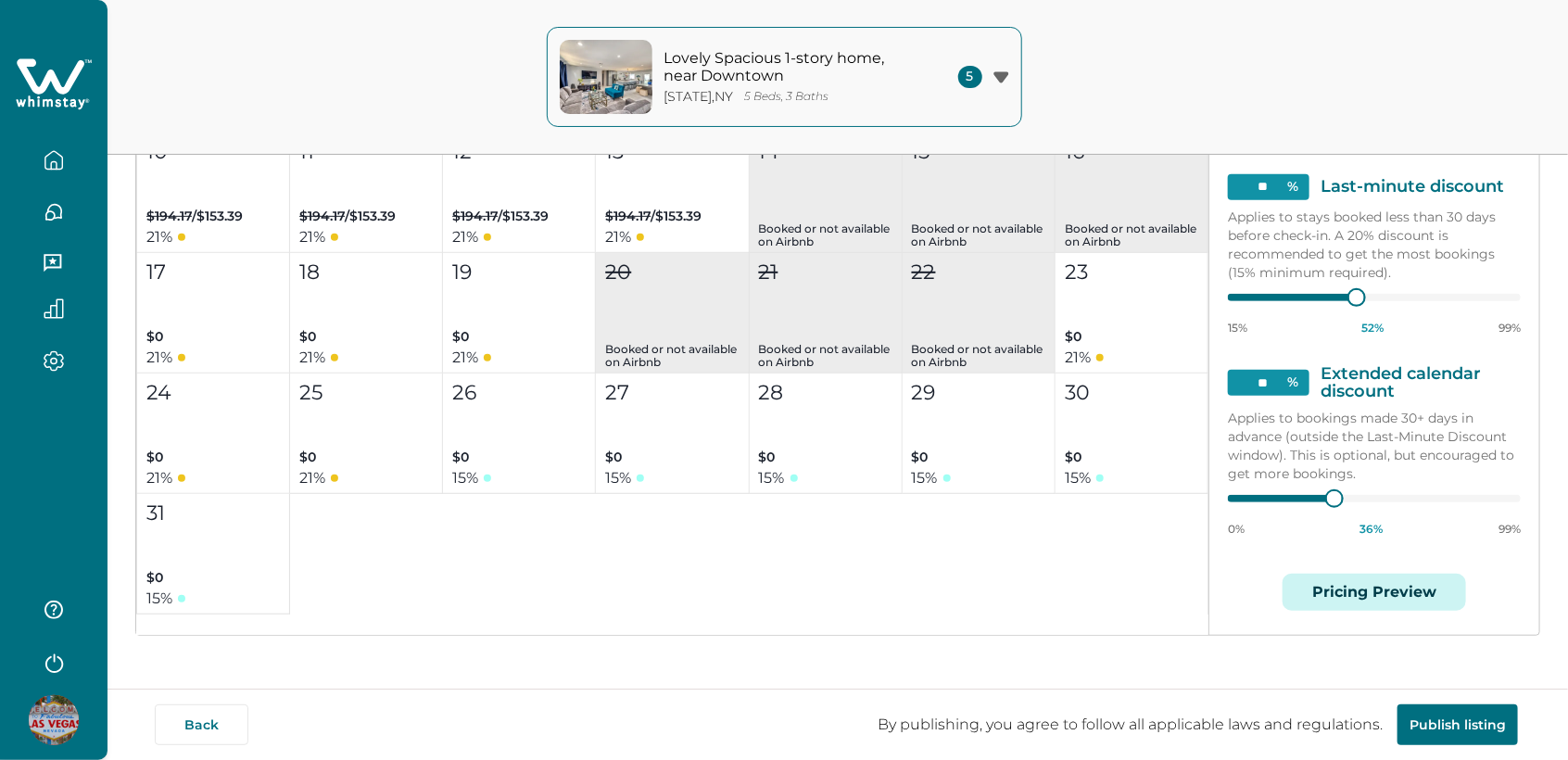 scroll, scrollTop: 0, scrollLeft: 0, axis: both 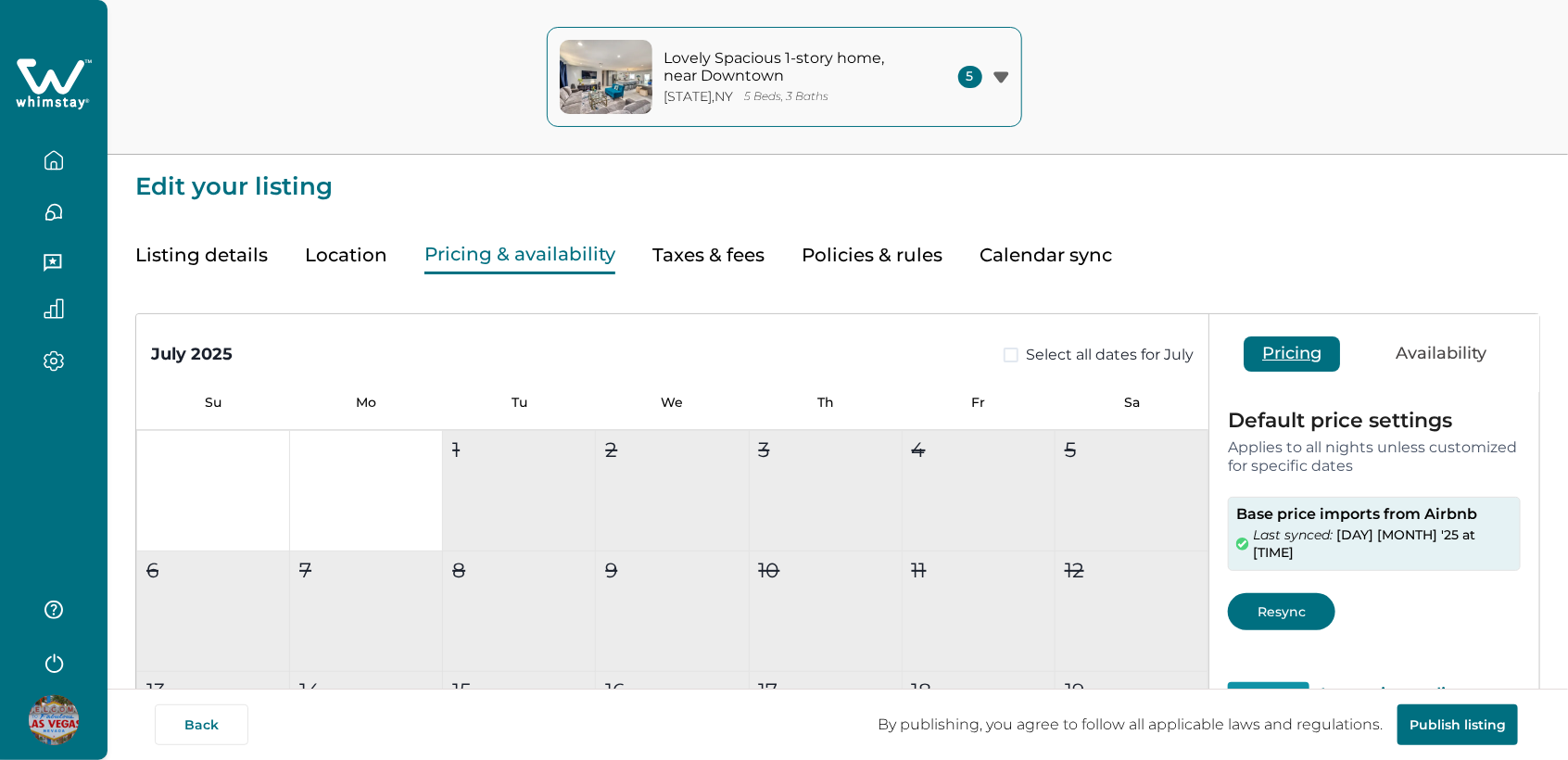 click 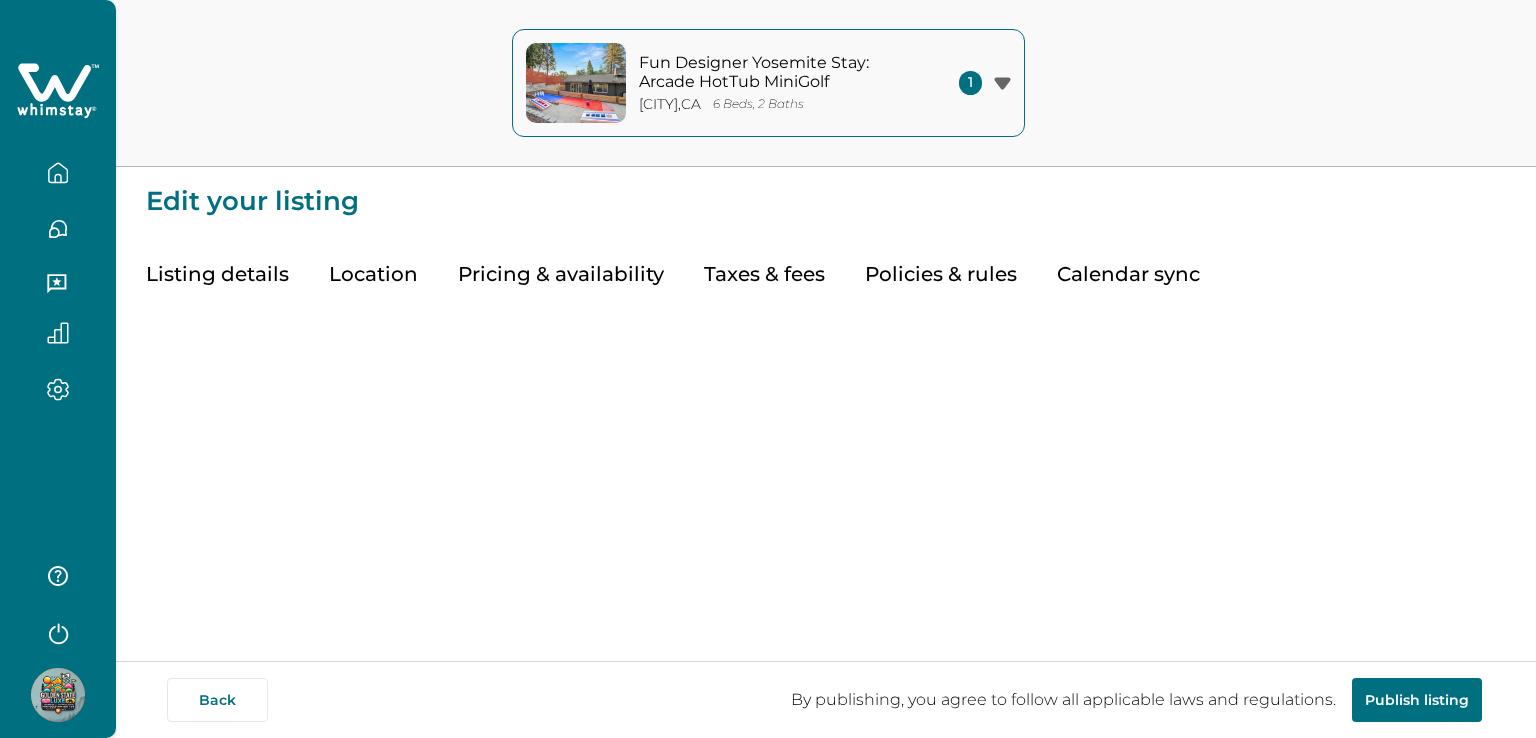 scroll, scrollTop: 0, scrollLeft: 0, axis: both 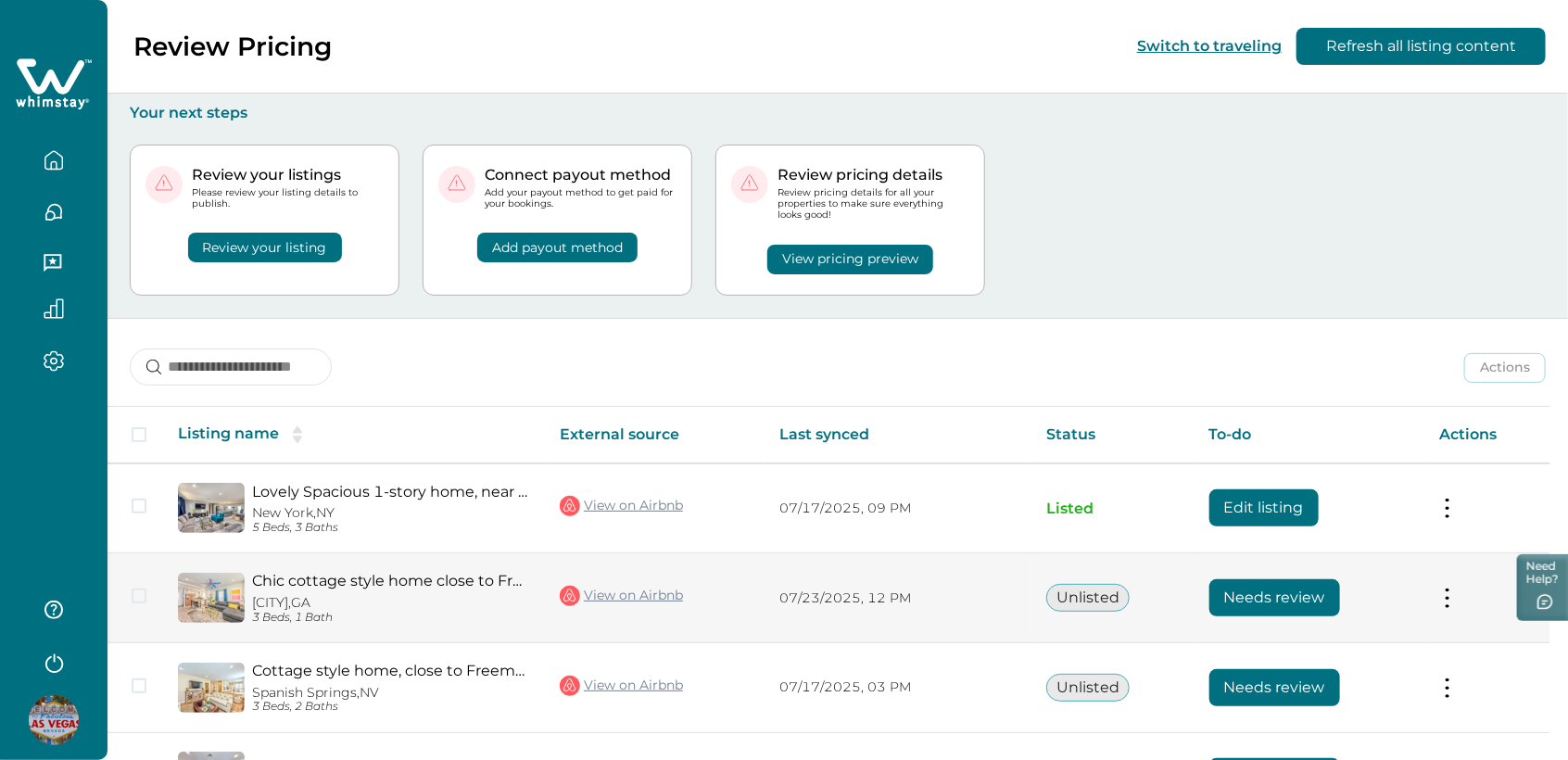 click on "Needs review" at bounding box center [1274, 598] 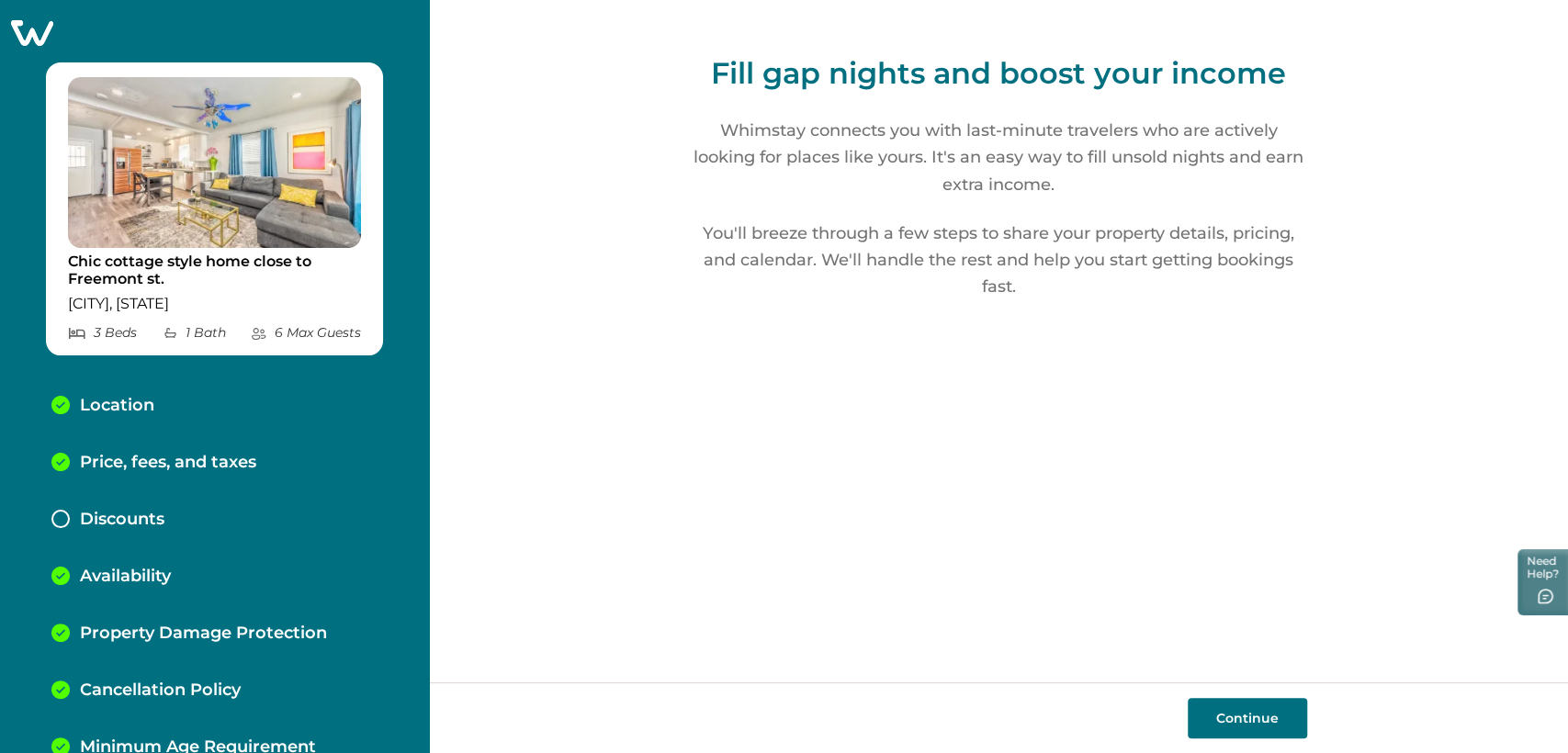 click on "Price, fees, and taxes" at bounding box center [168, 463] 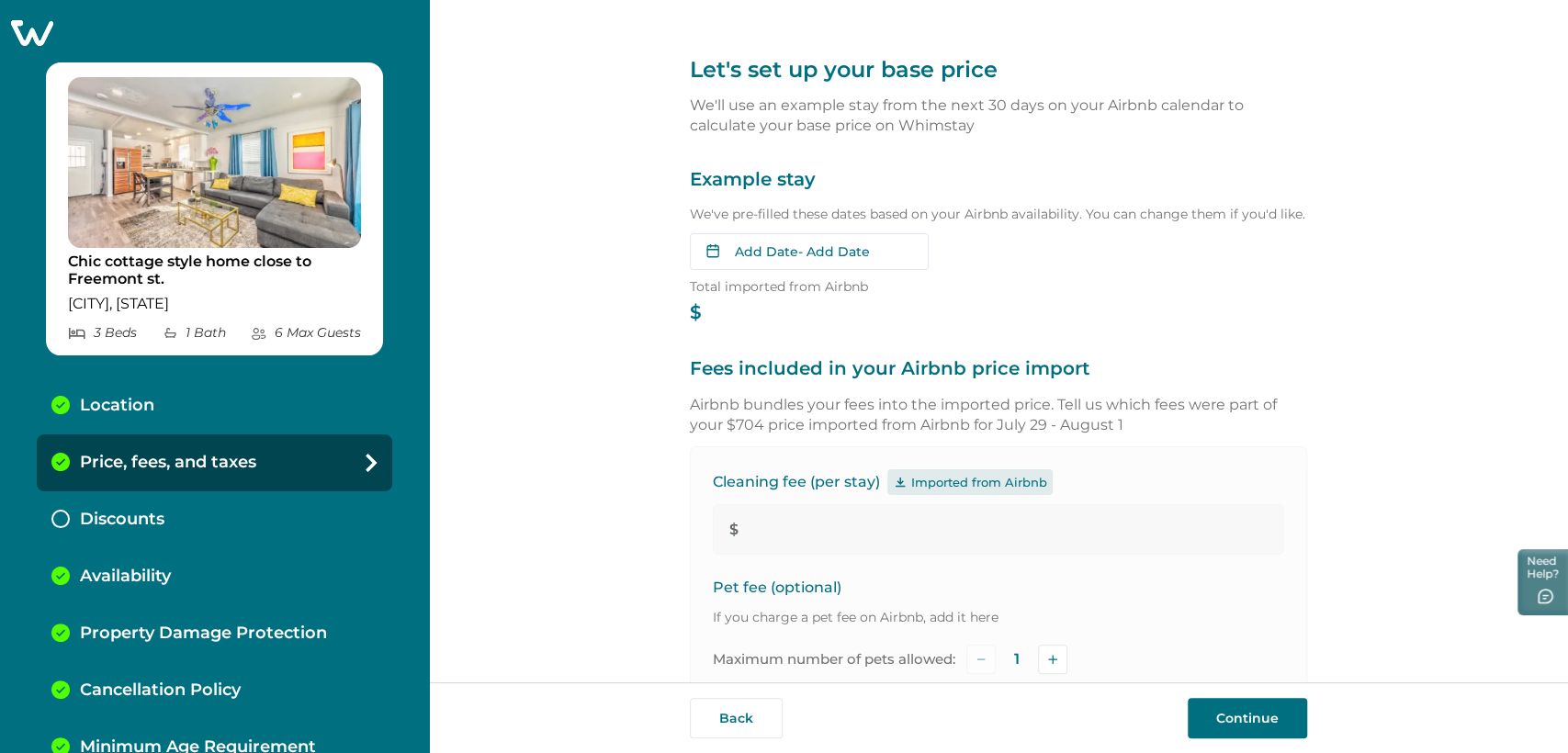 click 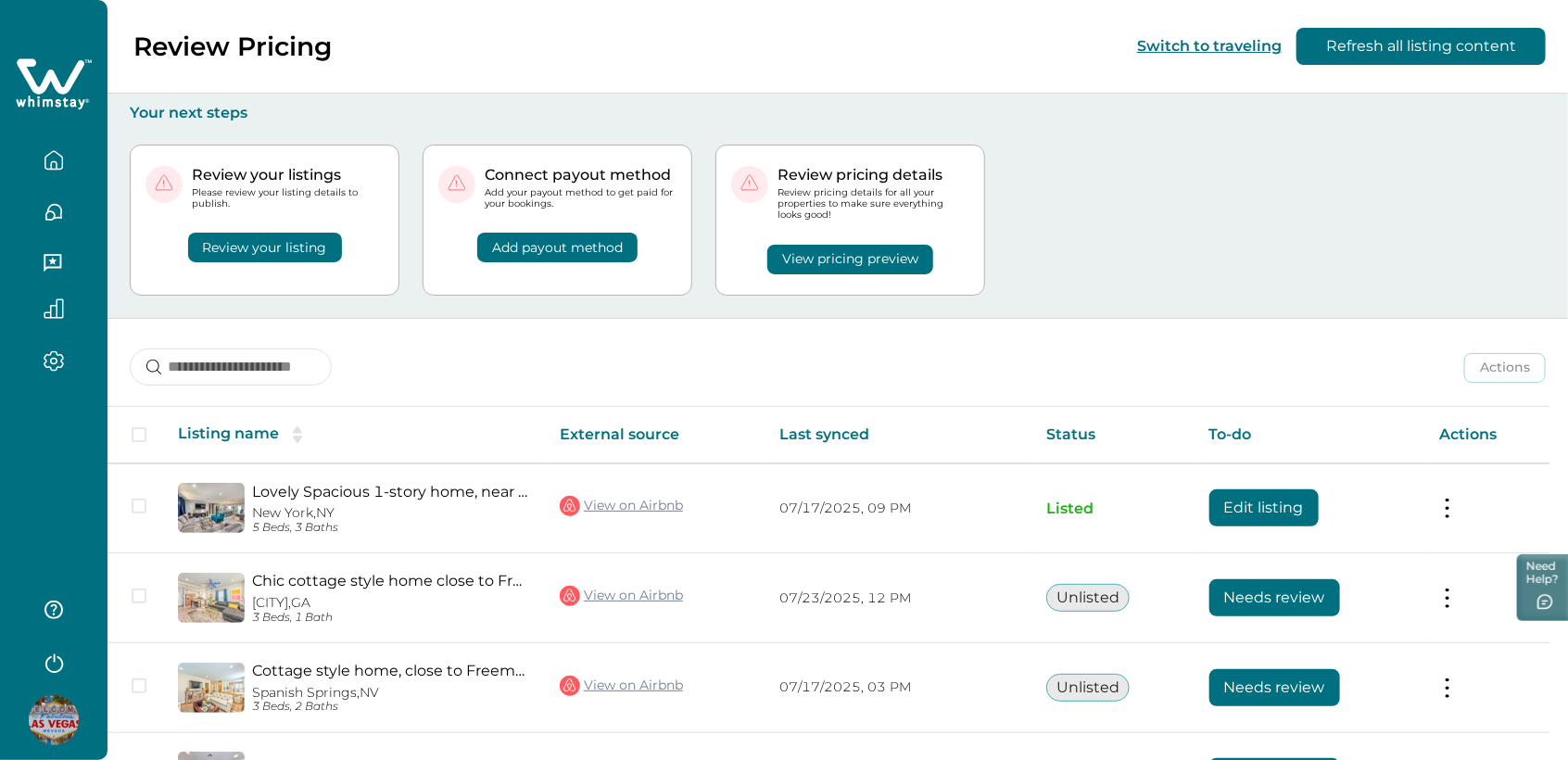click 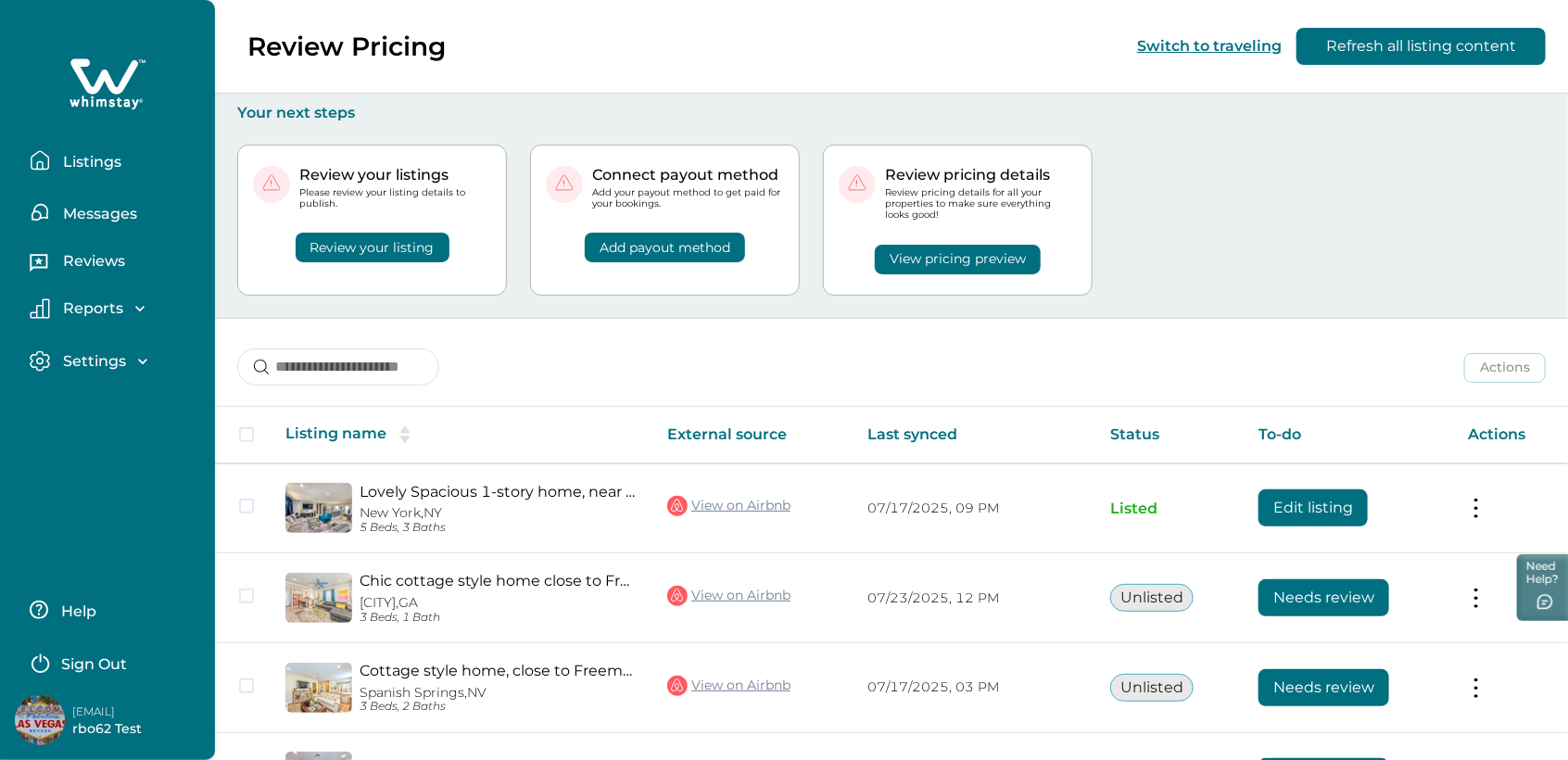 click on "Sign Out" at bounding box center [94, 665] 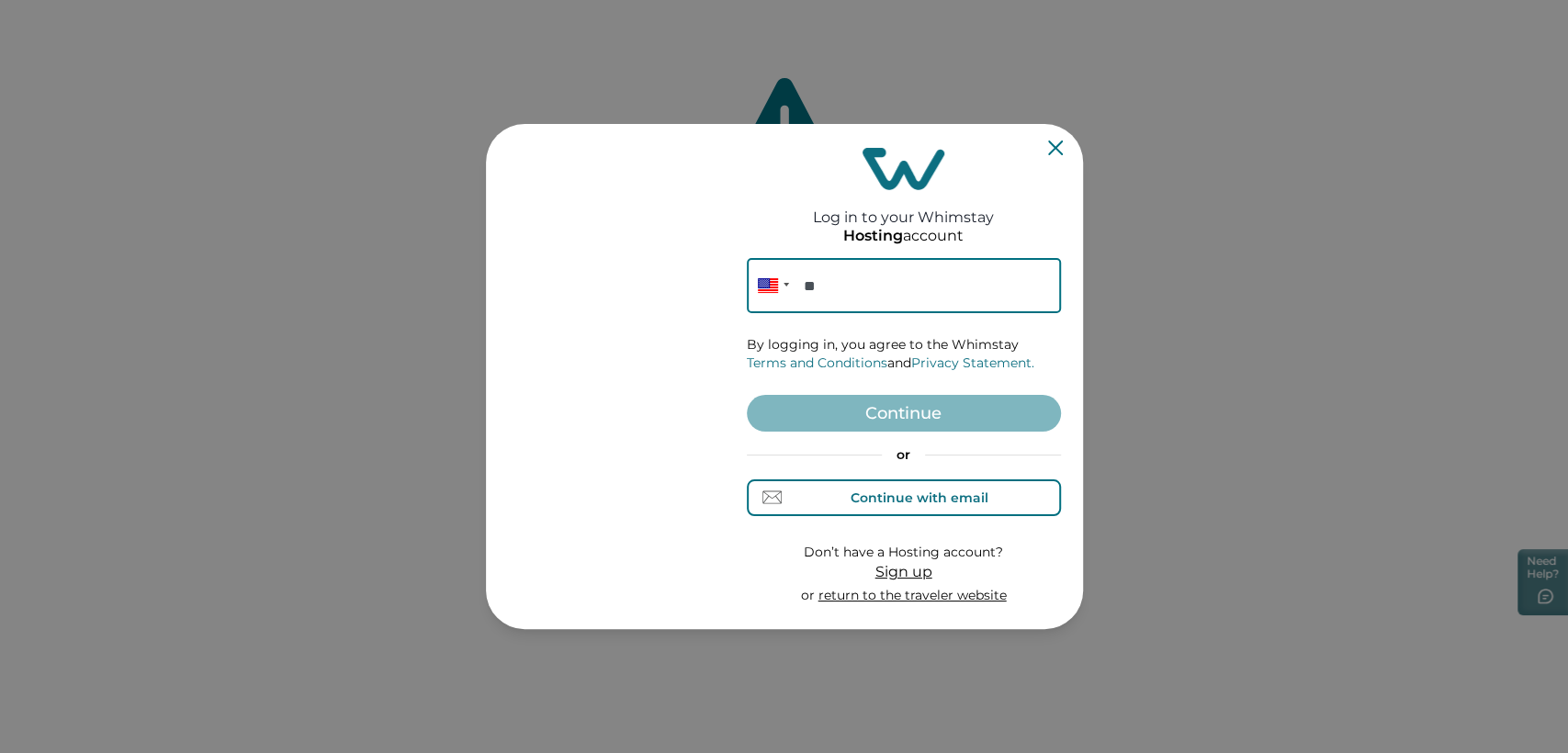 click on "Continue with email" at bounding box center (919, 498) 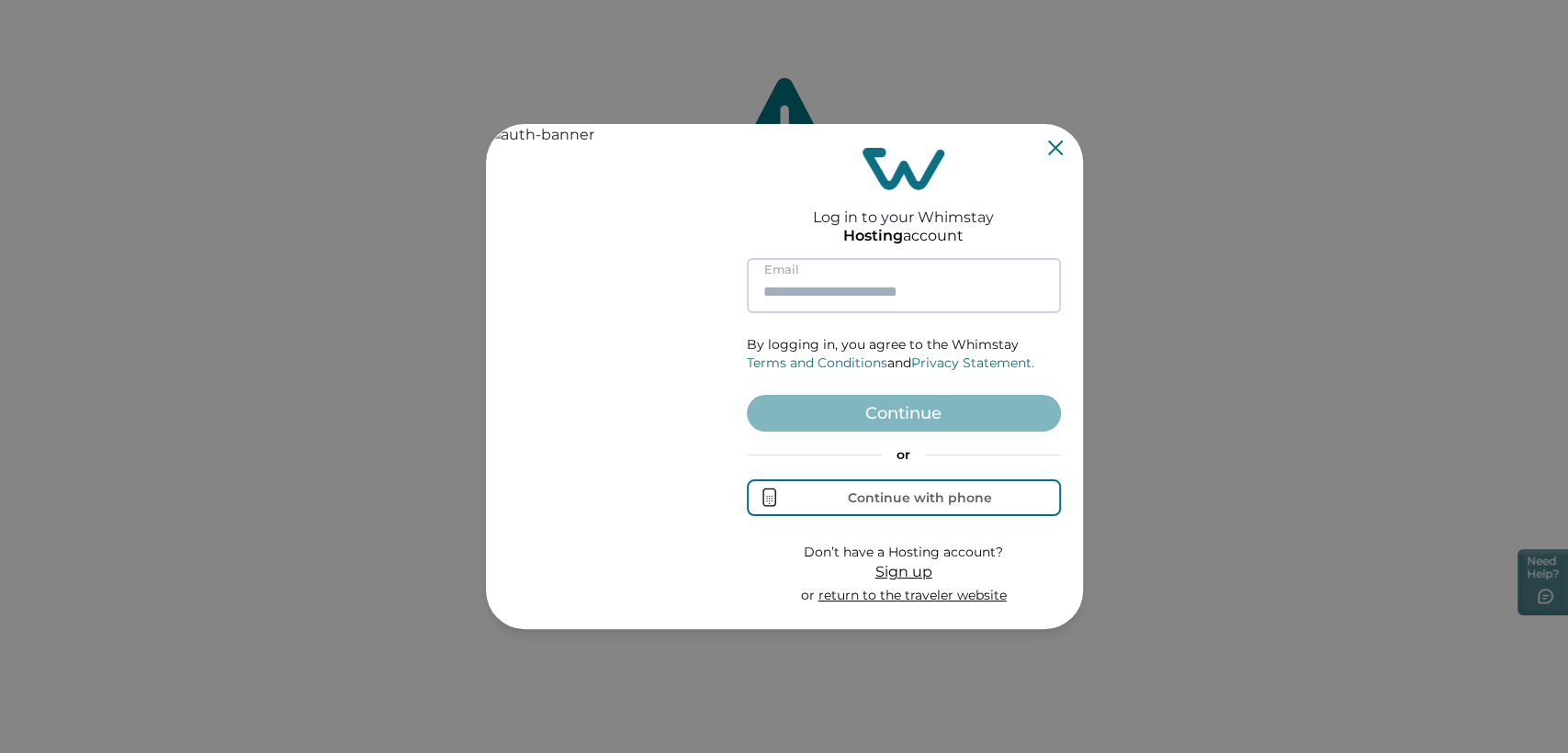 click at bounding box center [904, 286] 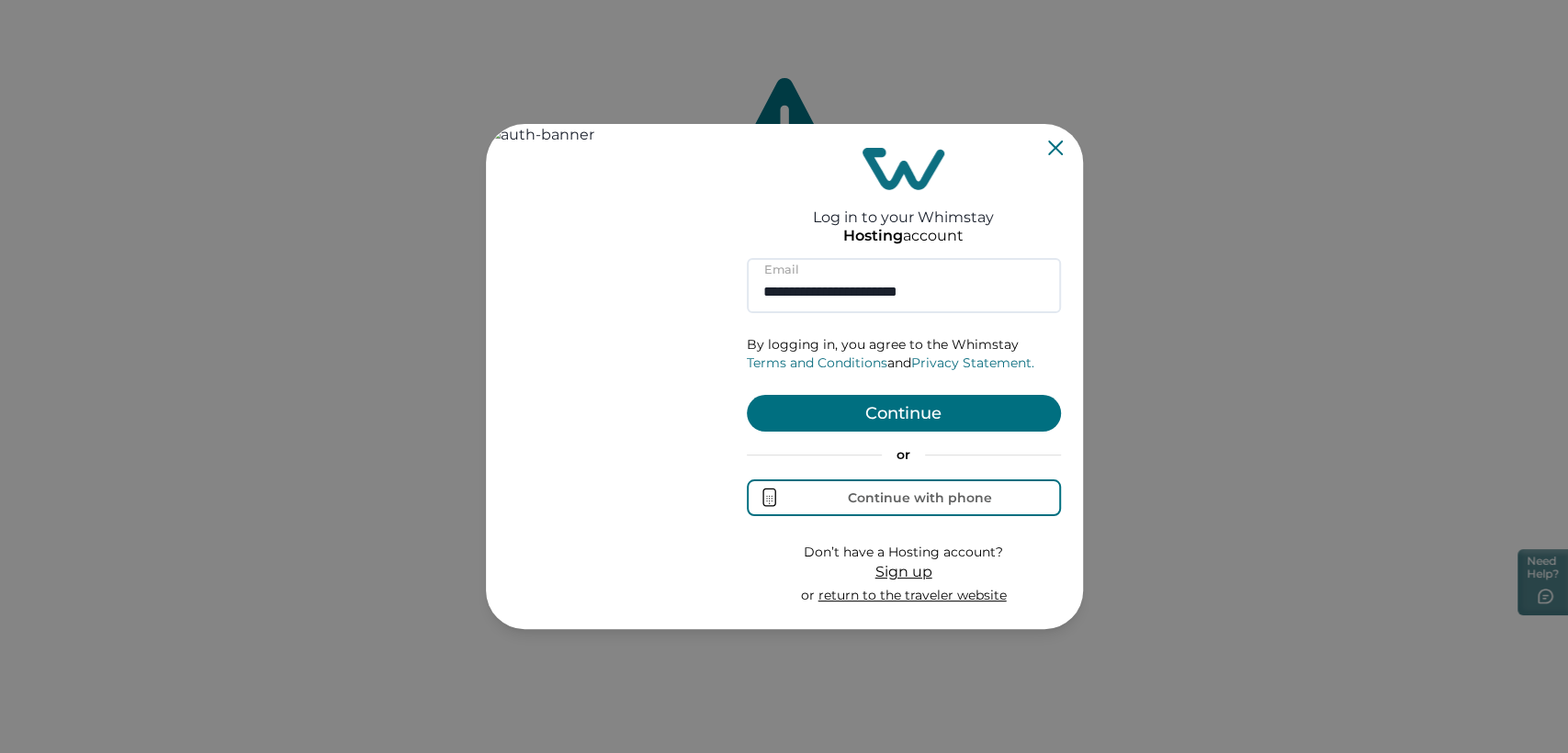 type on "**********" 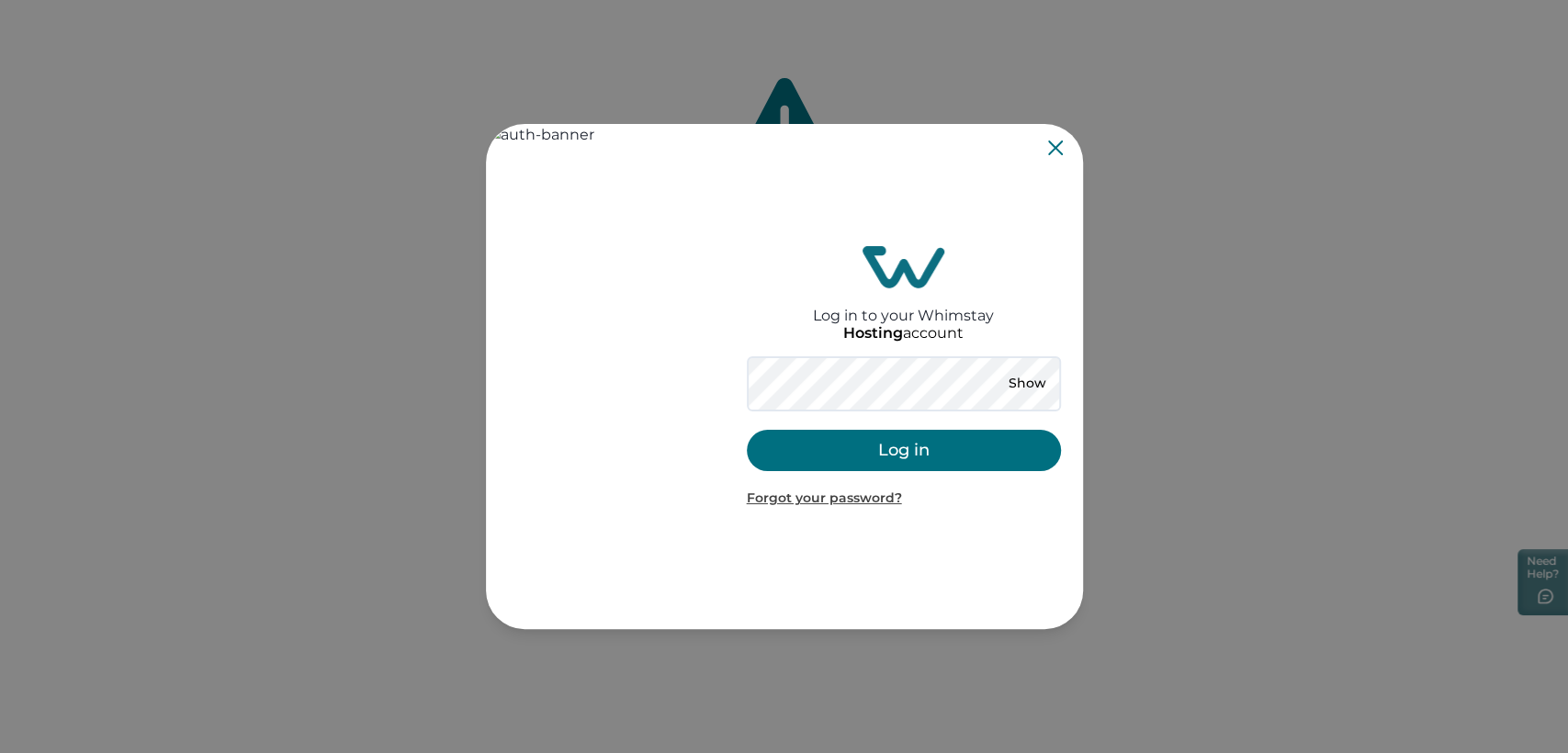 click on "Log in" at bounding box center (904, 450) 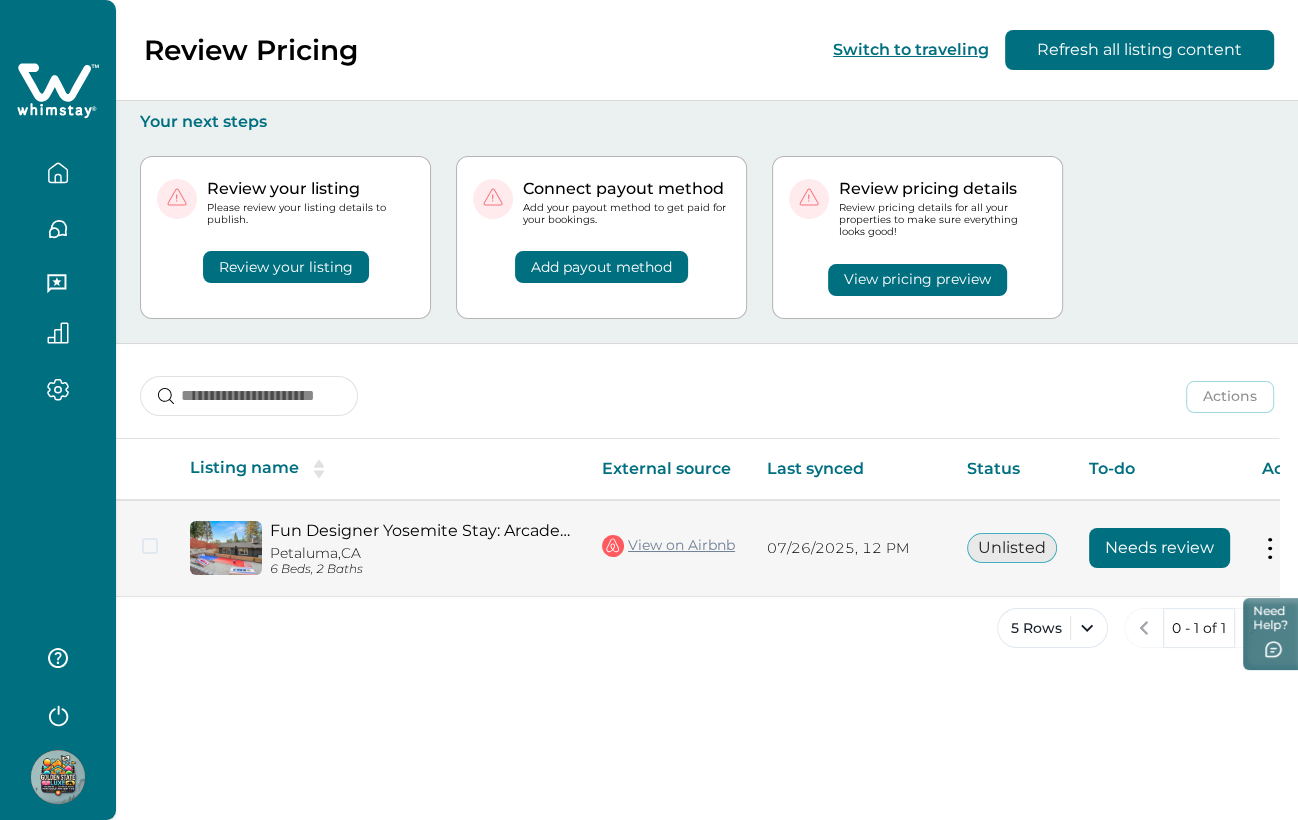 click on "Needs review" at bounding box center [1159, 548] 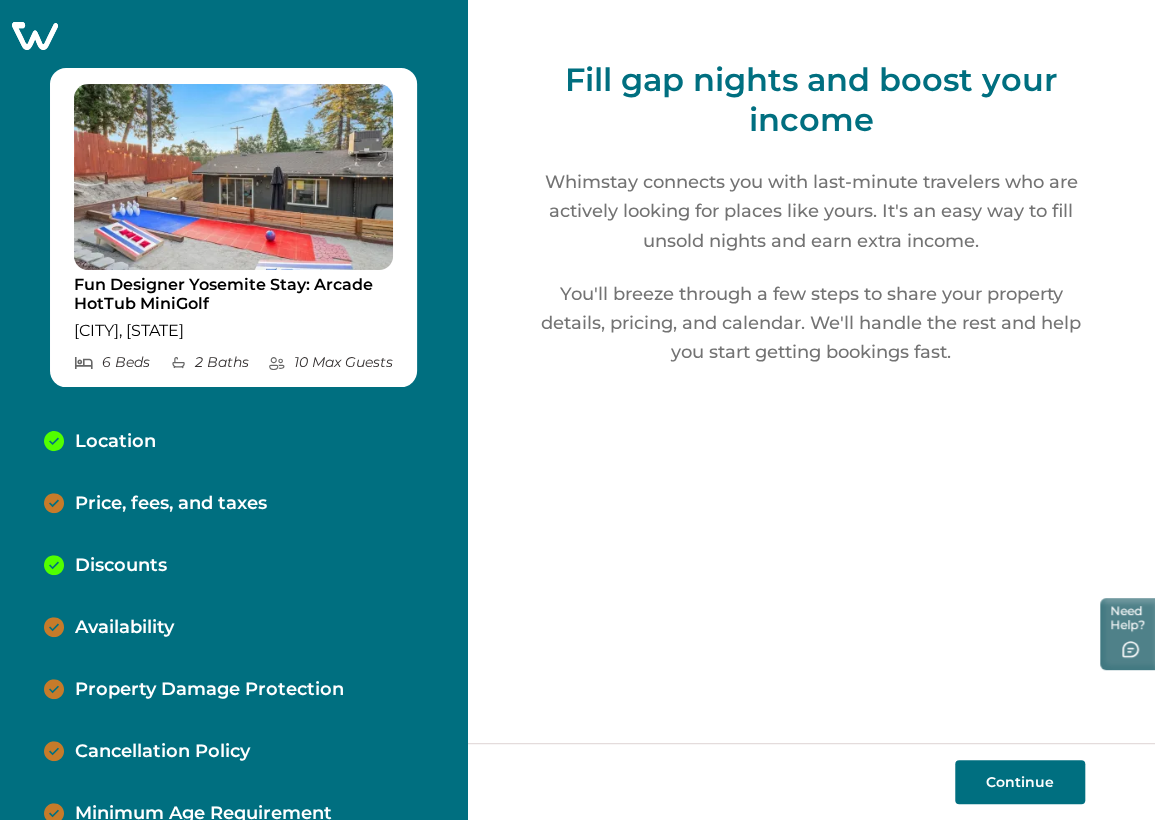 click on "Price, fees, and taxes" at bounding box center [233, 504] 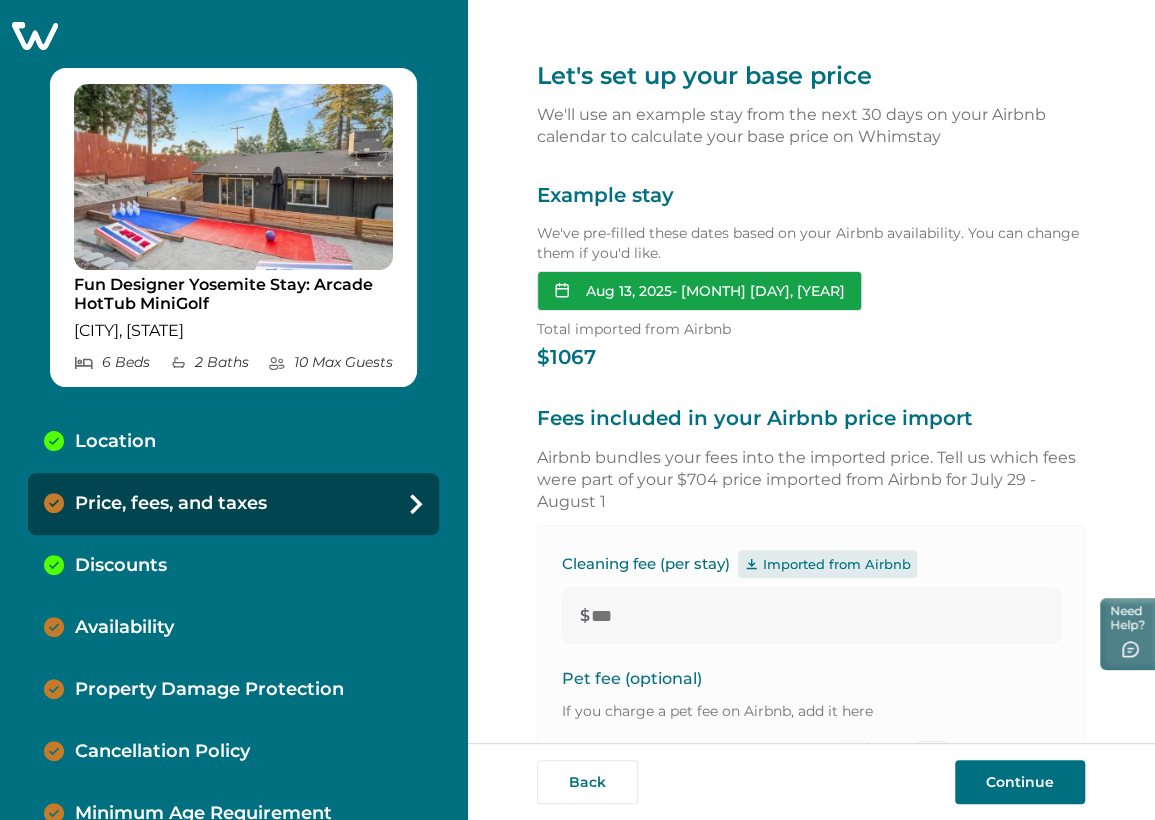 click on "Aug 13, 2025  -   Aug 15, 2025" at bounding box center (699, 291) 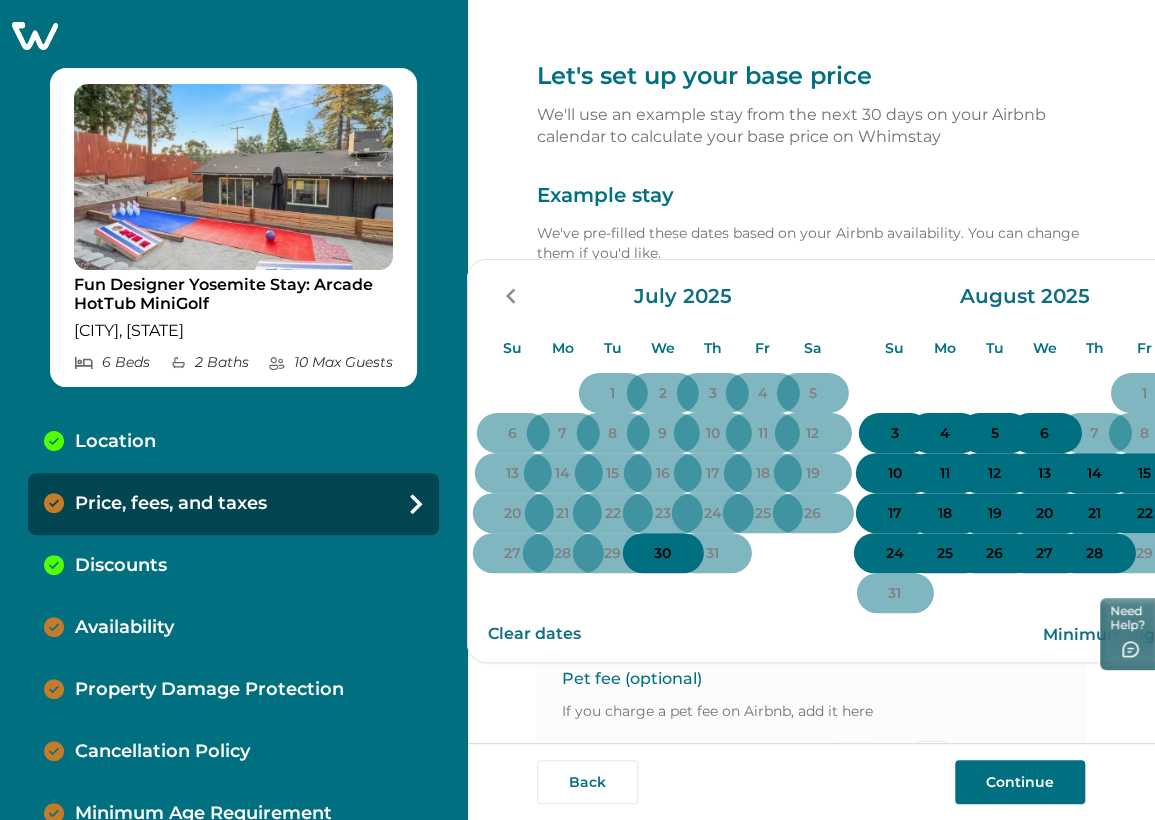 click on "24" at bounding box center [895, 554] 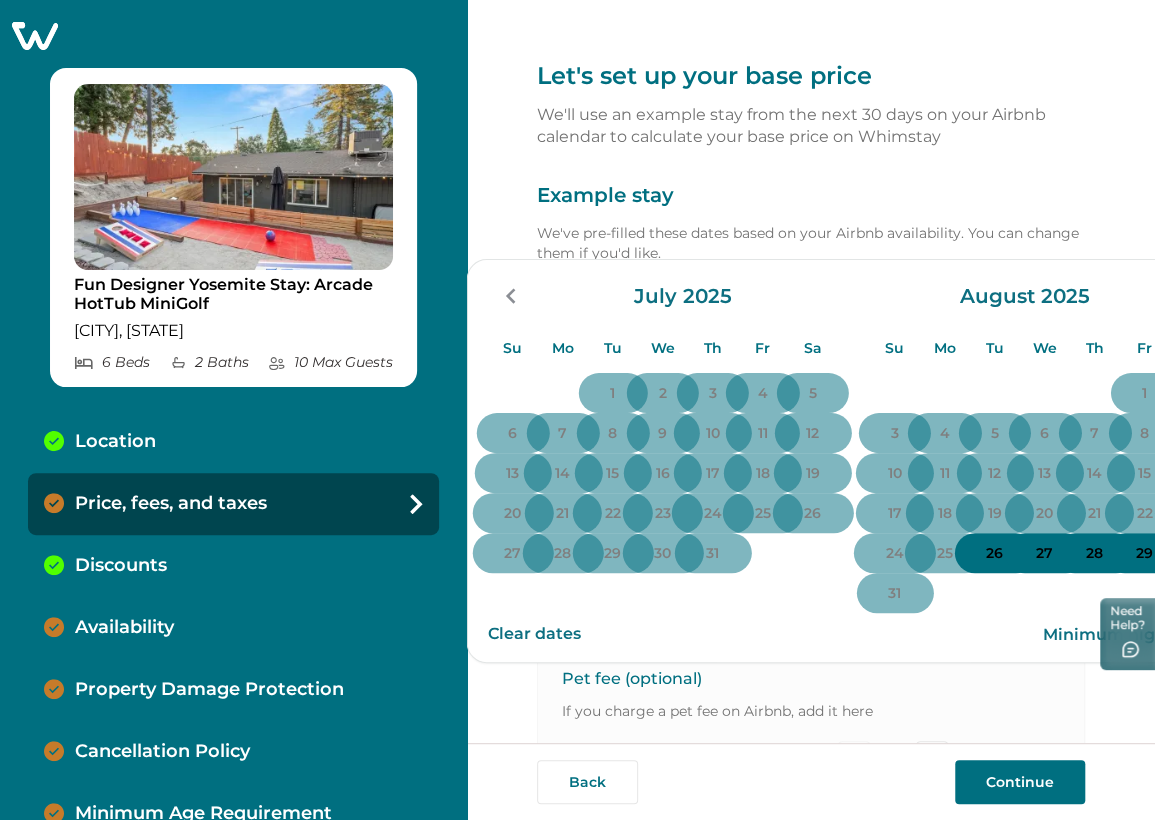 click on "28" at bounding box center (1094, 554) 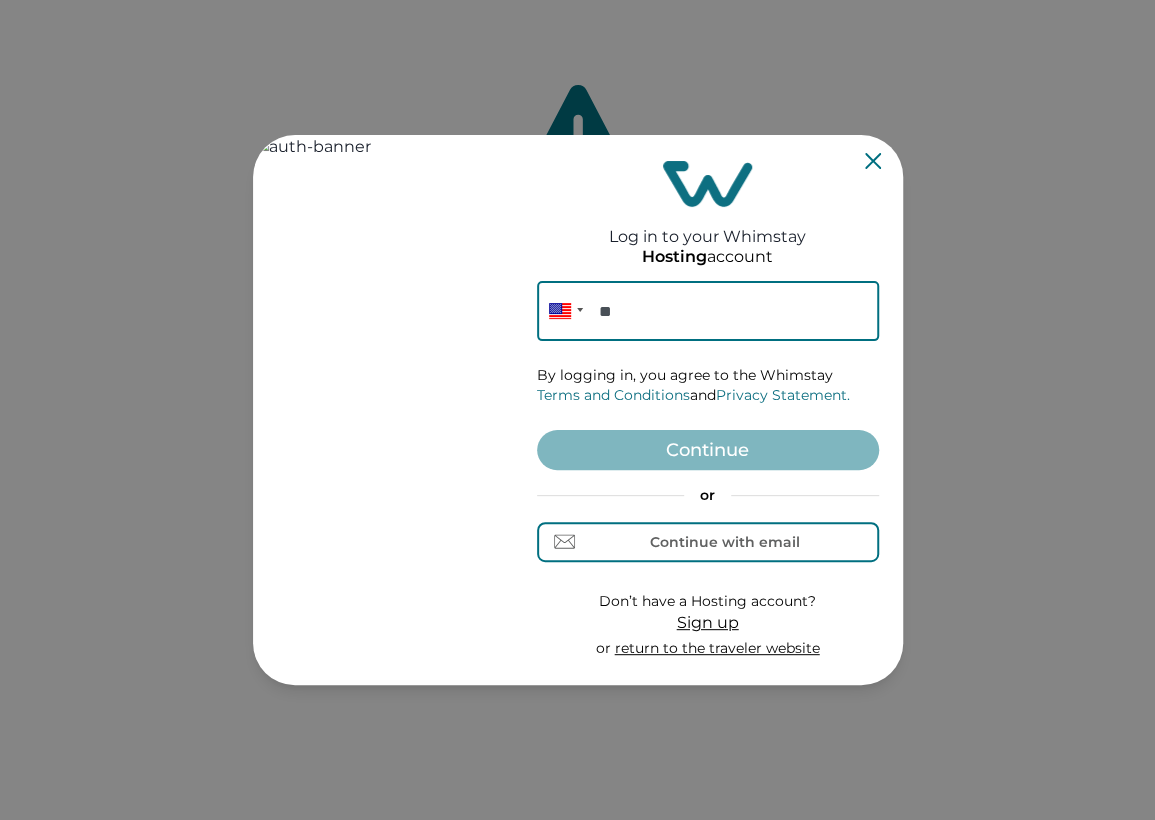 scroll, scrollTop: 0, scrollLeft: 0, axis: both 